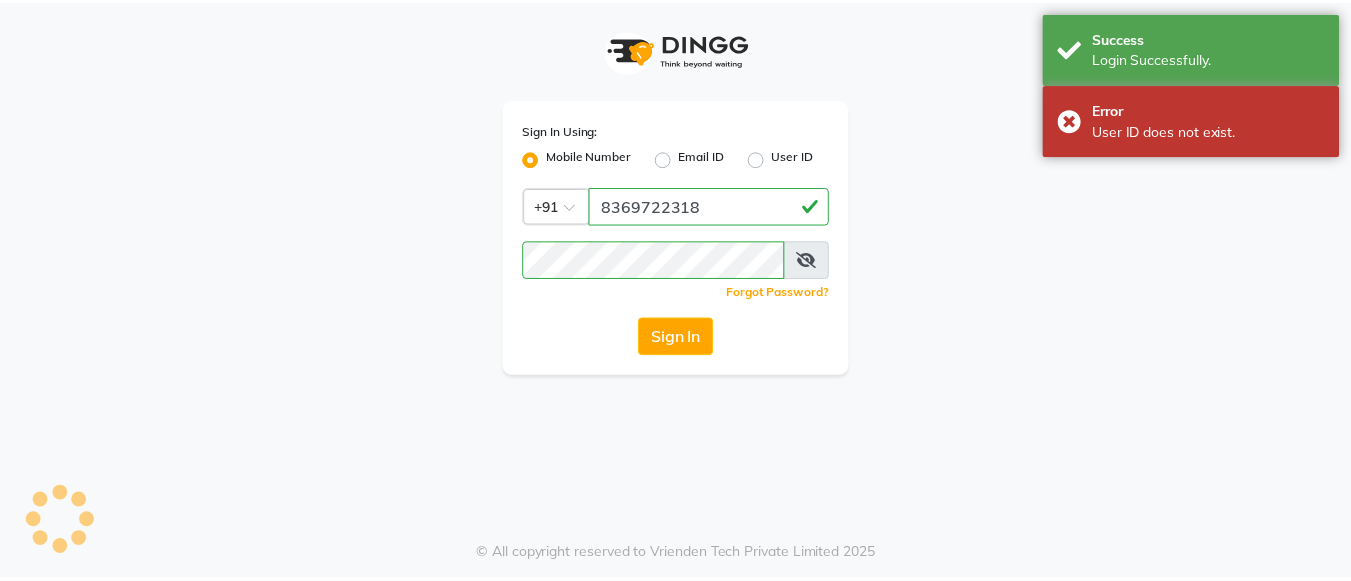 scroll, scrollTop: 0, scrollLeft: 0, axis: both 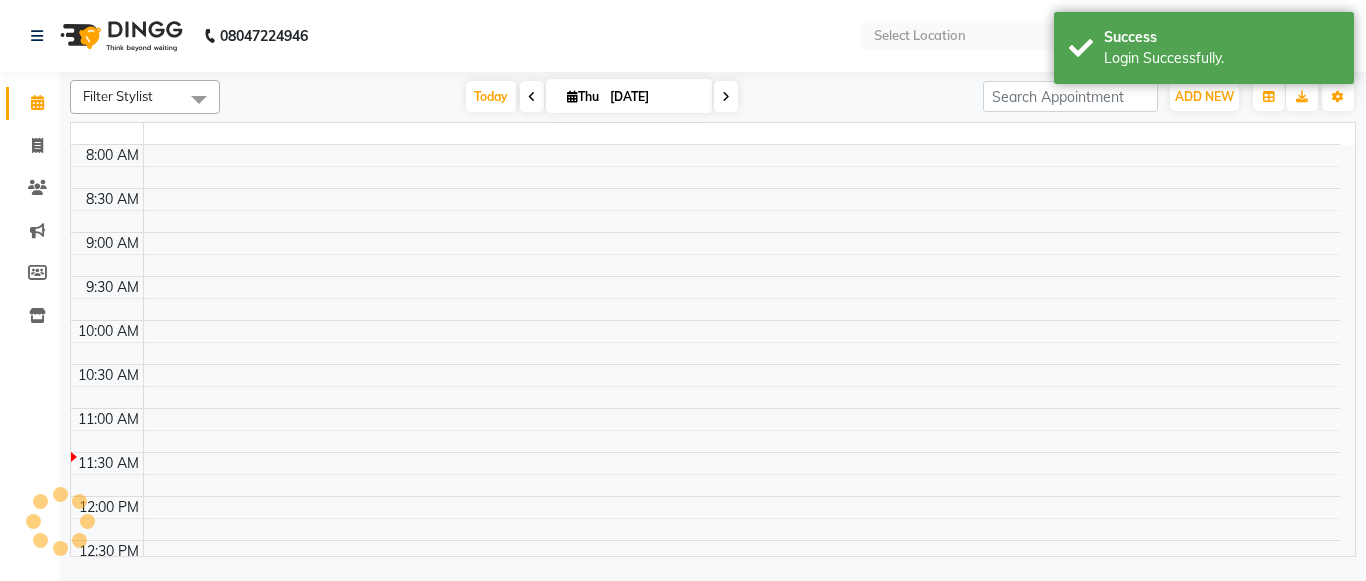 select on "en" 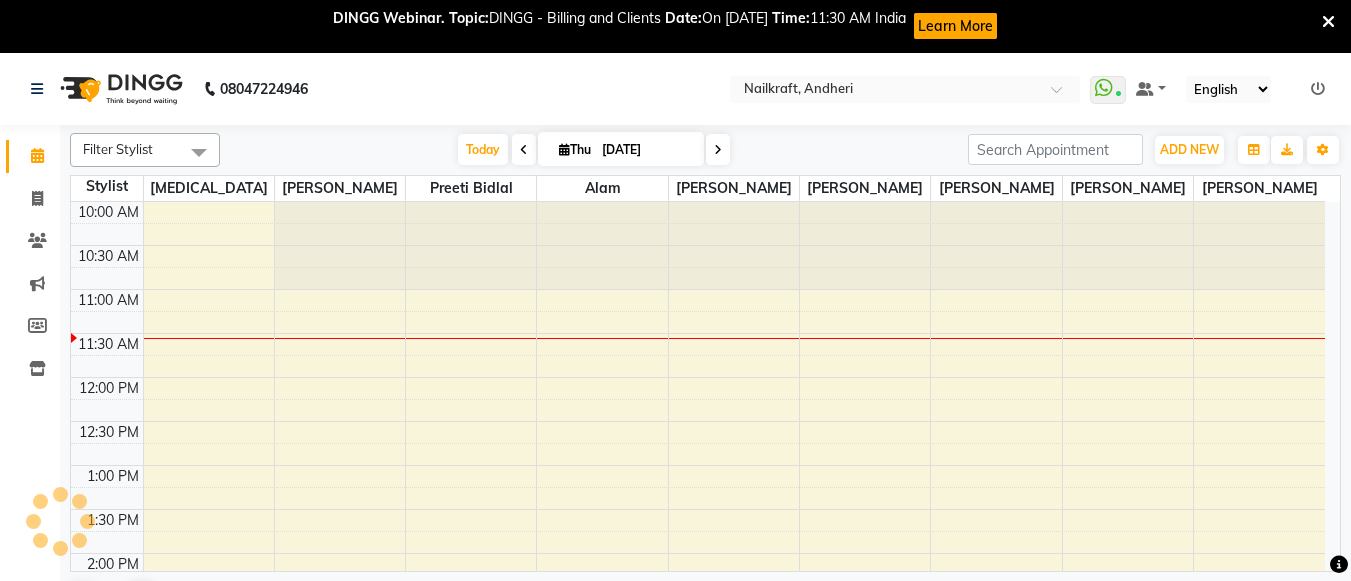 scroll, scrollTop: 0, scrollLeft: 0, axis: both 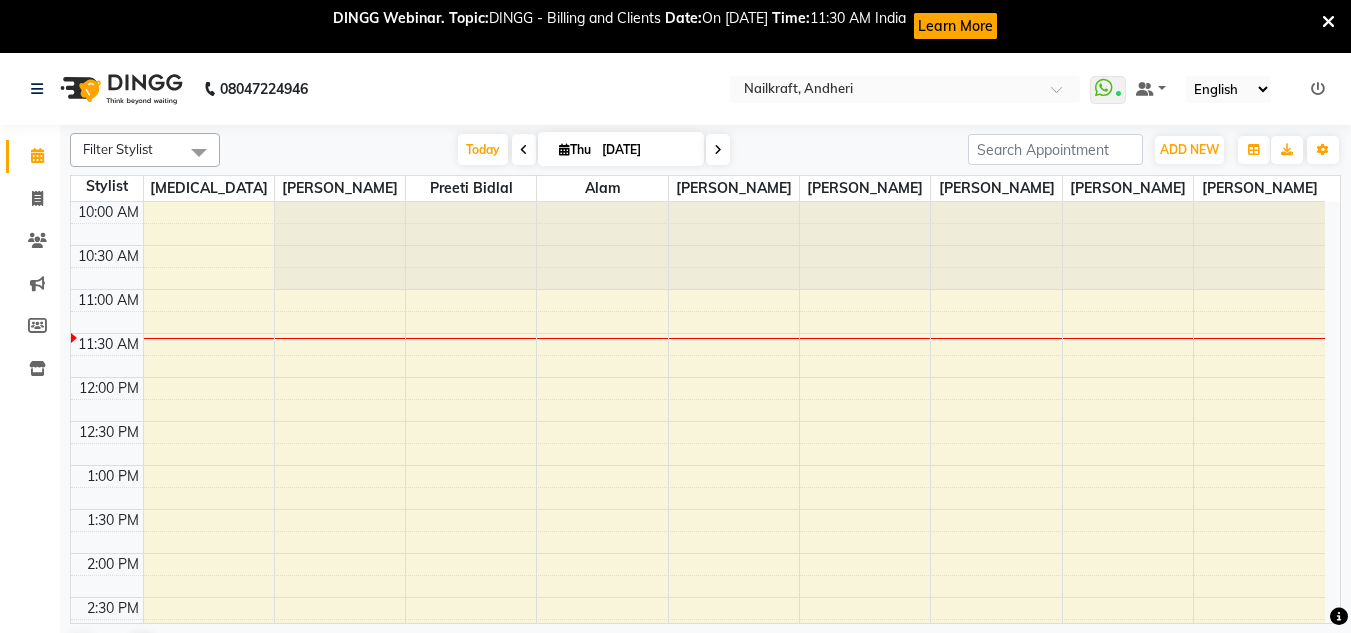 click at bounding box center (1328, 22) 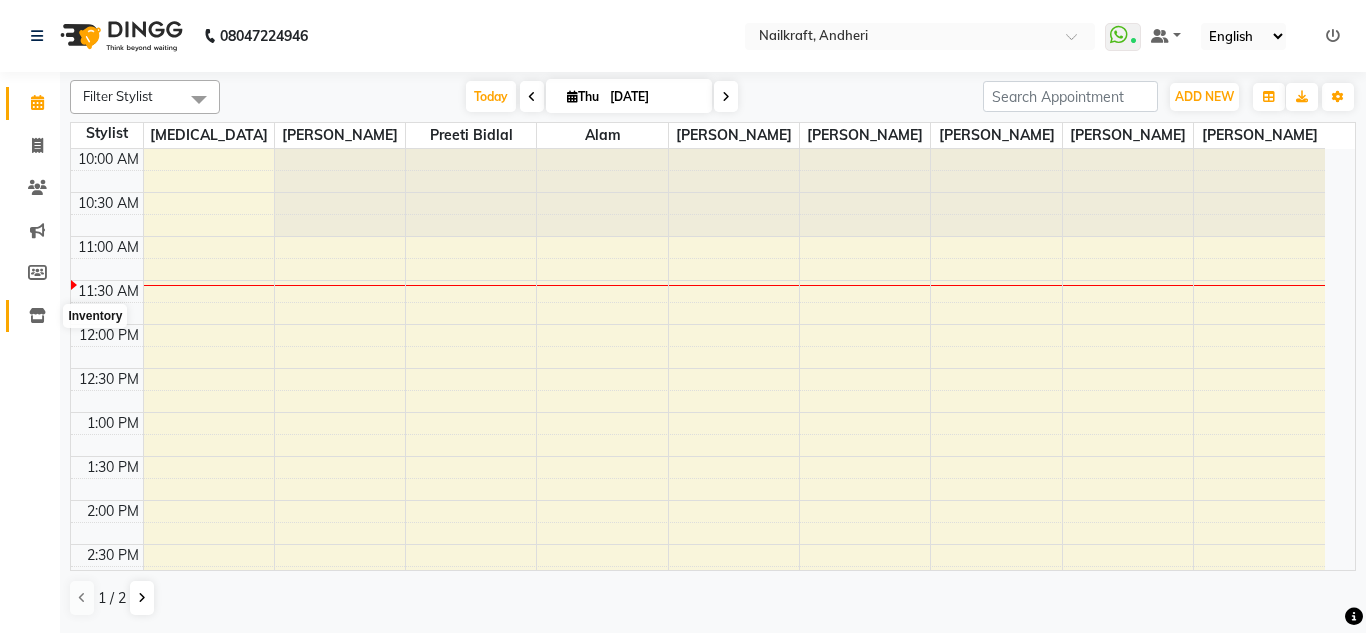 click 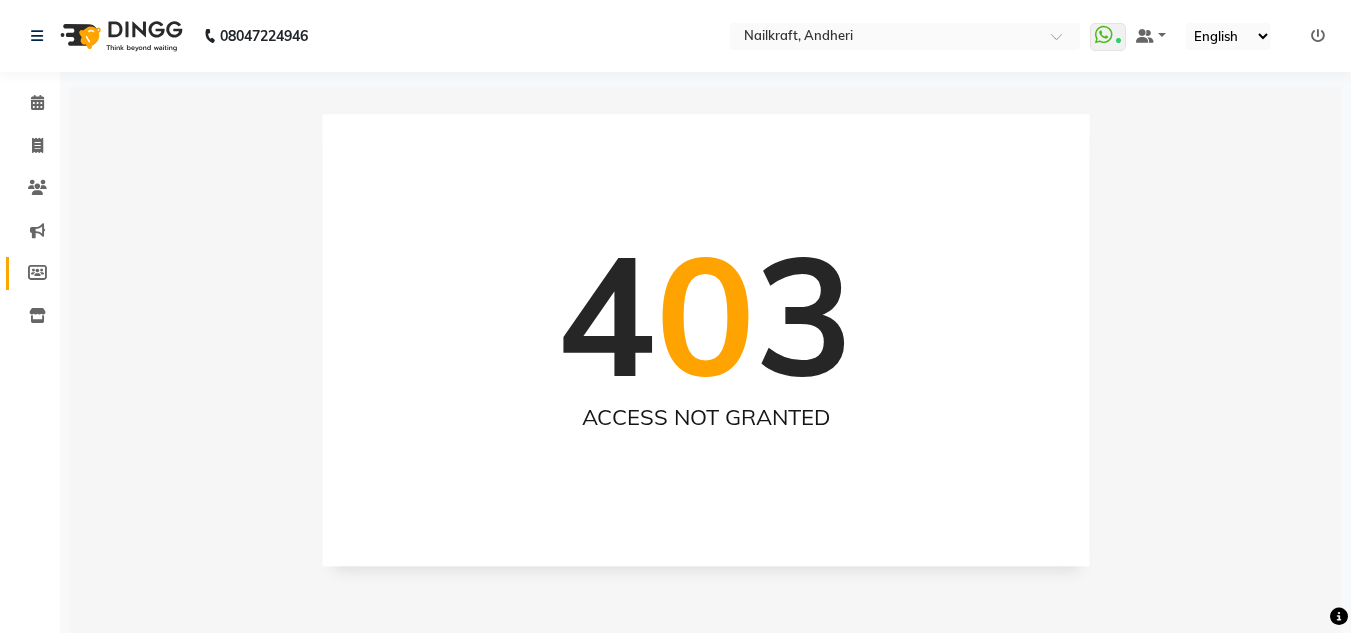 click on "Members" 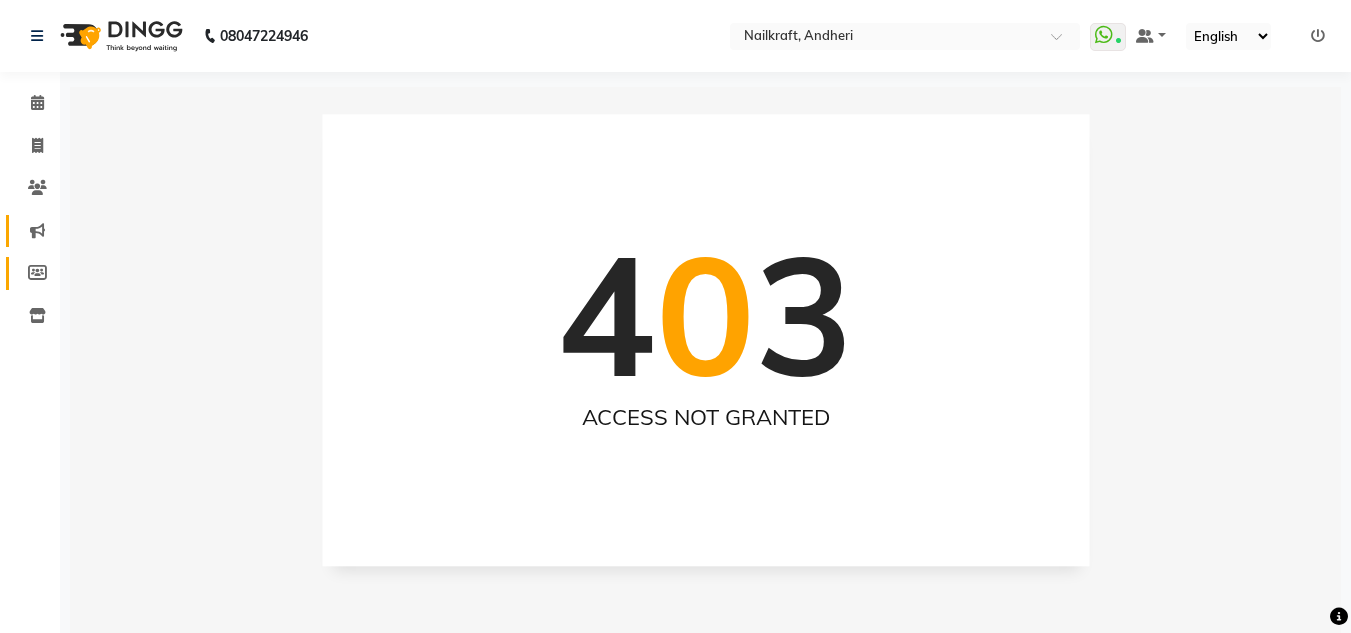 select 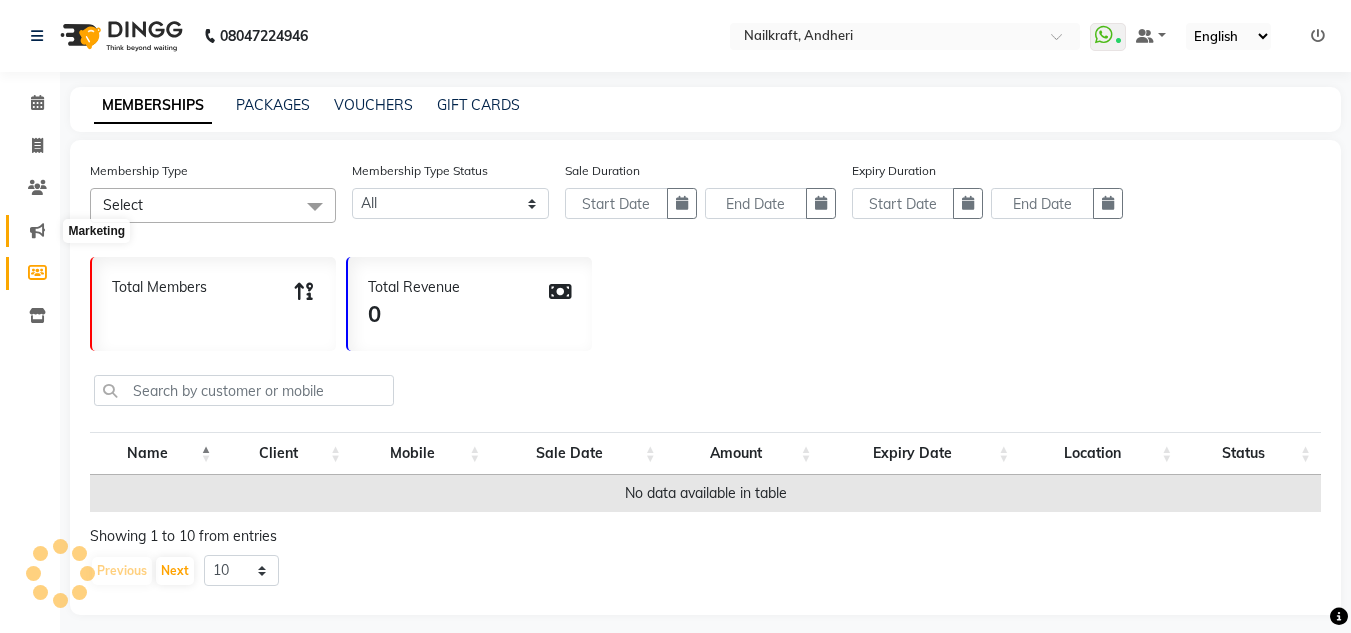 click 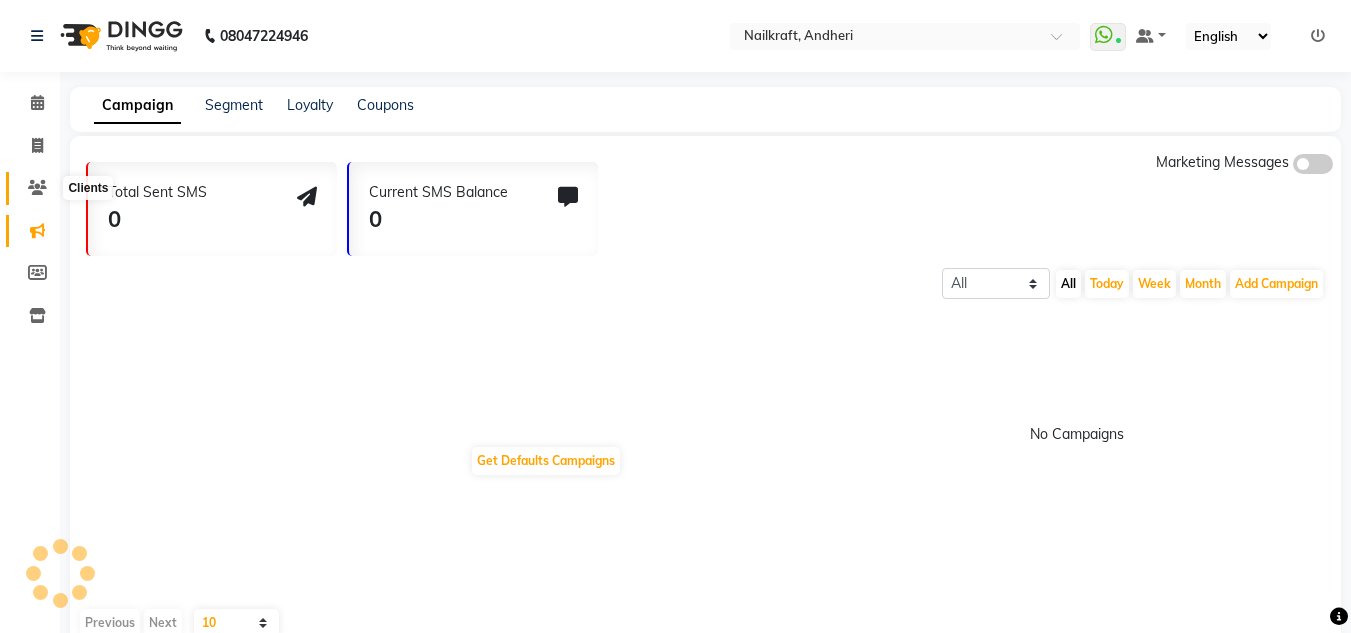 click 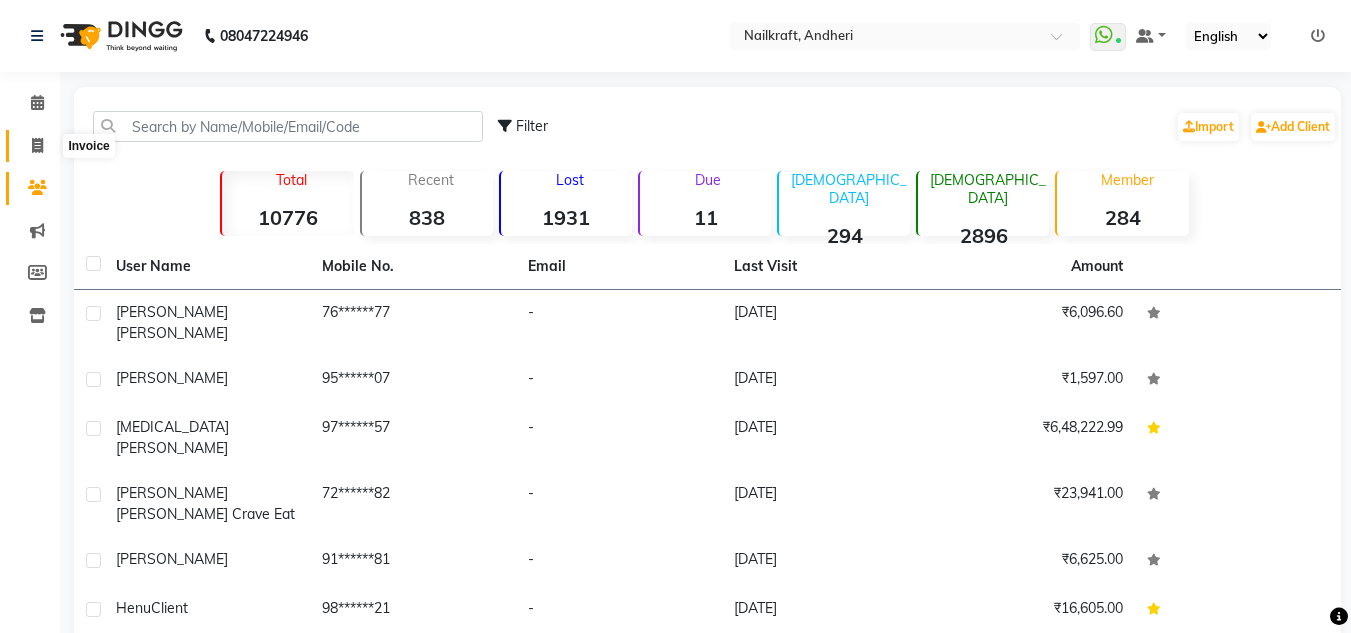 click 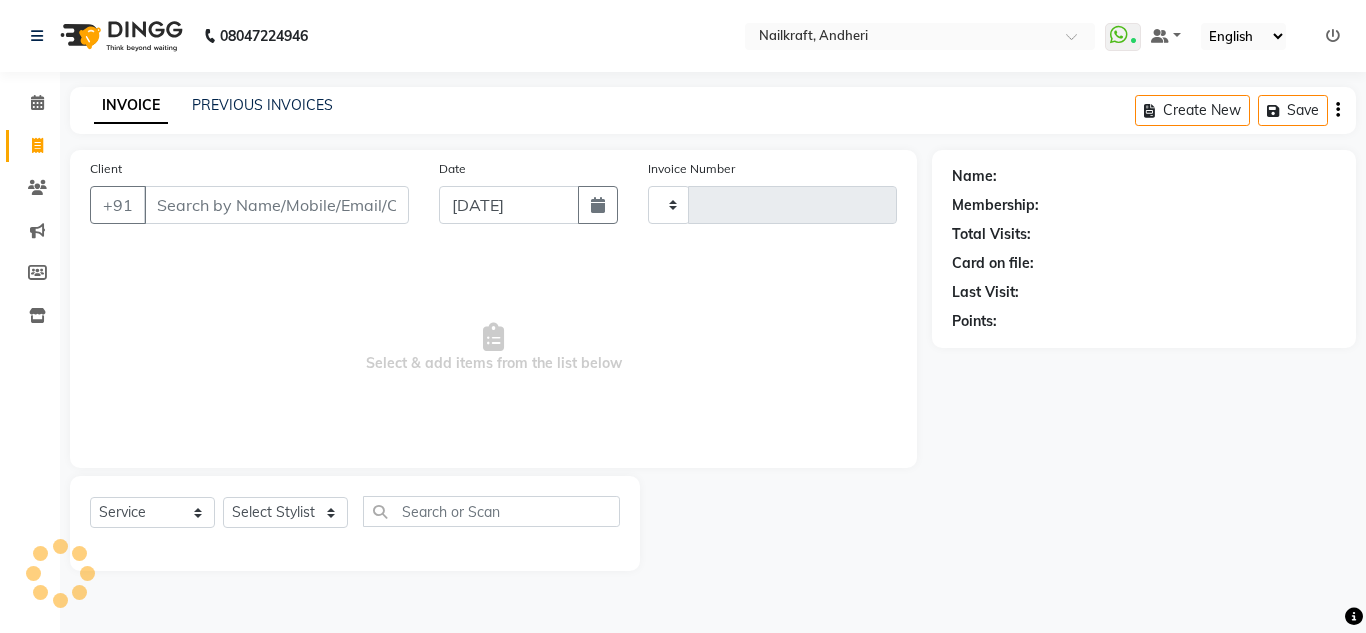 type on "1451" 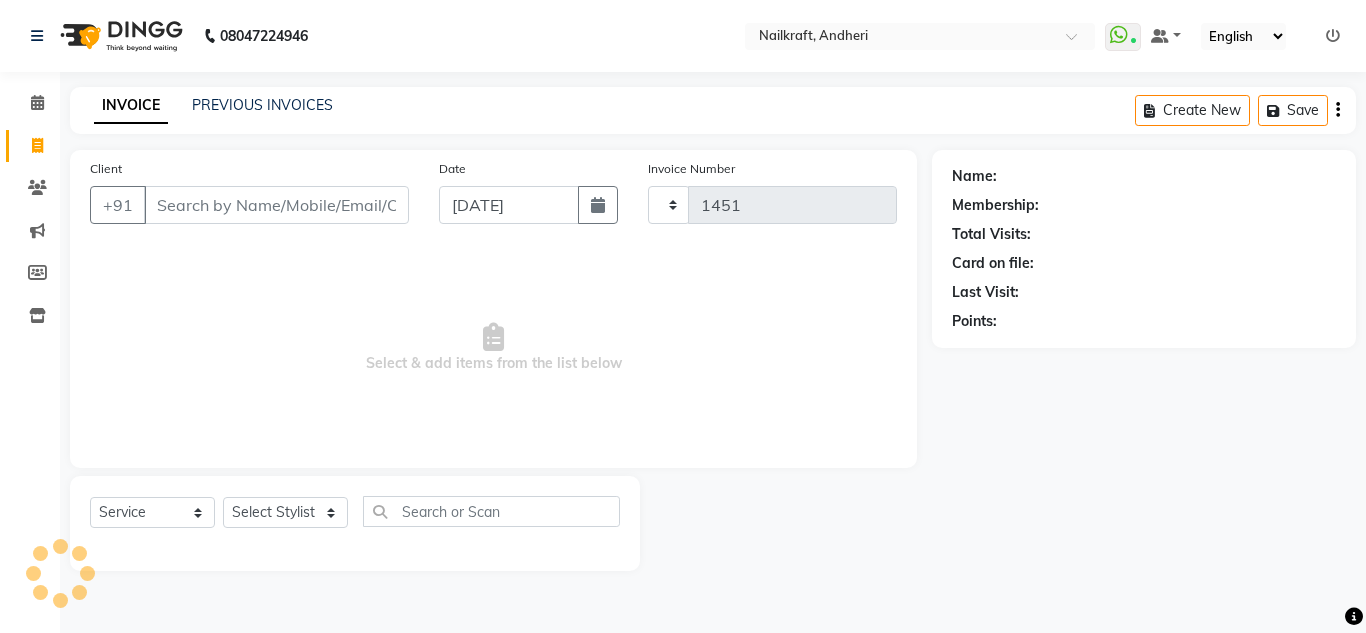 select on "6081" 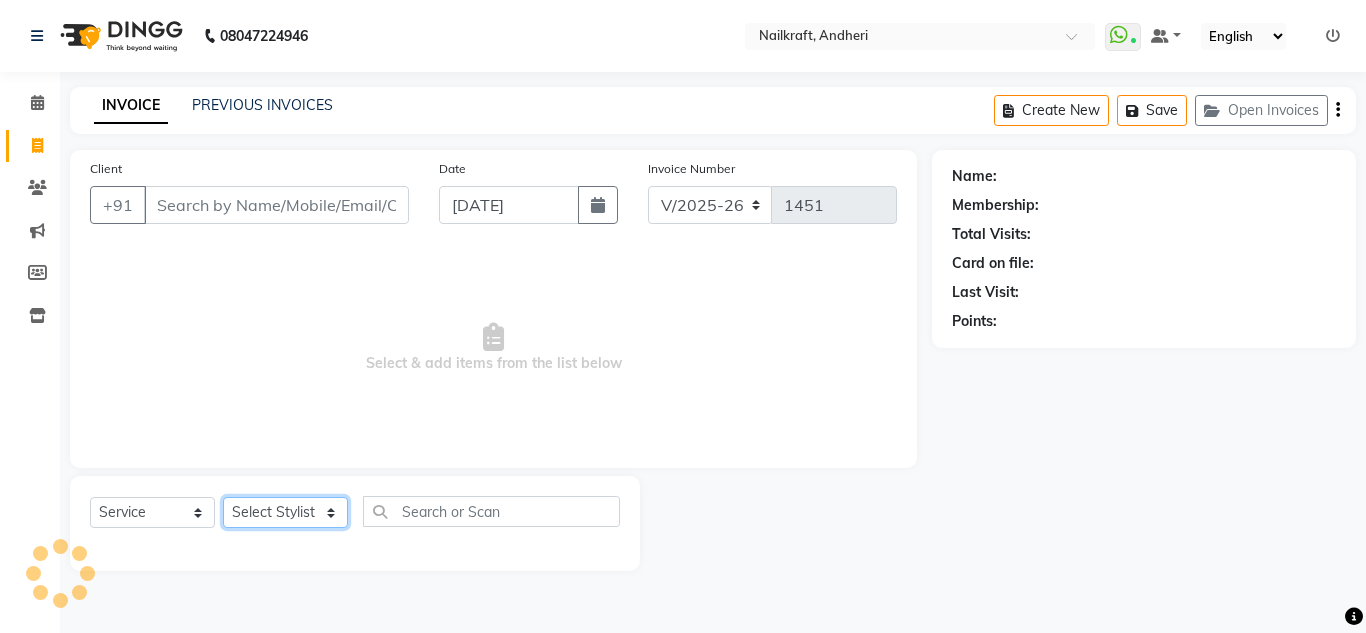 click on "Select Stylist" 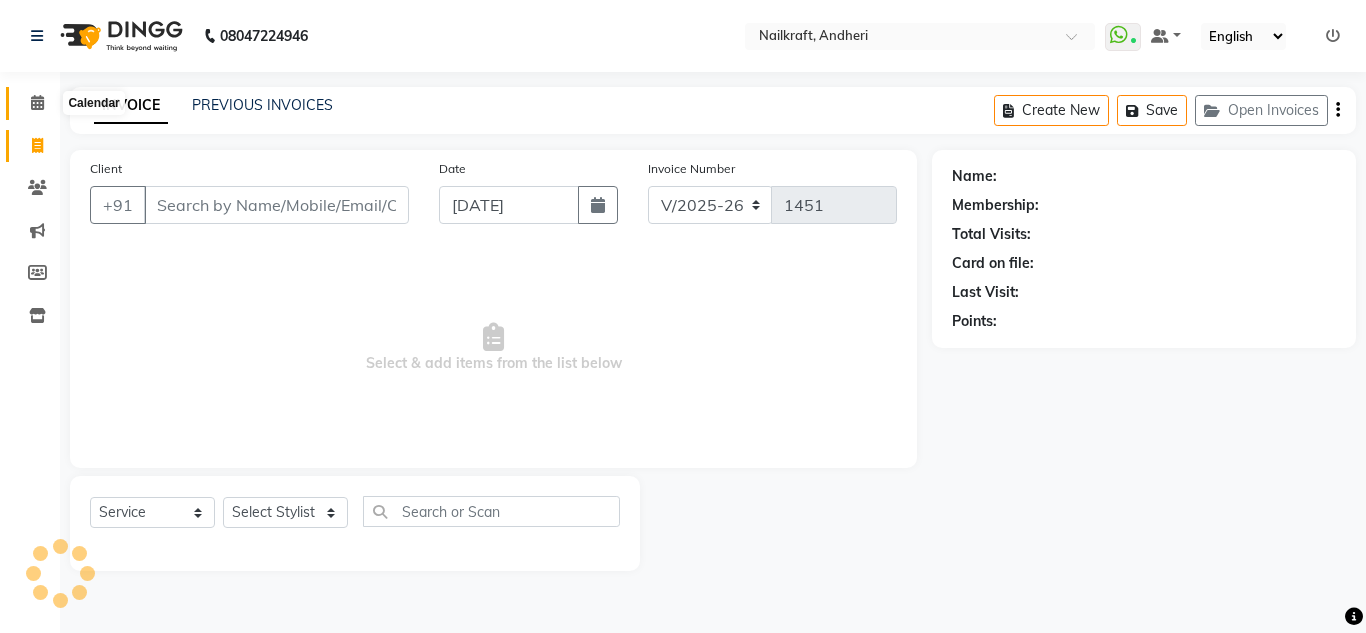 click 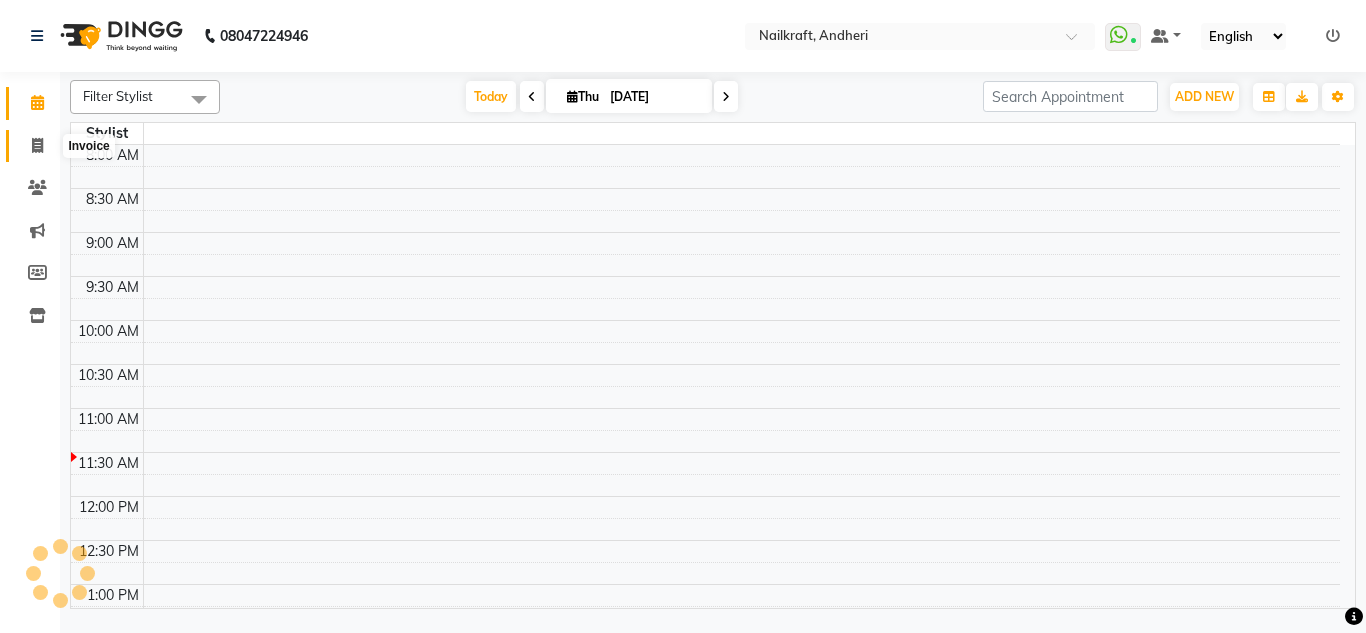 click 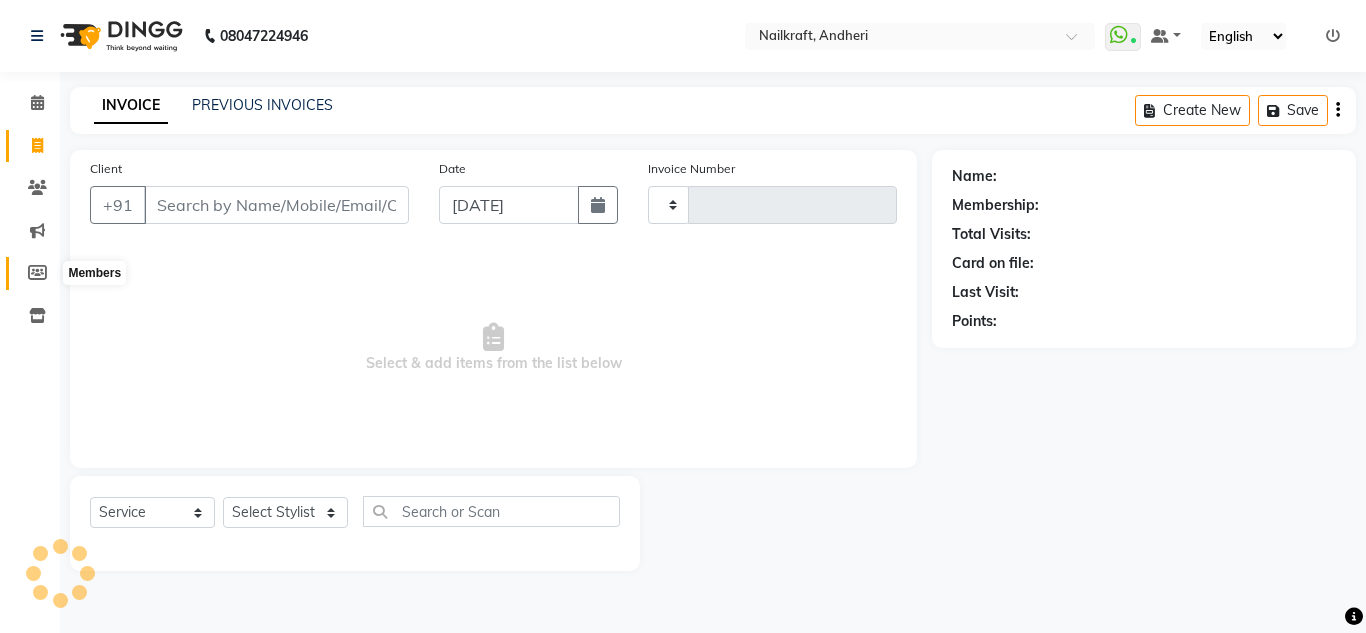 click 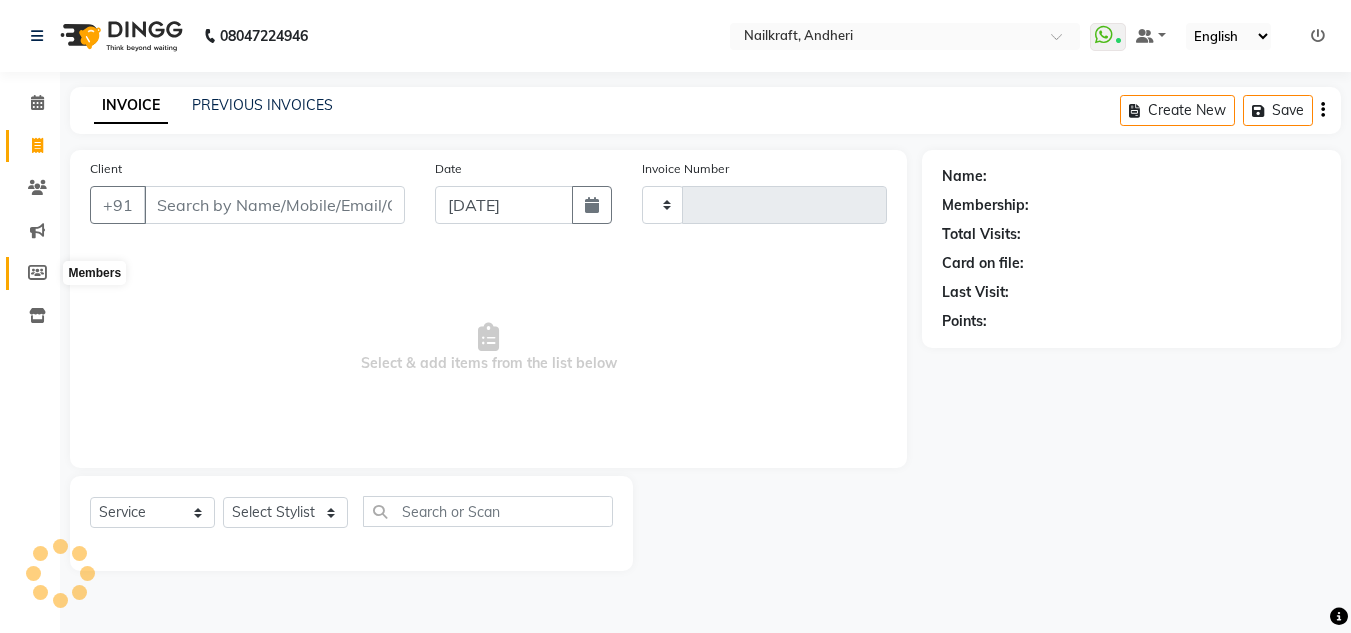 select 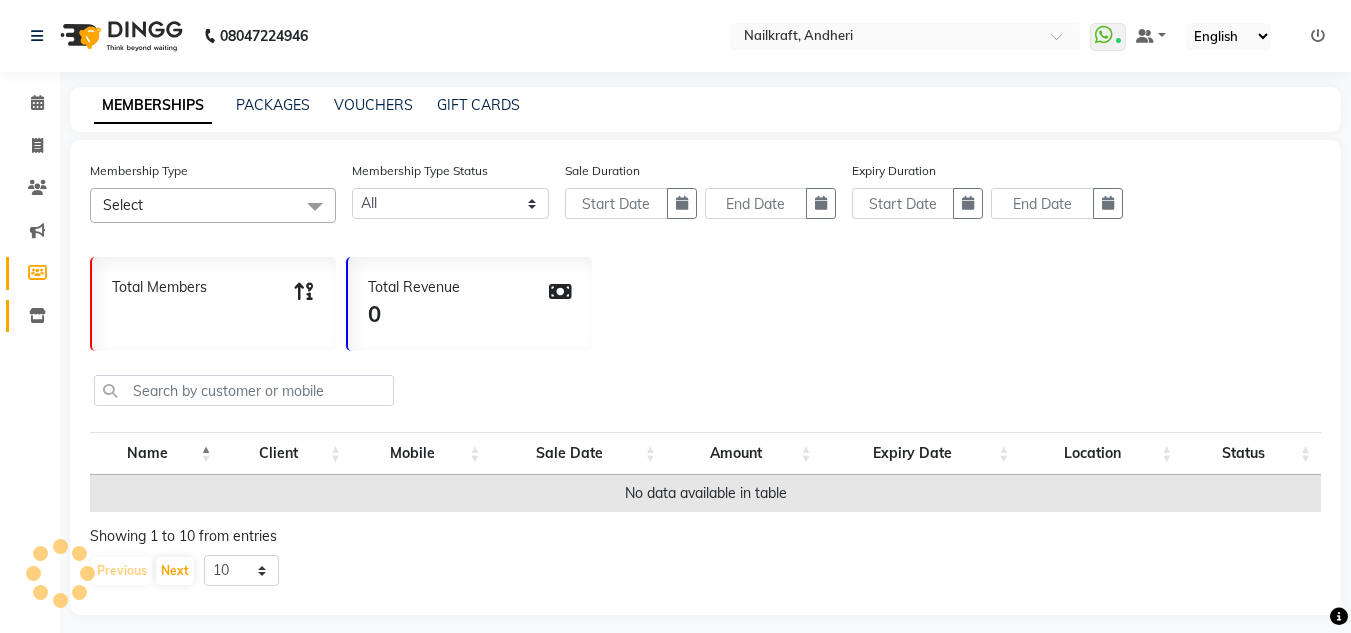 click on "Inventory" 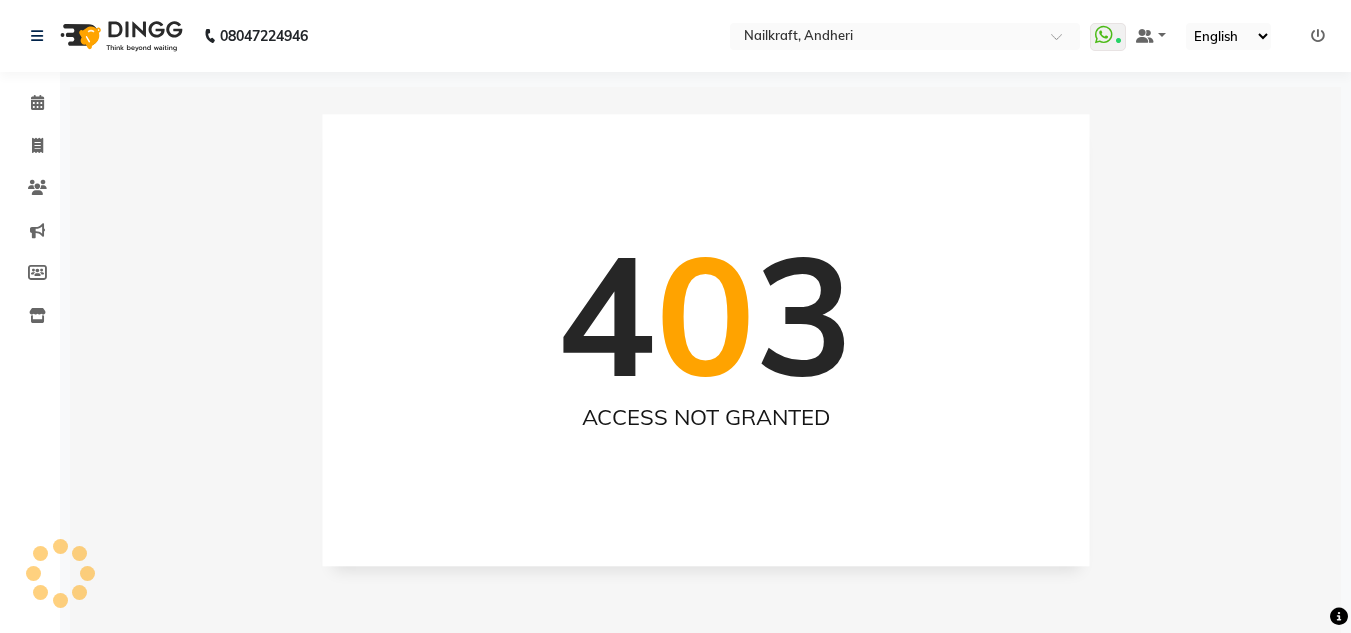 click on "Marketing" 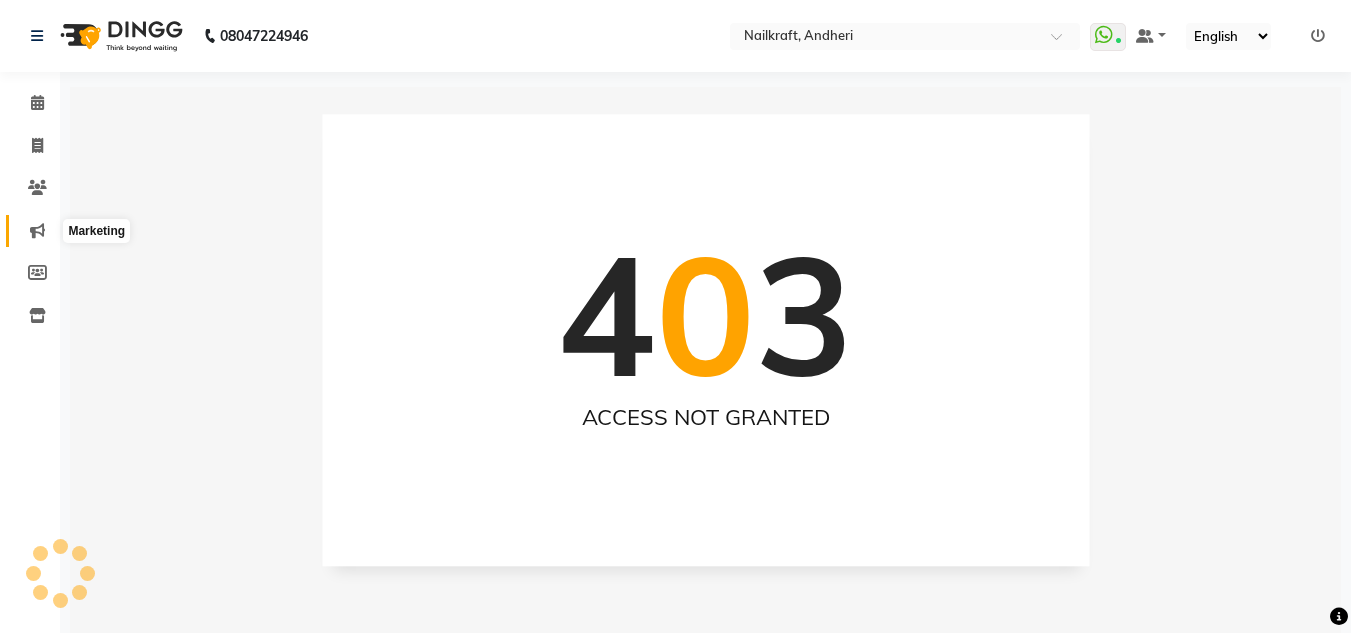 click 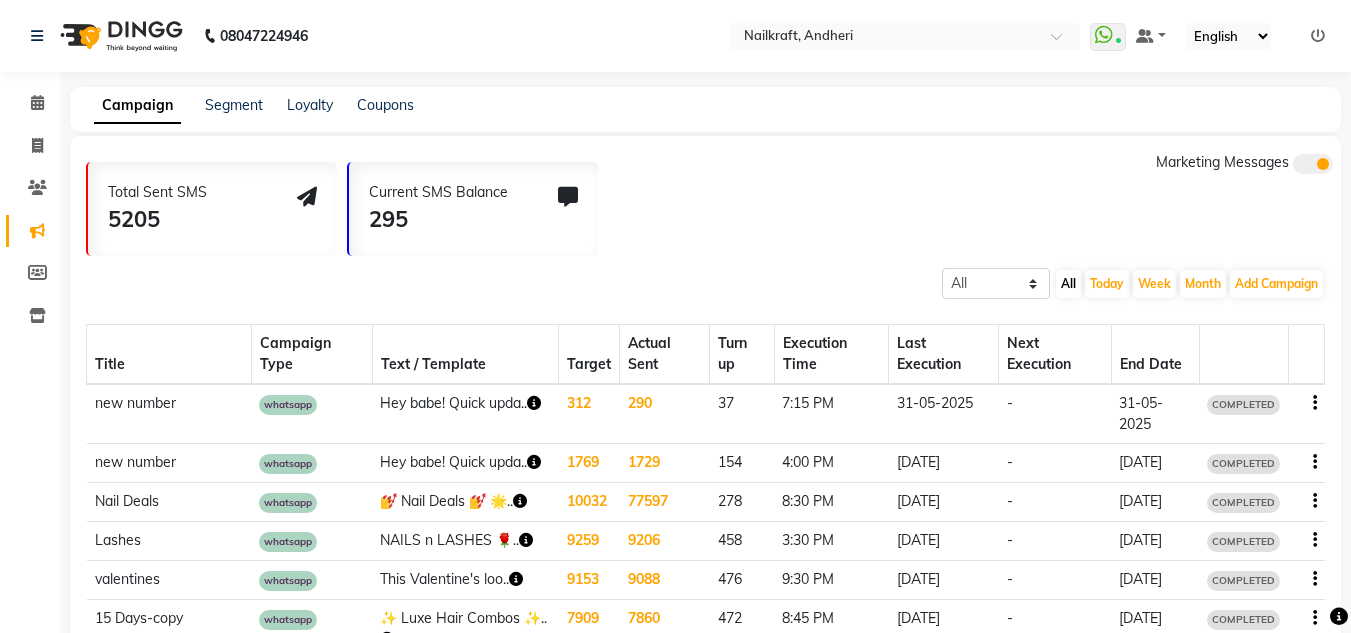 click on "Calendar" 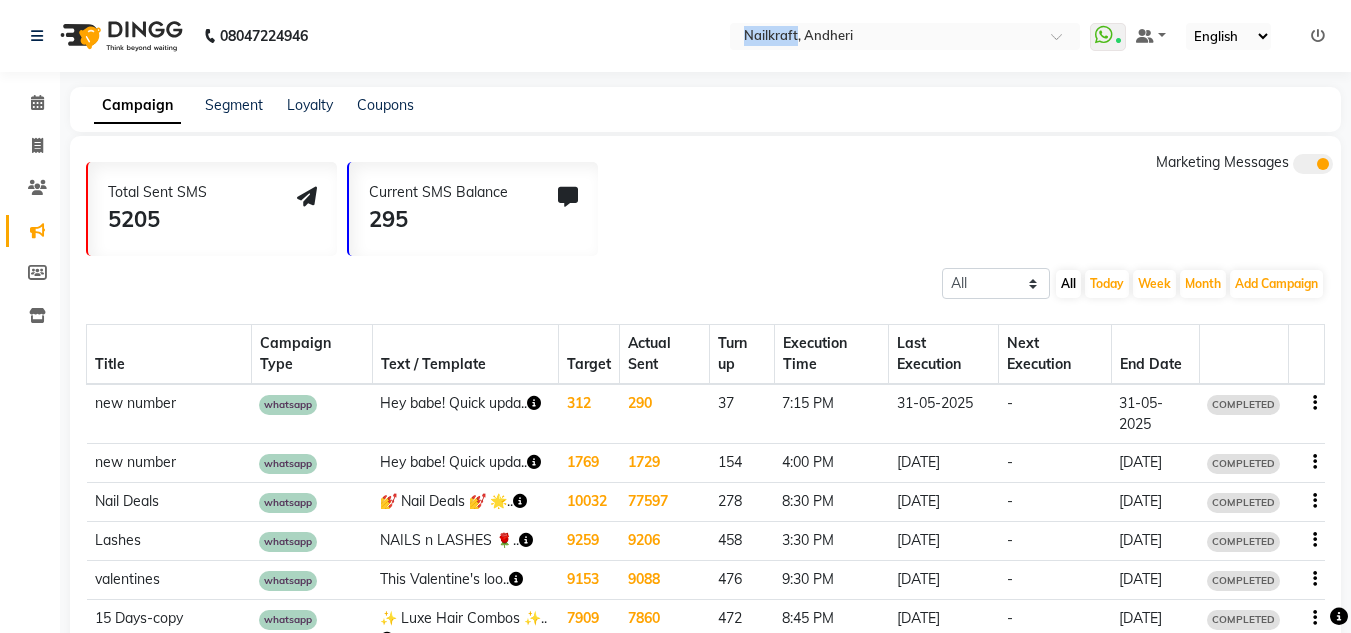 click on "08047224946 Select Location × Nailkraft, Andheri  WhatsApp Status  ✕ Status:  Connected Most Recent Message: 09-07-2025     06:47 PM Recent Service Activity: 10-07-2025     11:33 AM Default Panel My Panel English ENGLISH Español العربية मराठी हिंदी ગુજરાતી தமிழ் 中文 Notifications nothing to show" 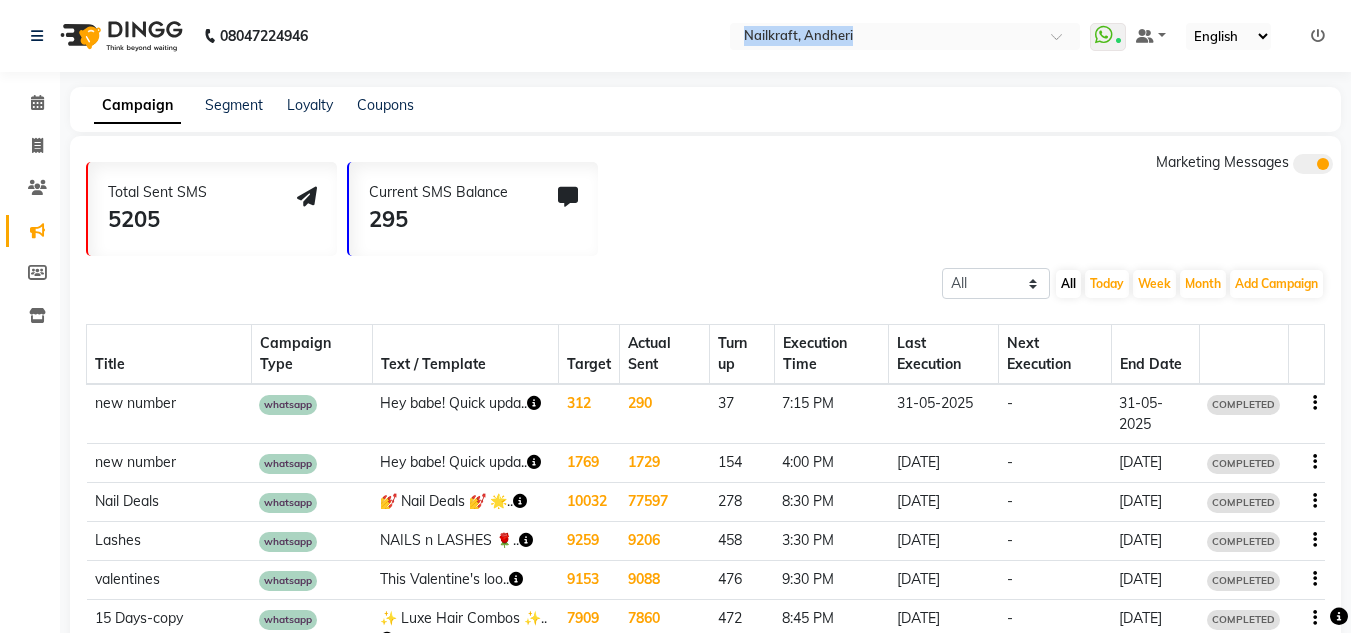 click on "08047224946 Select Location × Nailkraft, Andheri  WhatsApp Status  ✕ Status:  Connected Most Recent Message: 09-07-2025     06:47 PM Recent Service Activity: 10-07-2025     11:33 AM Default Panel My Panel English ENGLISH Español العربية मराठी हिंदी ગુજરાતી தமிழ் 中文 Notifications nothing to show" 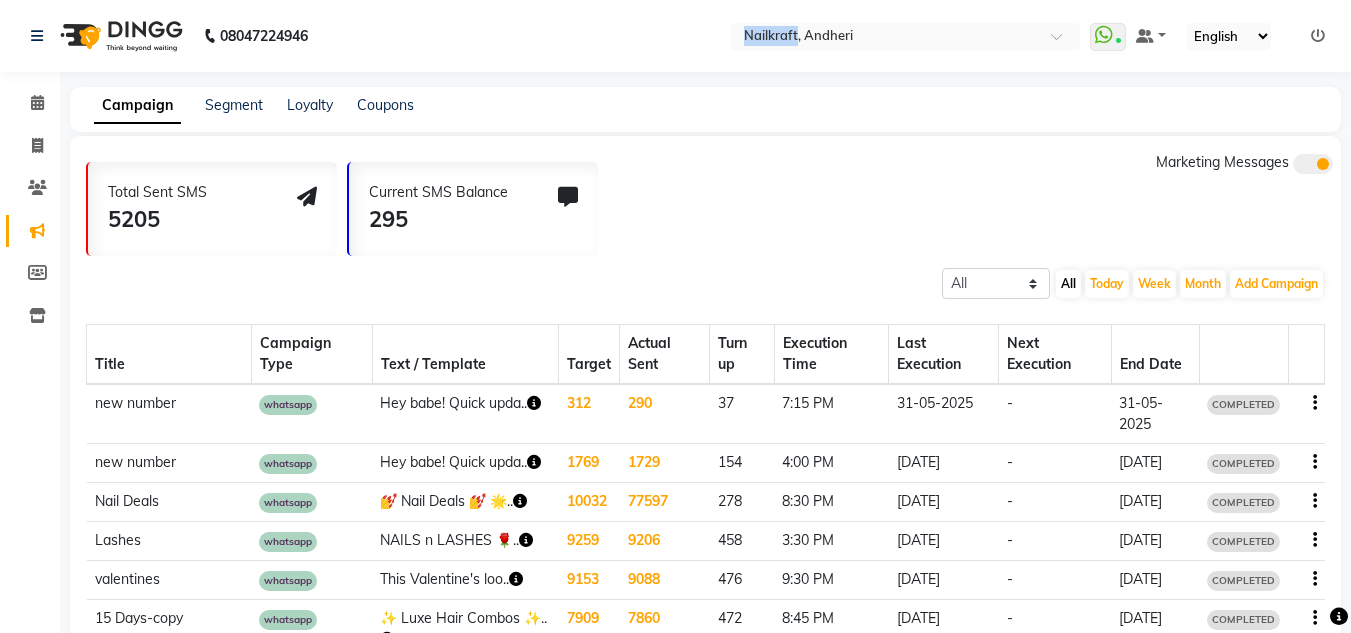 click on "08047224946 Select Location × Nailkraft, Andheri  WhatsApp Status  ✕ Status:  Connected Most Recent Message: 09-07-2025     06:47 PM Recent Service Activity: 10-07-2025     11:33 AM Default Panel My Panel English ENGLISH Español العربية मराठी हिंदी ગુજરાતી தமிழ் 中文 Notifications nothing to show" 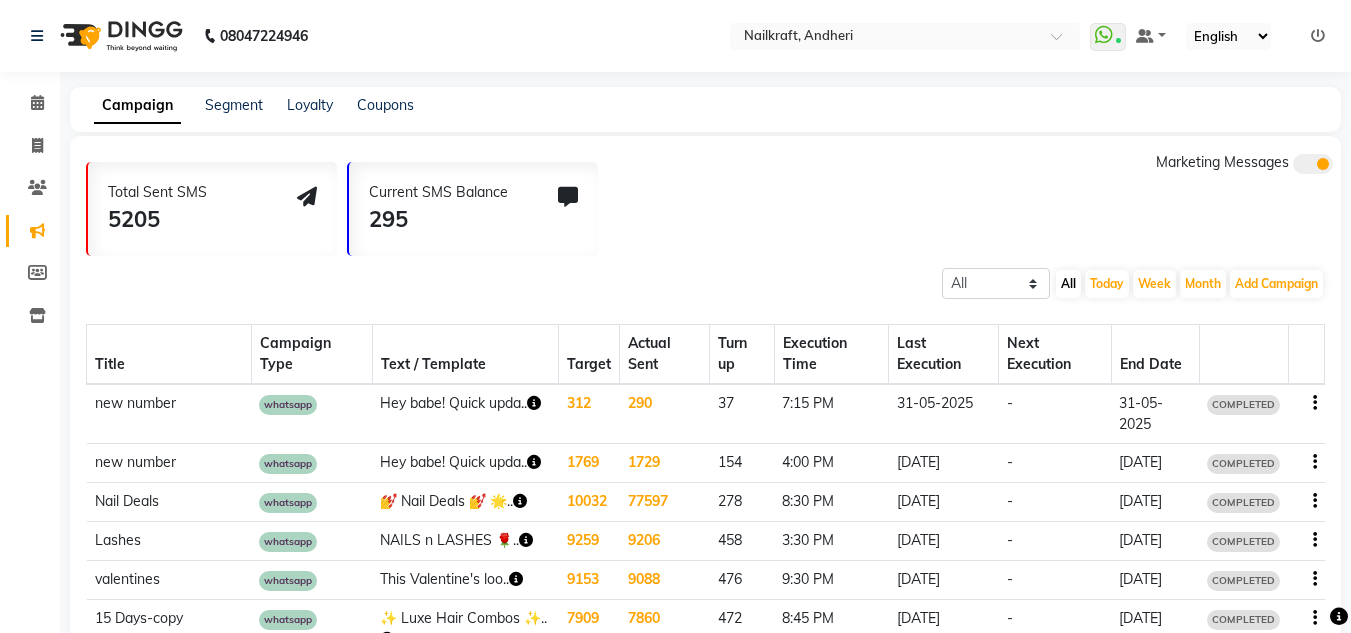 click on "08047224946 Select Location × Nailkraft, Andheri  WhatsApp Status  ✕ Status:  Connected Most Recent Message: 09-07-2025     06:47 PM Recent Service Activity: 10-07-2025     11:33 AM Default Panel My Panel English ENGLISH Español العربية मराठी हिंदी ગુજરાતી தமிழ் 中文 Notifications nothing to show" 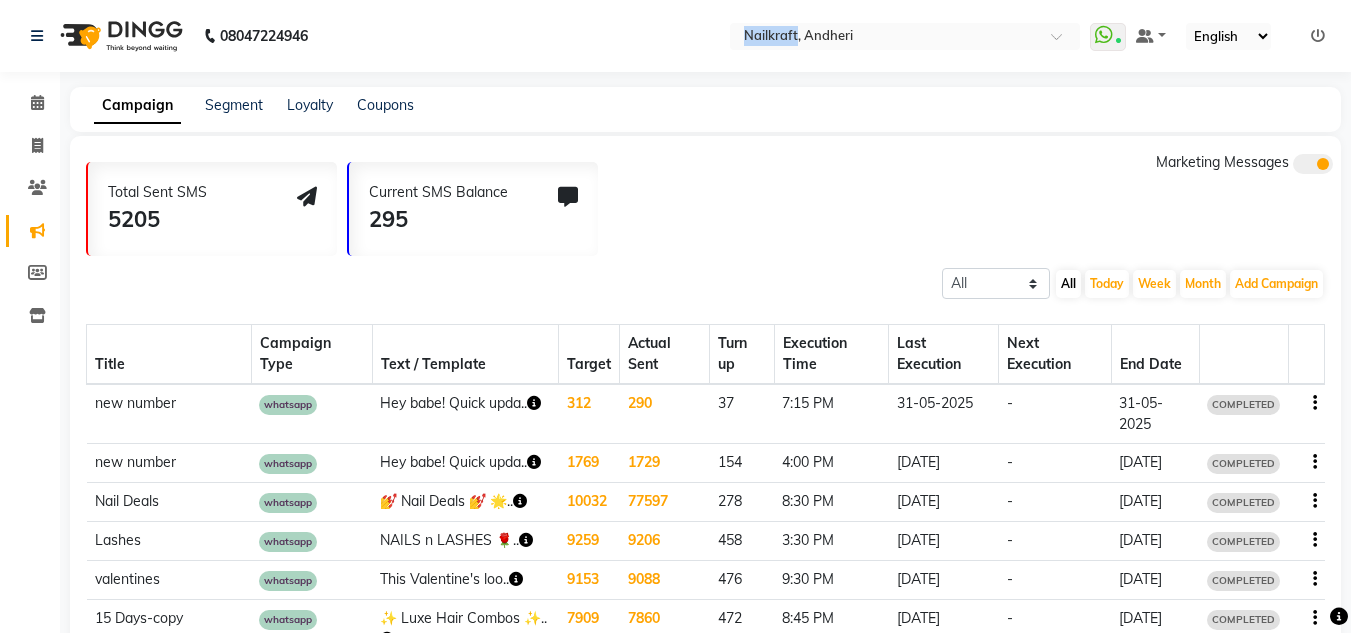 click on "08047224946 Select Location × Nailkraft, Andheri  WhatsApp Status  ✕ Status:  Connected Most Recent Message: 09-07-2025     06:47 PM Recent Service Activity: 10-07-2025     11:33 AM Default Panel My Panel English ENGLISH Español العربية मराठी हिंदी ગુજરાતી தமிழ் 中文 Notifications nothing to show" 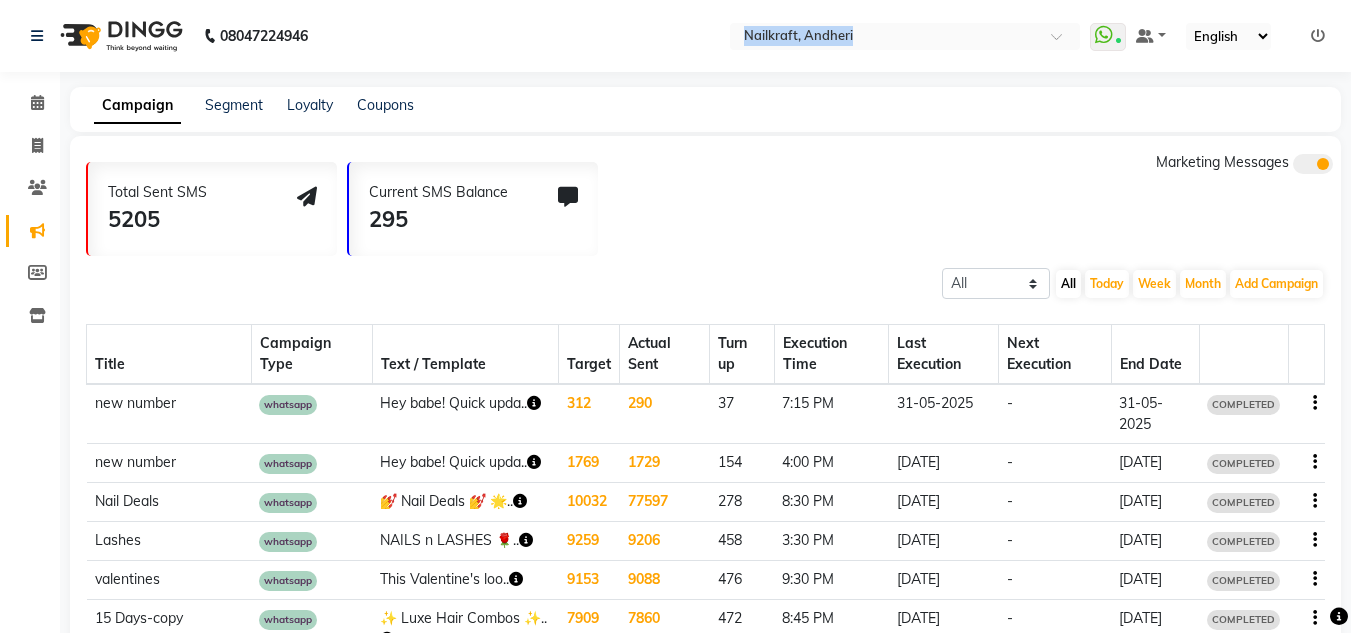 click on "08047224946 Select Location × Nailkraft, Andheri  WhatsApp Status  ✕ Status:  Connected Most Recent Message: 09-07-2025     06:47 PM Recent Service Activity: 10-07-2025     11:33 AM Default Panel My Panel English ENGLISH Español العربية मराठी हिंदी ગુજરાતી தமிழ் 中文 Notifications nothing to show" 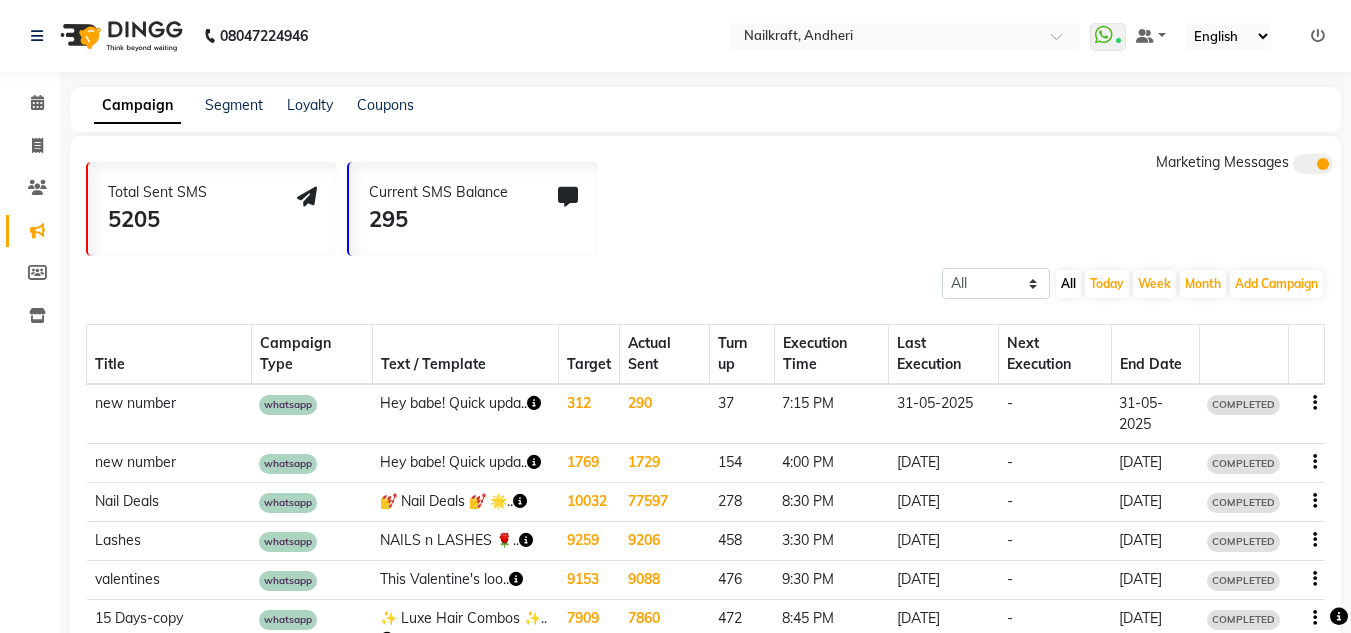 click on "Calendar  Invoice  Clients  Marketing  Members  Inventory Completed InProgress Upcoming Dropped Tentative Check-In Confirm Bookings Segments Page Builder" 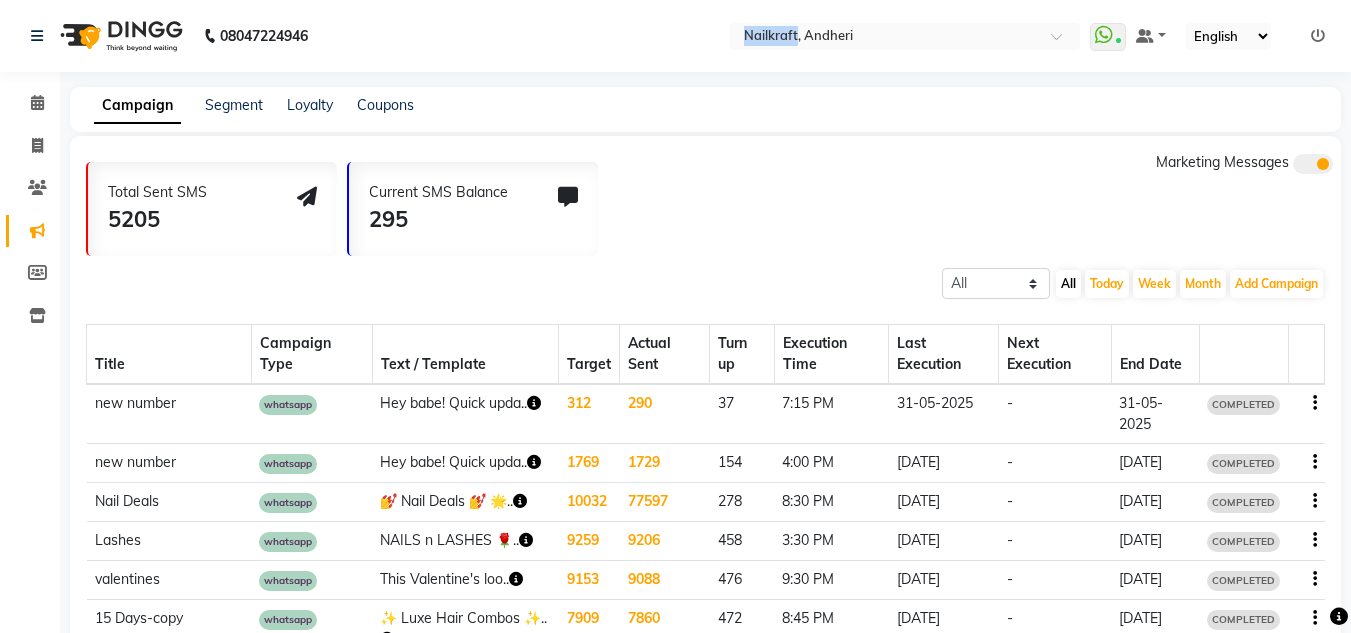 click on "08047224946 Select Location × Nailkraft, Andheri  WhatsApp Status  ✕ Status:  Connected Most Recent Message: 09-07-2025     06:47 PM Recent Service Activity: 10-07-2025     11:33 AM Default Panel My Panel English ENGLISH Español العربية मराठी हिंदी ગુજરાતી தமிழ் 中文 Notifications nothing to show" 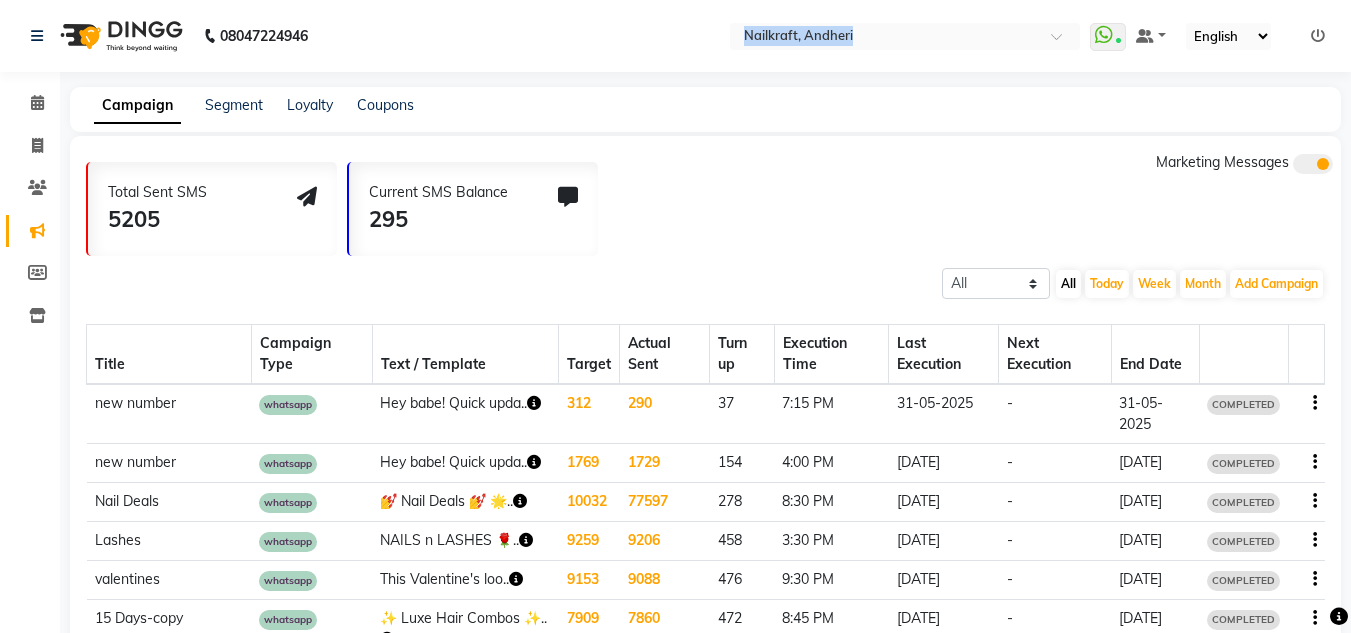 click on "08047224946 Select Location × Nailkraft, Andheri  WhatsApp Status  ✕ Status:  Connected Most Recent Message: 09-07-2025     06:47 PM Recent Service Activity: 10-07-2025     11:33 AM Default Panel My Panel English ENGLISH Español العربية मराठी हिंदी ગુજરાતી தமிழ் 中文 Notifications nothing to show" 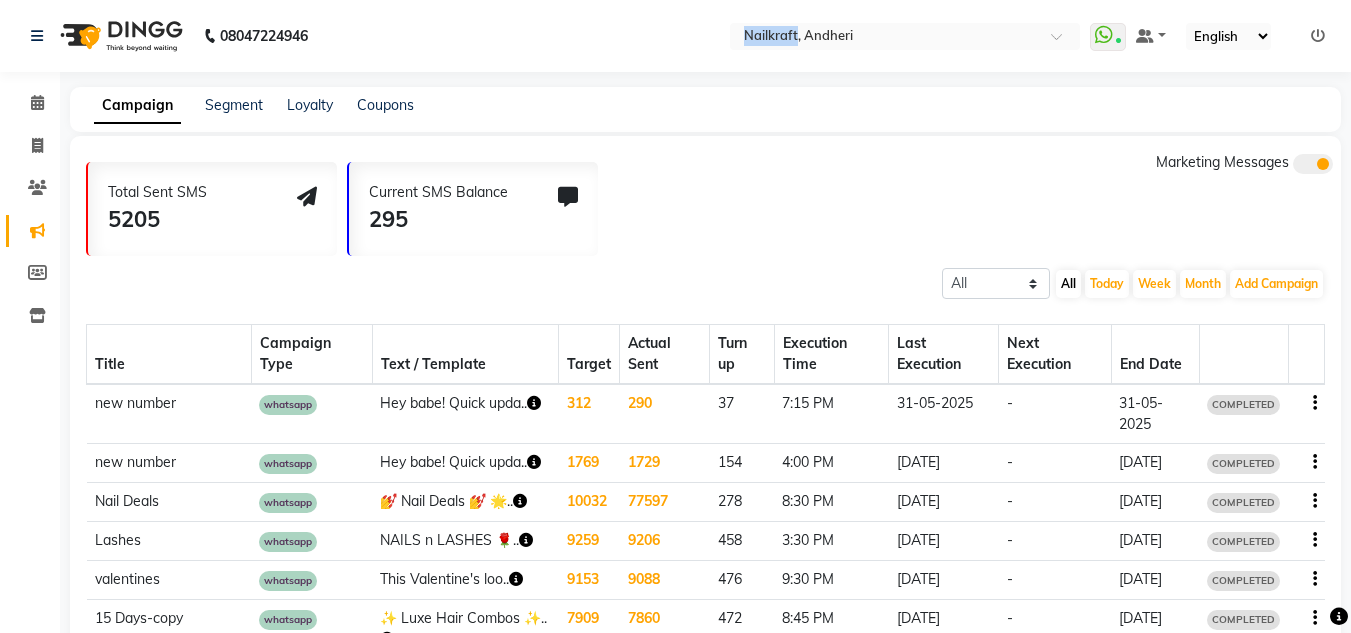 click on "08047224946 Select Location × Nailkraft, Andheri  WhatsApp Status  ✕ Status:  Connected Most Recent Message: 09-07-2025     06:47 PM Recent Service Activity: 10-07-2025     11:33 AM Default Panel My Panel English ENGLISH Español العربية मराठी हिंदी ગુજરાતી தமிழ் 中文 Notifications nothing to show" 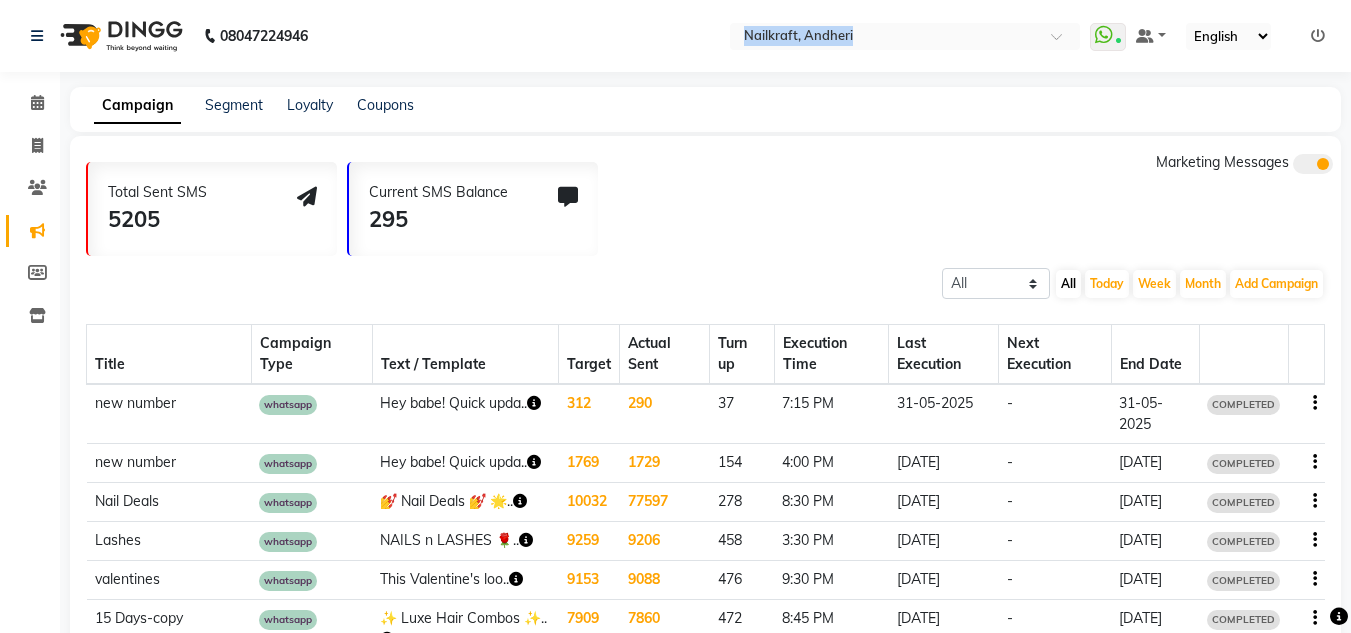click on "08047224946 Select Location × Nailkraft, Andheri  WhatsApp Status  ✕ Status:  Connected Most Recent Message: 09-07-2025     06:47 PM Recent Service Activity: 10-07-2025     11:33 AM Default Panel My Panel English ENGLISH Español العربية मराठी हिंदी ગુજરાતી தமிழ் 中文 Notifications nothing to show" 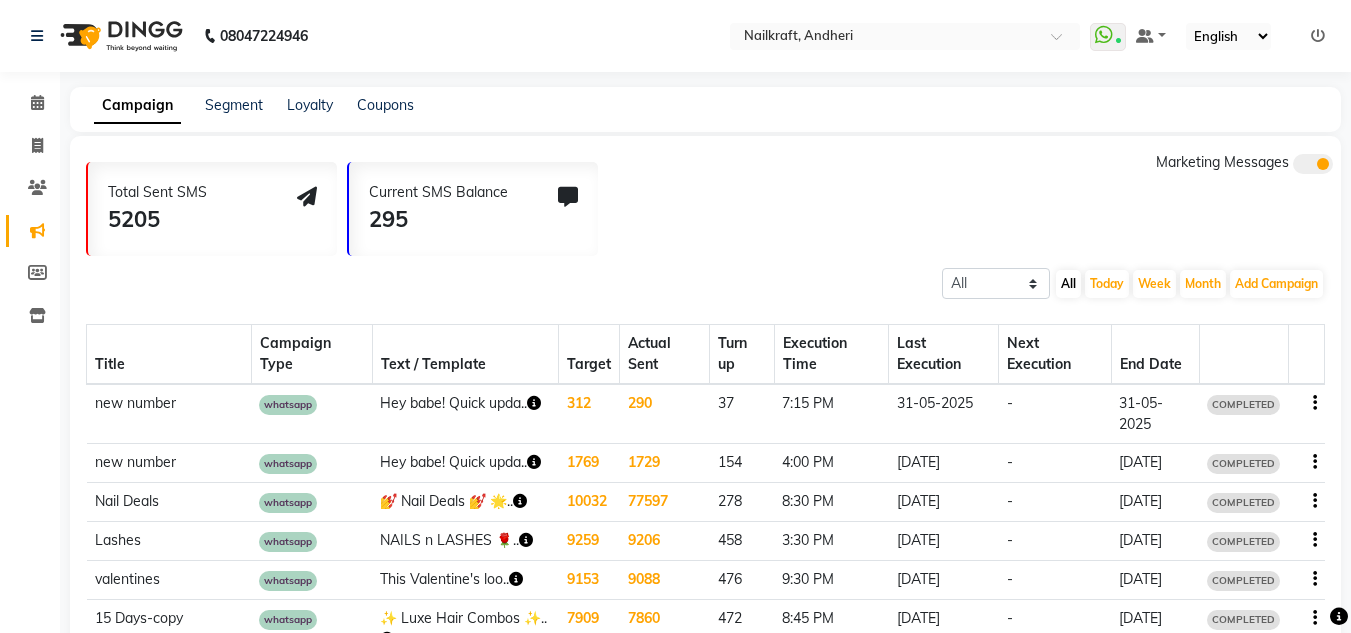 click on "08047224946 Select Location × Nailkraft, Andheri  WhatsApp Status  ✕ Status:  Connected Most Recent Message: 09-07-2025     06:47 PM Recent Service Activity: 10-07-2025     11:33 AM Default Panel My Panel English ENGLISH Español العربية मराठी हिंदी ગુજરાતી தமிழ் 中文 Notifications nothing to show" 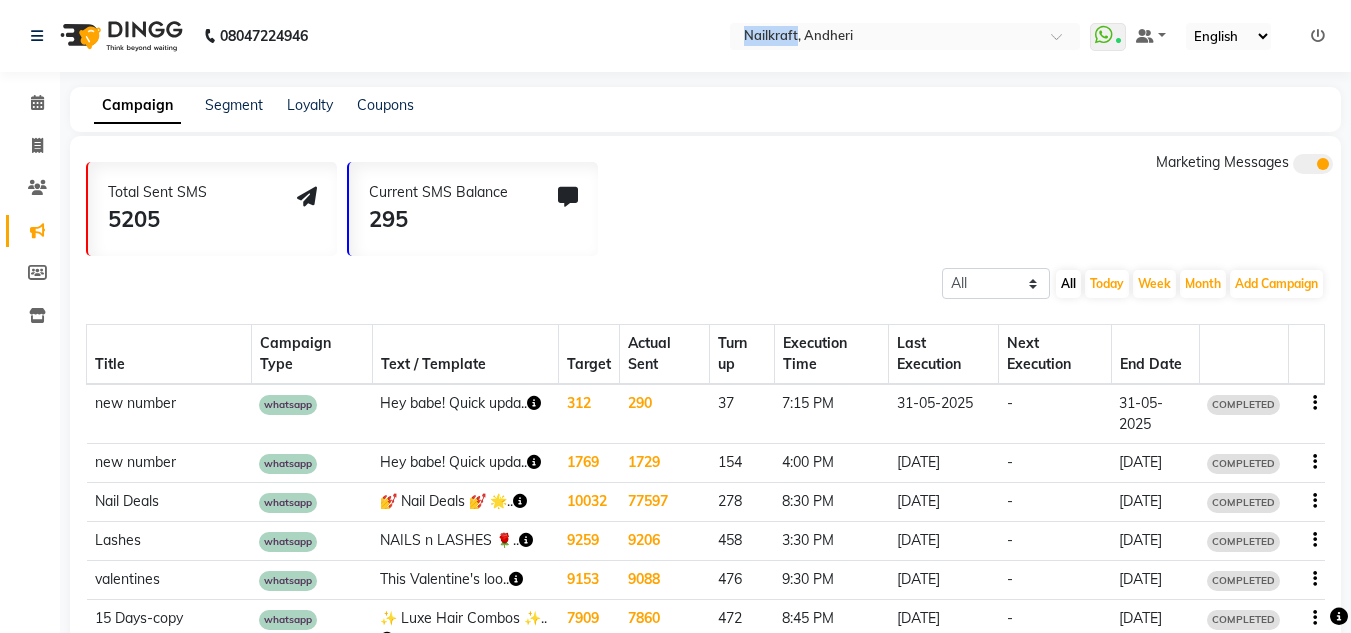 click on "08047224946 Select Location × Nailkraft, Andheri  WhatsApp Status  ✕ Status:  Connected Most Recent Message: 09-07-2025     06:47 PM Recent Service Activity: 10-07-2025     11:33 AM Default Panel My Panel English ENGLISH Español العربية मराठी हिंदी ગુજરાતી தமிழ் 中文 Notifications nothing to show" 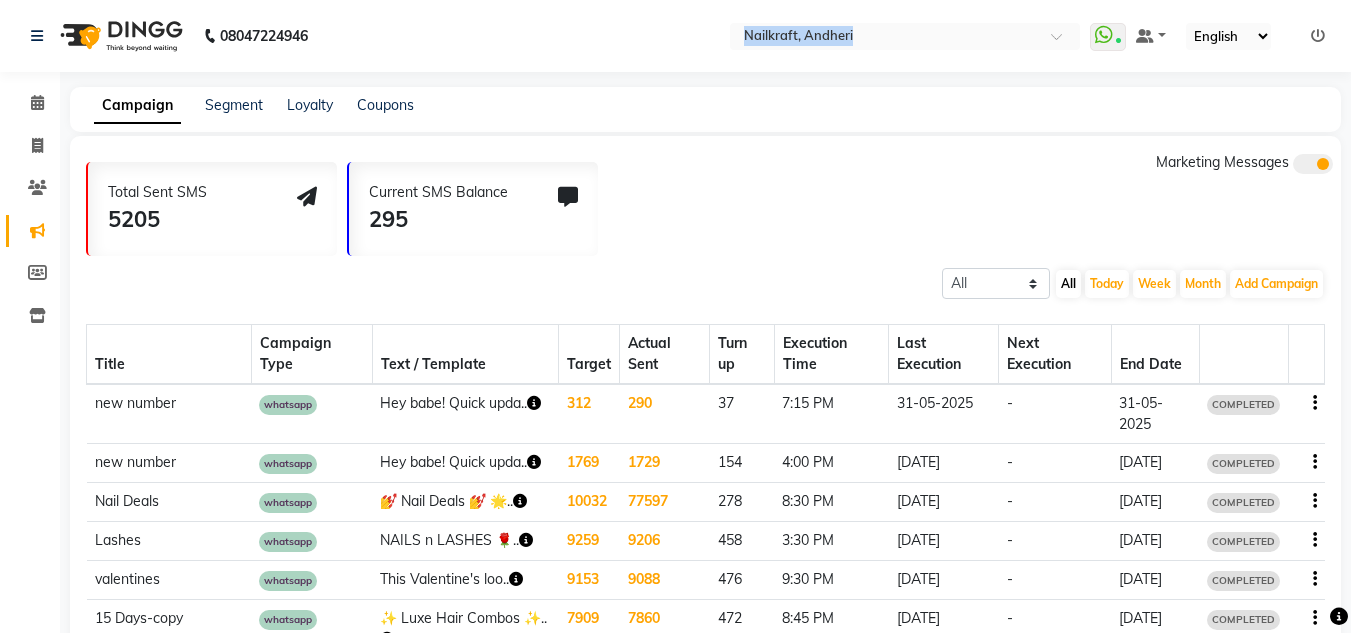 click on "08047224946 Select Location × Nailkraft, Andheri  WhatsApp Status  ✕ Status:  Connected Most Recent Message: 09-07-2025     06:47 PM Recent Service Activity: 10-07-2025     11:33 AM Default Panel My Panel English ENGLISH Español العربية मराठी हिंदी ગુજરાતી தமிழ் 中文 Notifications nothing to show" 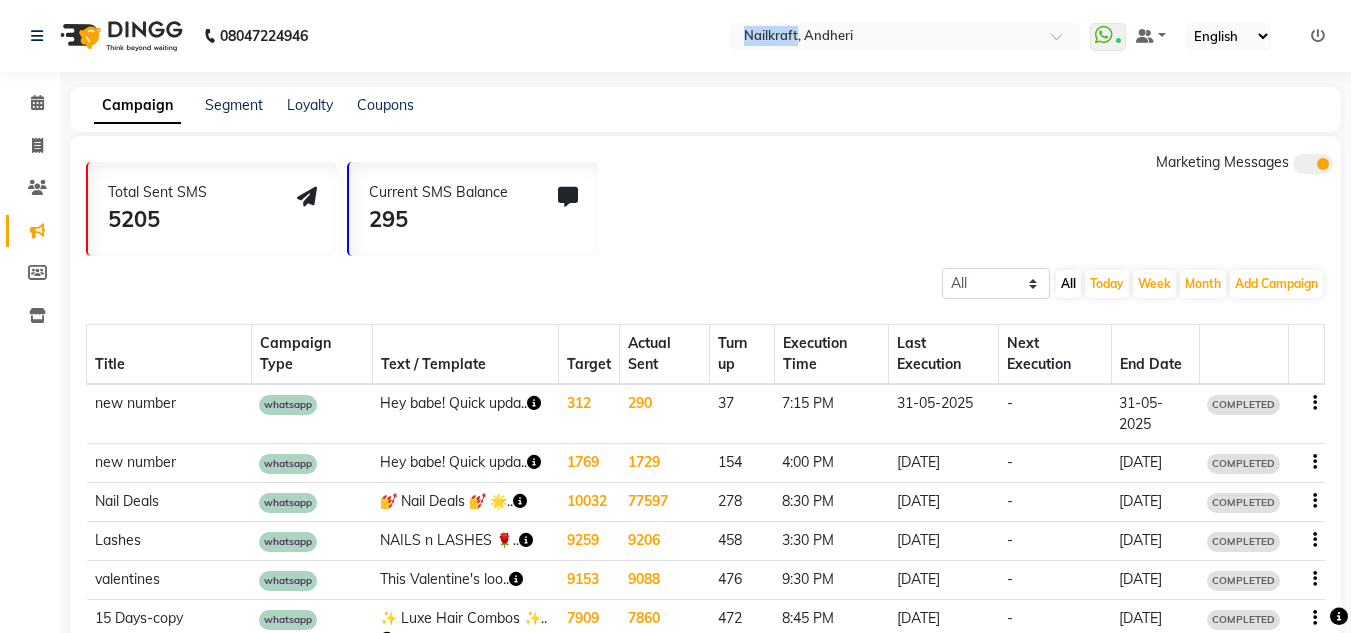 click on "08047224946 Select Location × Nailkraft, Andheri  WhatsApp Status  ✕ Status:  Connected Most Recent Message: 09-07-2025     06:47 PM Recent Service Activity: 10-07-2025     11:33 AM Default Panel My Panel English ENGLISH Español العربية मराठी हिंदी ગુજરાતી தமிழ் 中文 Notifications nothing to show" 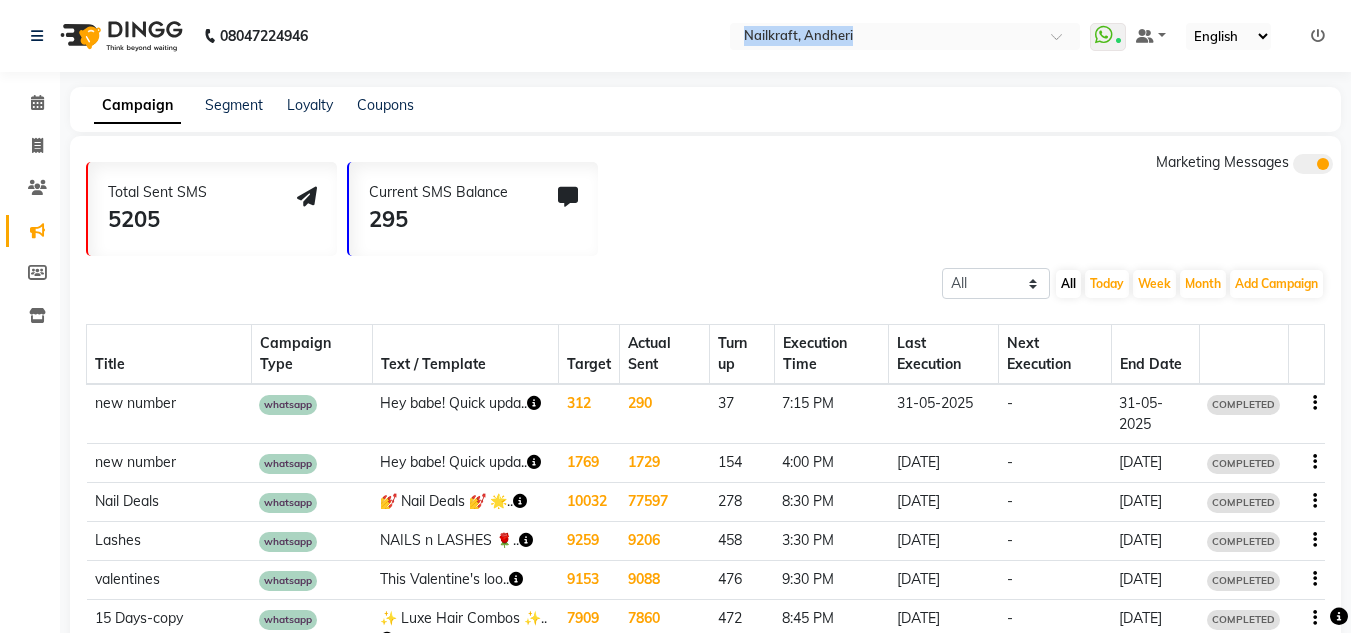 click on "08047224946 Select Location × Nailkraft, Andheri  WhatsApp Status  ✕ Status:  Connected Most Recent Message: 09-07-2025     06:47 PM Recent Service Activity: 10-07-2025     11:33 AM Default Panel My Panel English ENGLISH Español العربية मराठी हिंदी ગુજરાતી தமிழ் 中文 Notifications nothing to show" 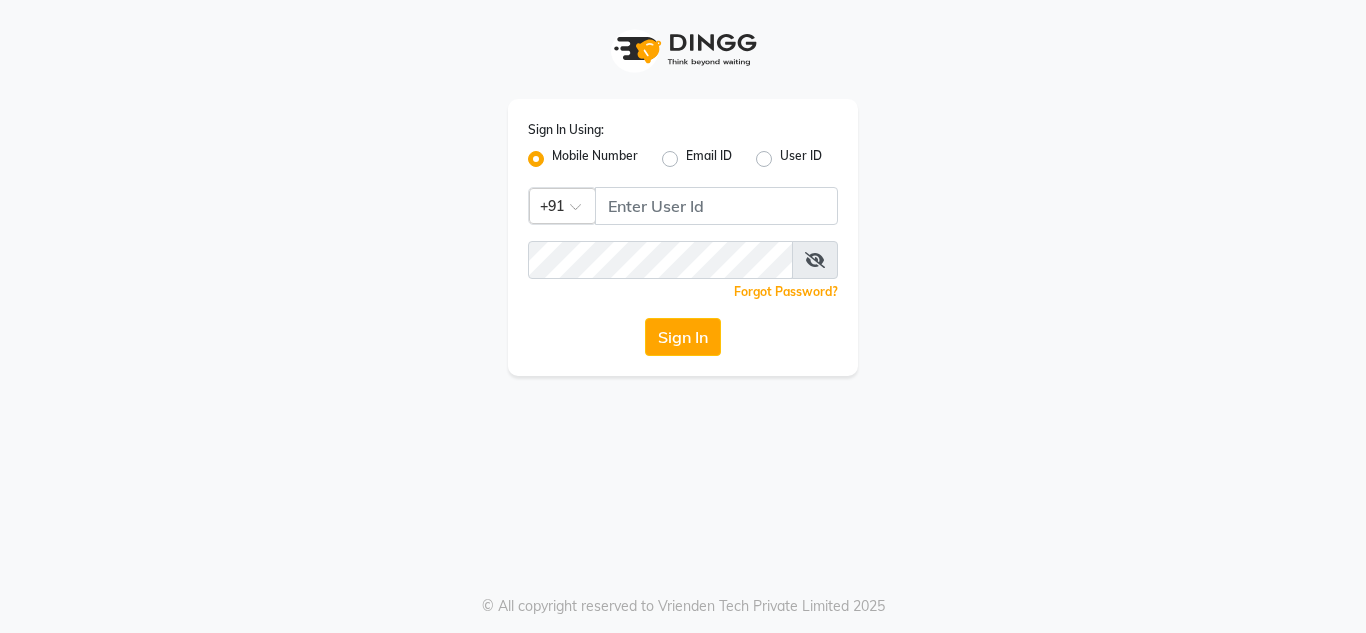 scroll, scrollTop: 0, scrollLeft: 0, axis: both 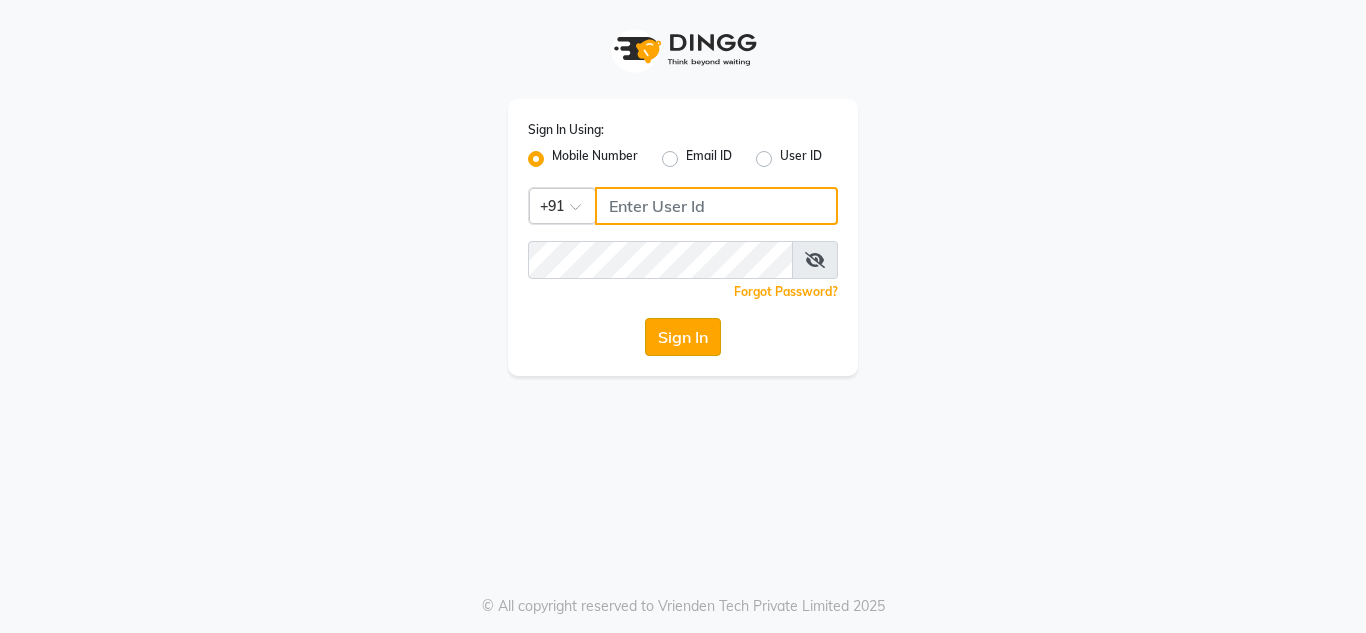 type on "8369722318" 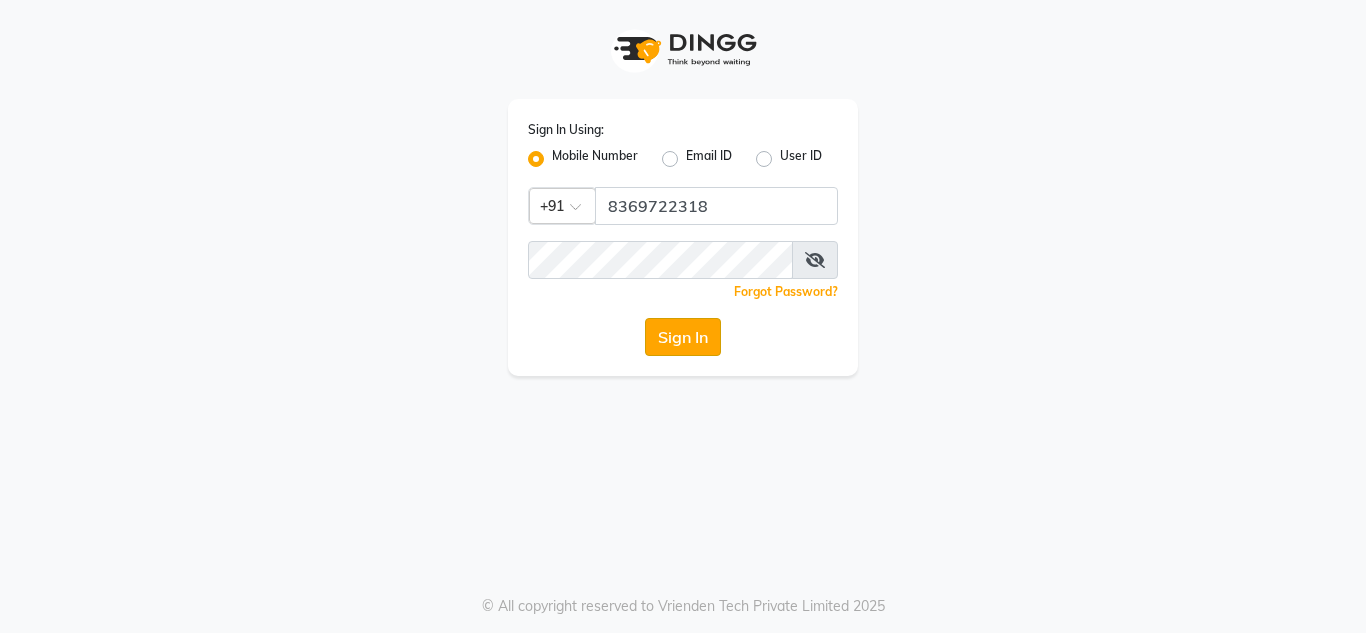 click on "Sign In" 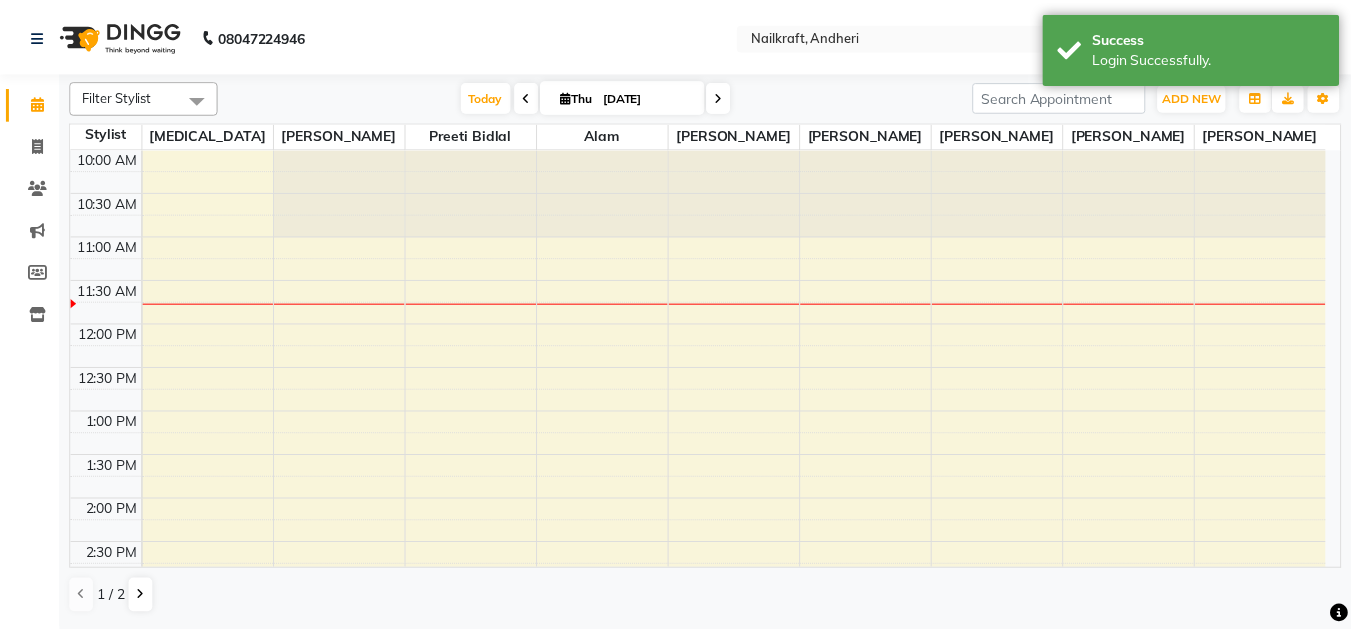 scroll, scrollTop: 0, scrollLeft: 0, axis: both 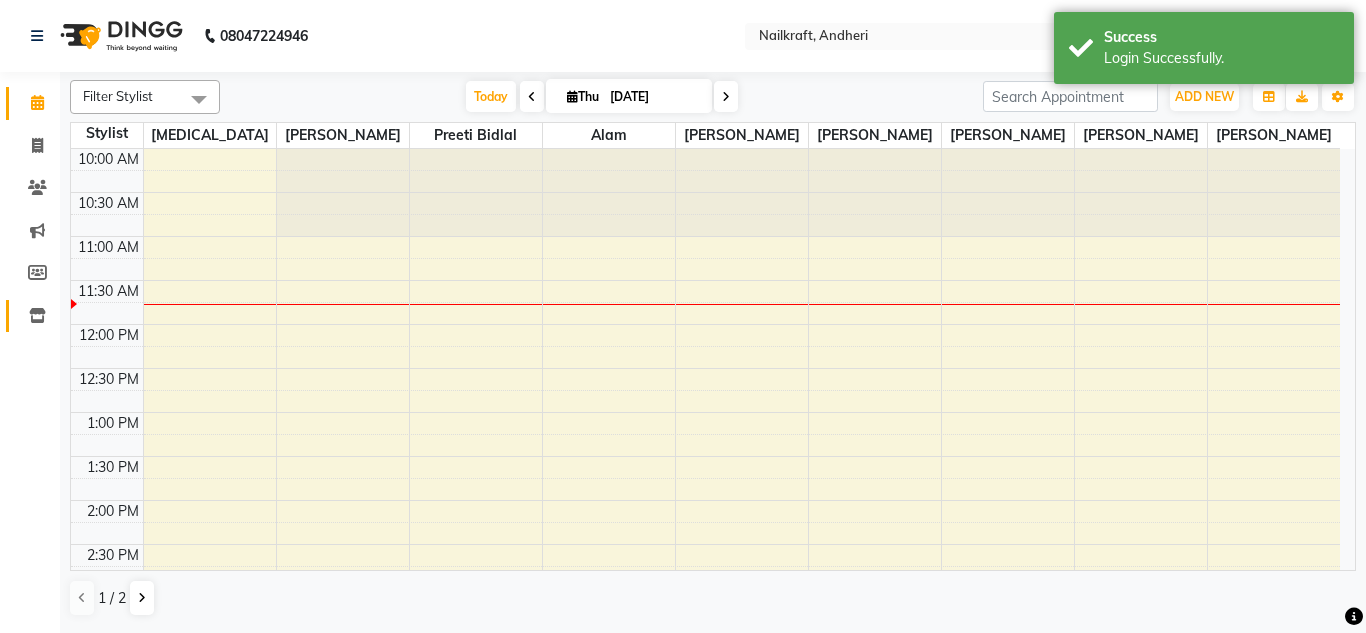 click 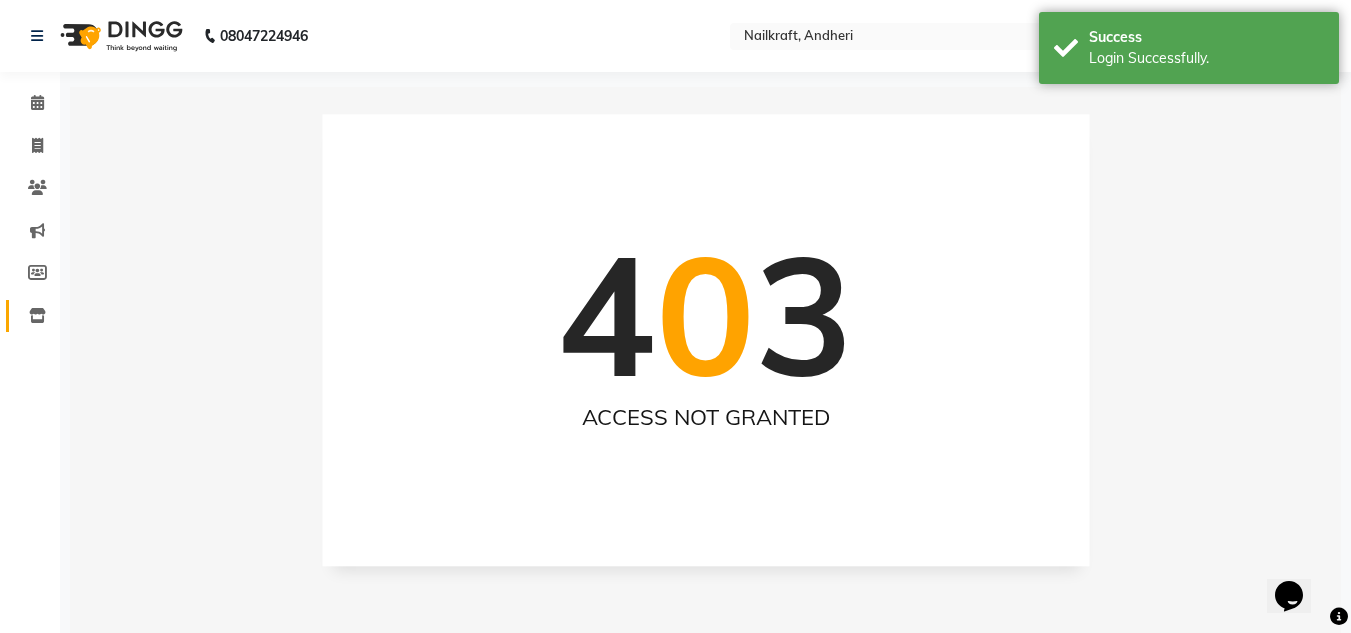 scroll, scrollTop: 0, scrollLeft: 0, axis: both 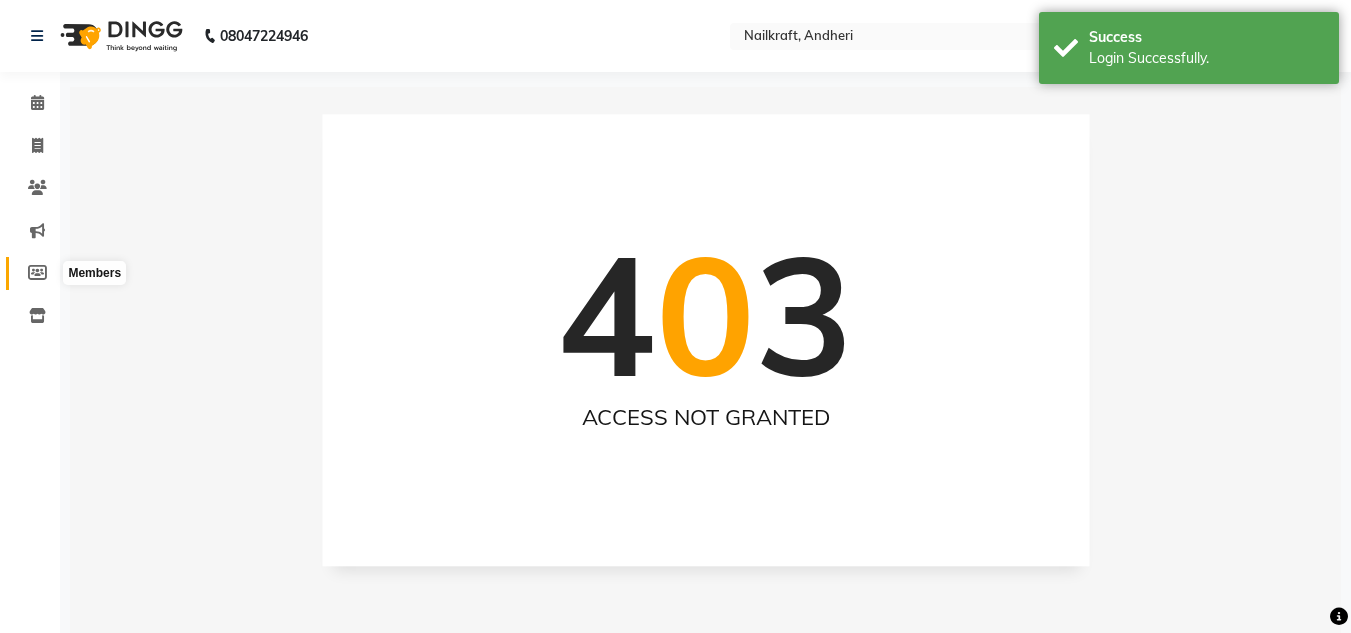 click 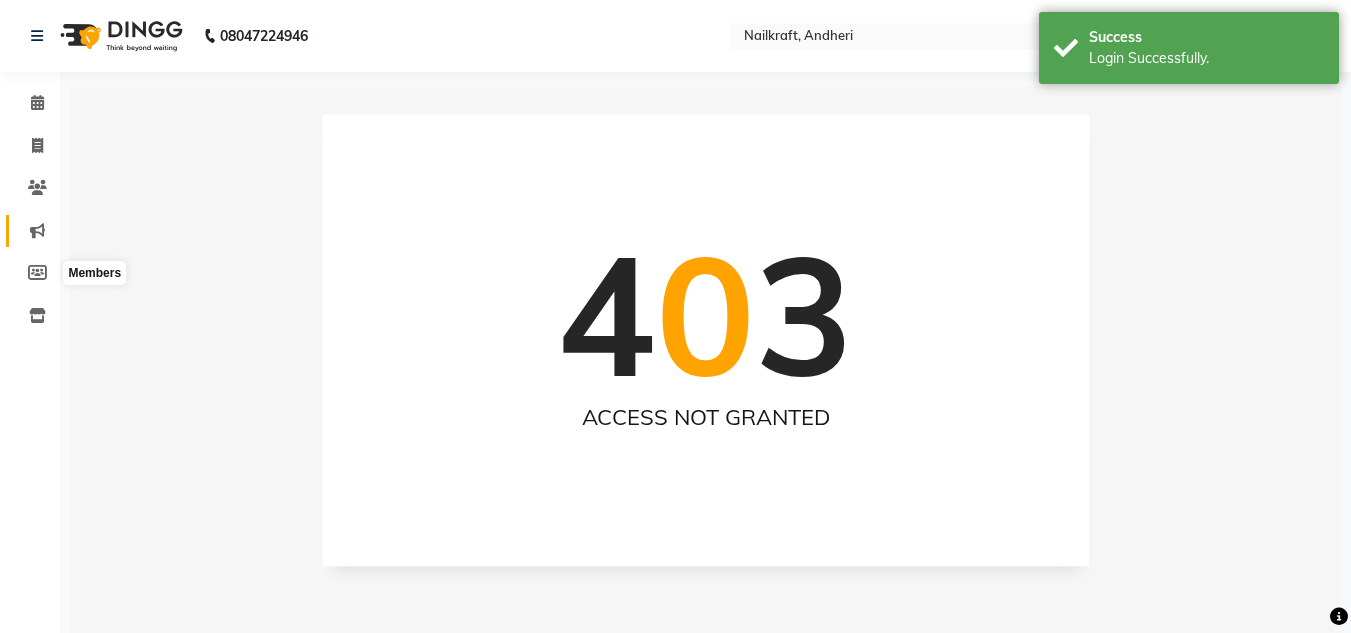 click 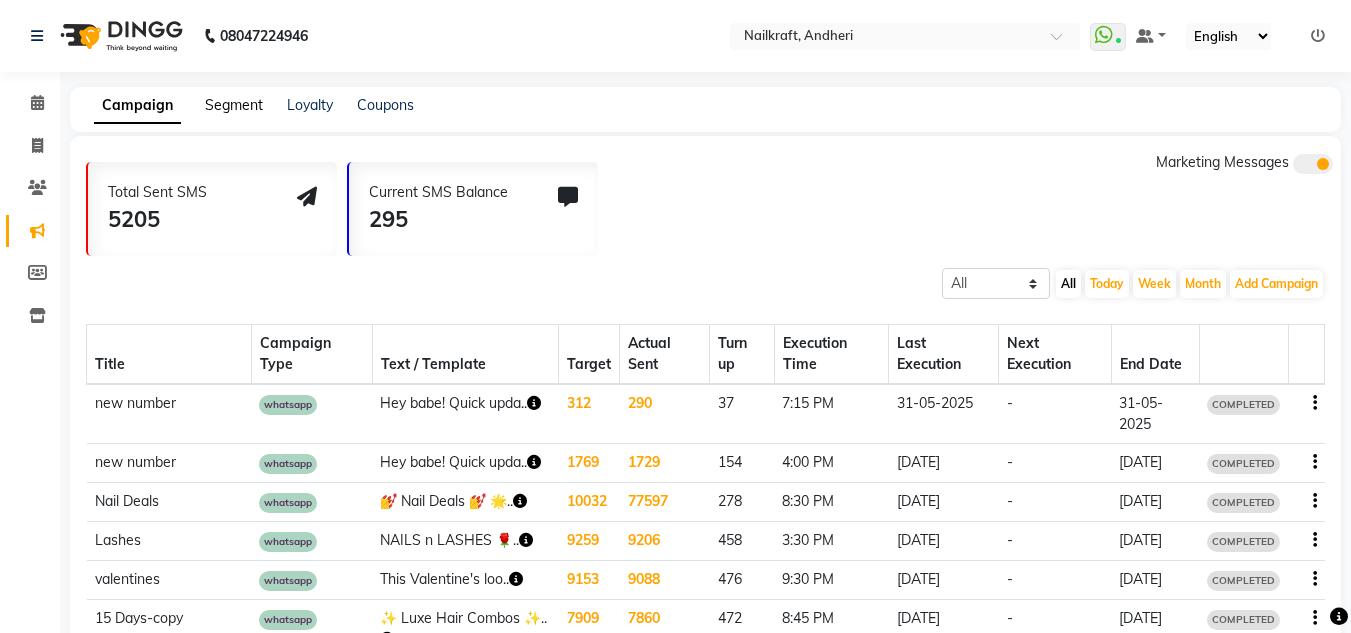 click on "Segment" 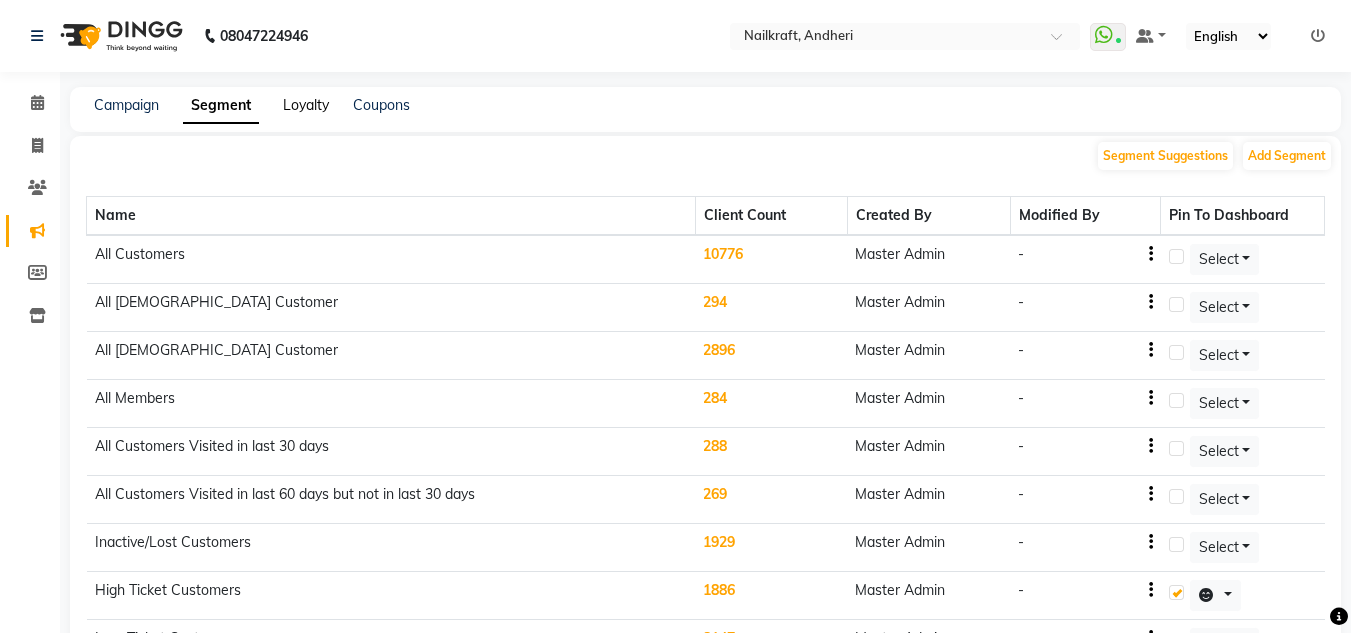 click on "Loyalty" 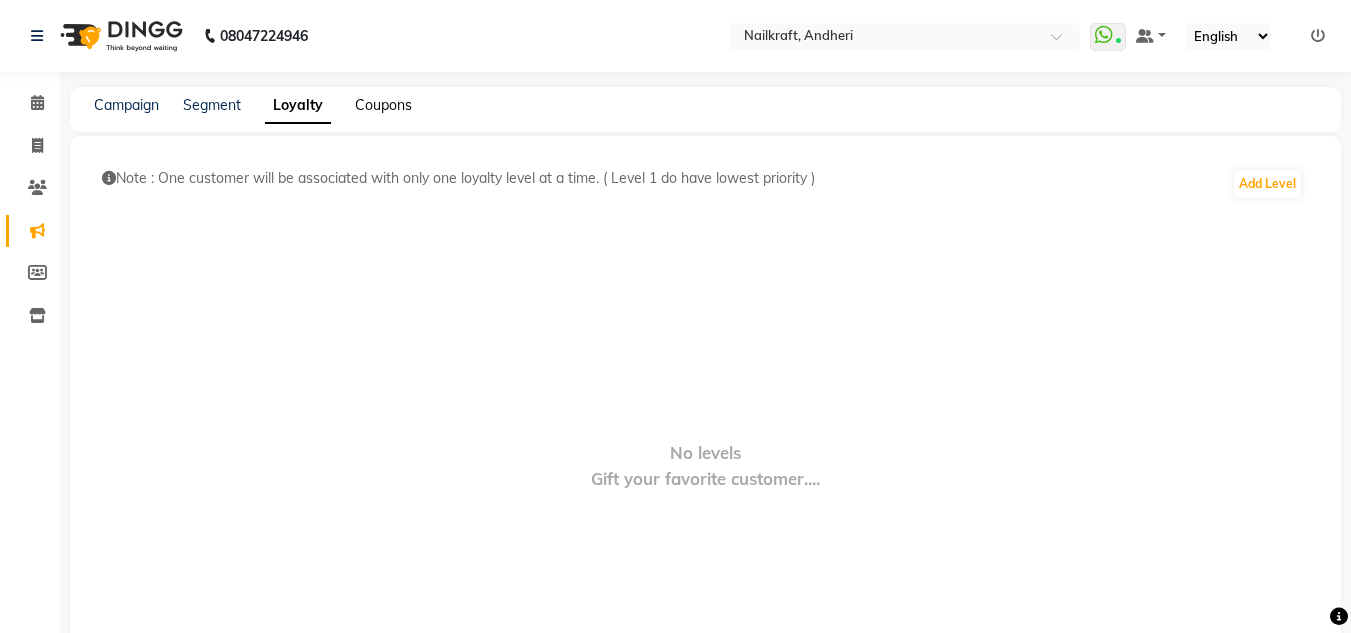 click on "Coupons" 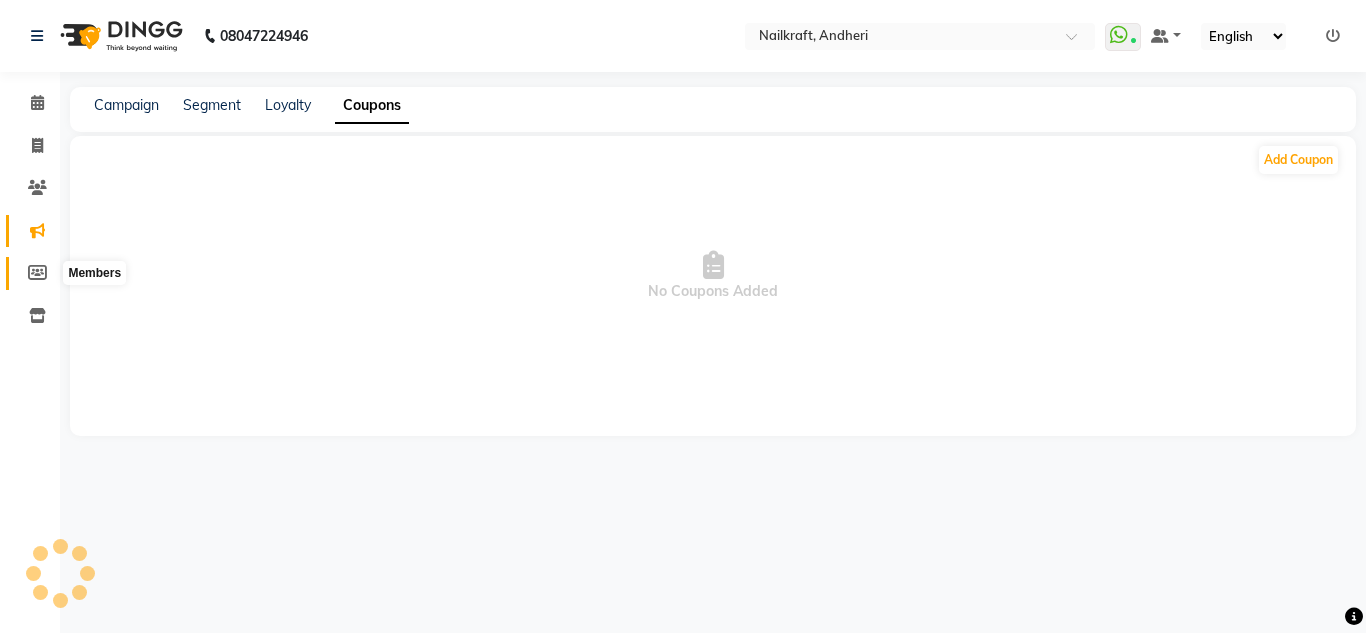 click 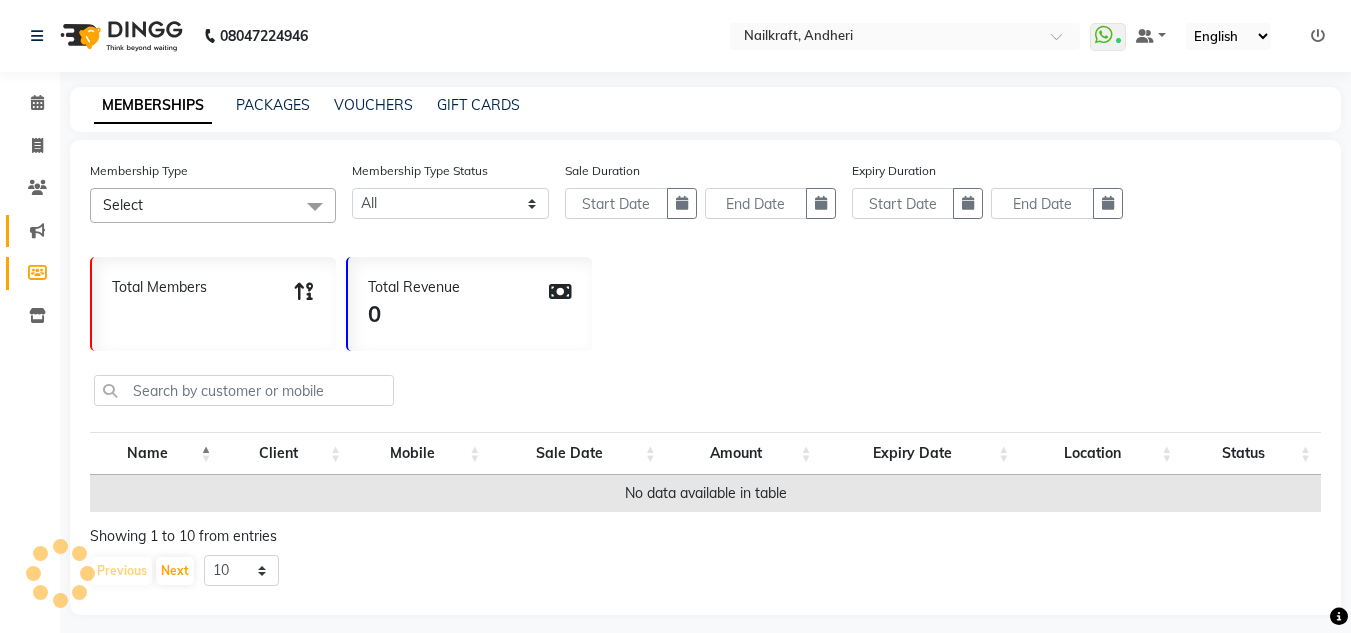 click on "Marketing" 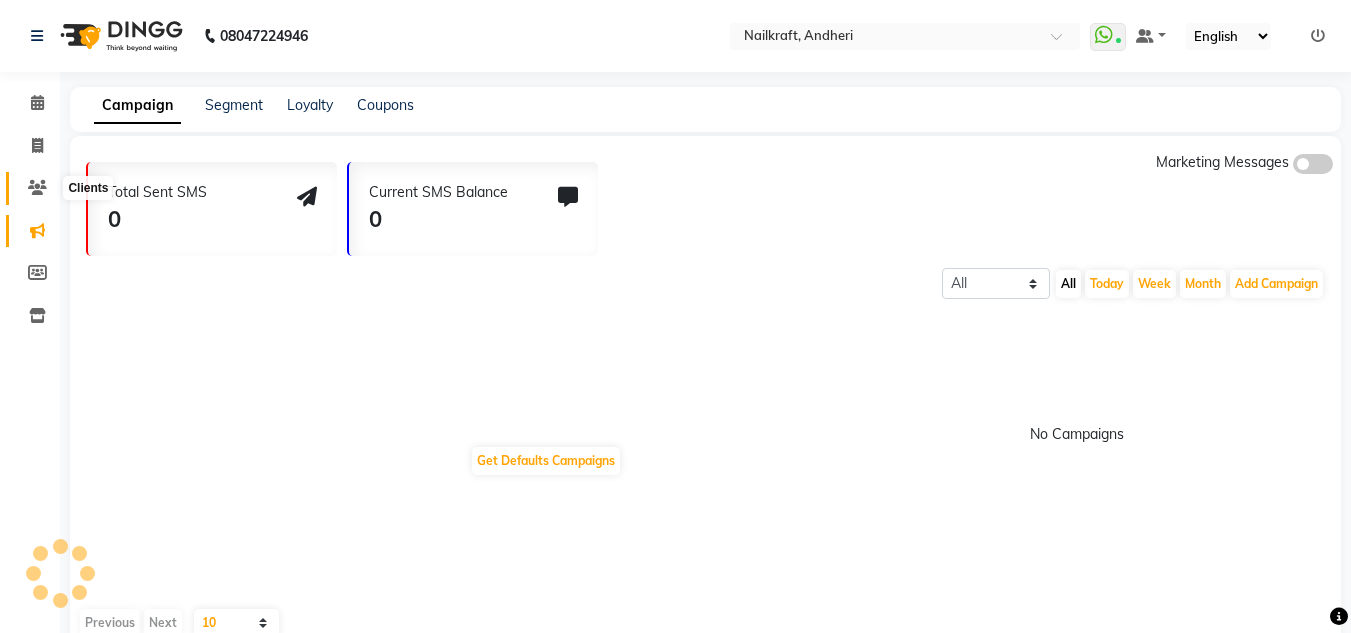 click 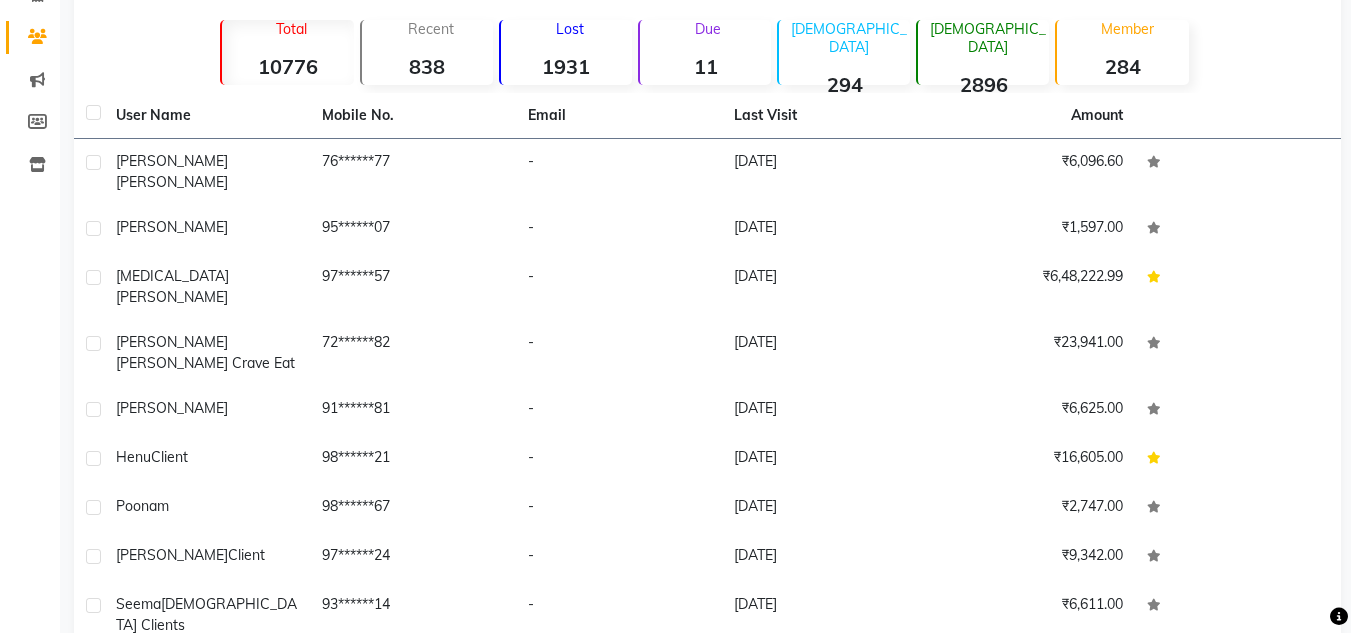 scroll, scrollTop: 160, scrollLeft: 0, axis: vertical 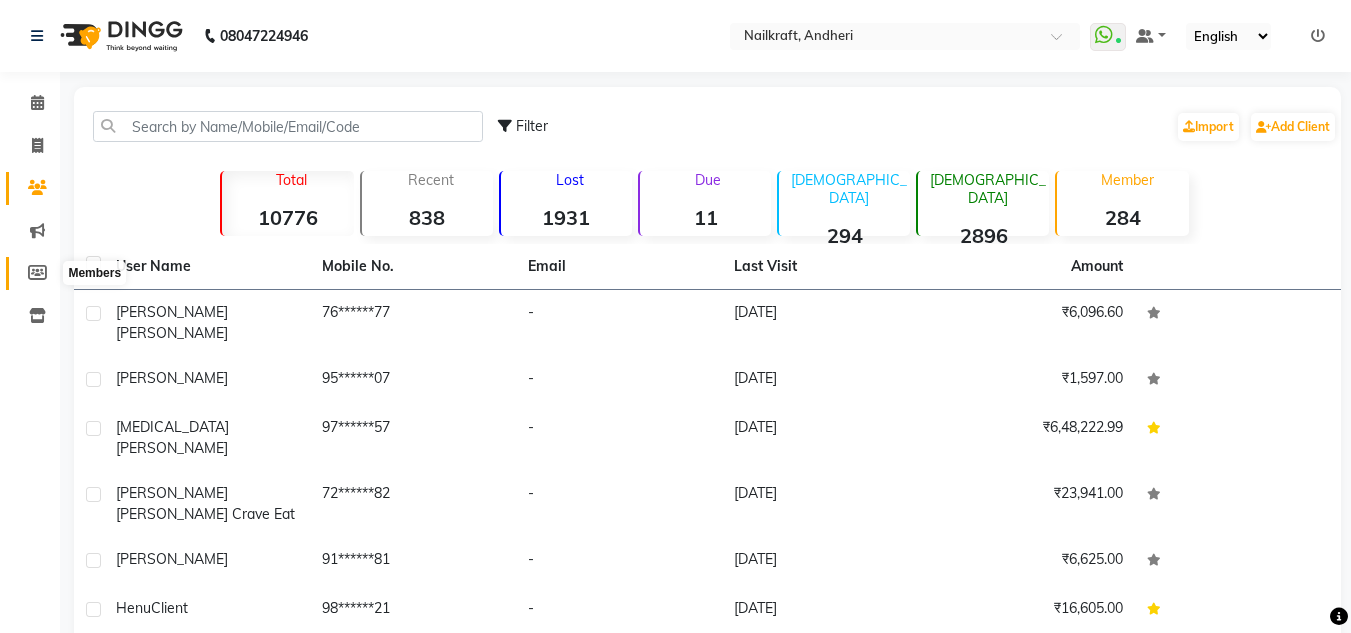click 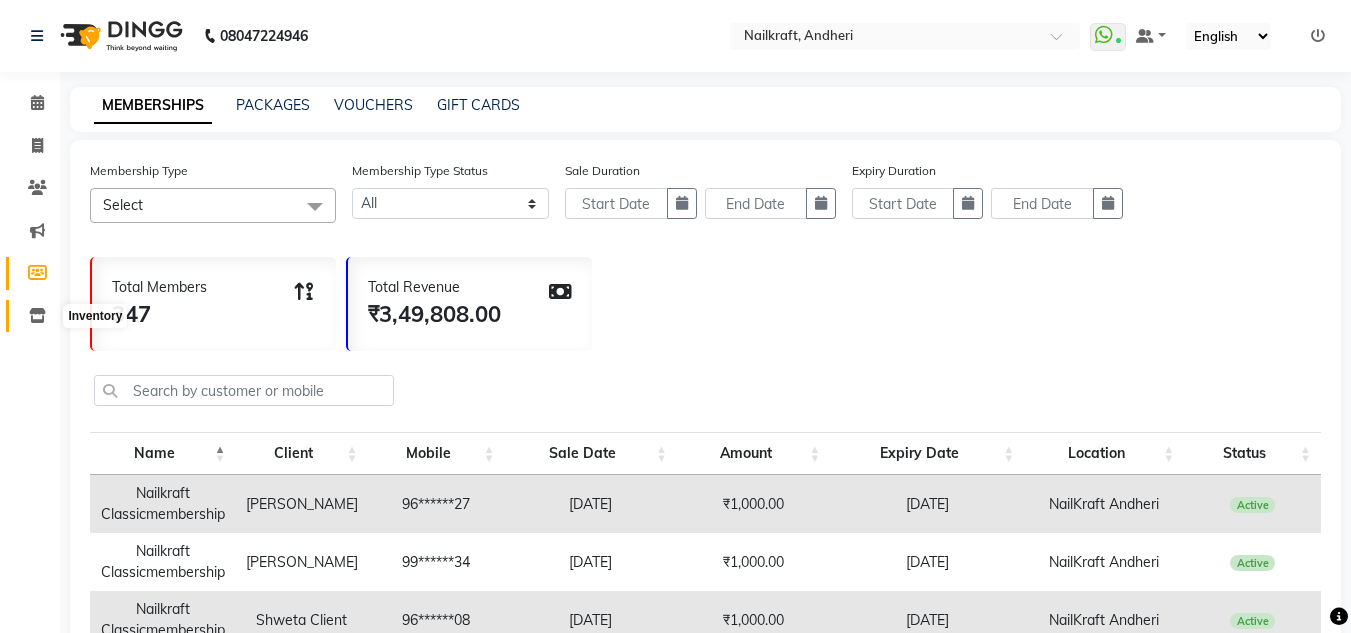 click 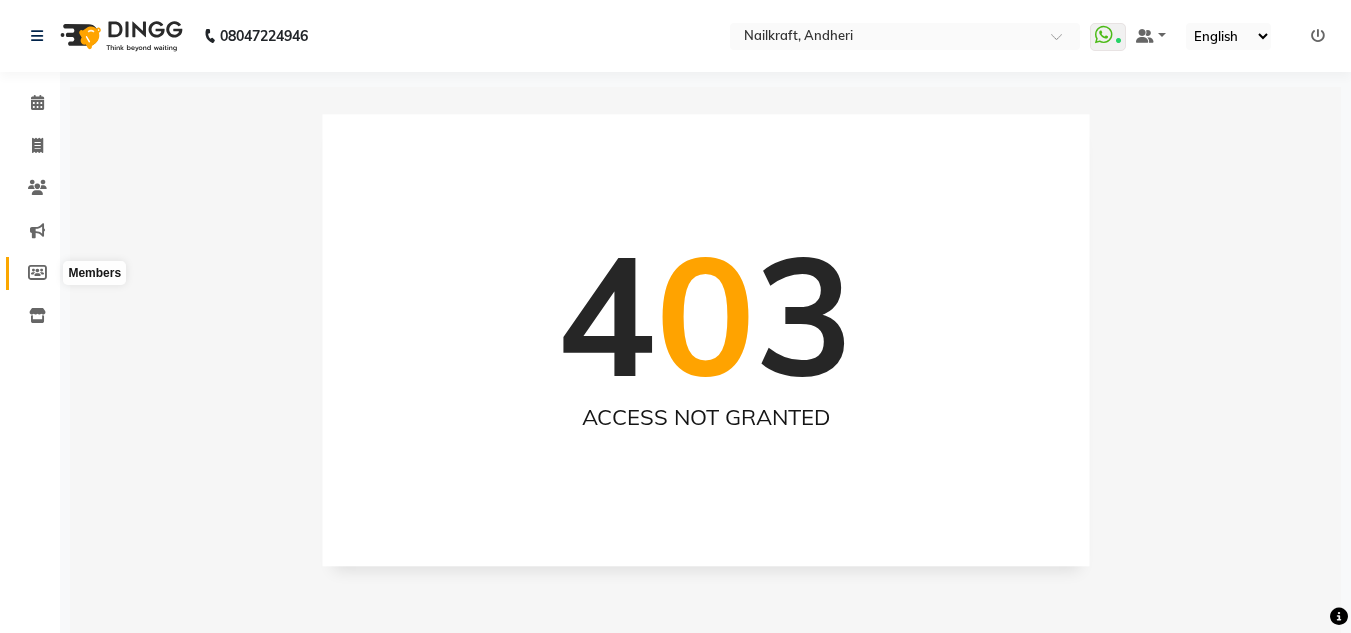 click 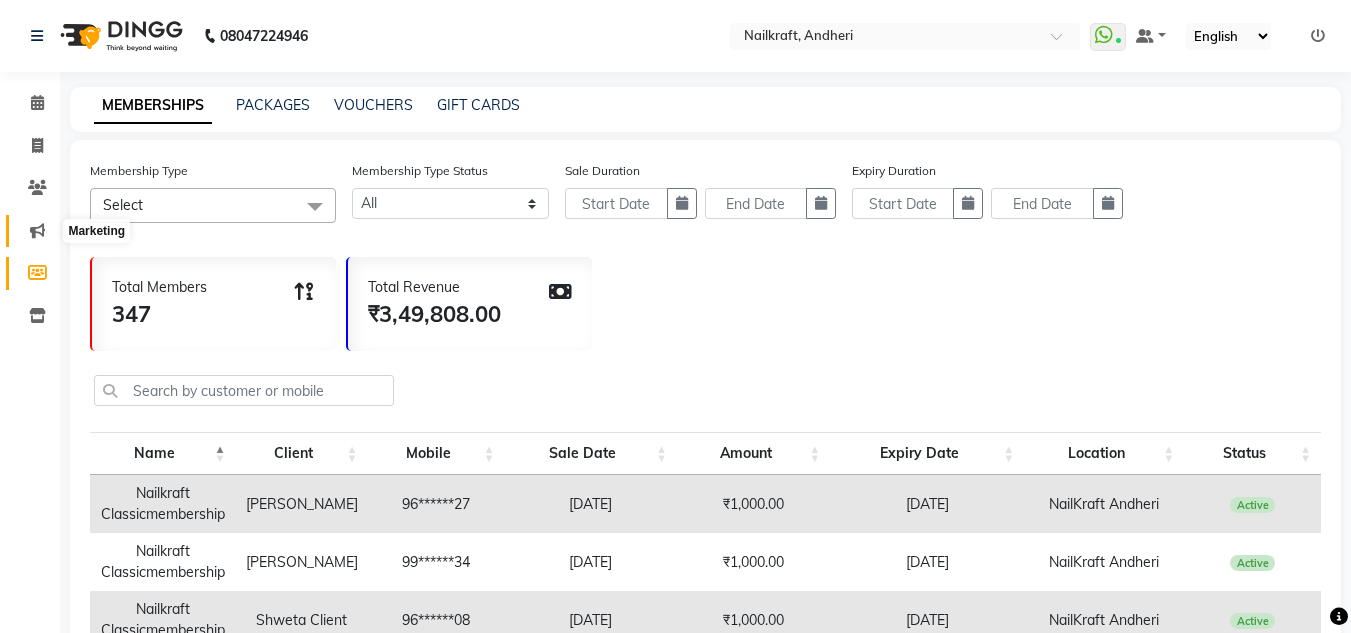 click 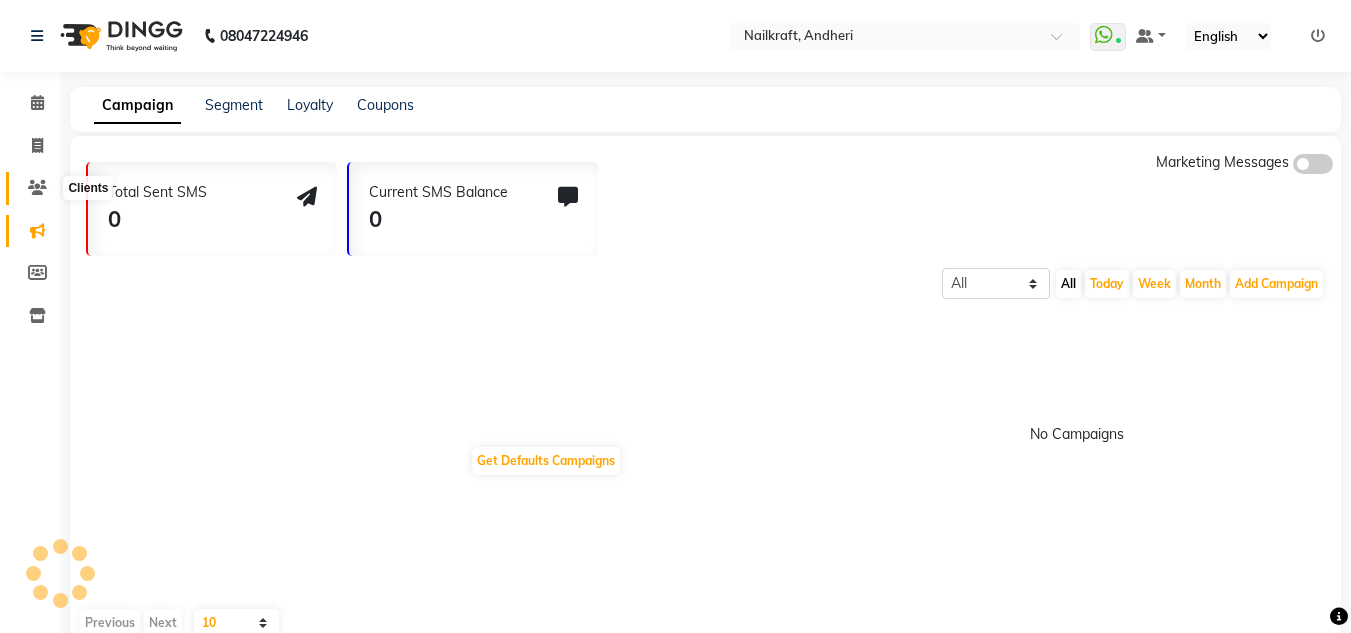click 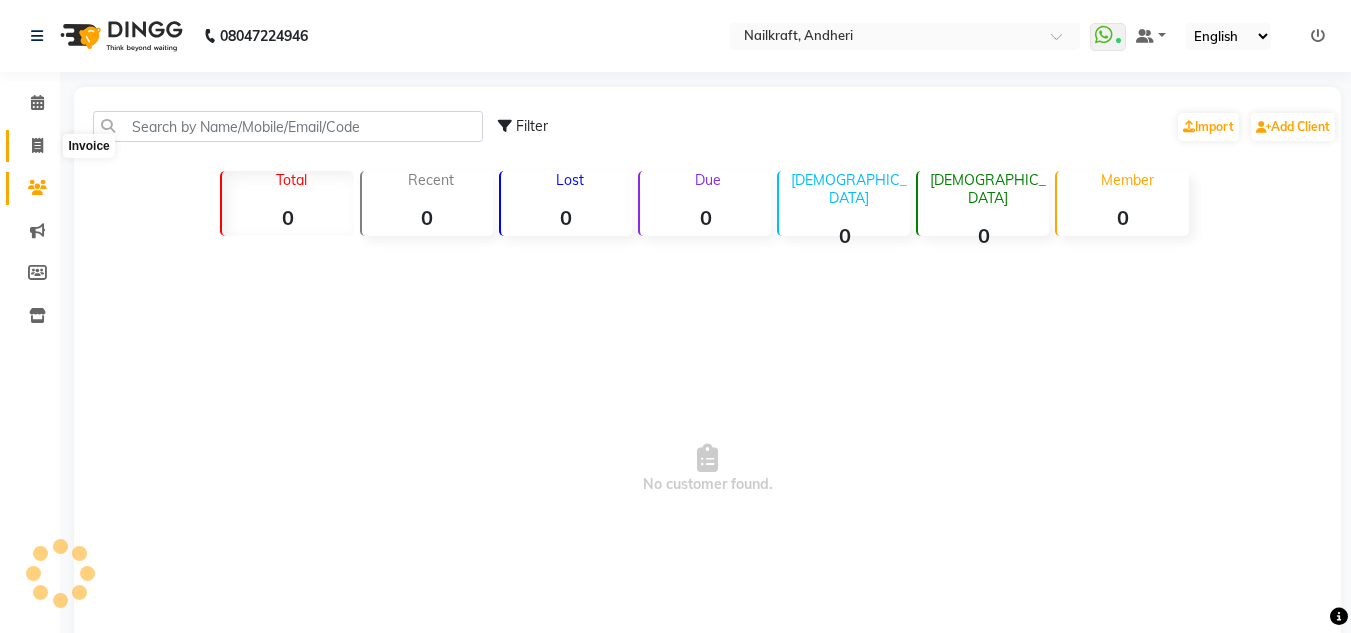 click 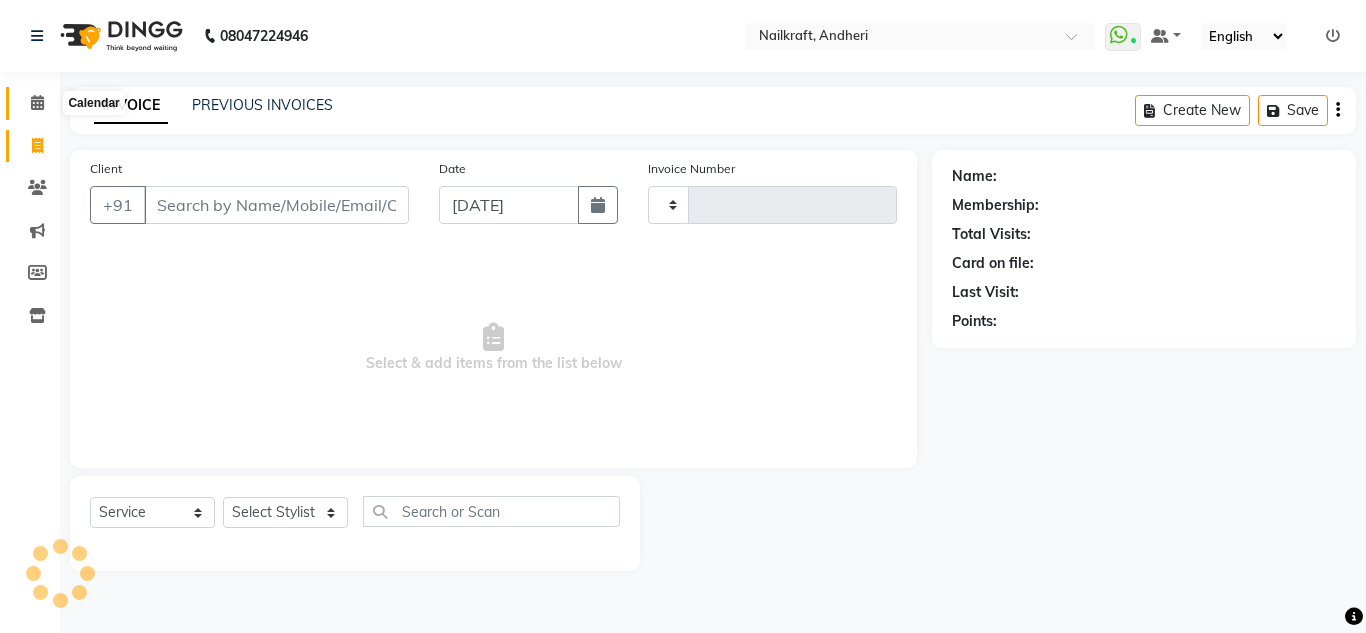 click 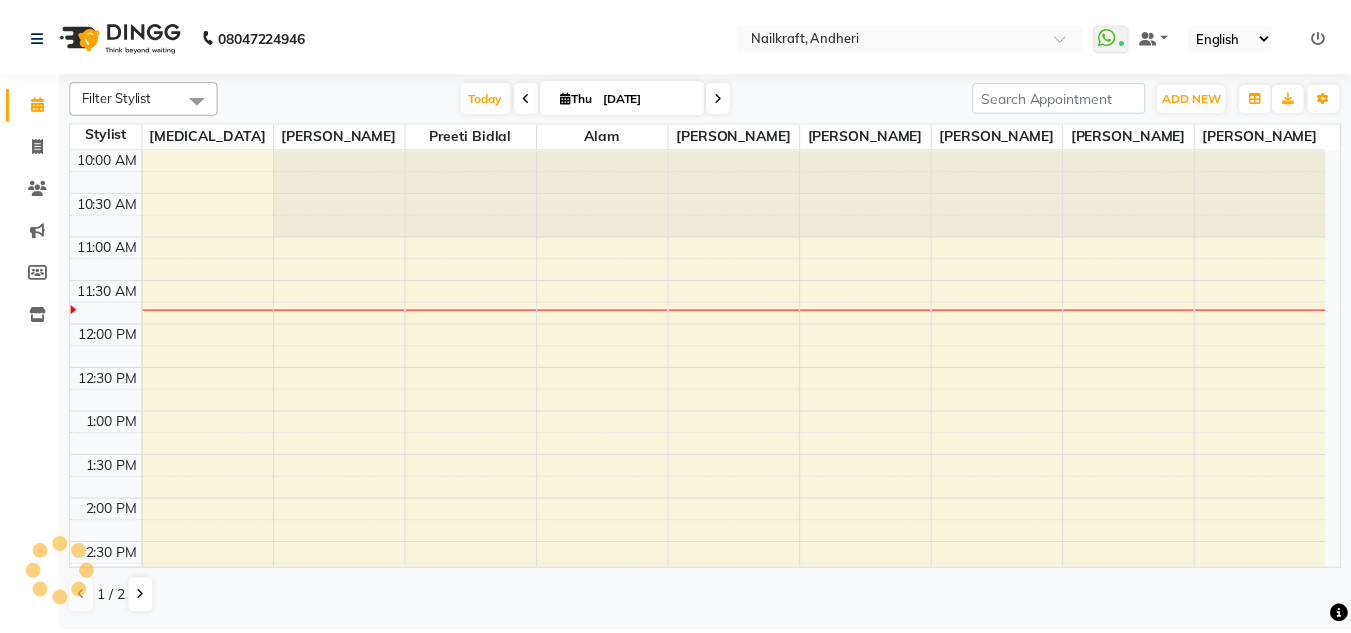 scroll, scrollTop: 0, scrollLeft: 0, axis: both 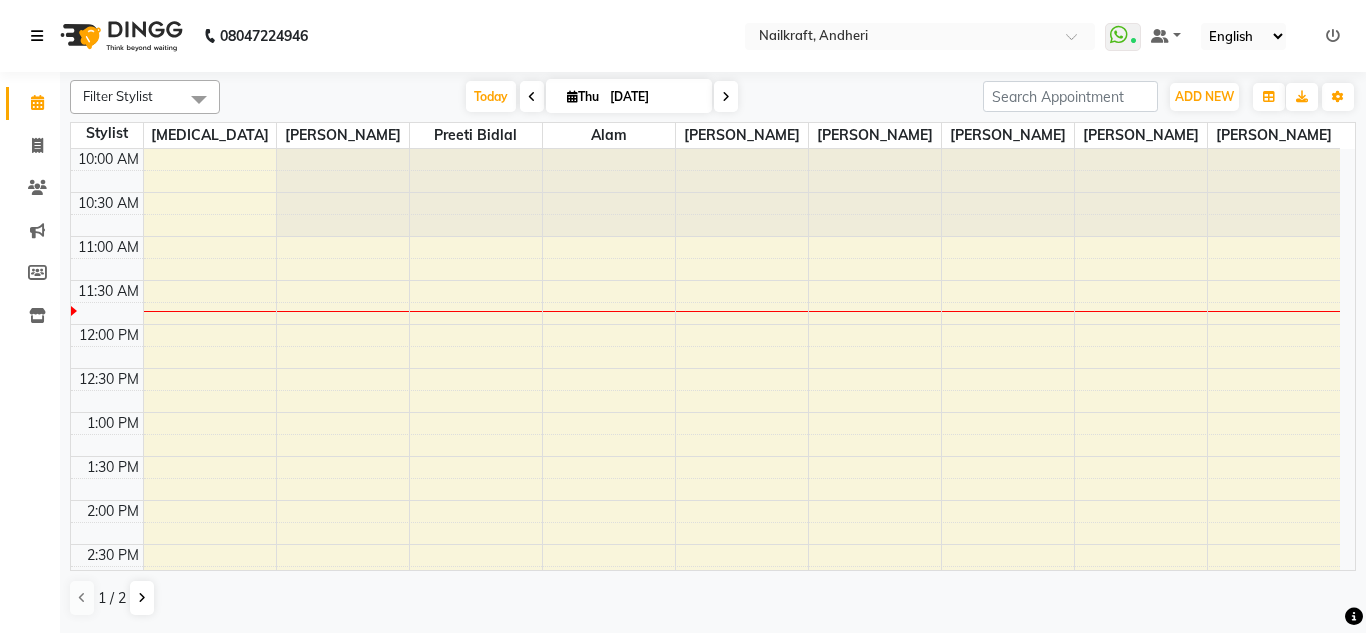 click at bounding box center [37, 36] 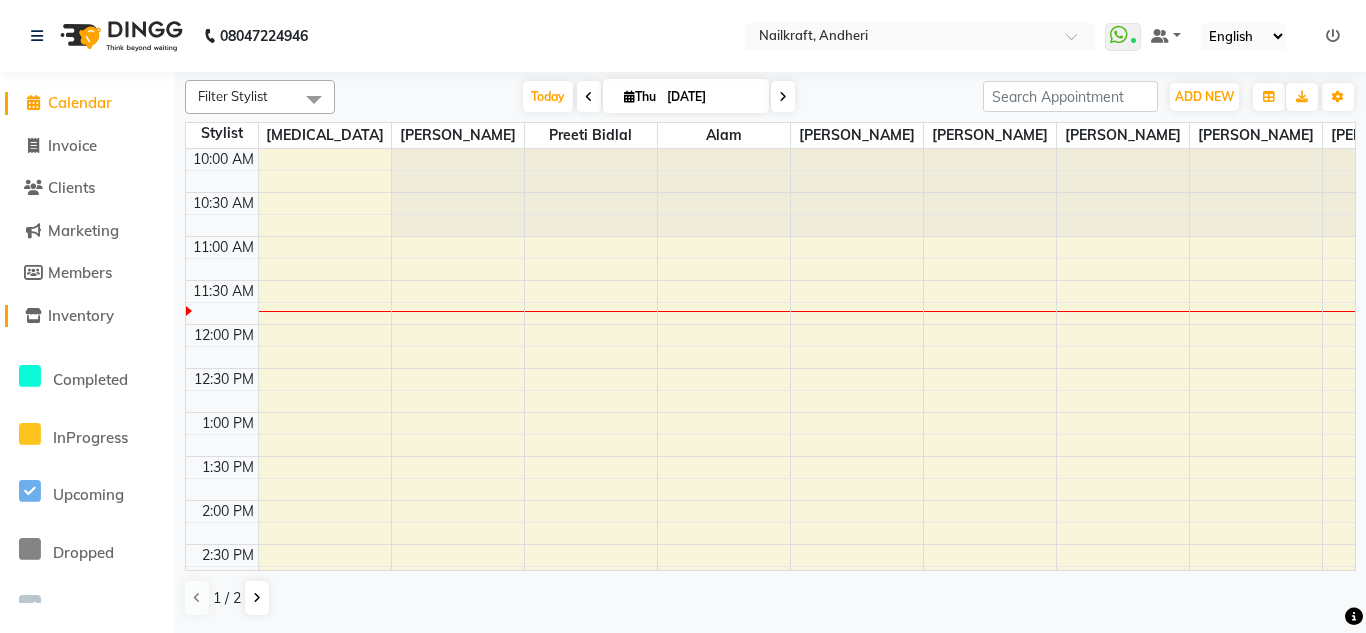 click on "Inventory" 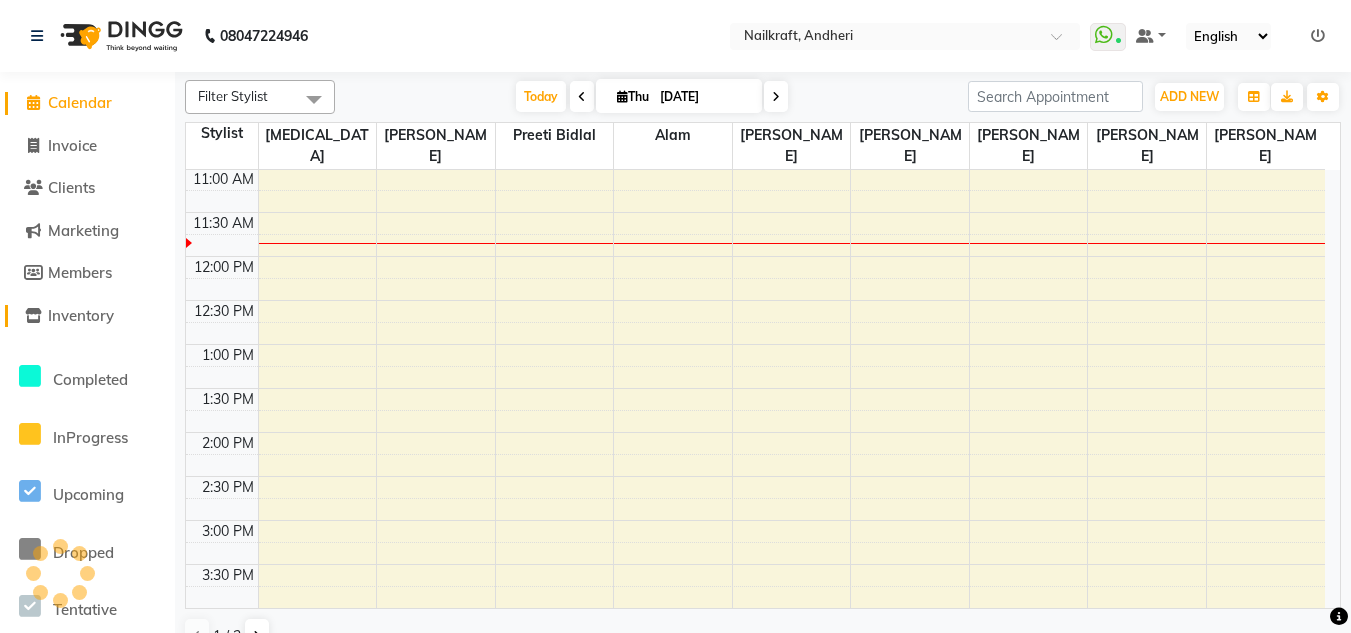 scroll, scrollTop: 0, scrollLeft: 0, axis: both 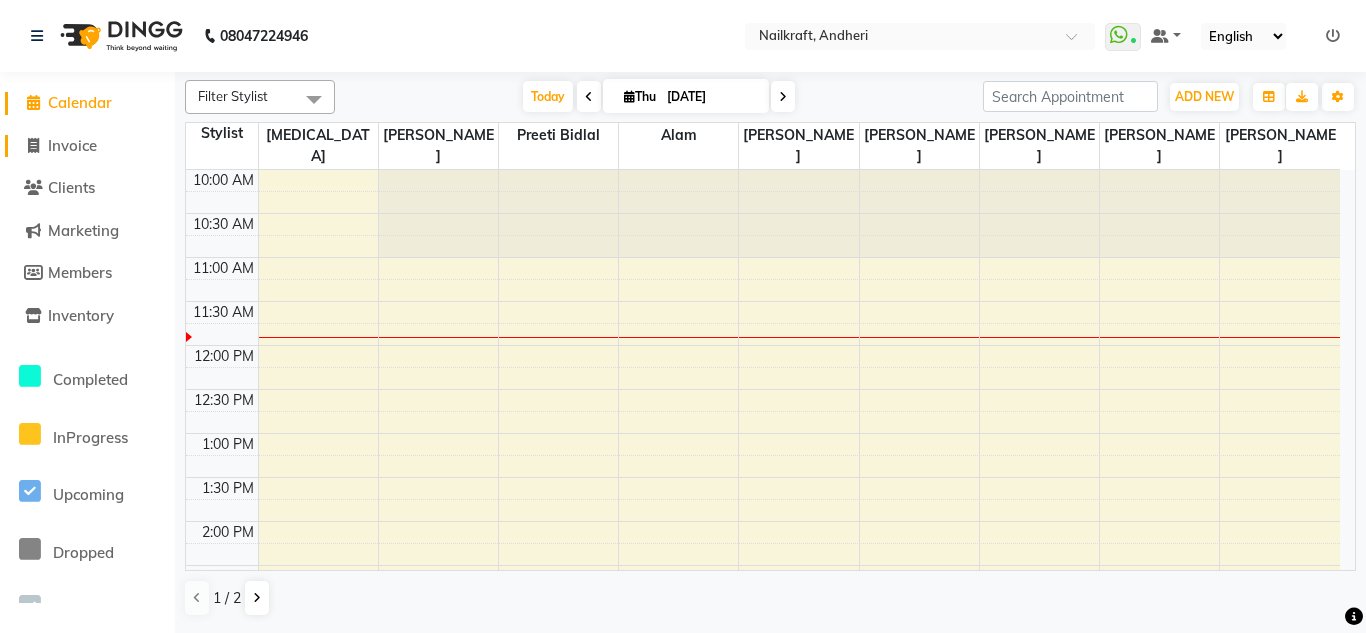 click 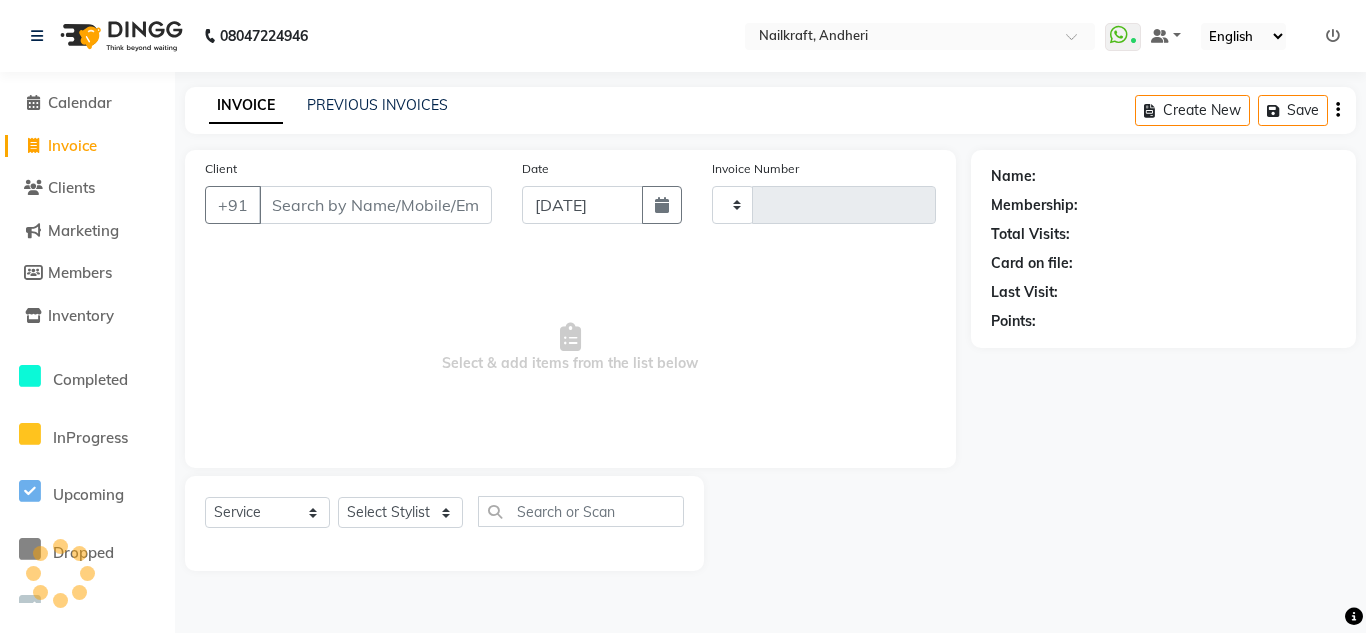 type on "1451" 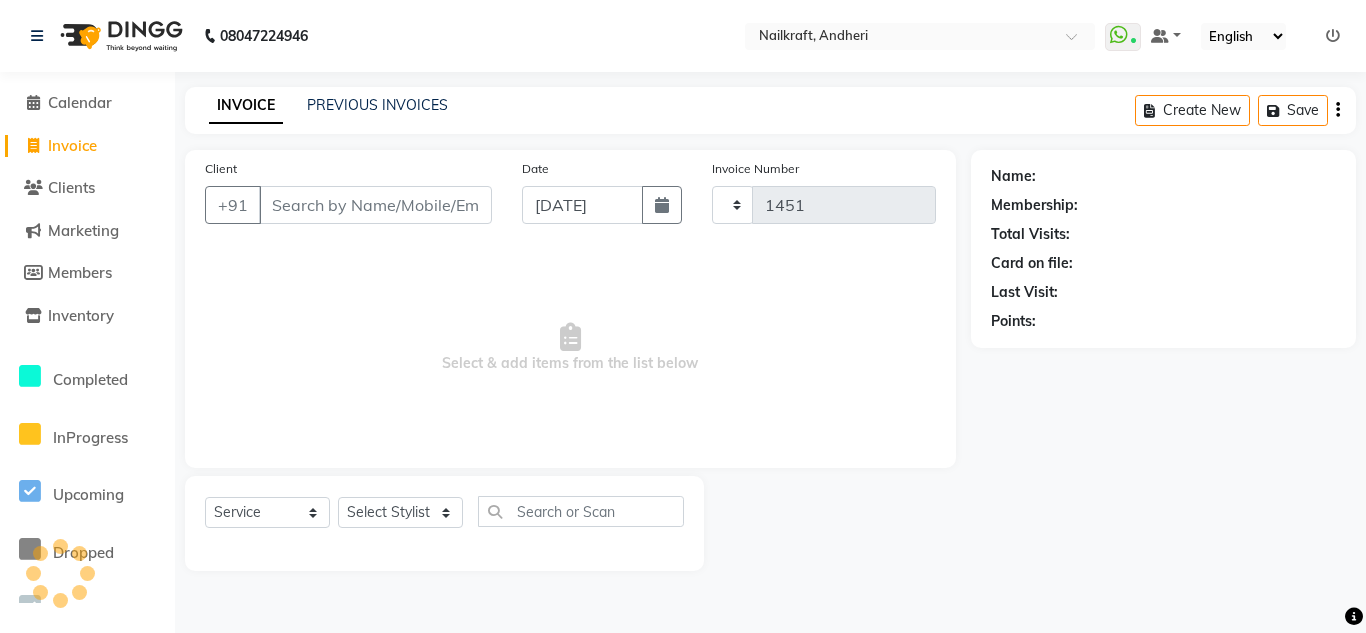 select on "6081" 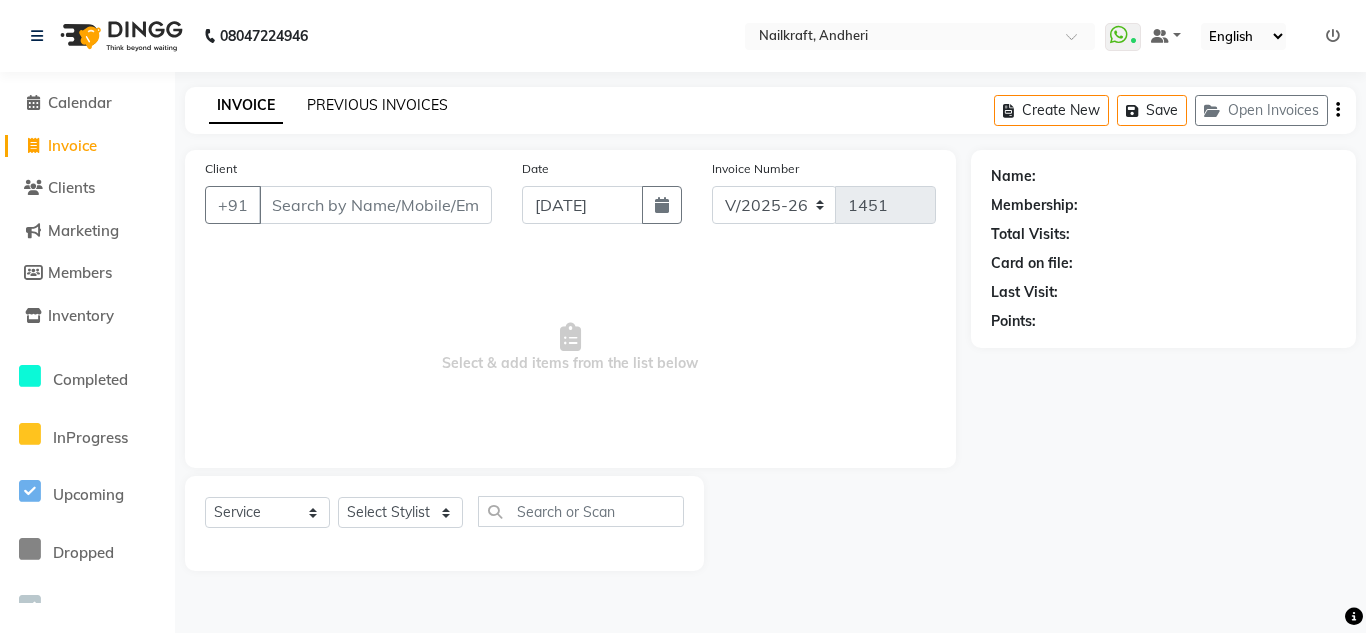 click on "PREVIOUS INVOICES" 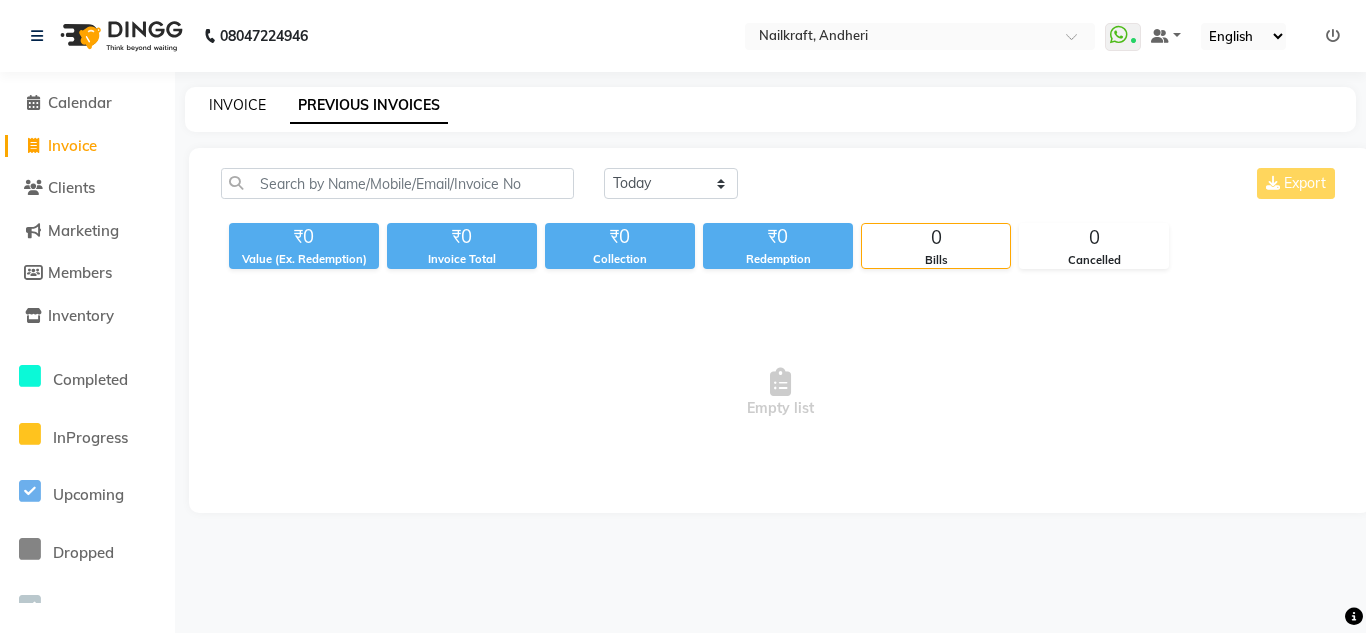 click on "INVOICE" 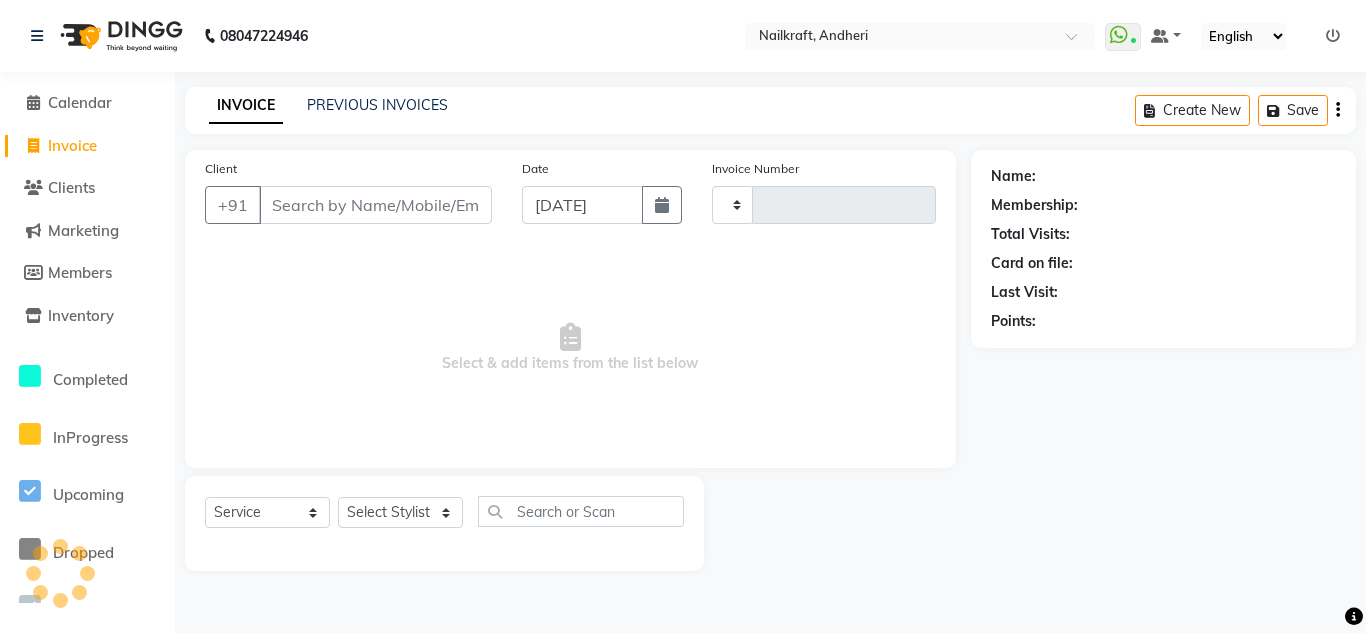 type on "1451" 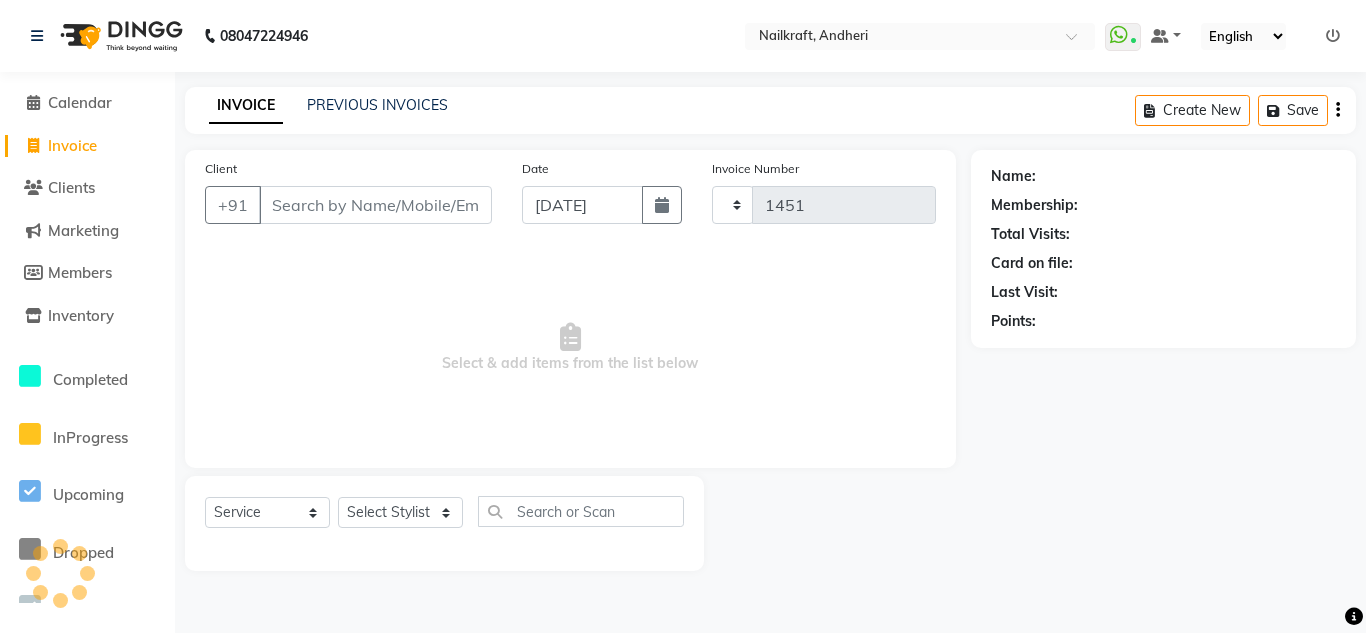 select on "6081" 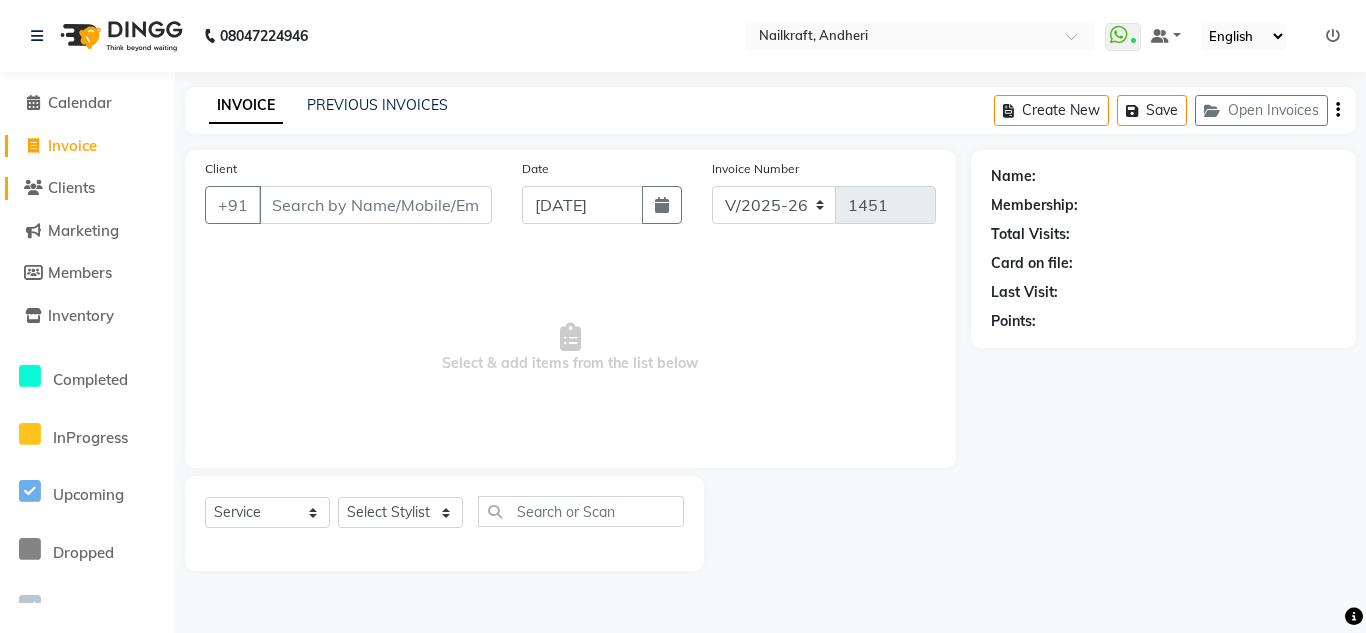 click on "Clients" 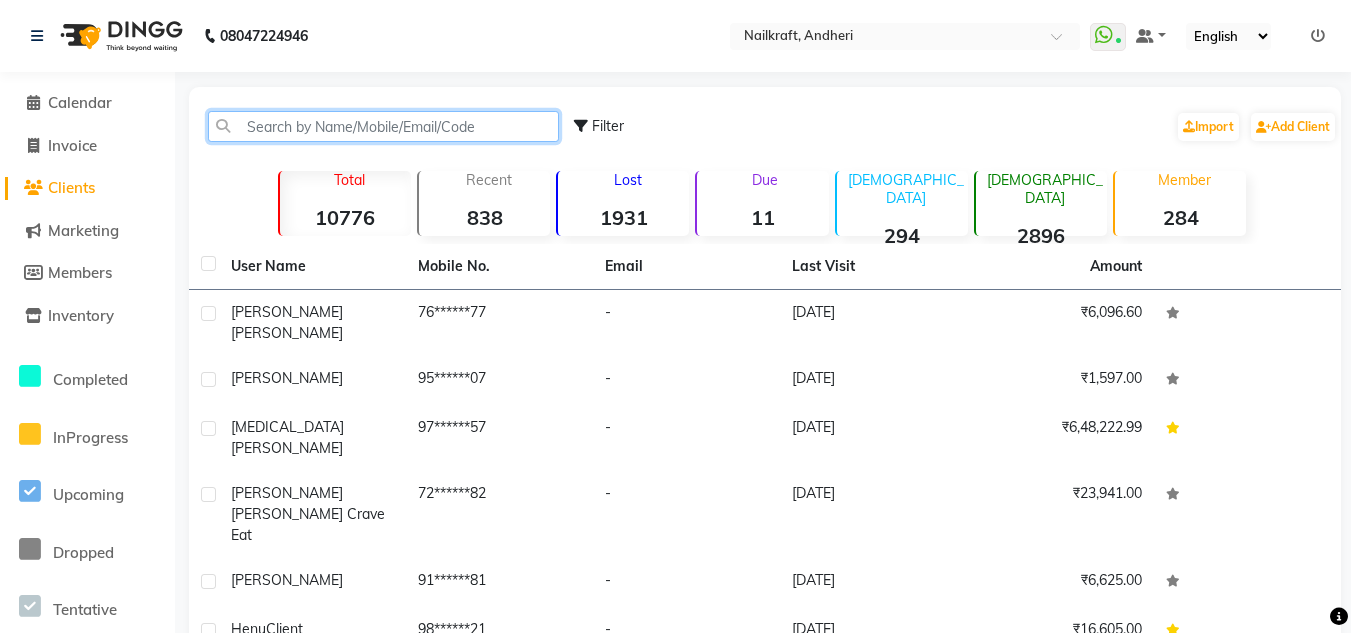 click 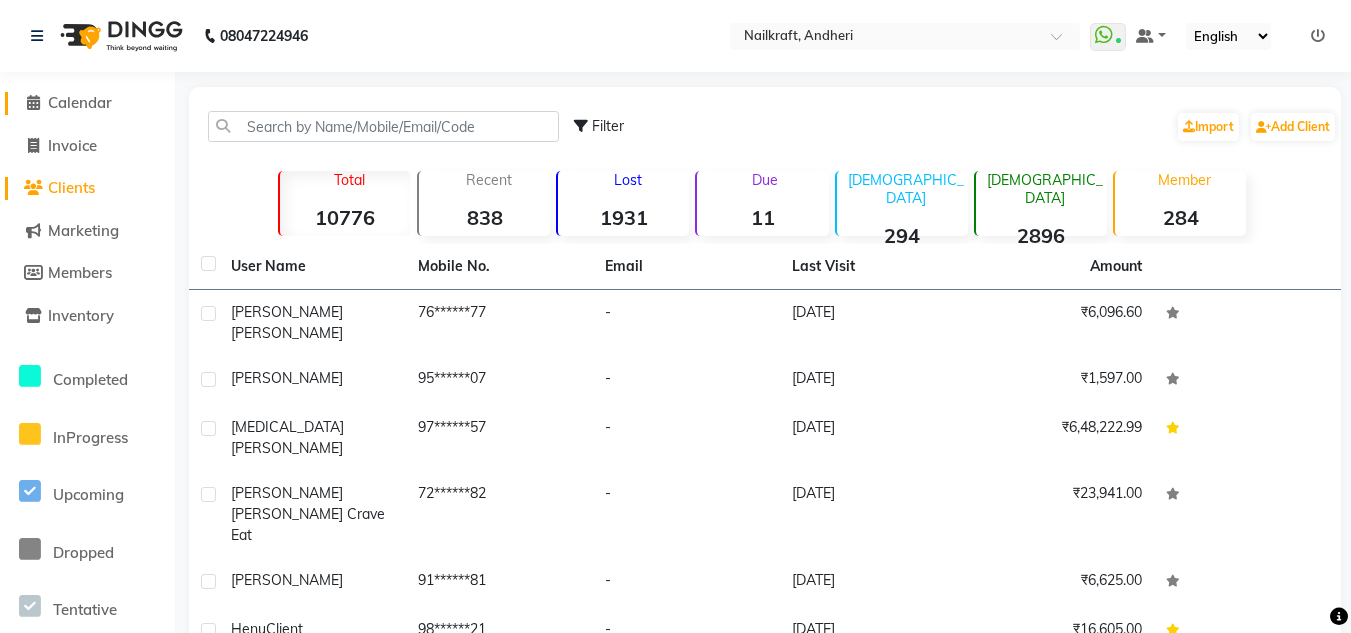 click 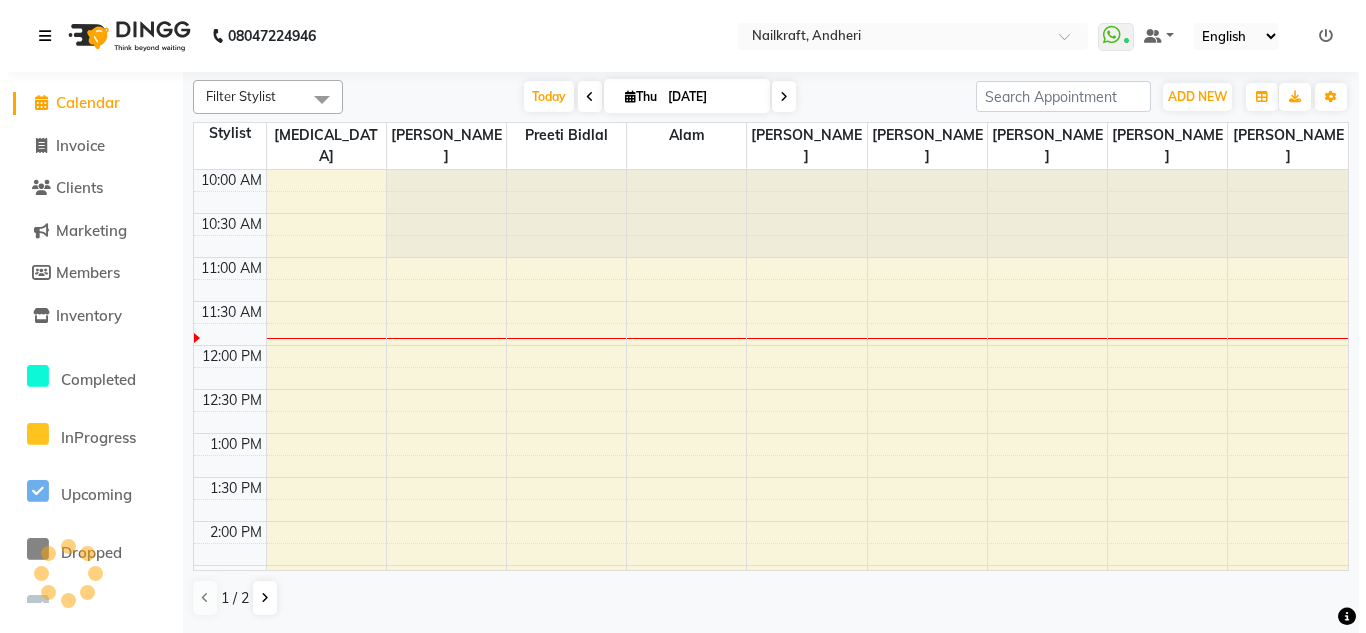 scroll, scrollTop: 89, scrollLeft: 0, axis: vertical 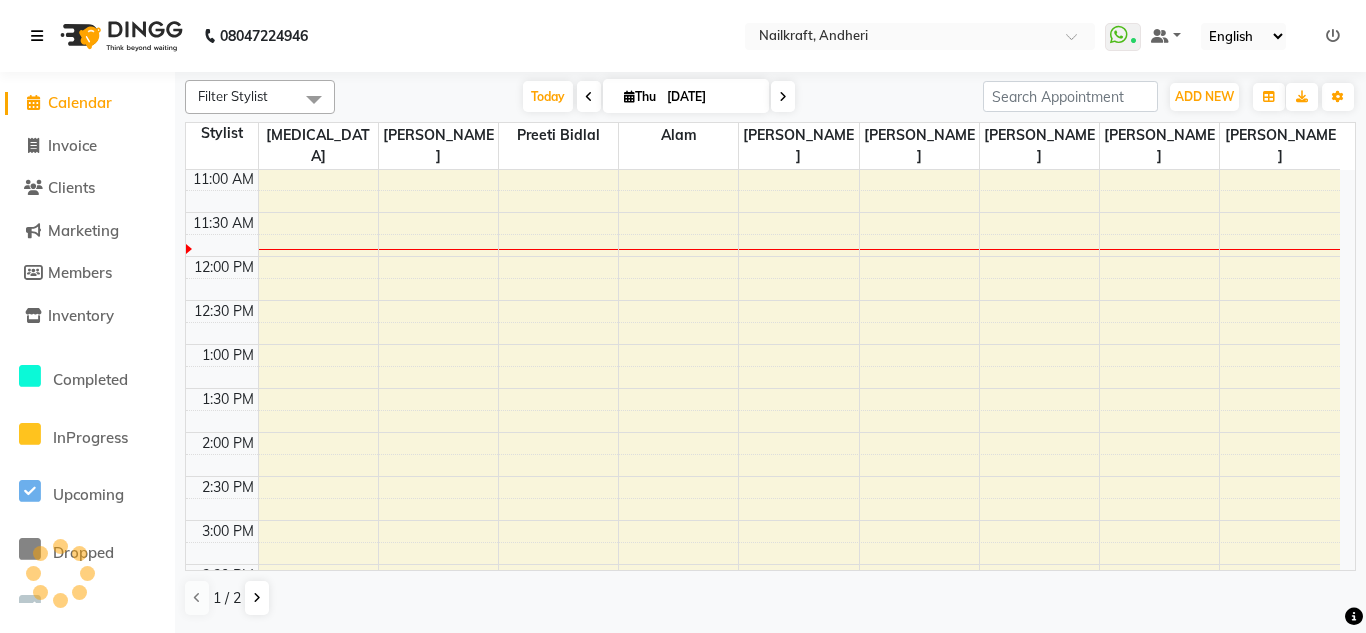 click at bounding box center [37, 36] 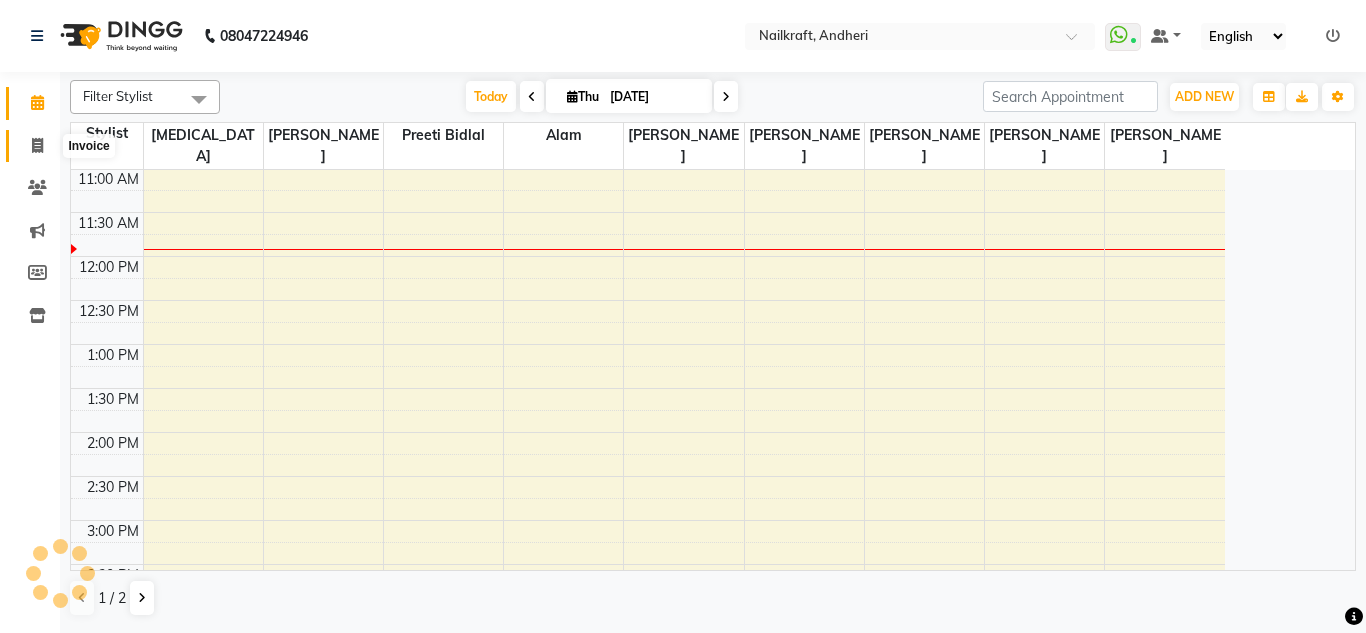 click 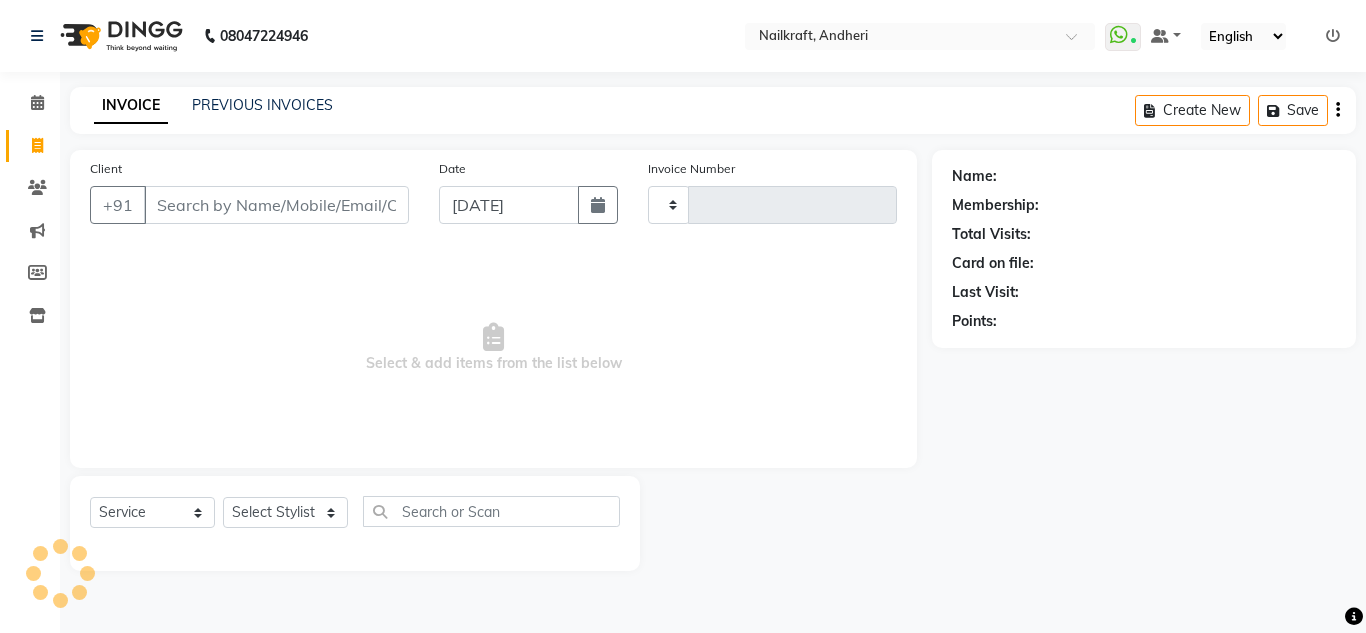 type on "1451" 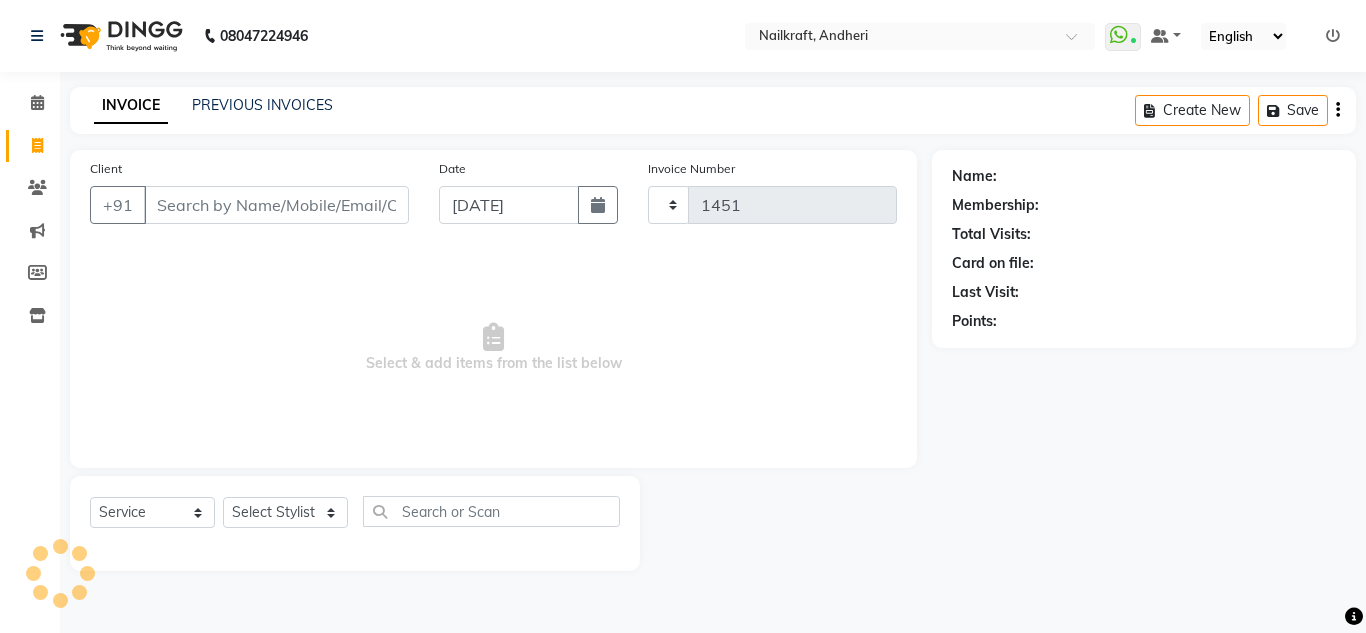 select on "6081" 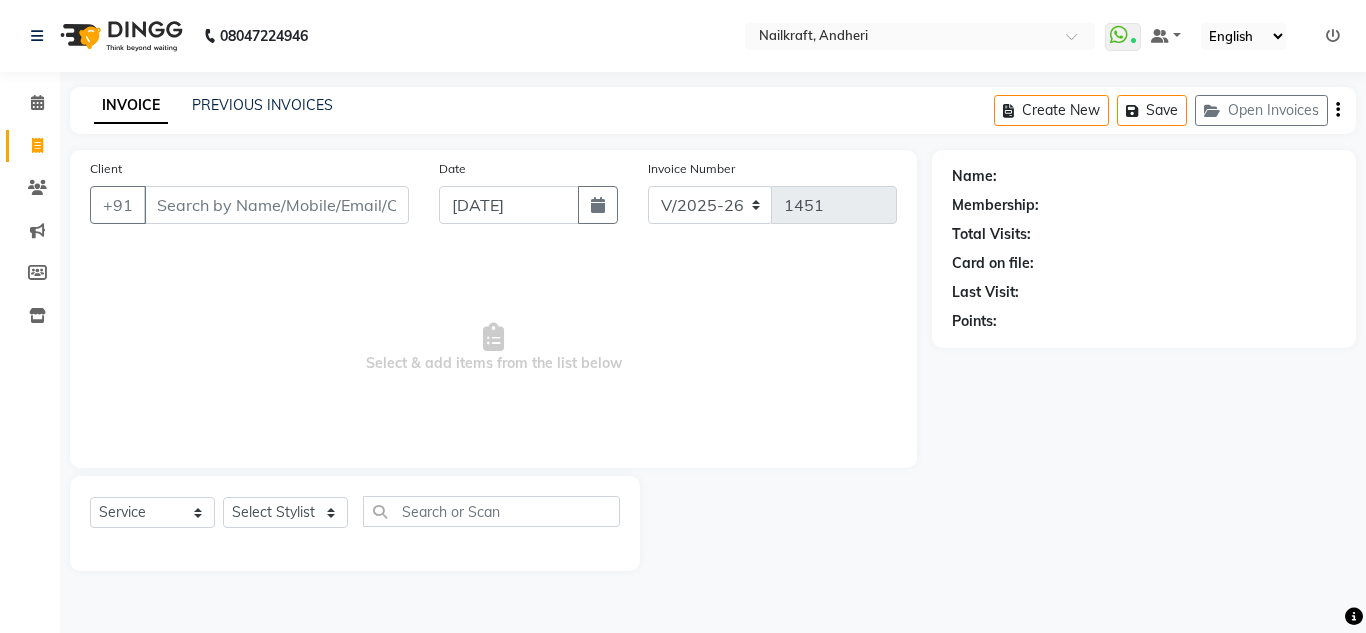 click on "INVOICE PREVIOUS INVOICES Create New   Save   Open Invoices" 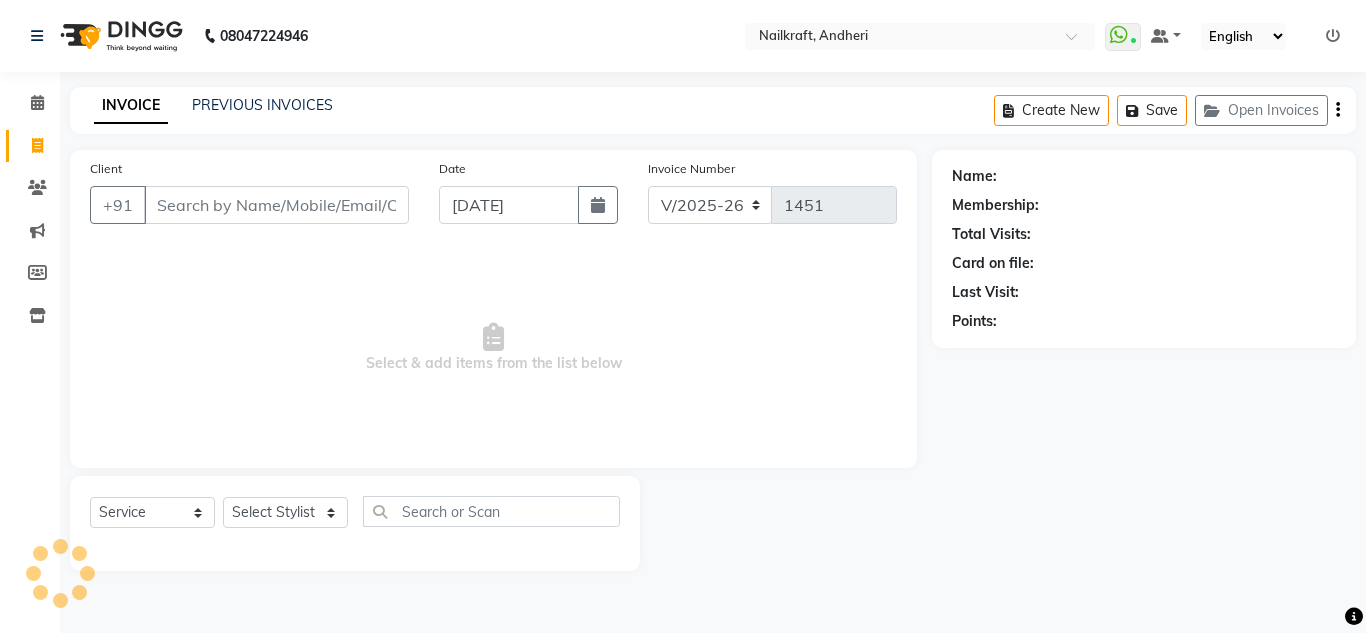 click on "PREVIOUS INVOICES" 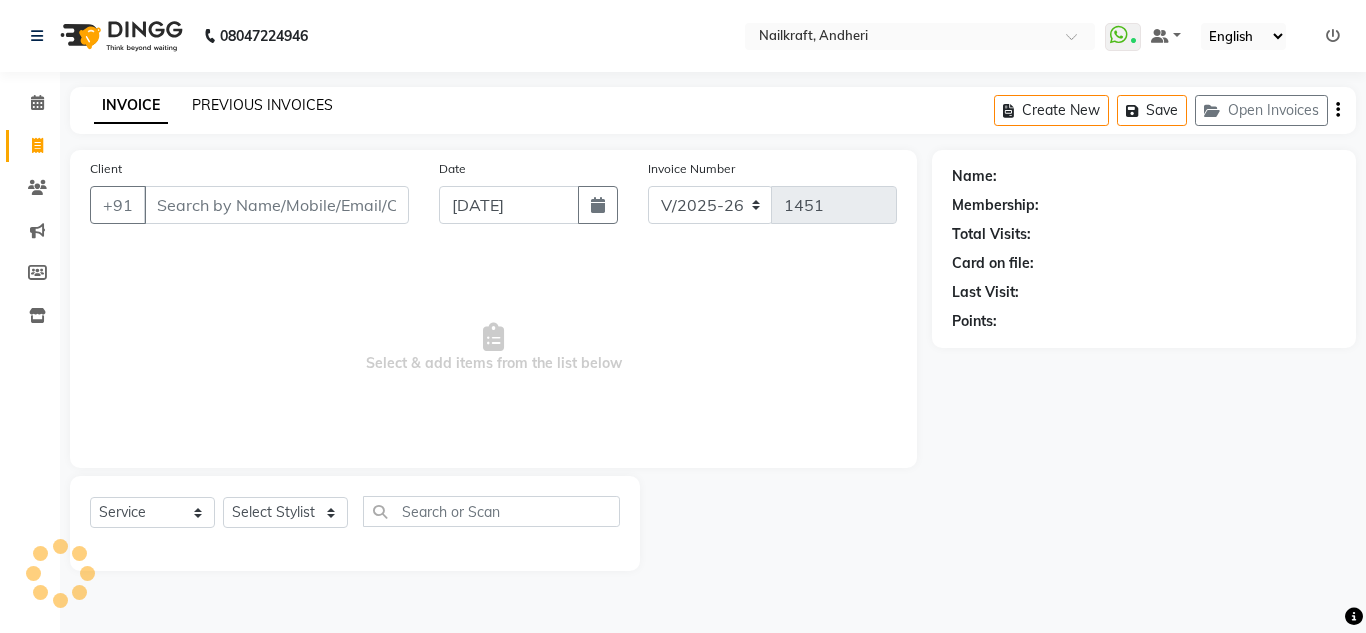 click on "PREVIOUS INVOICES" 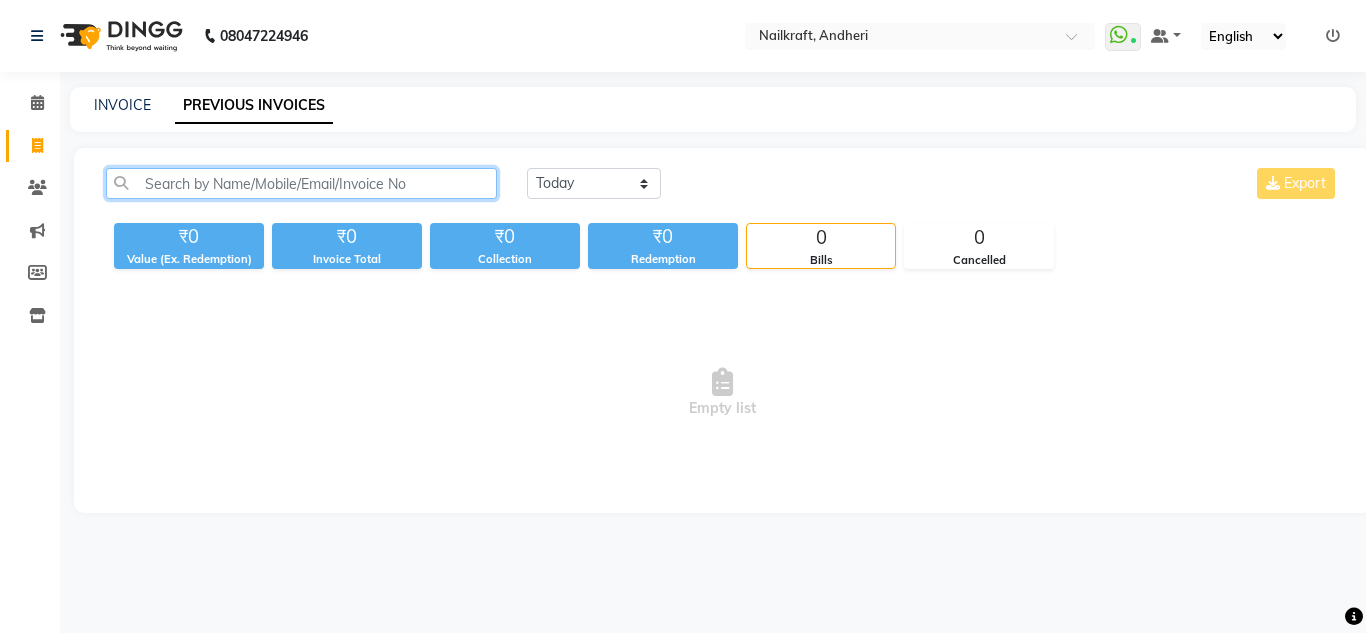 click 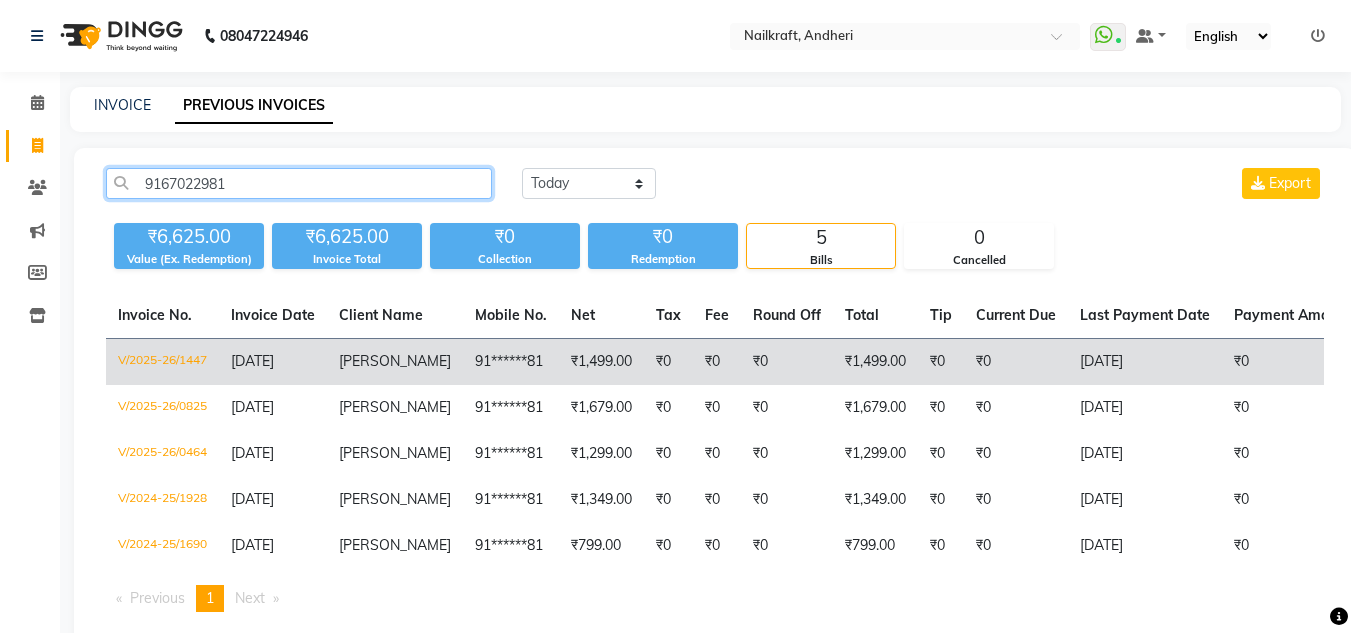 type on "9167022981" 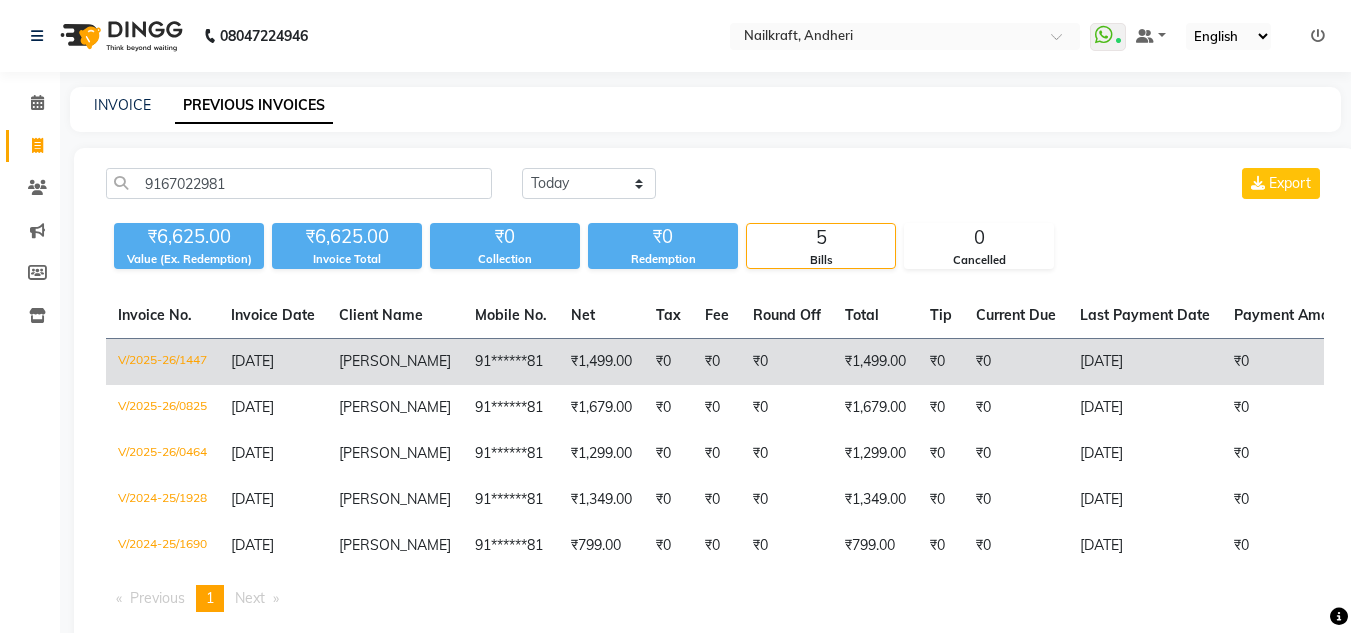 click on "Tina" 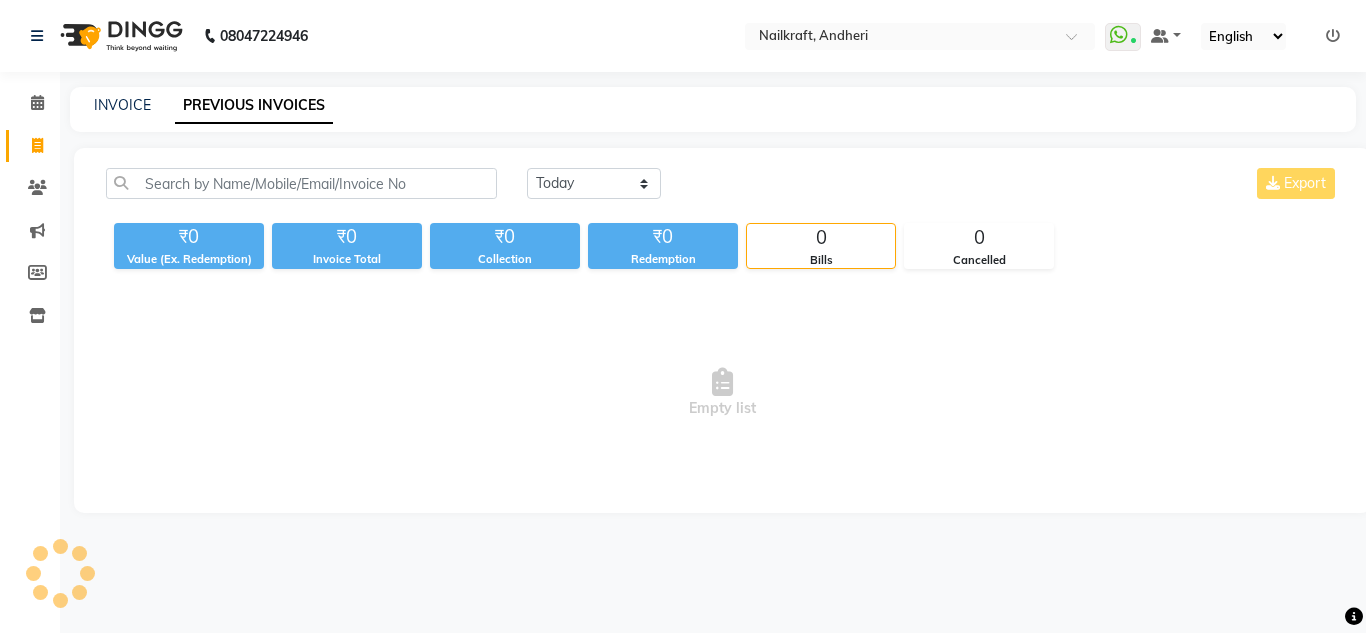 select on "service" 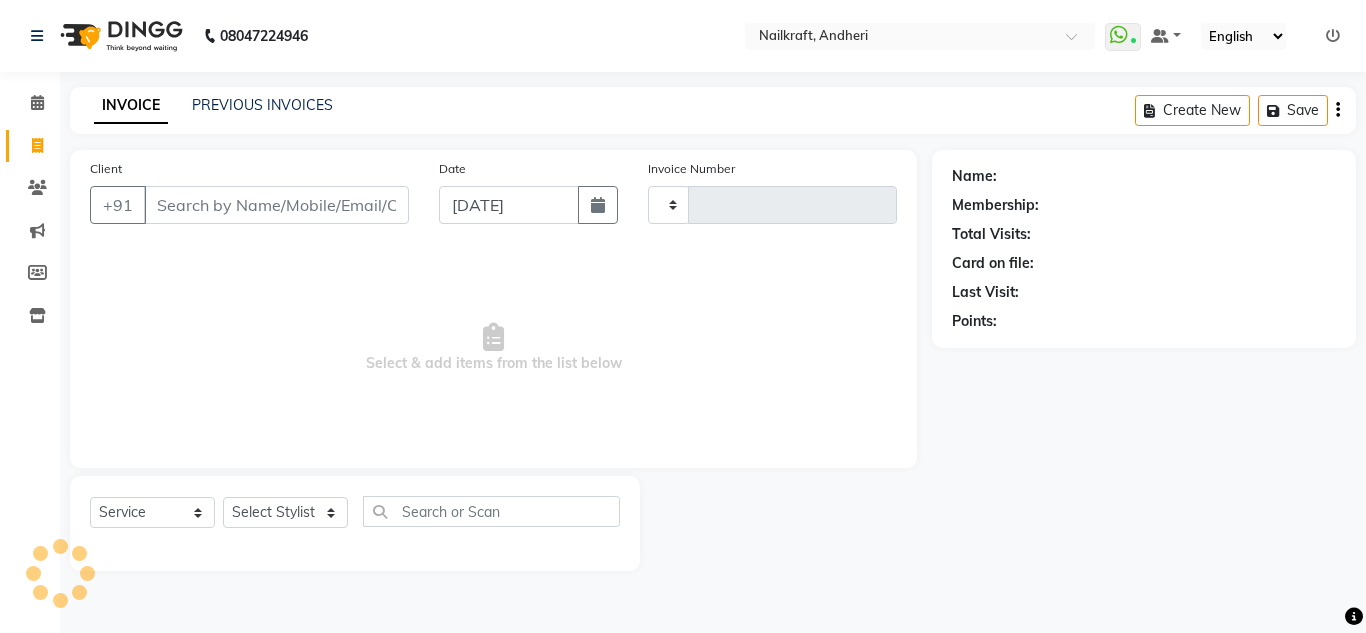 type on "1451" 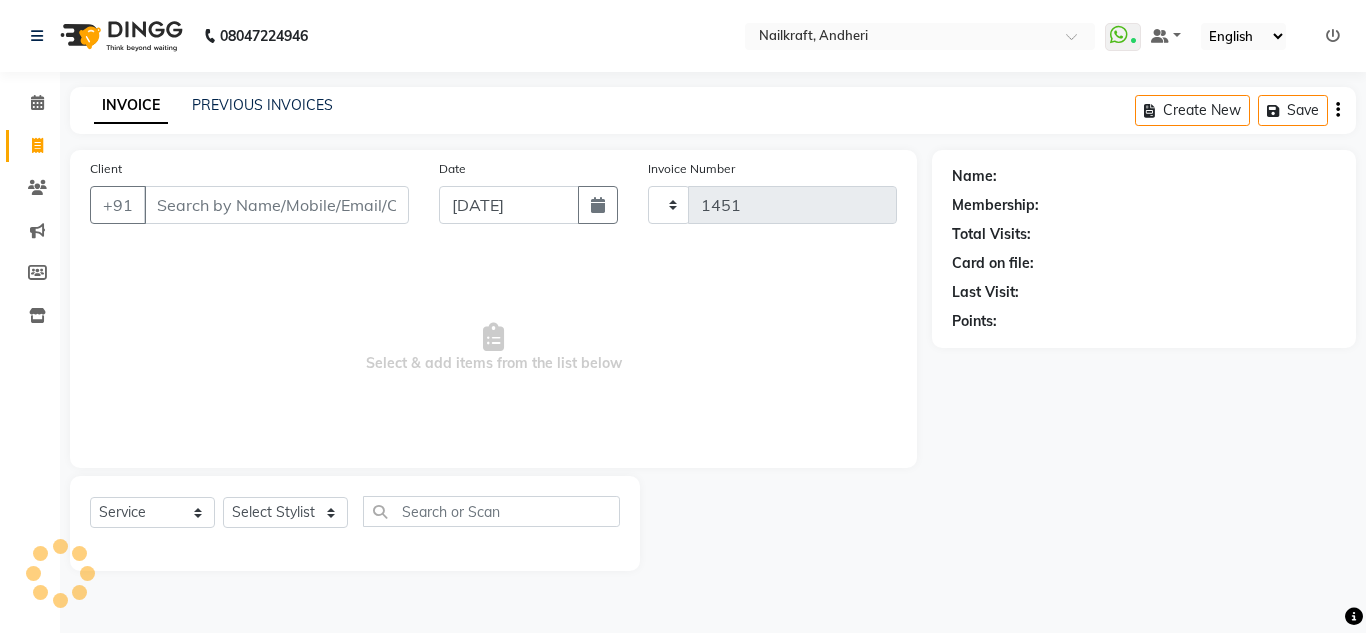 select on "6081" 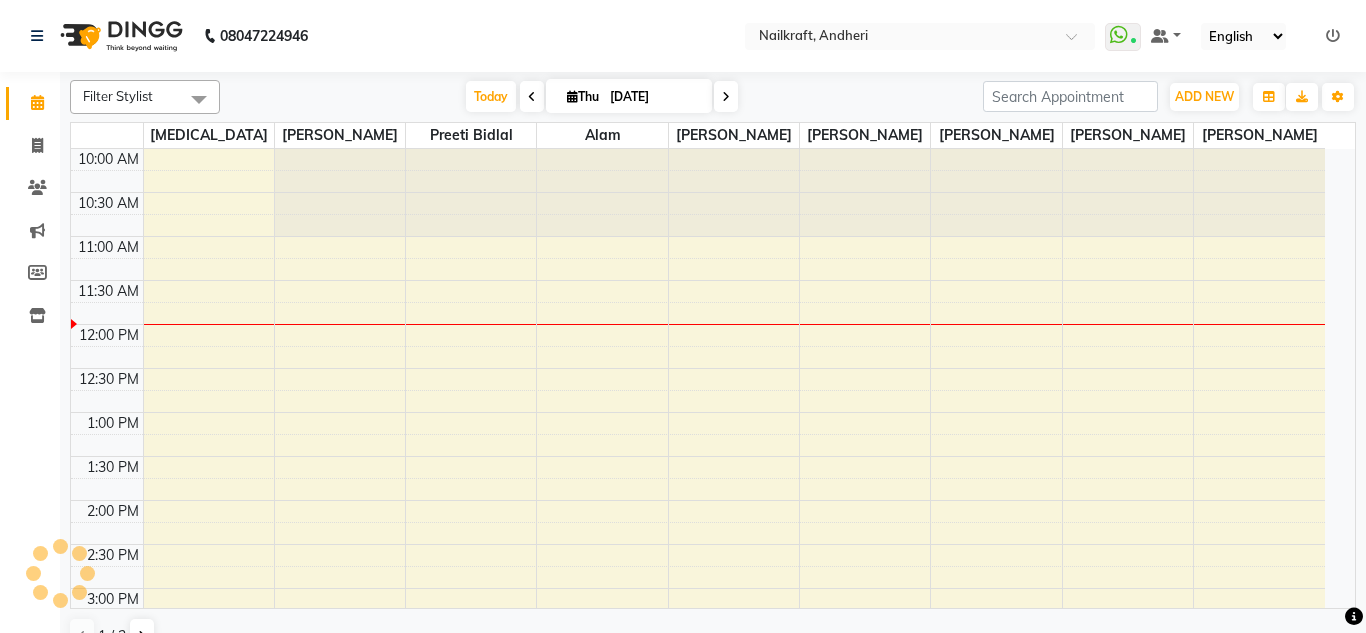 select on "service" 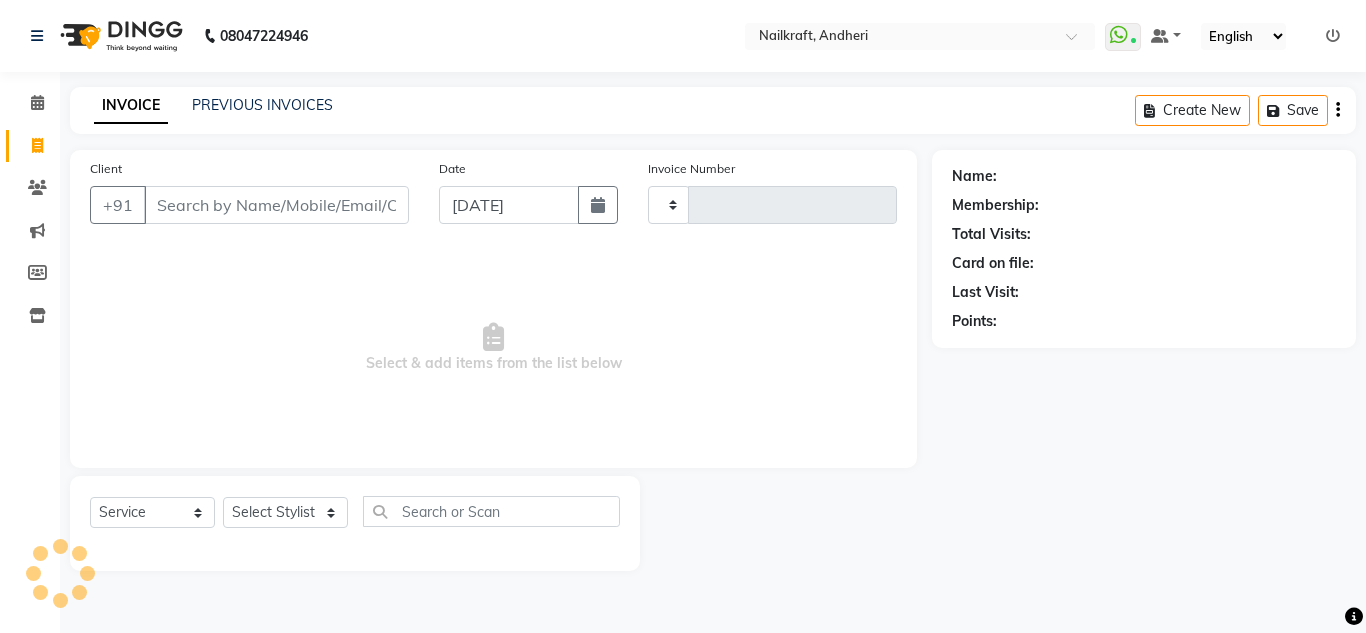 type on "1451" 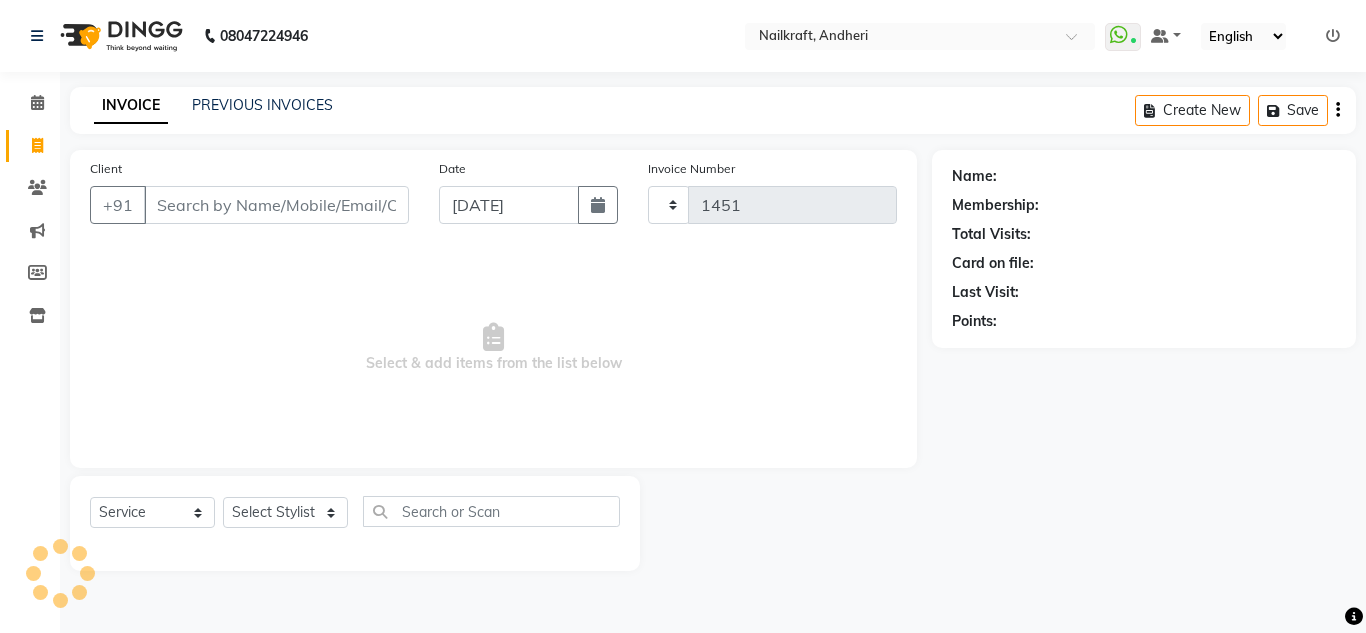 select on "6081" 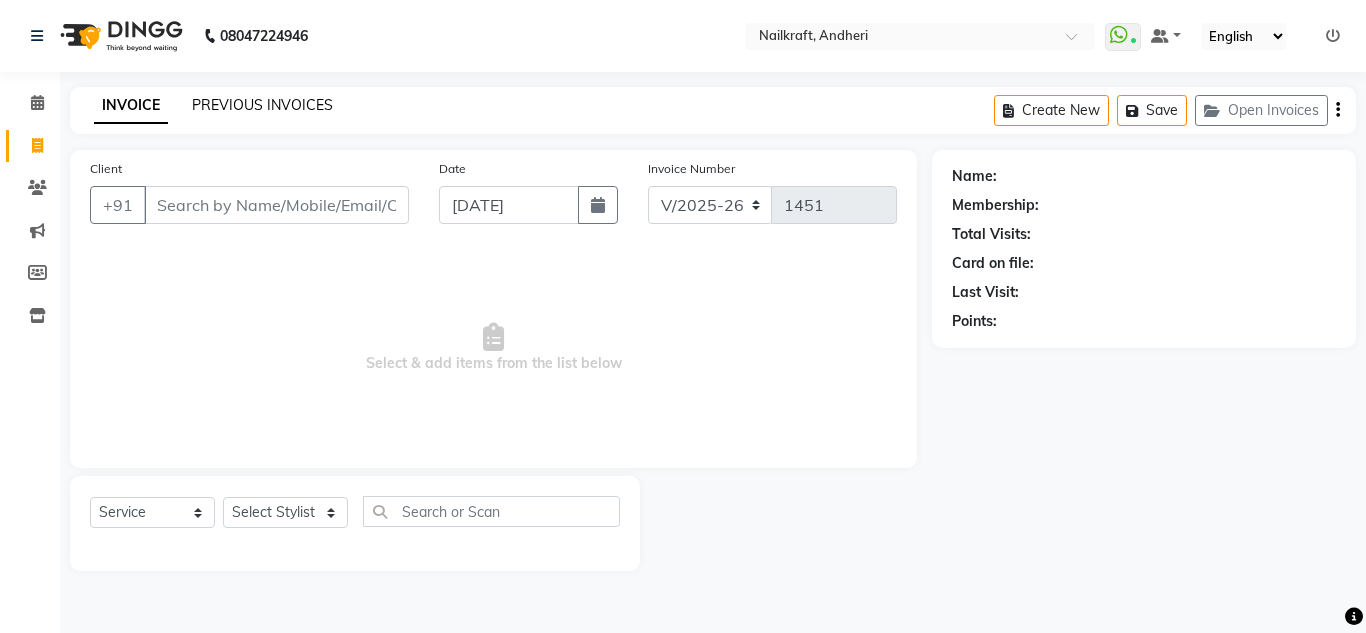 click on "PREVIOUS INVOICES" 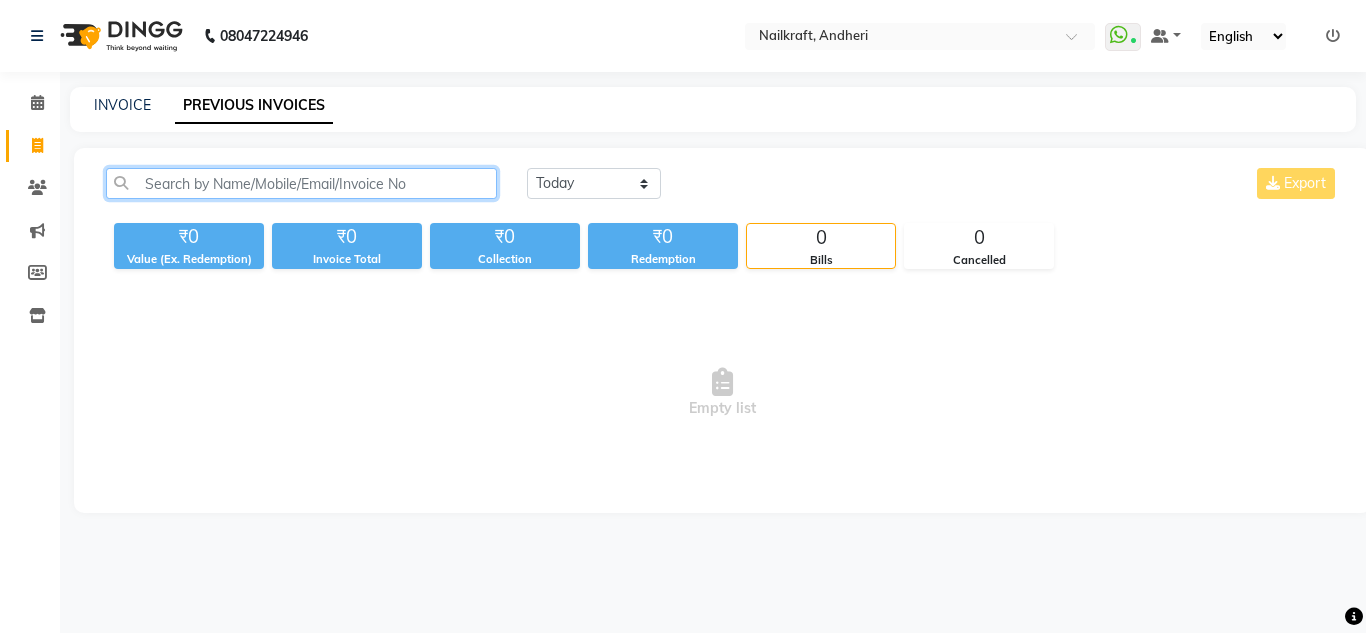 click 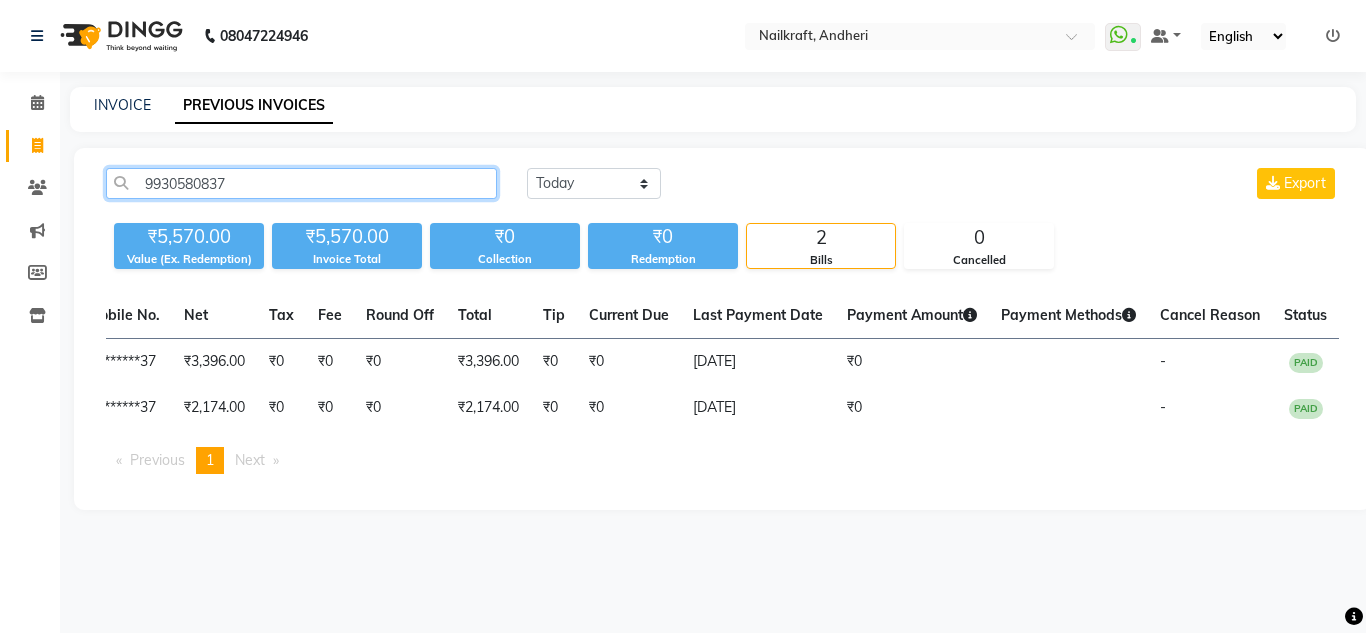 scroll, scrollTop: 0, scrollLeft: 370, axis: horizontal 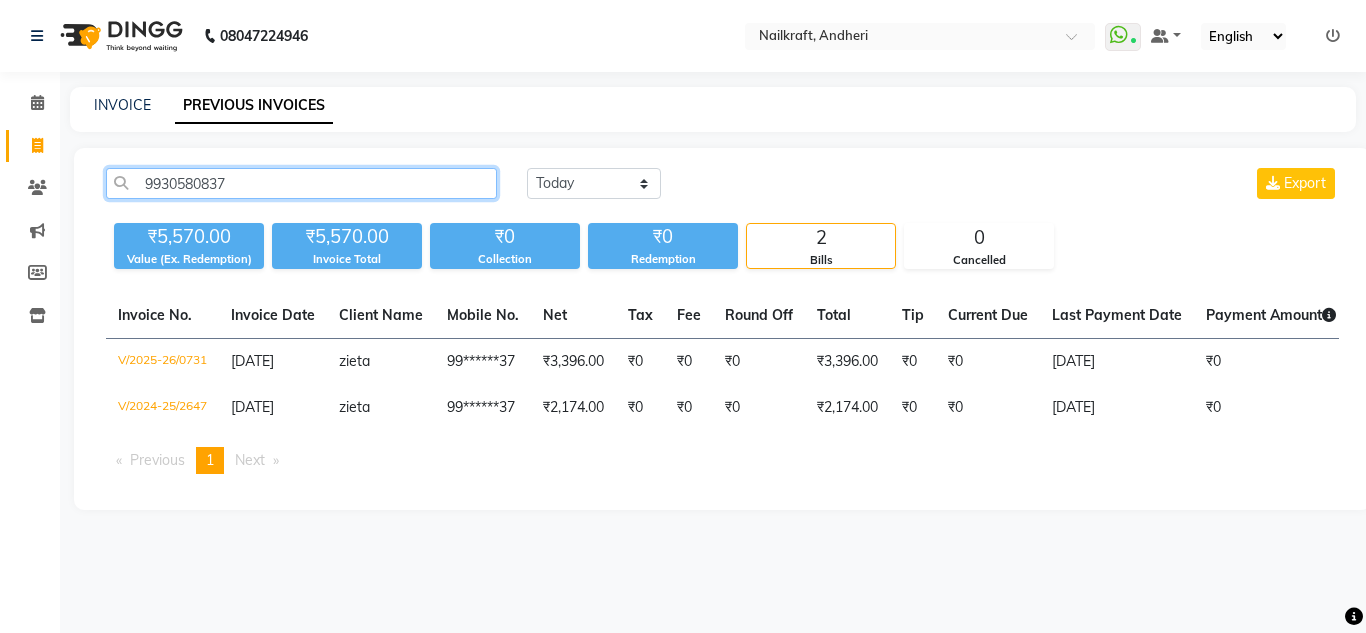 type on "9930580837" 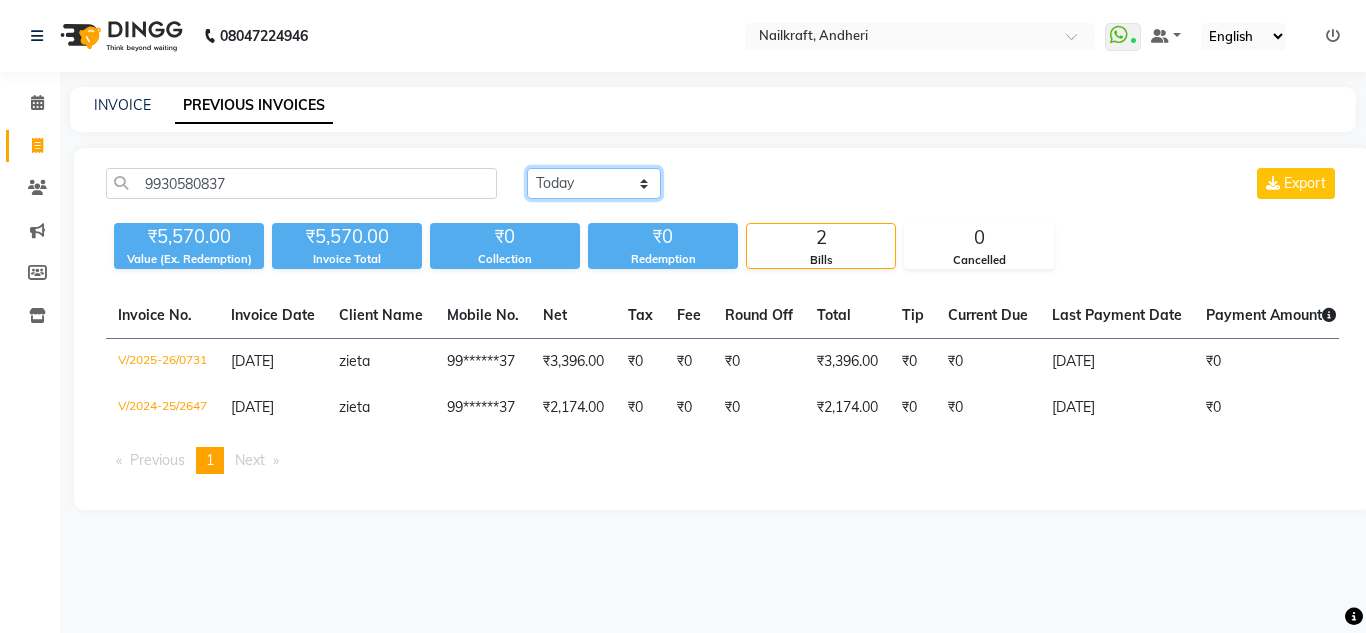 click on "Today Yesterday Custom Range" 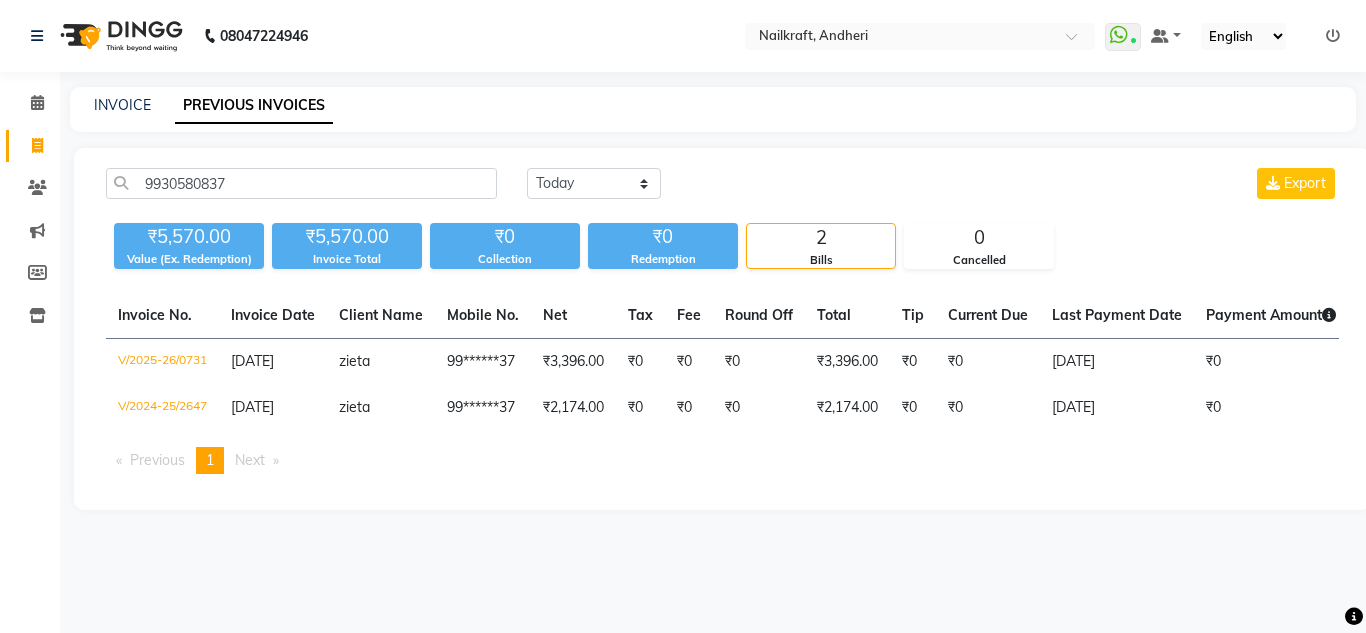 click on "Today Yesterday Custom Range Export" 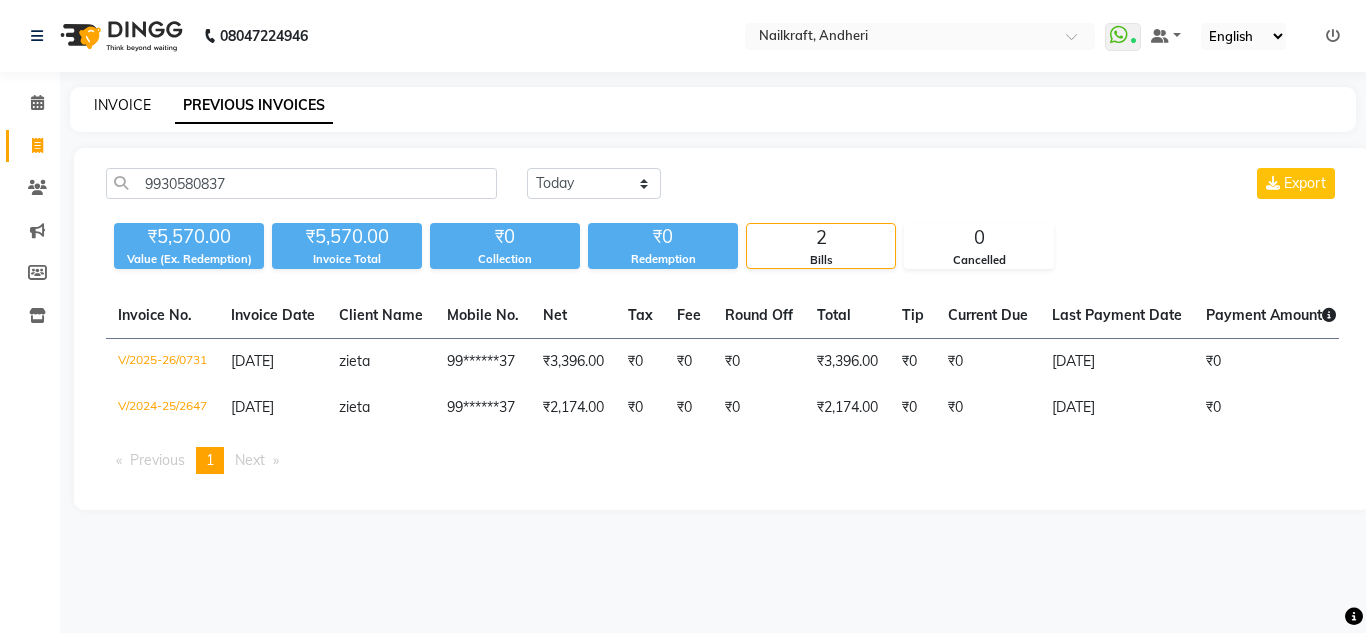 click on "INVOICE" 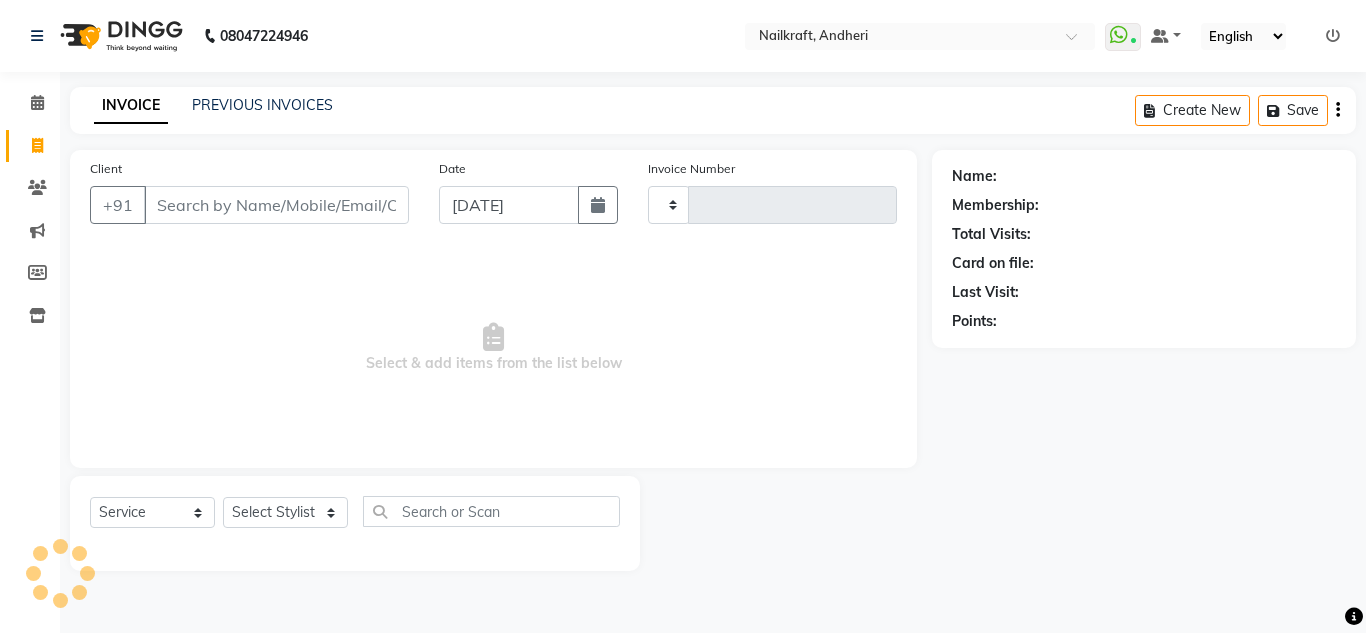 type on "1451" 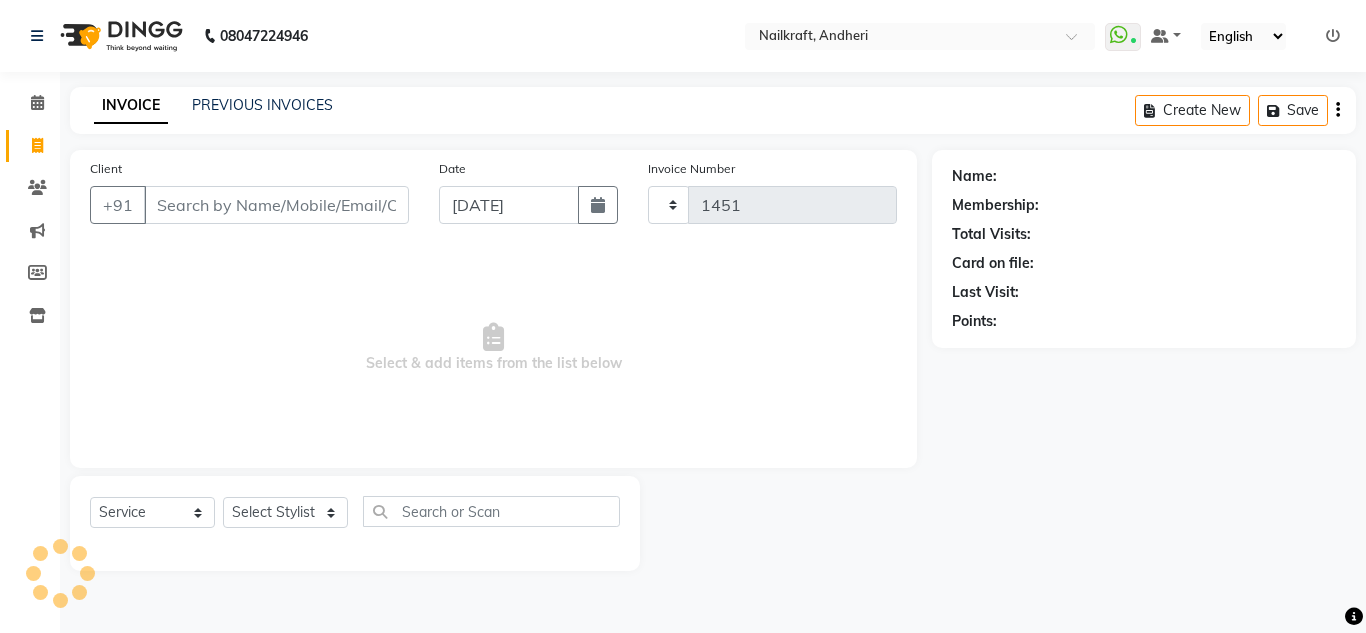 select on "6081" 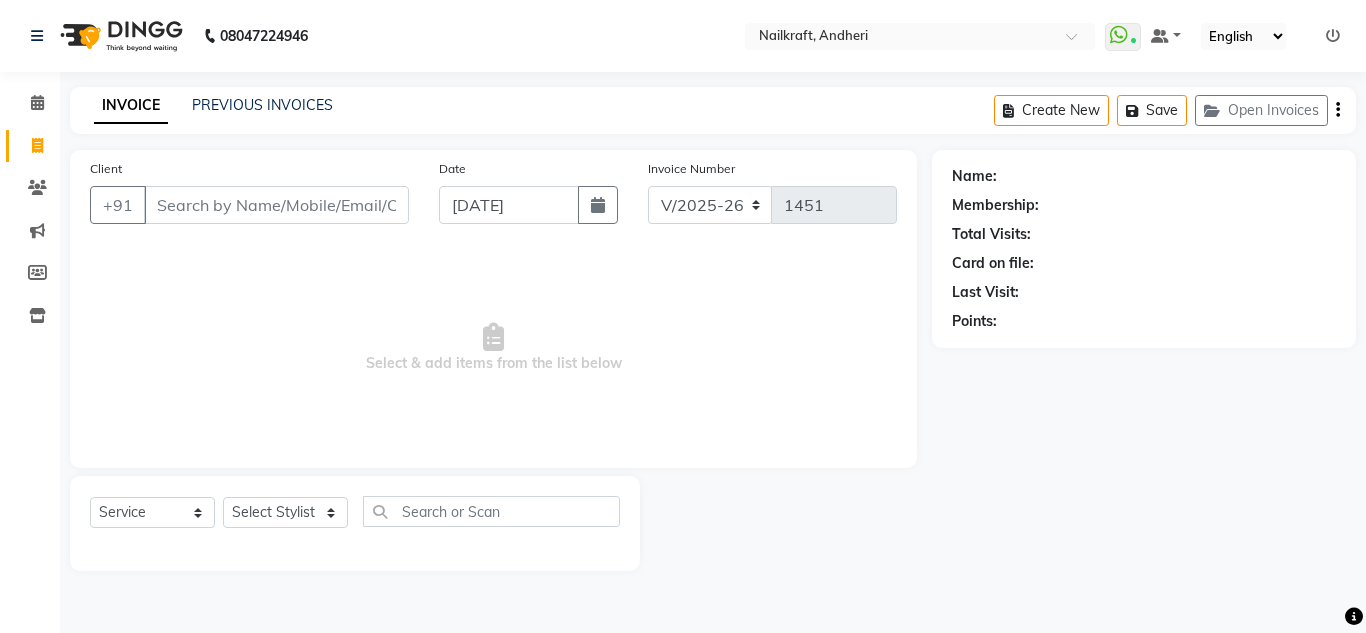 click on "INVOICE PREVIOUS INVOICES Create New   Save   Open Invoices" 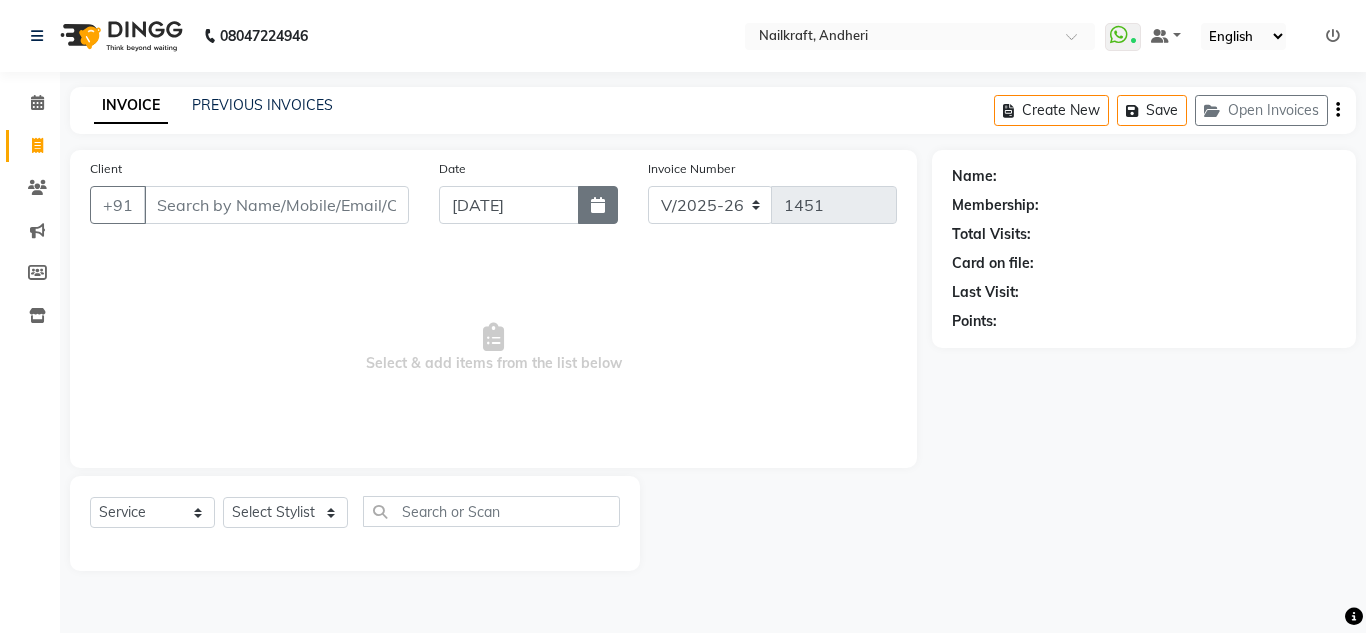 click 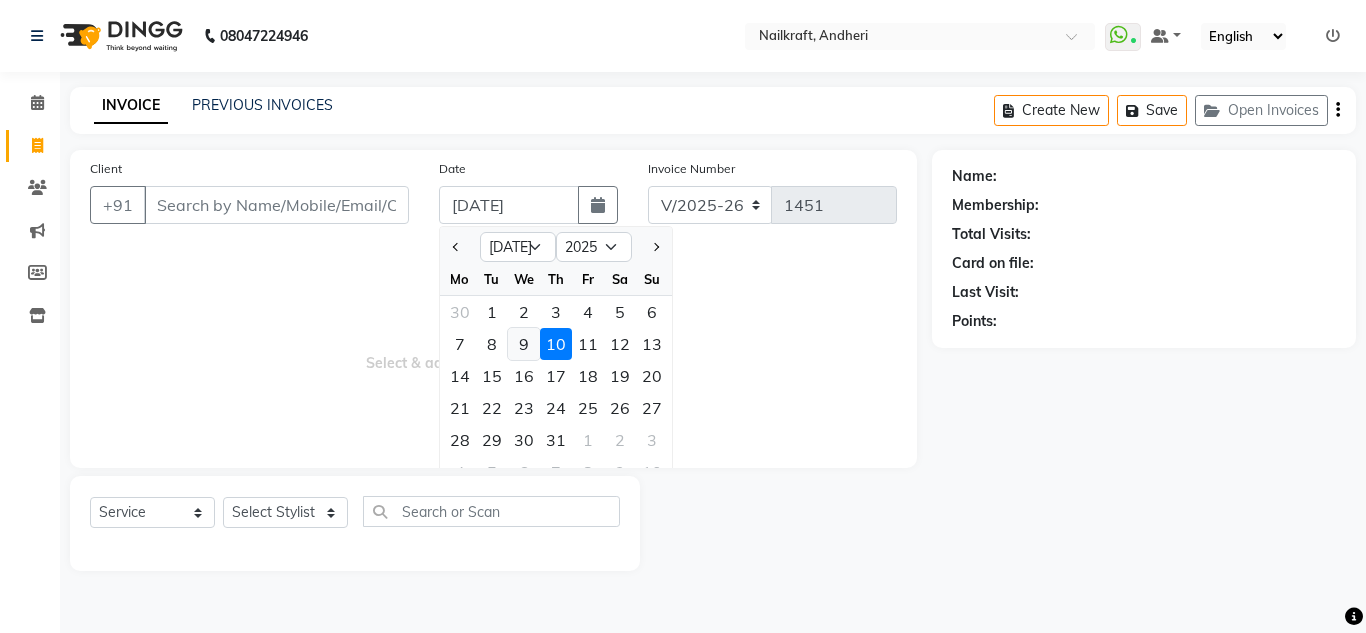 click on "9" 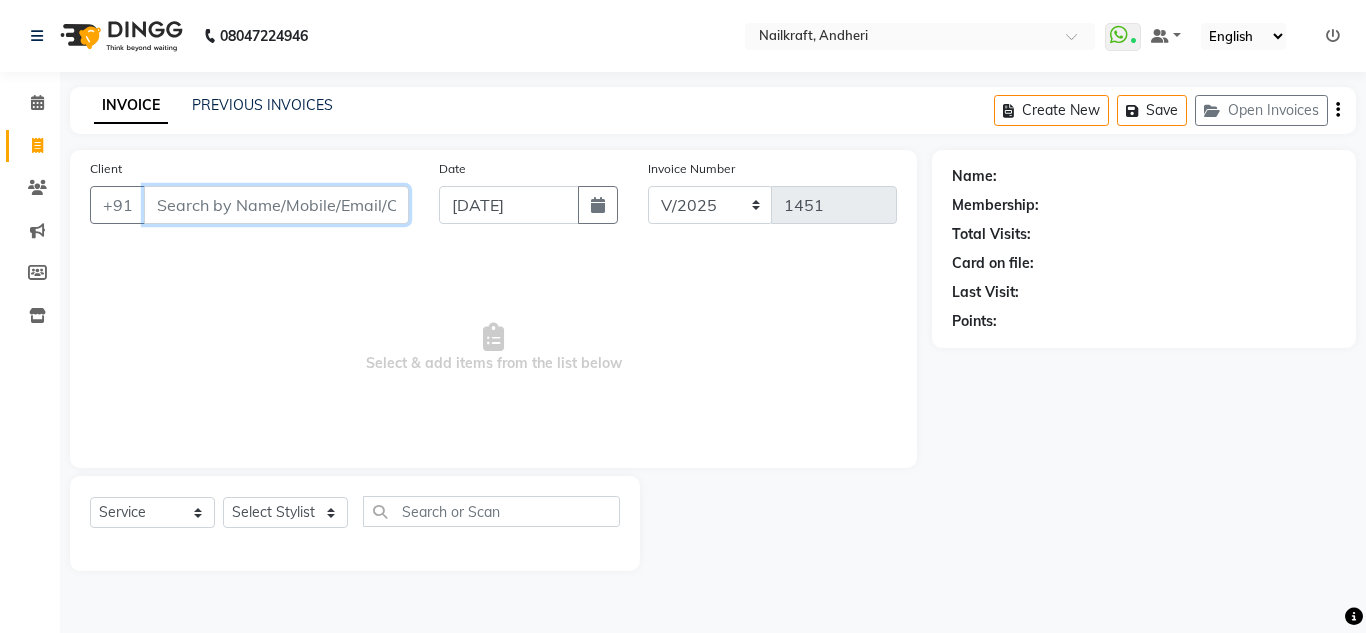 click on "Client" at bounding box center [276, 205] 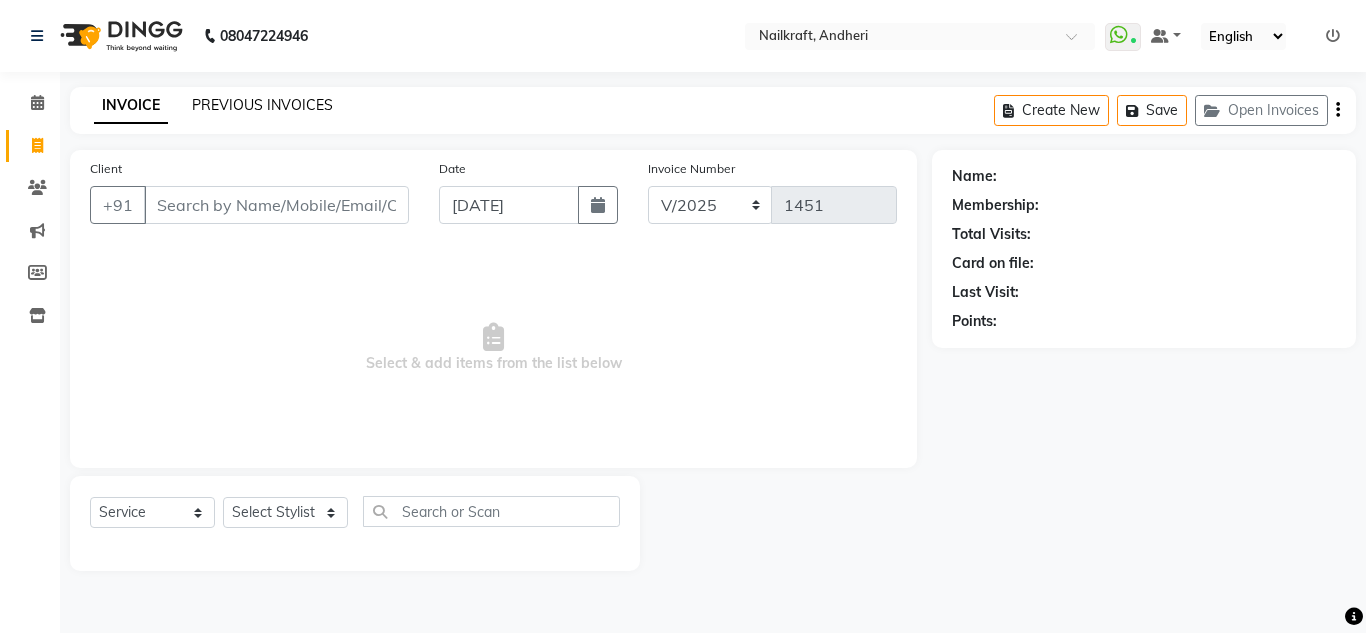 click on "PREVIOUS INVOICES" 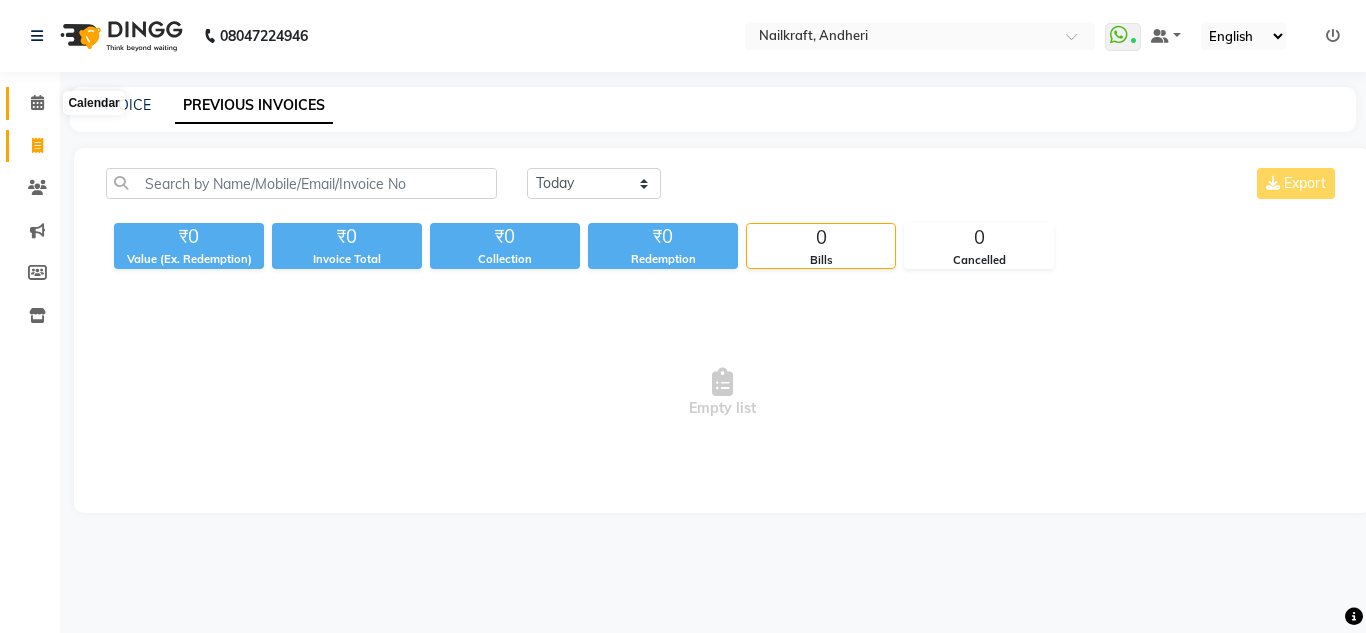 click 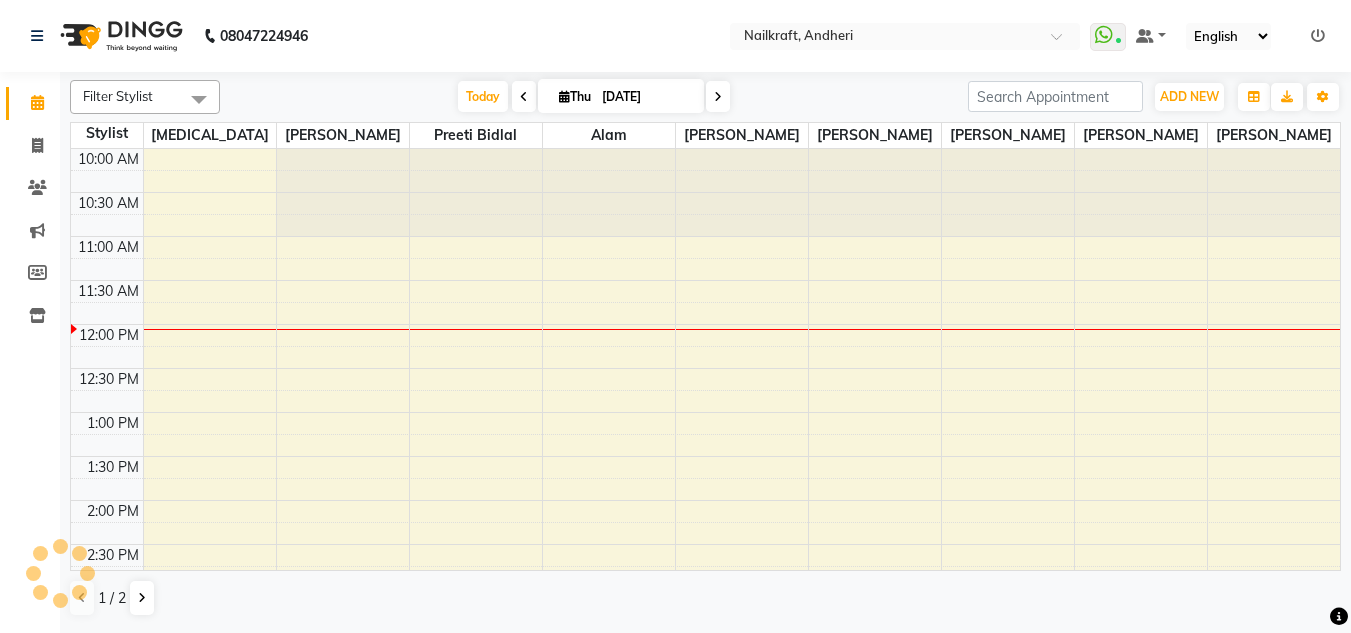 scroll, scrollTop: 0, scrollLeft: 0, axis: both 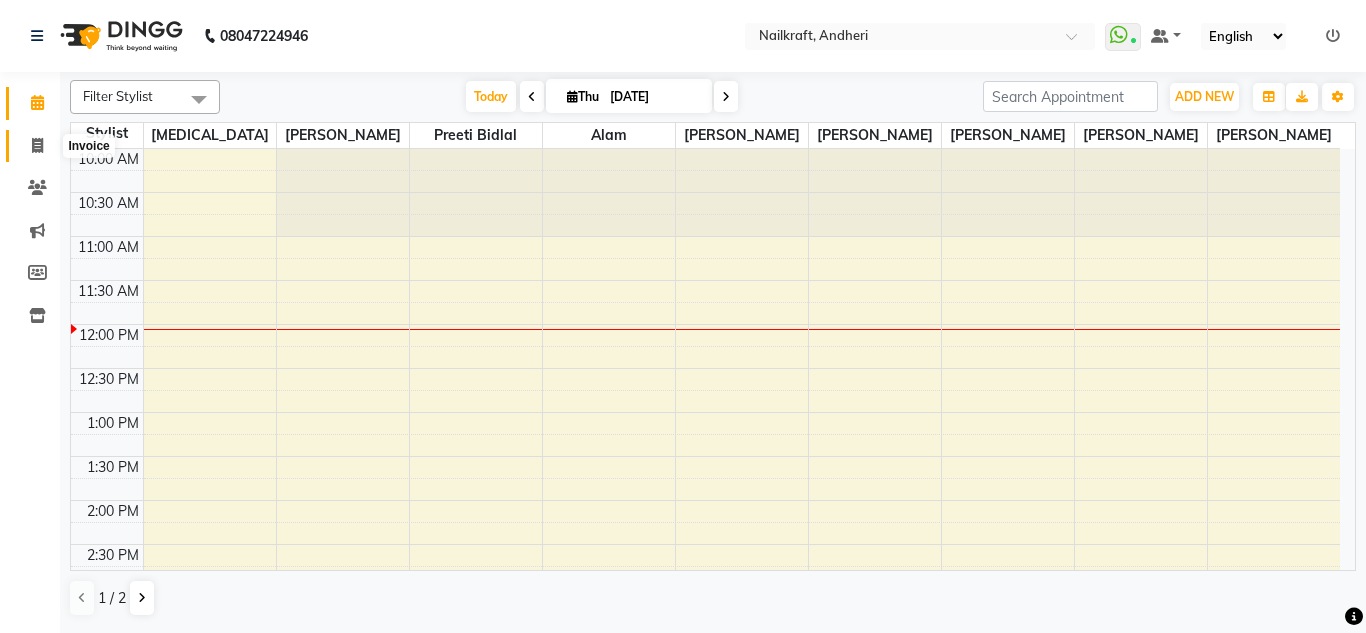 click 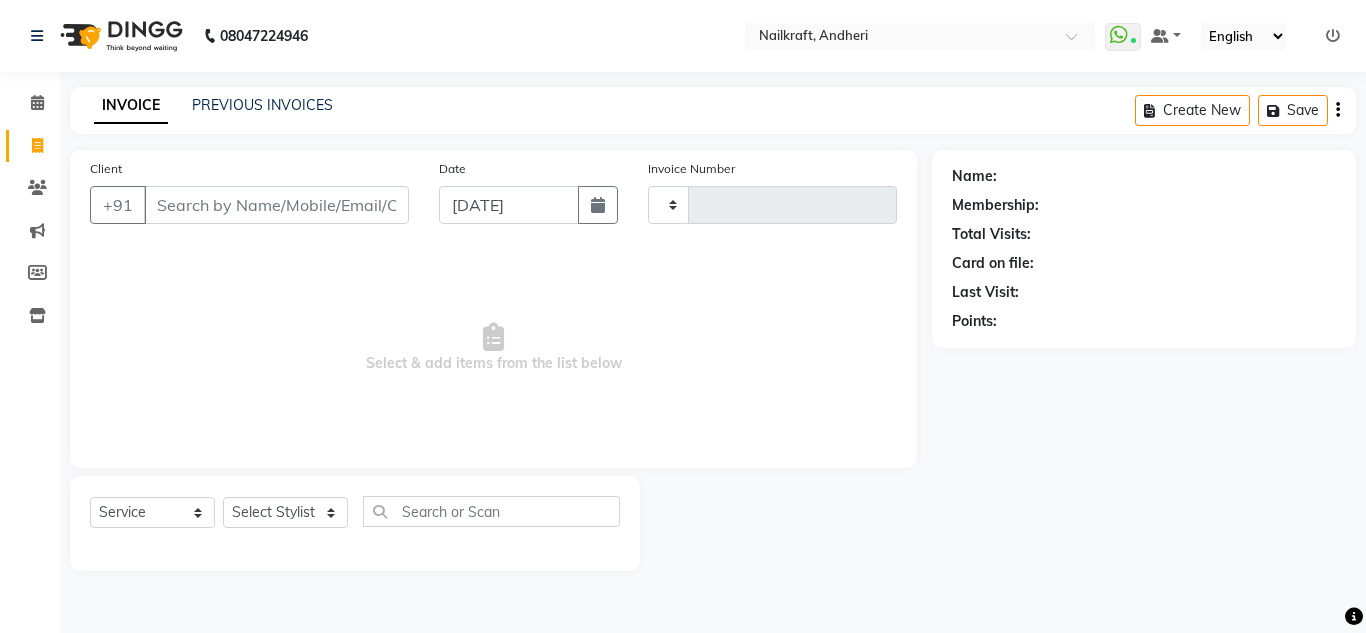 type on "1451" 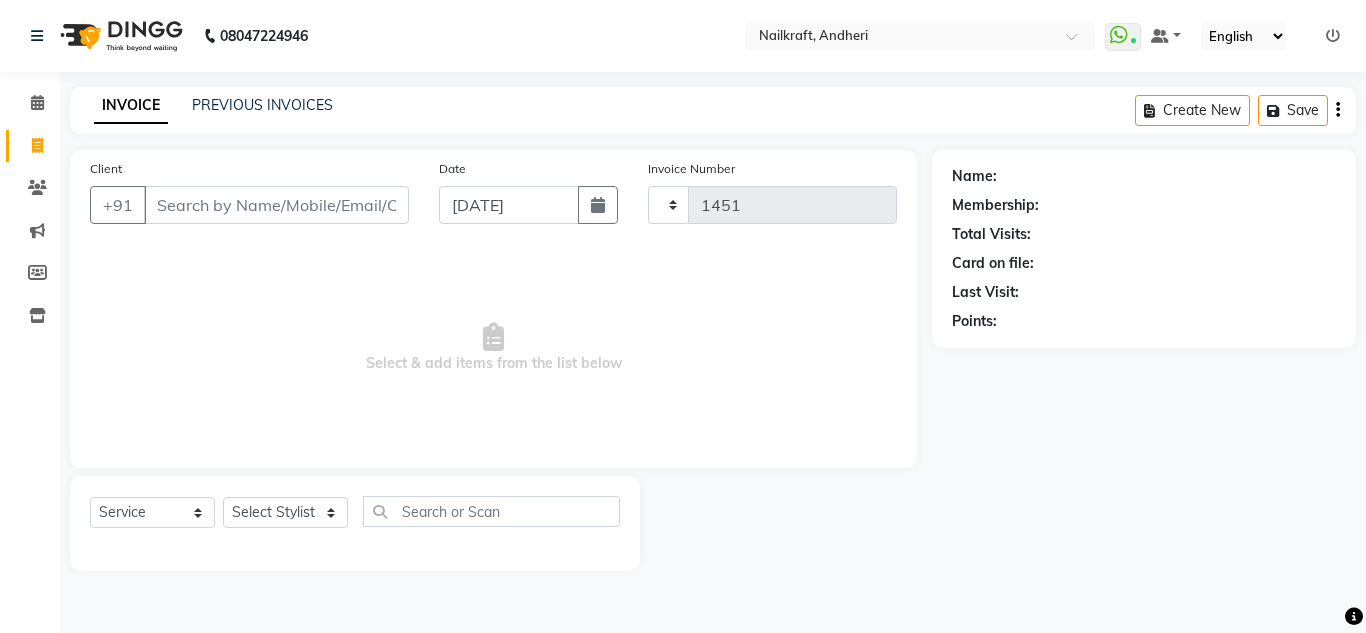 select on "6081" 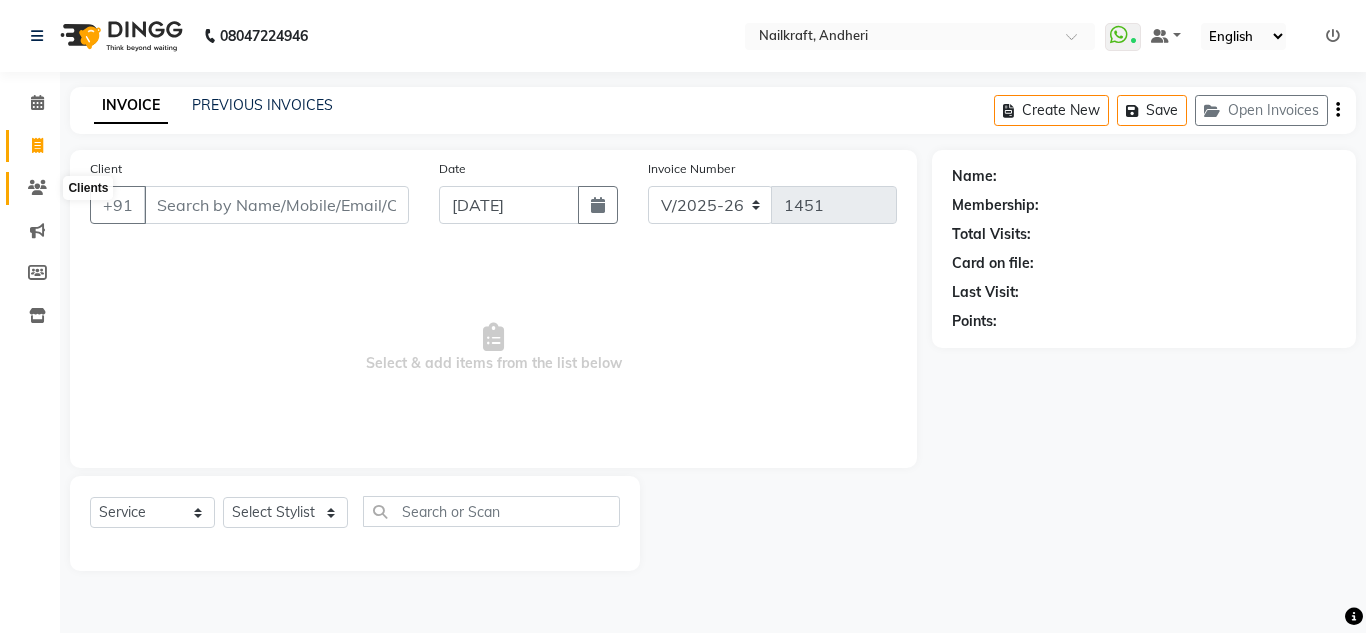 click 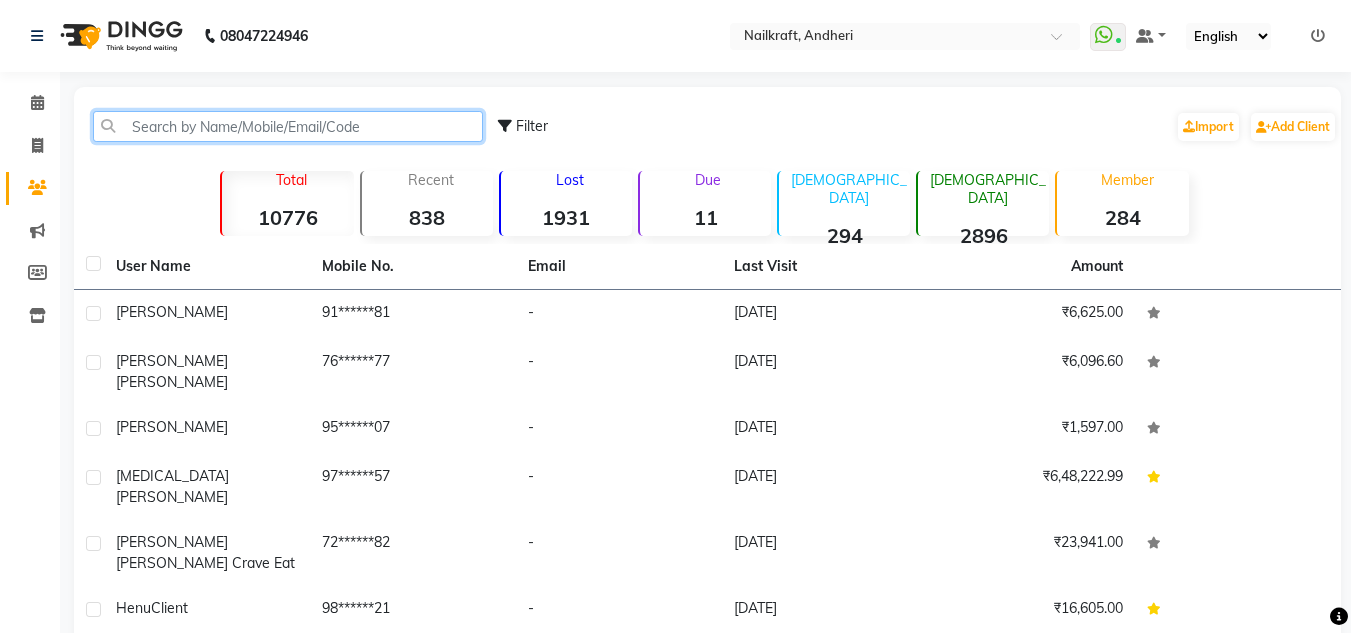 click 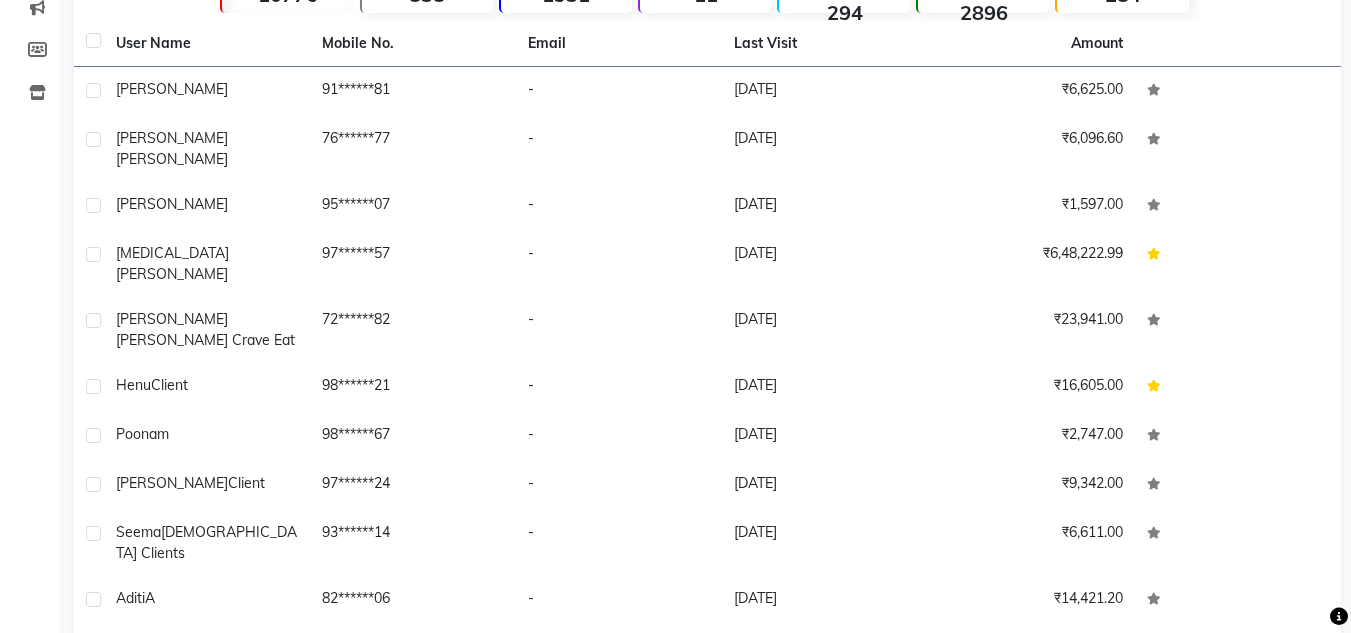 scroll, scrollTop: 233, scrollLeft: 0, axis: vertical 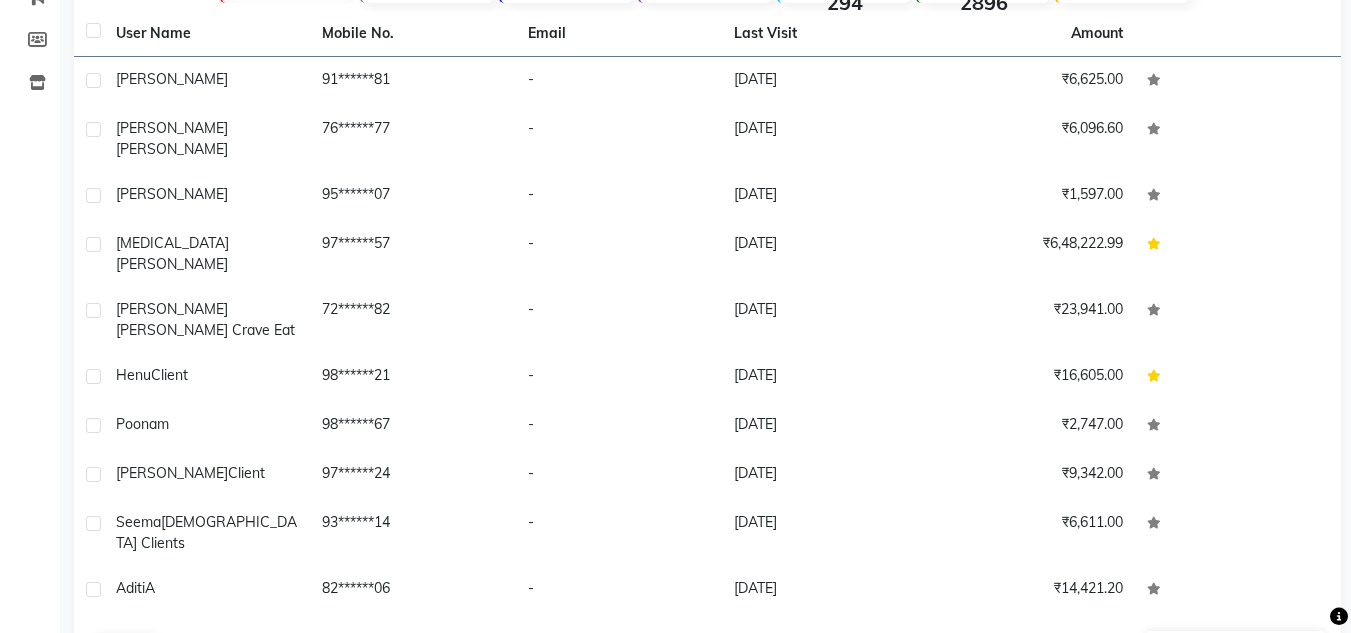 click on "Next" 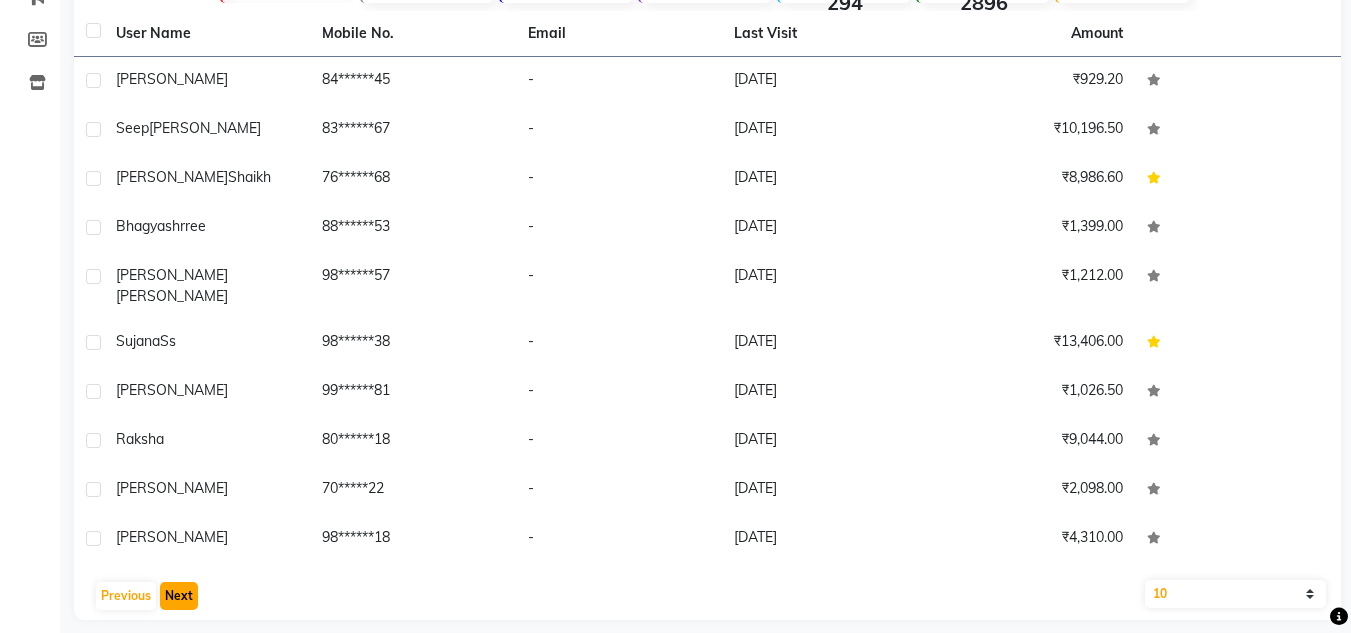 click on "Next" 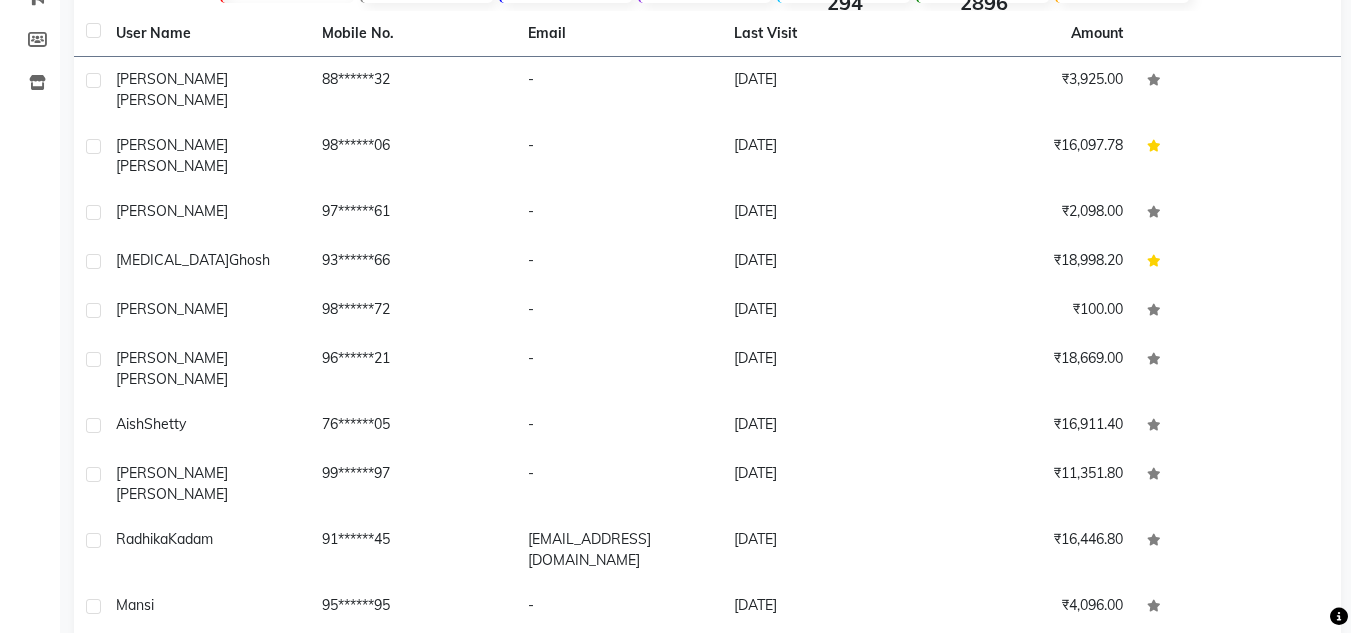 click on "Next" 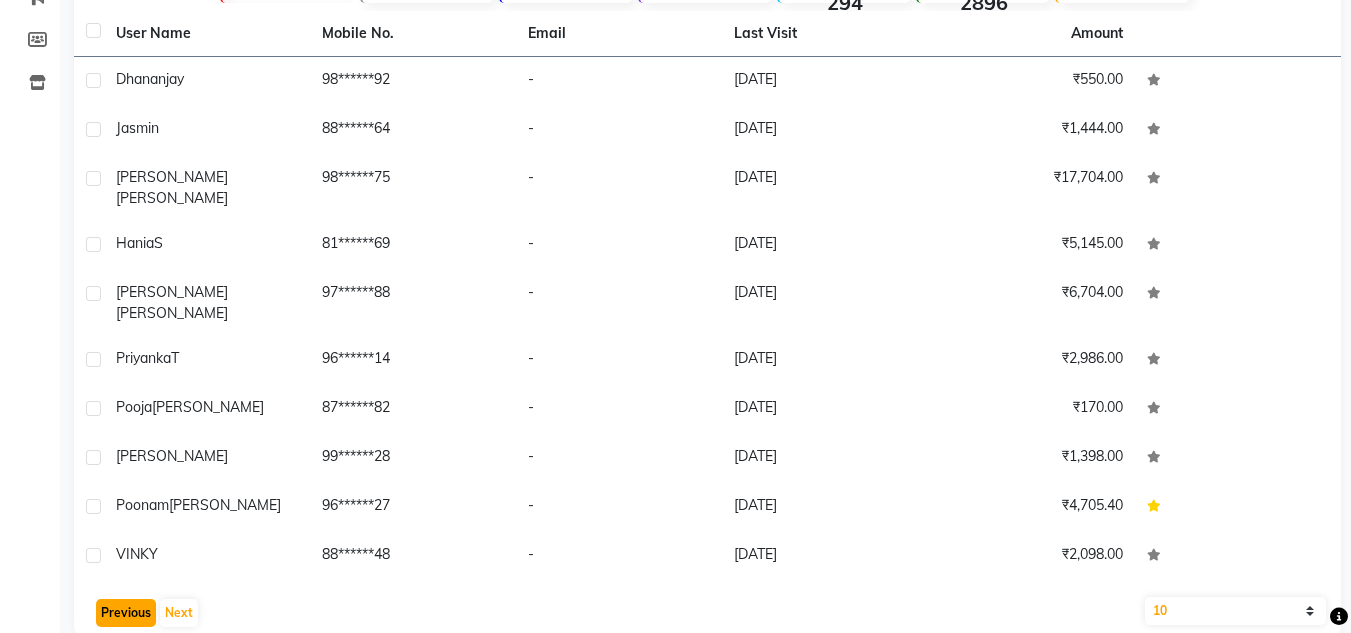 click on "Previous" 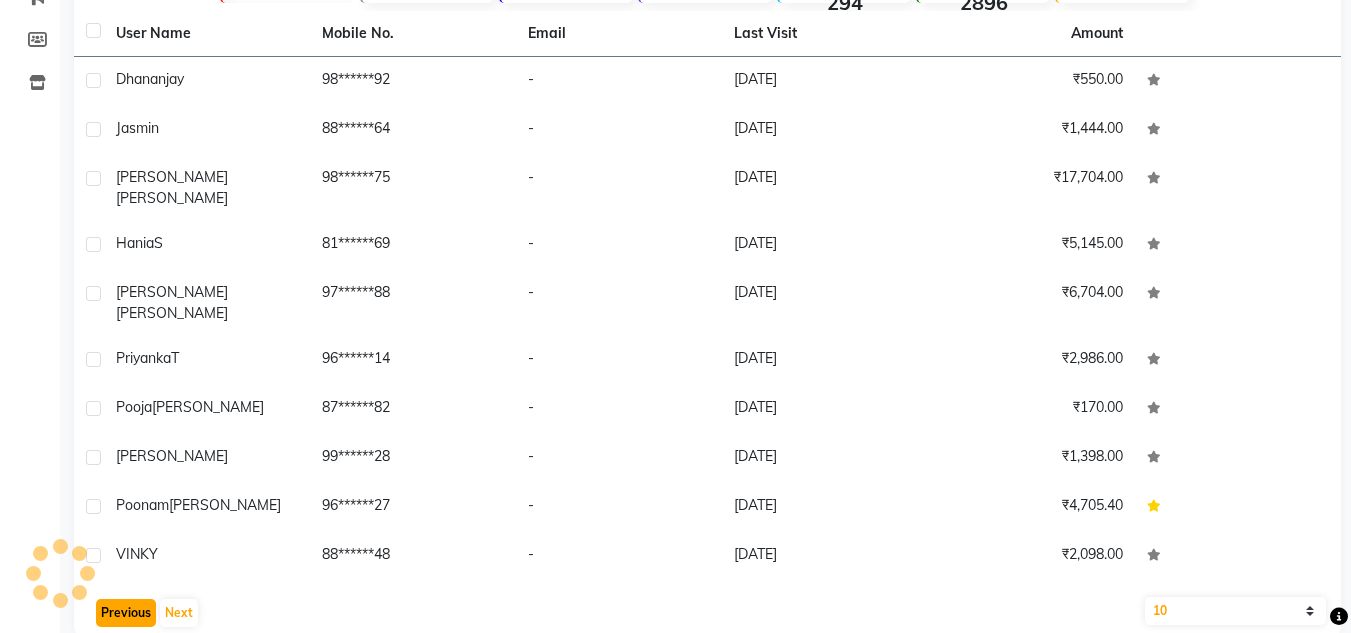 click on "Previous" 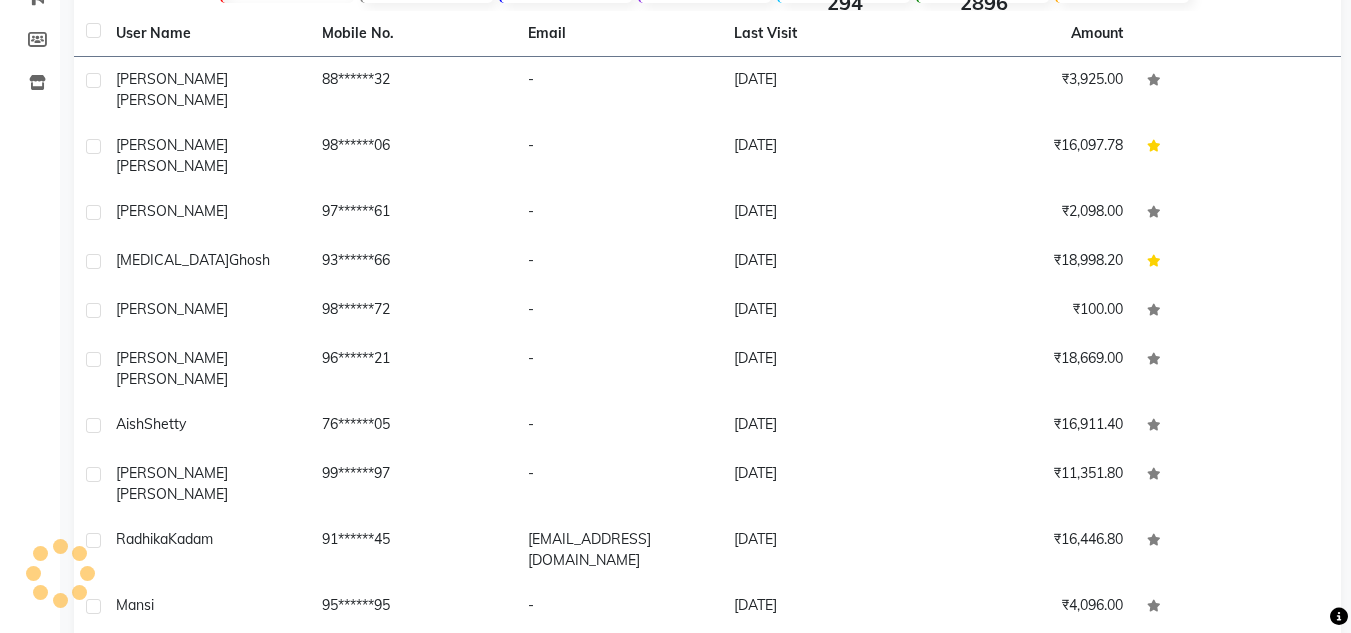 click on "Previous" 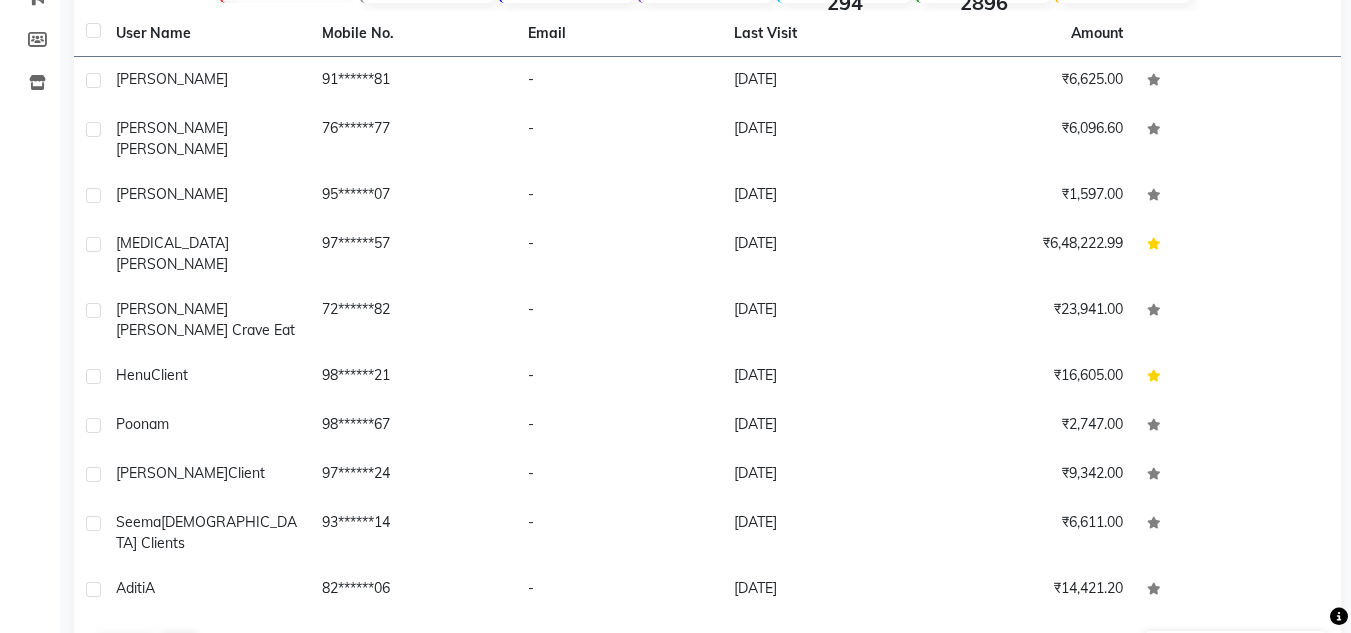 click on "Previous   Next" 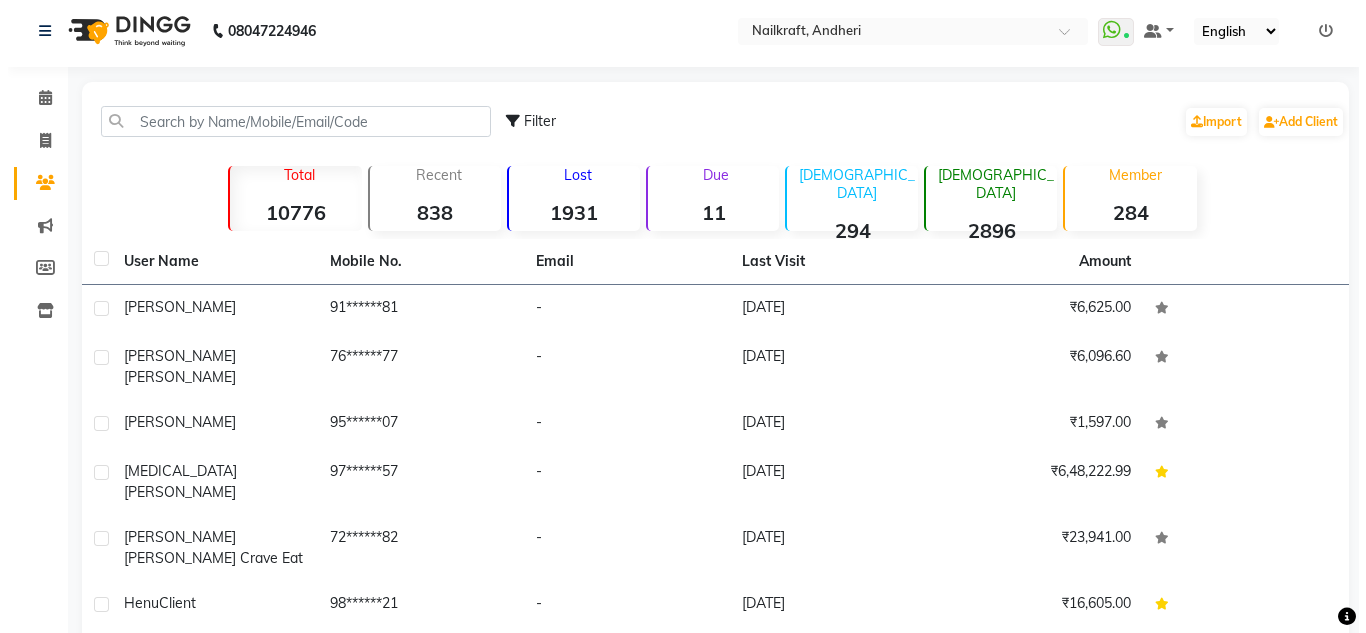 scroll, scrollTop: 0, scrollLeft: 0, axis: both 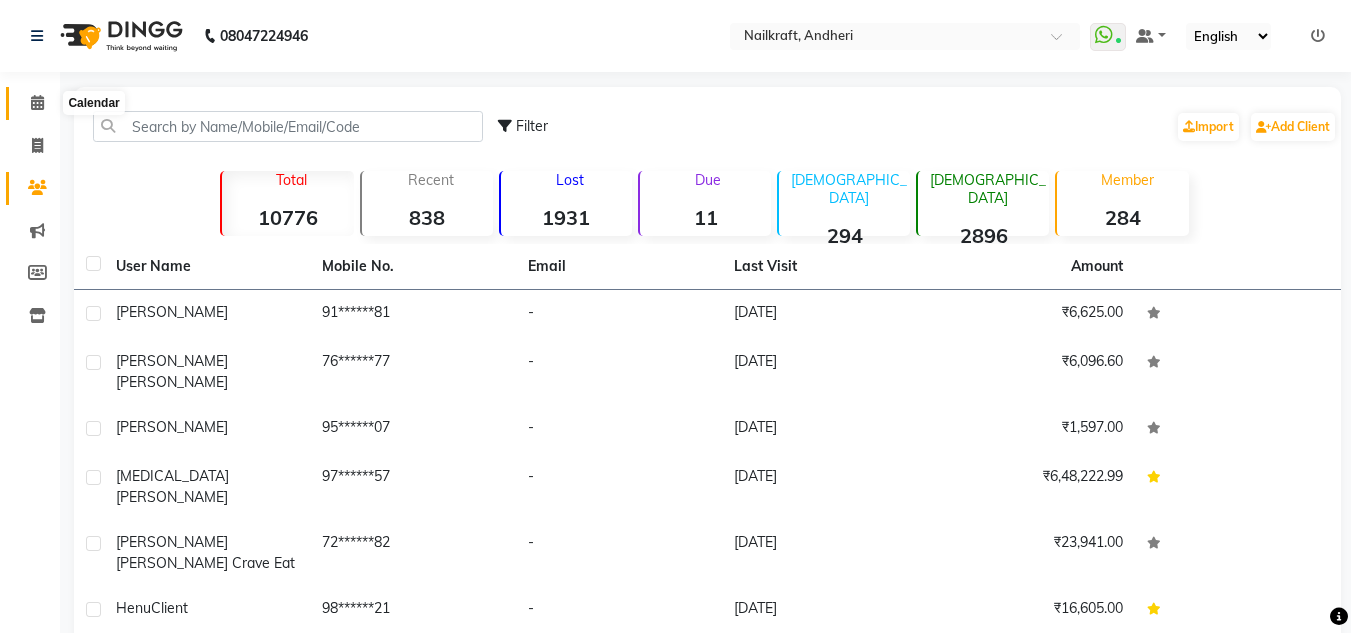 click 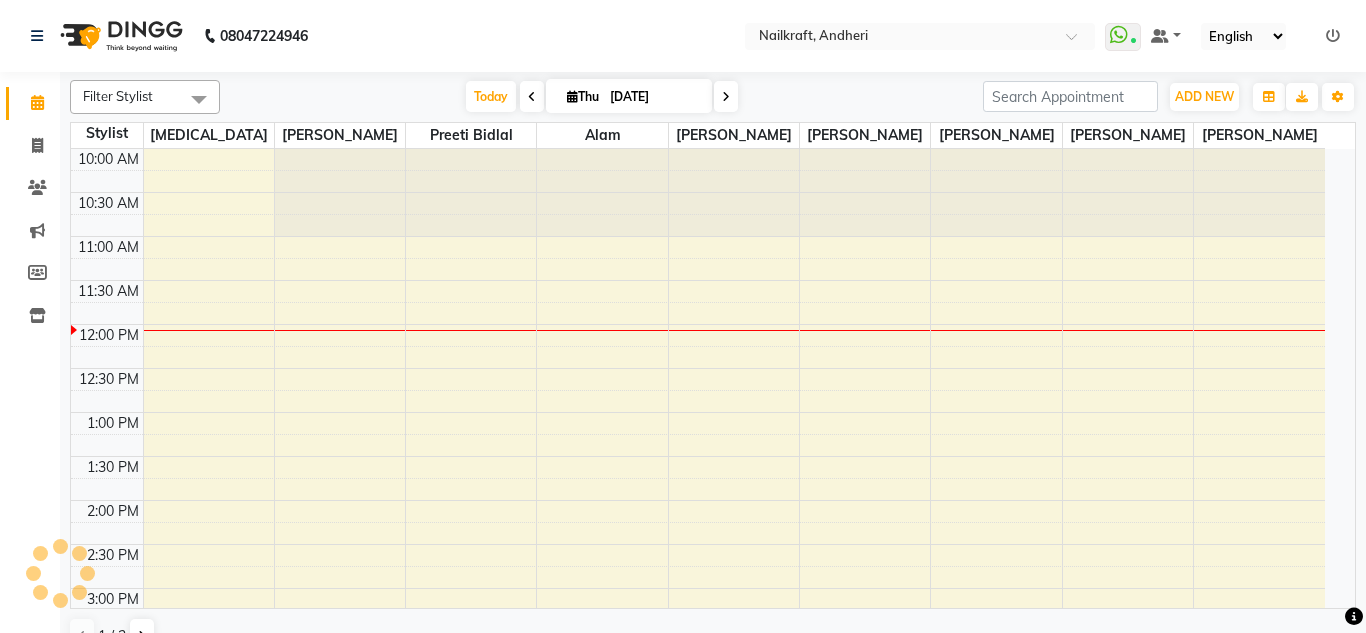 scroll, scrollTop: 0, scrollLeft: 0, axis: both 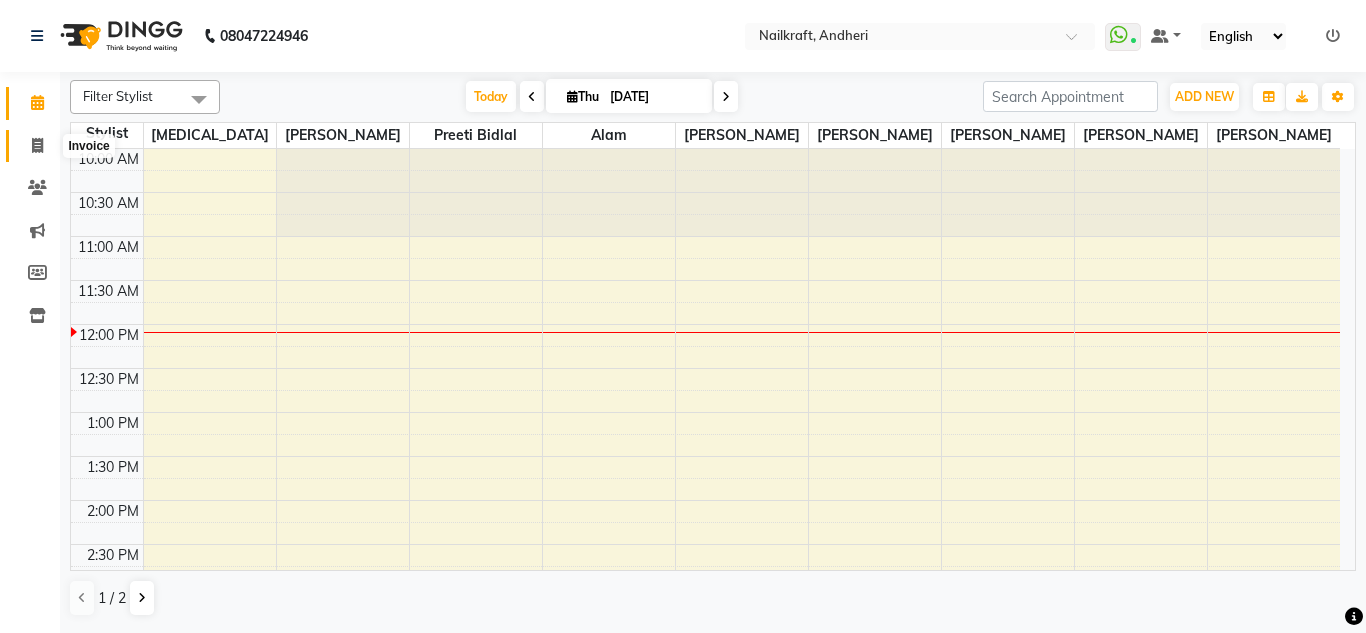 click 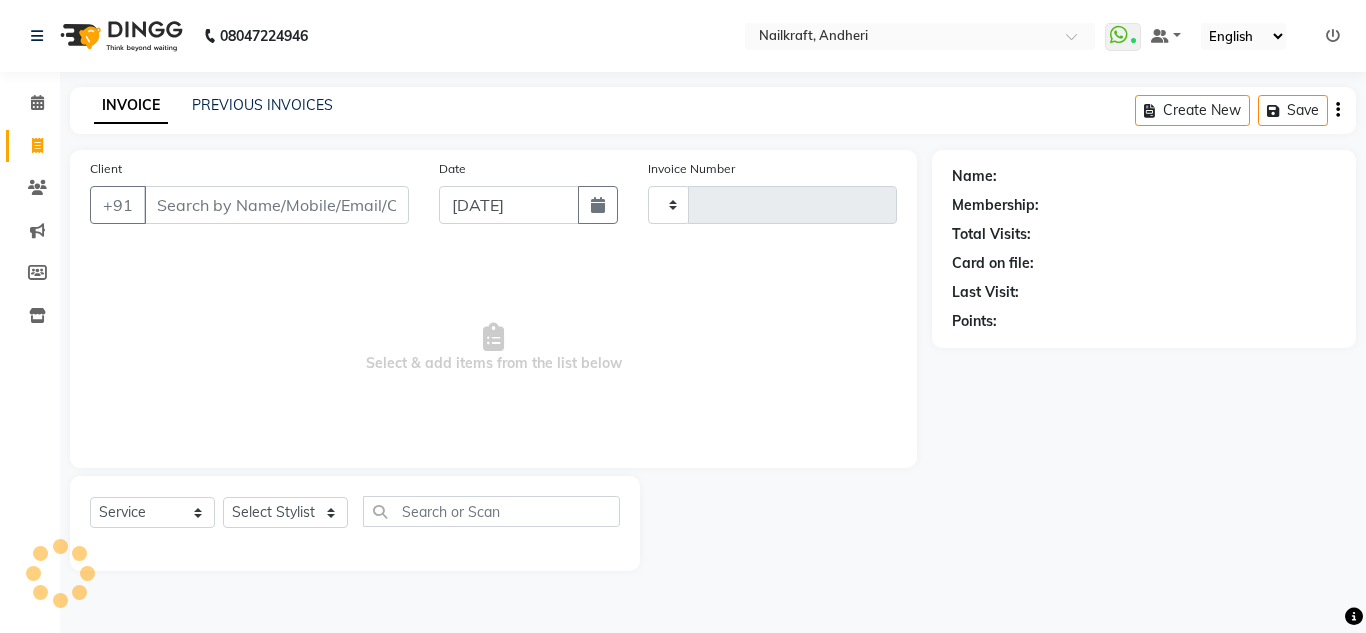 type on "1451" 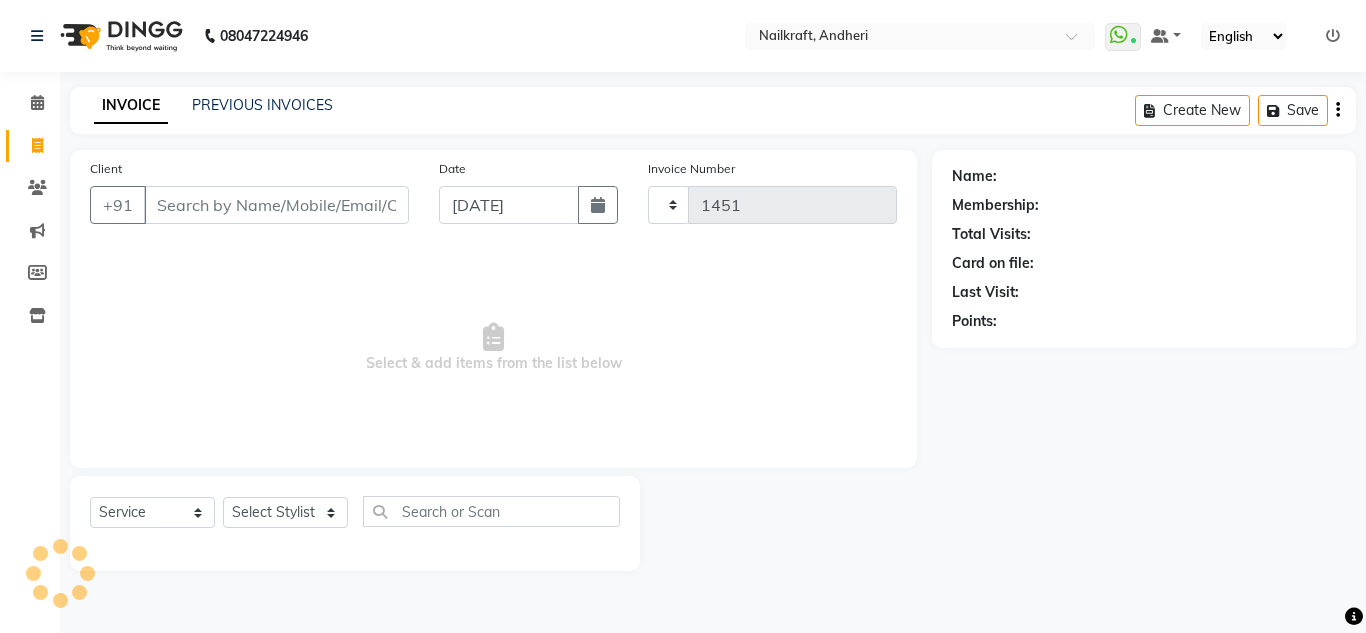select on "6081" 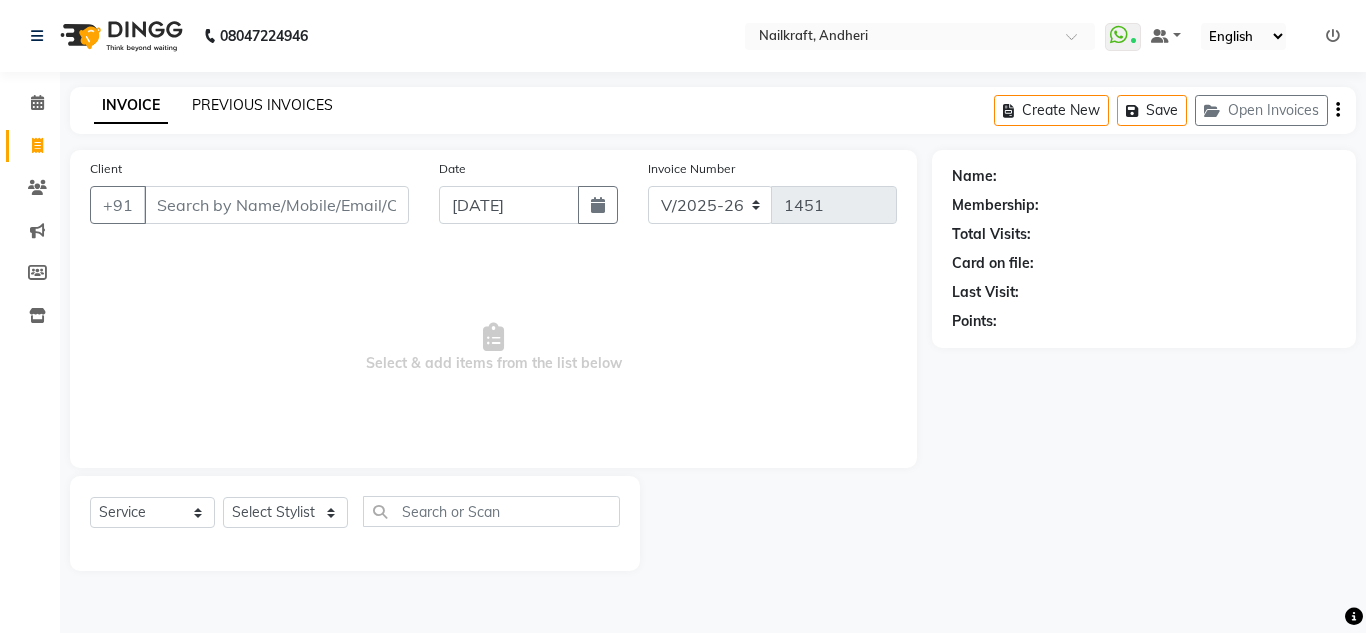 click on "PREVIOUS INVOICES" 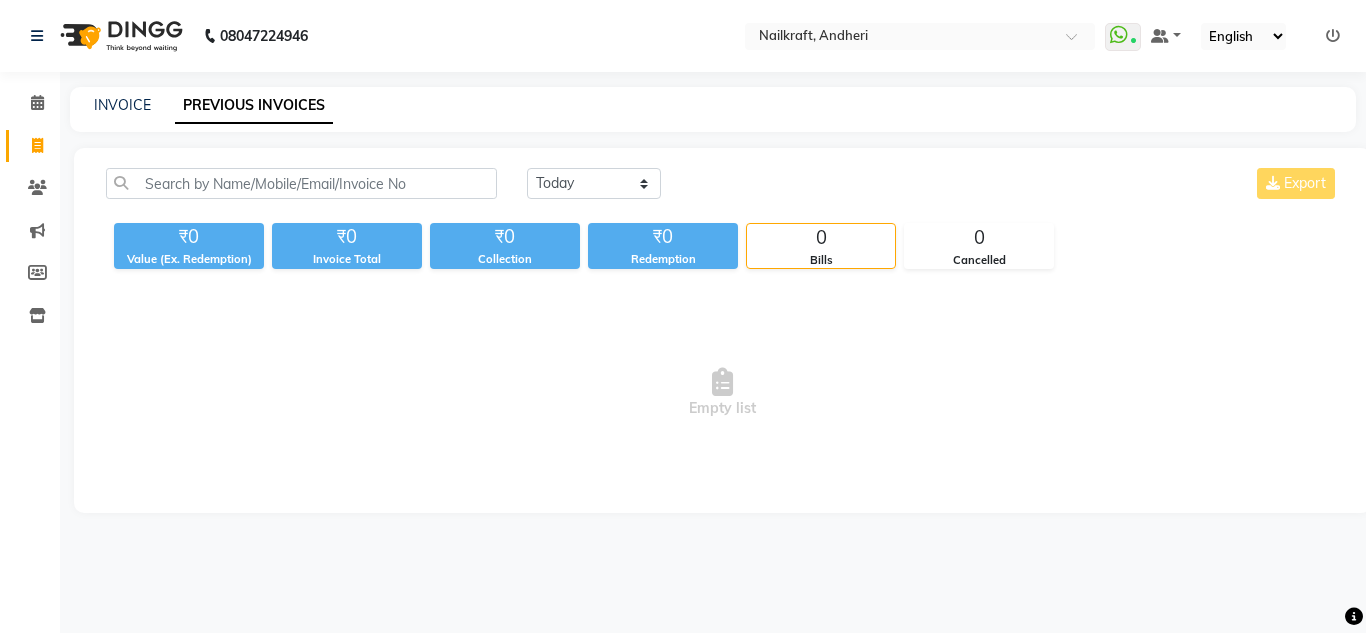 drag, startPoint x: 204, startPoint y: 111, endPoint x: 835, endPoint y: 154, distance: 632.46344 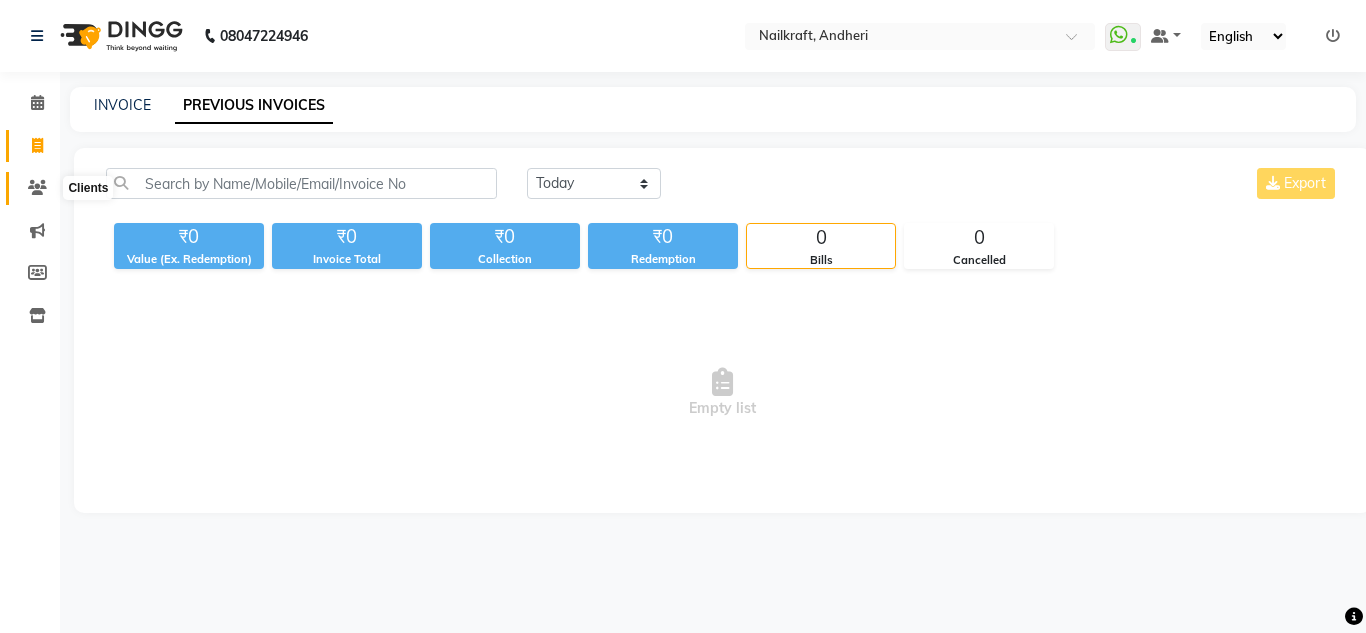 click 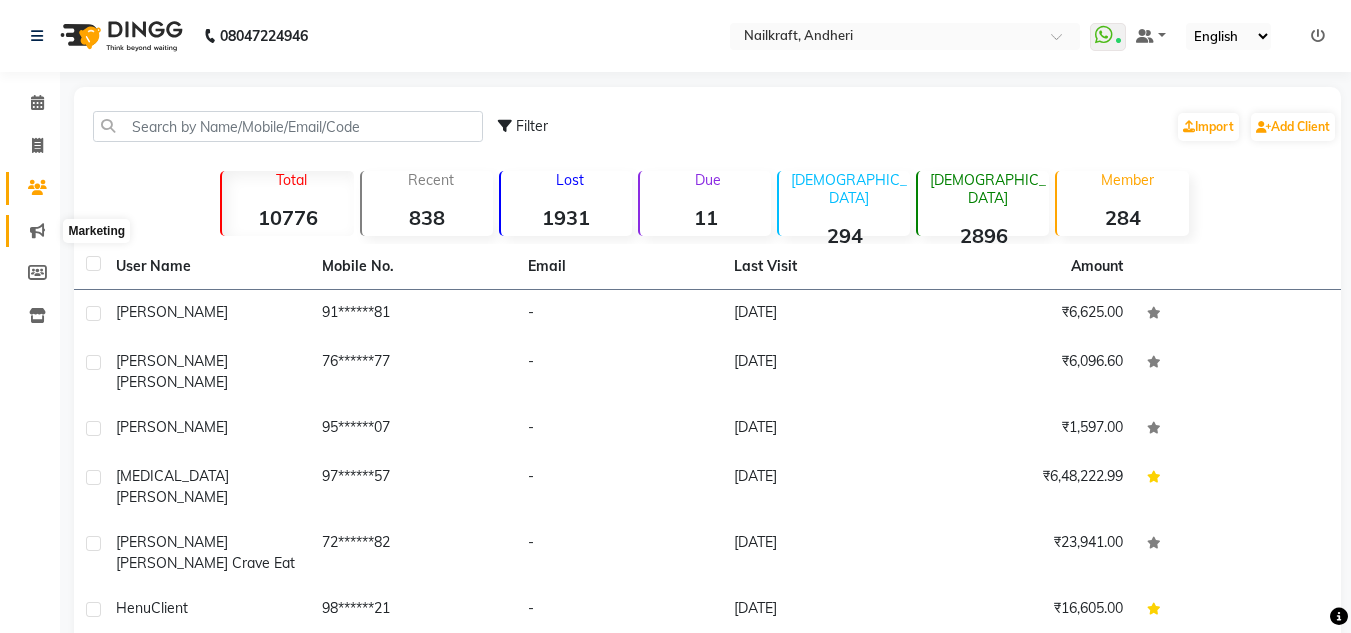 click 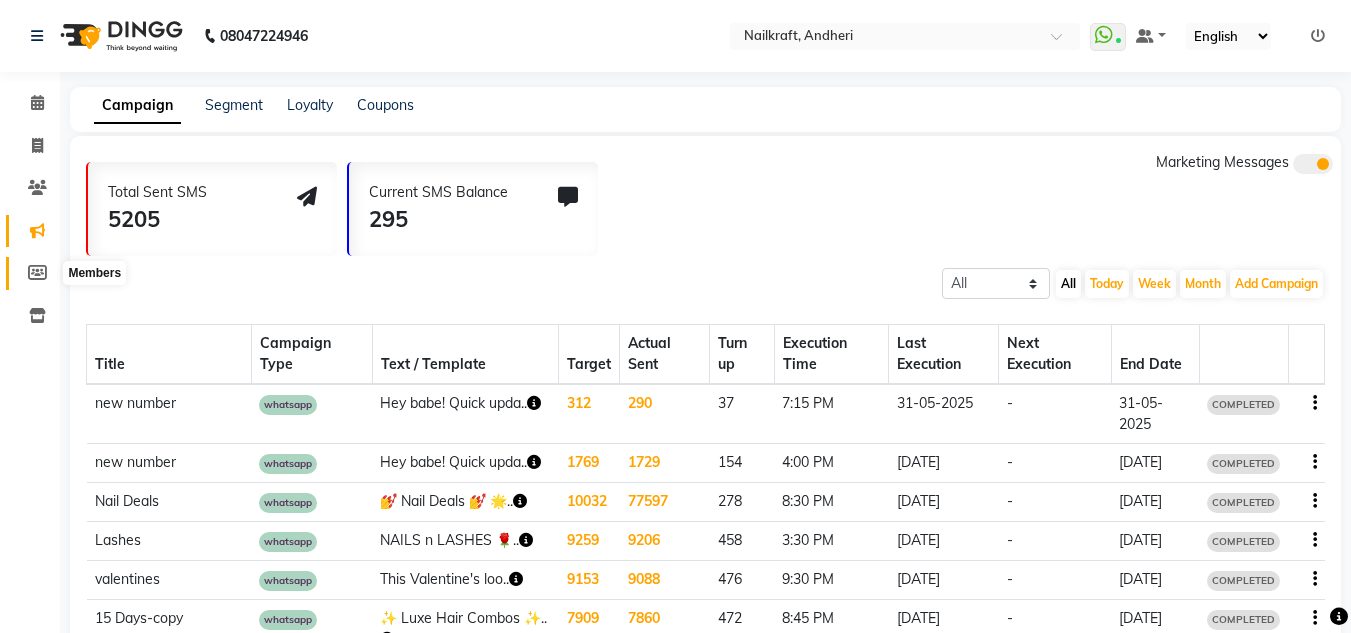 click 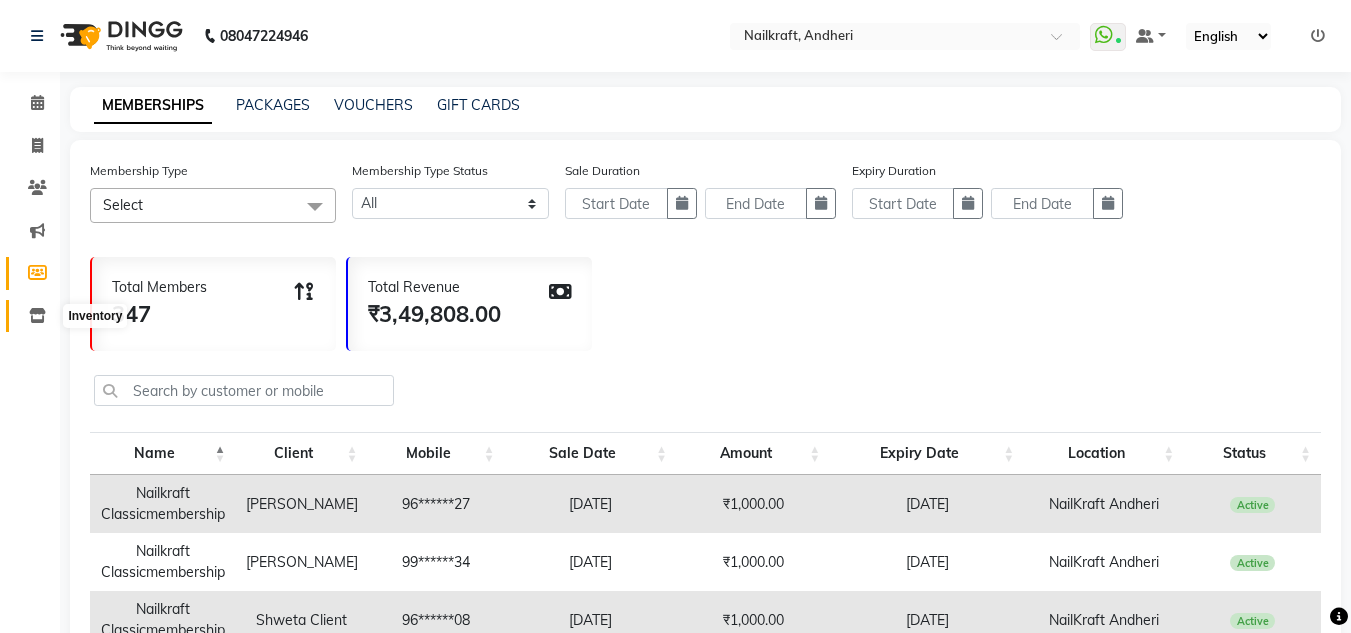 click 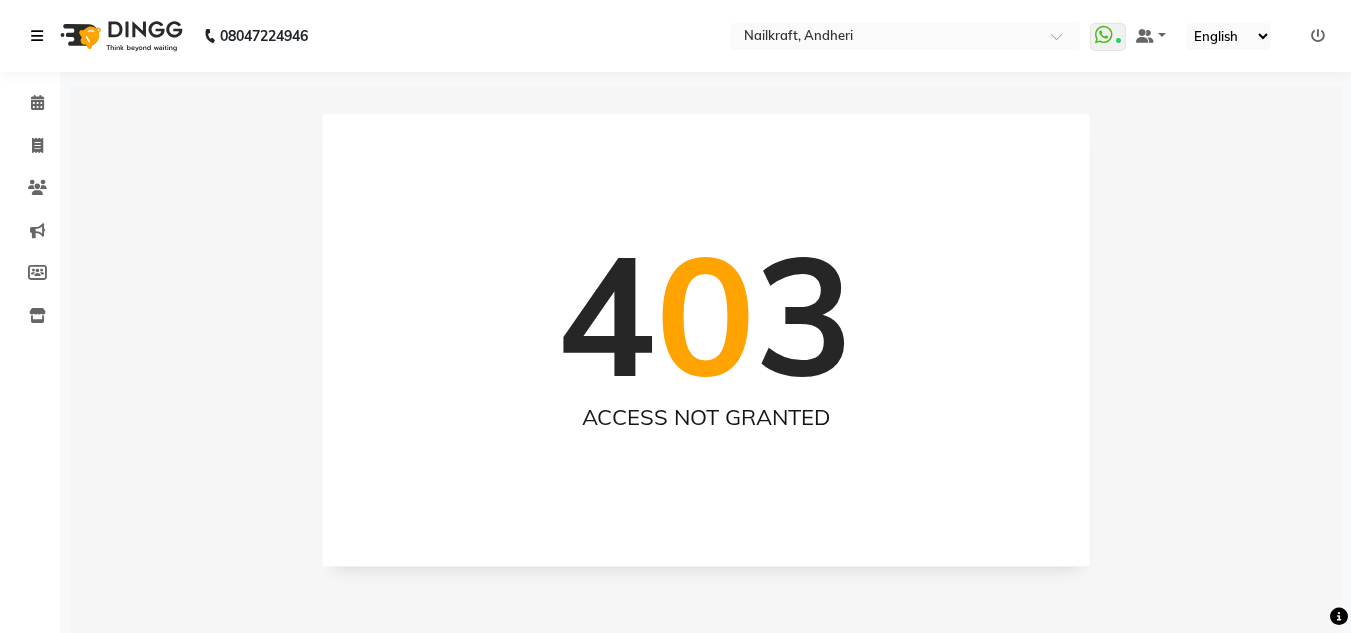 click at bounding box center (37, 36) 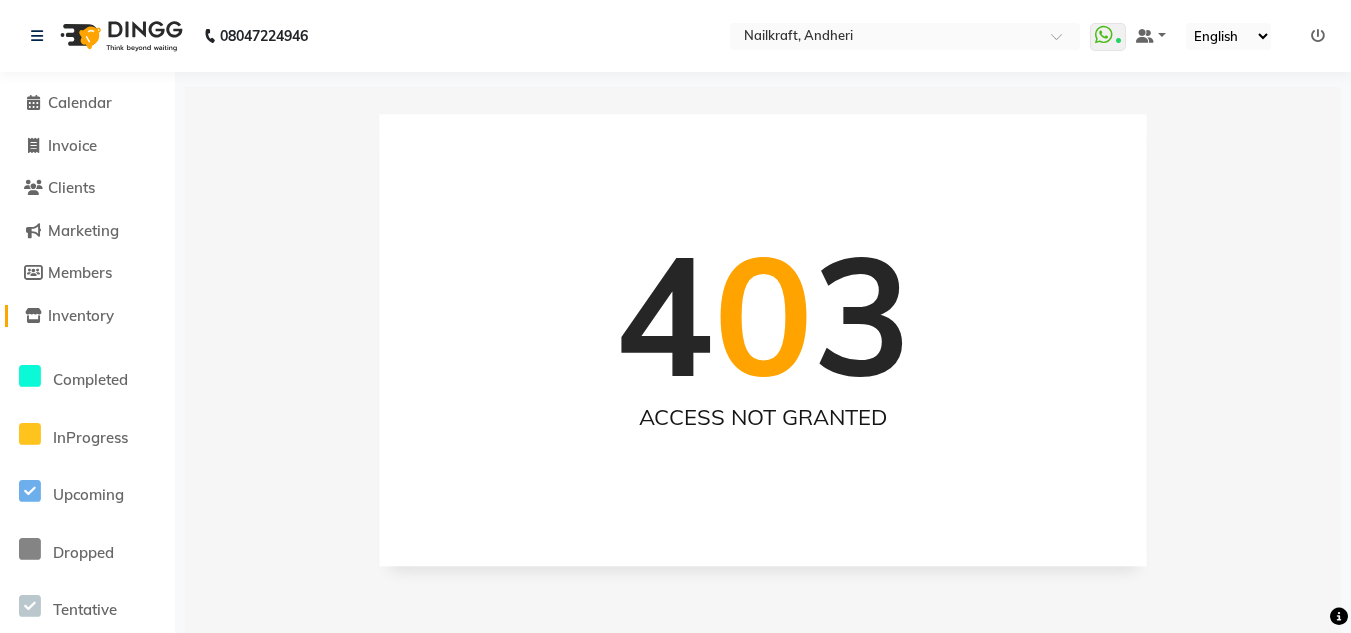 click on "Inventory" 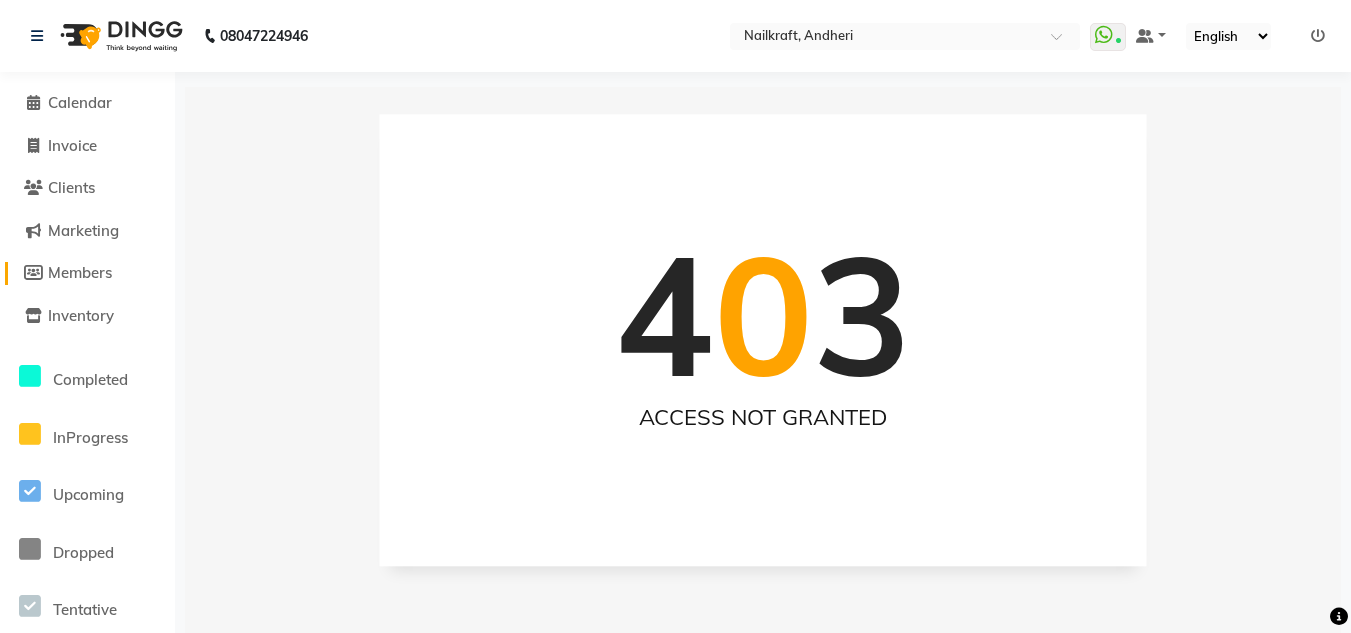 click on "Members" 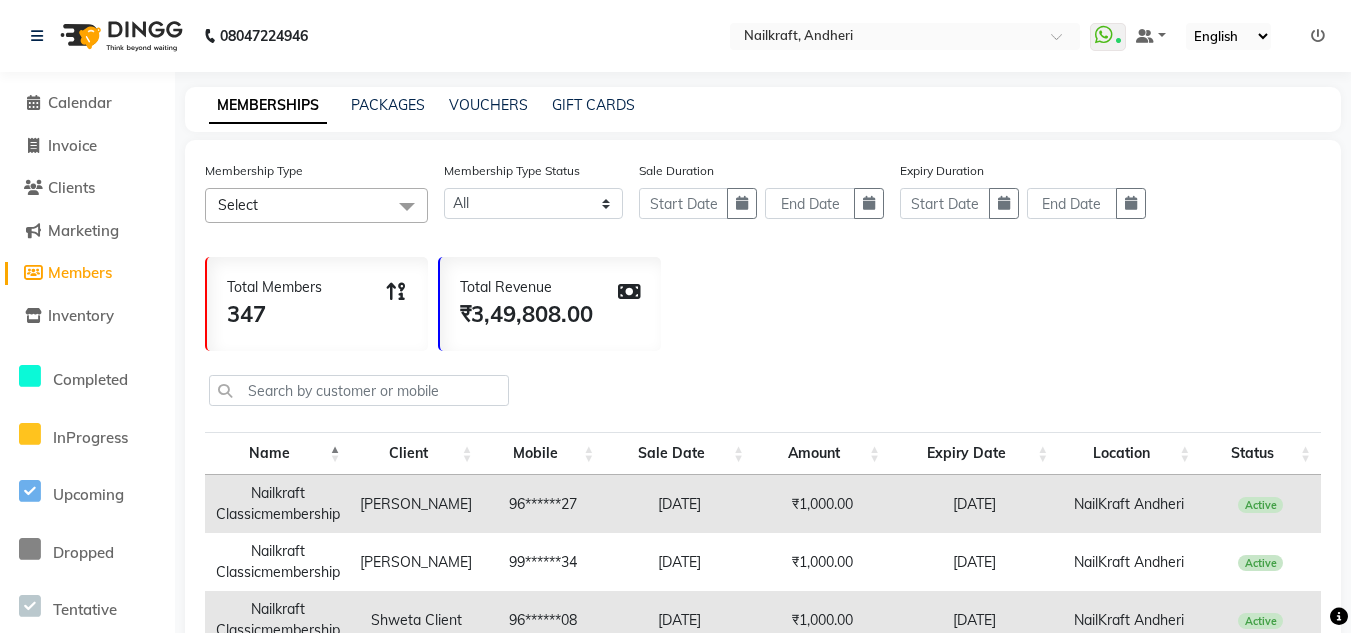 click at bounding box center [1318, 36] 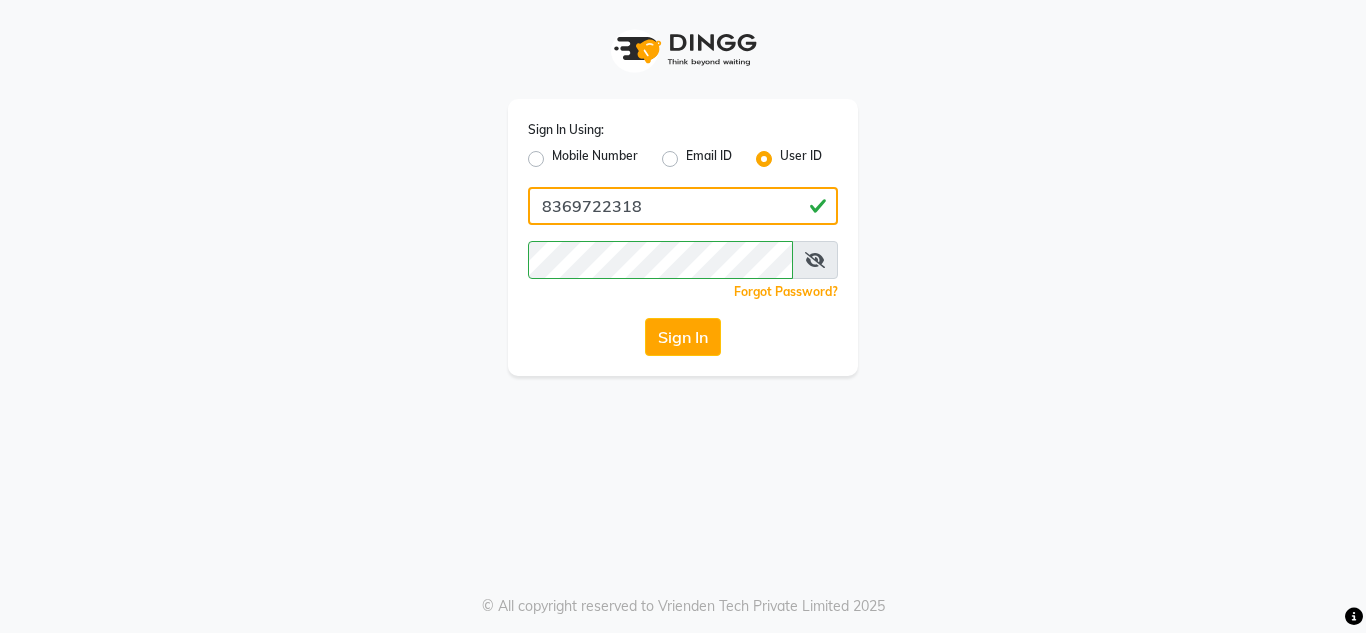 click on "8369722318" 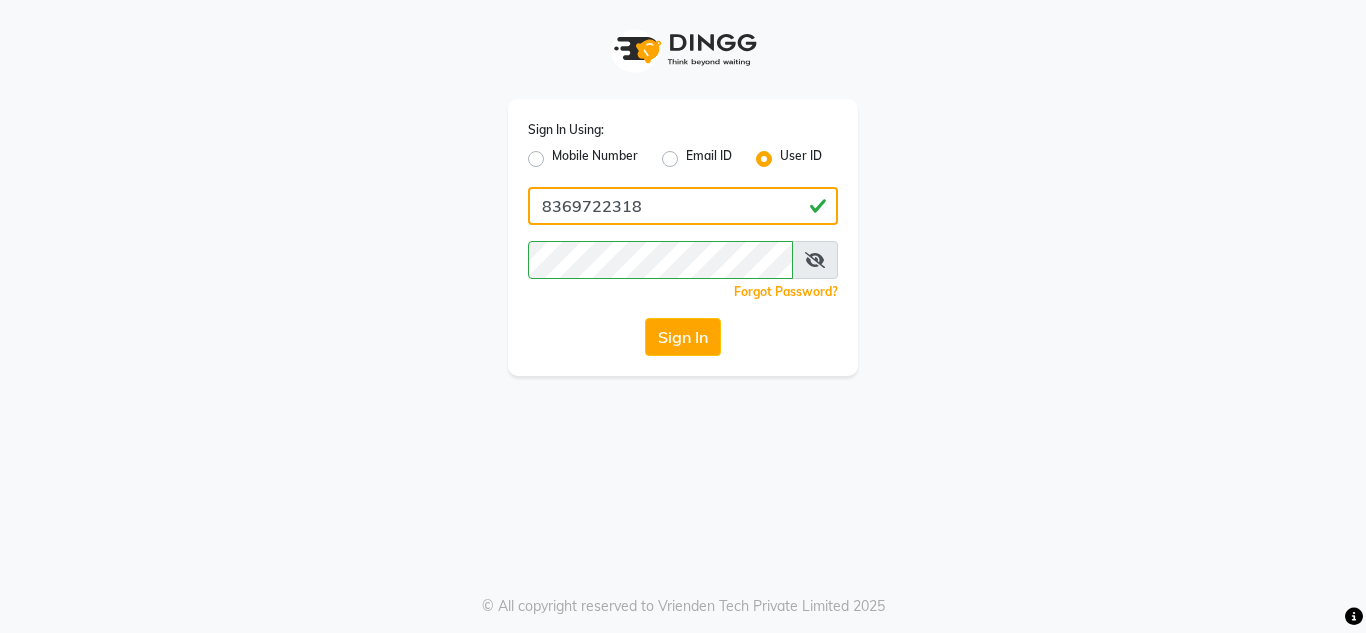 type on "nikita" 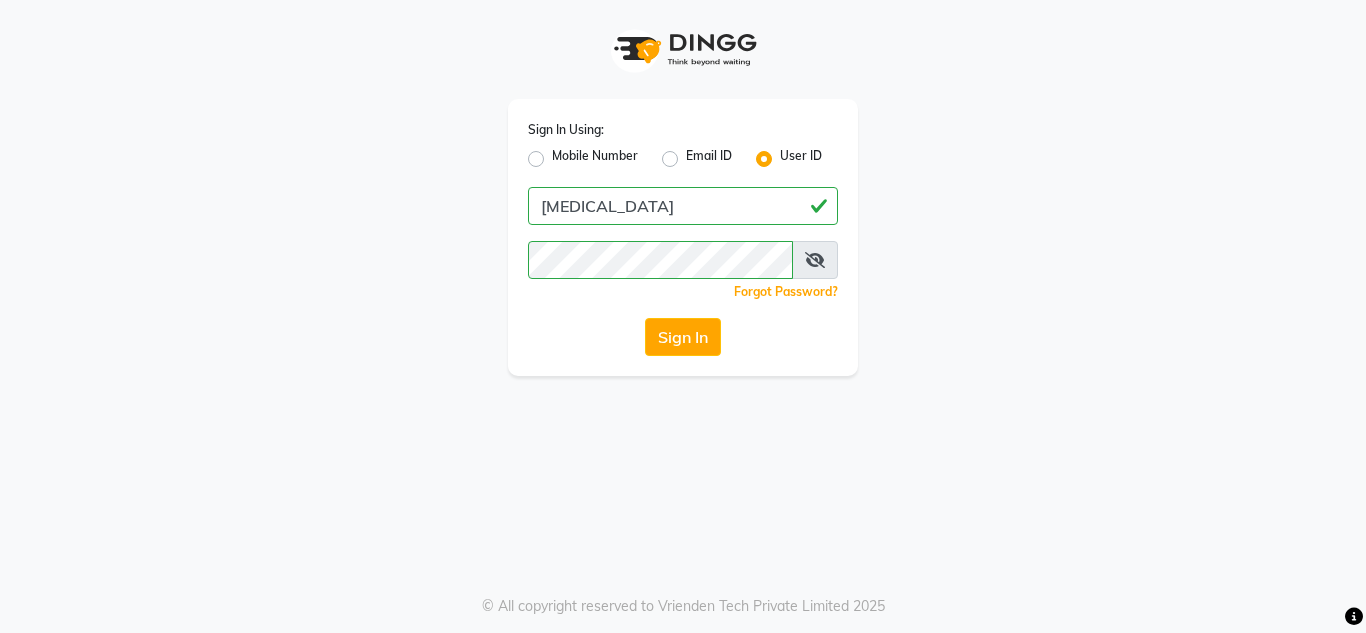 click on "Mobile Number" 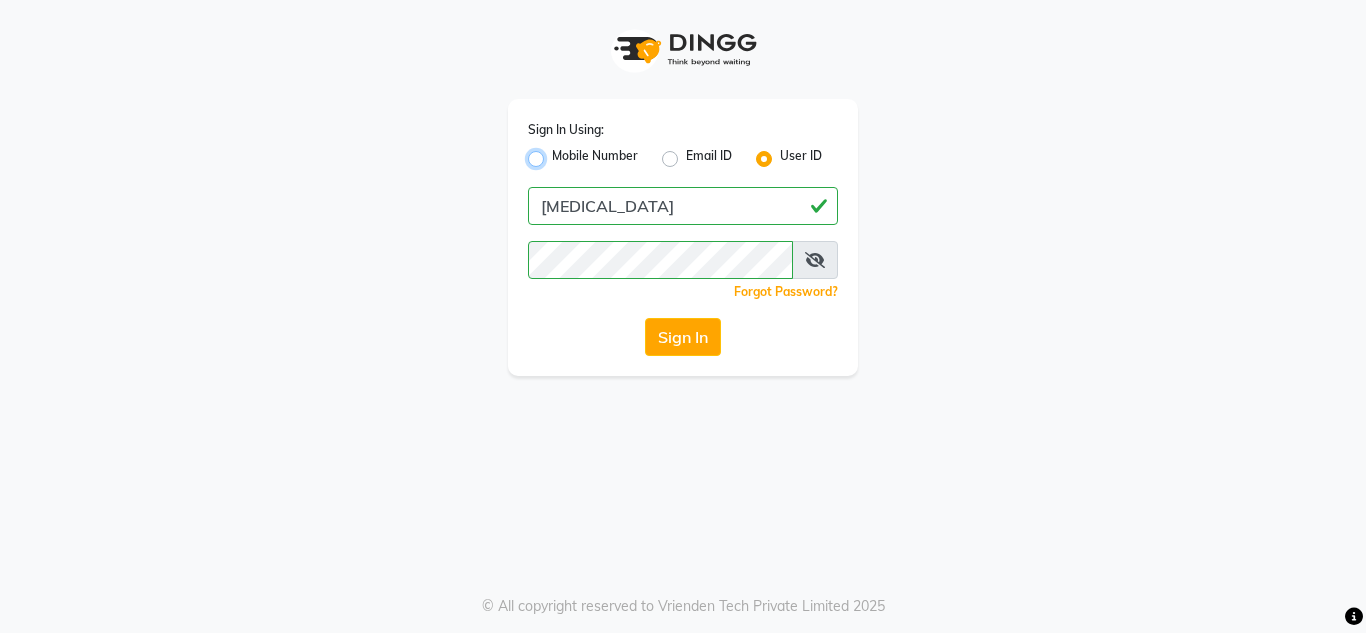click on "Mobile Number" at bounding box center [558, 153] 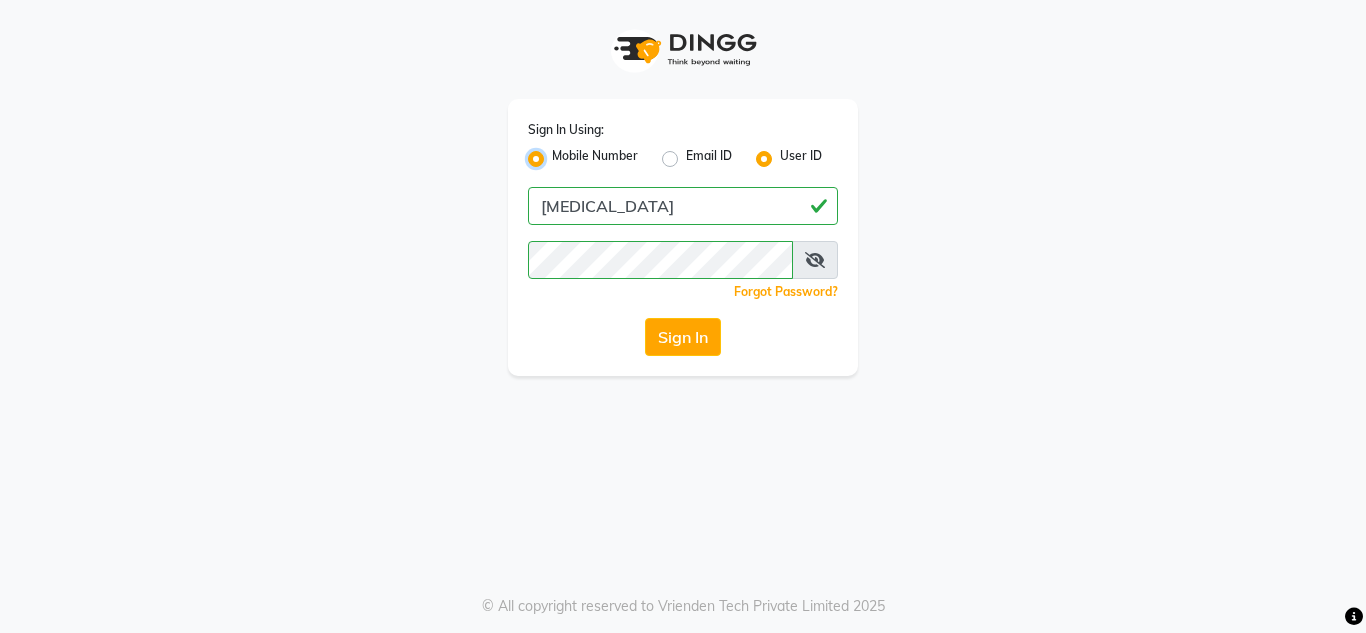 radio on "false" 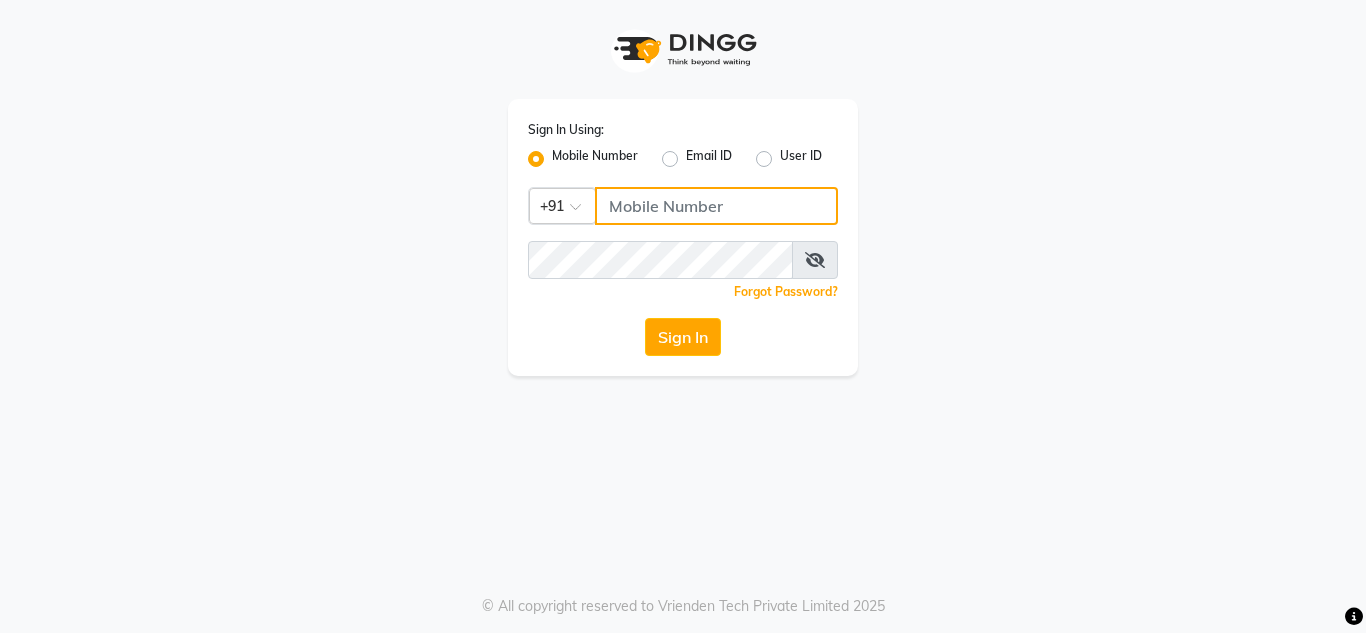 click 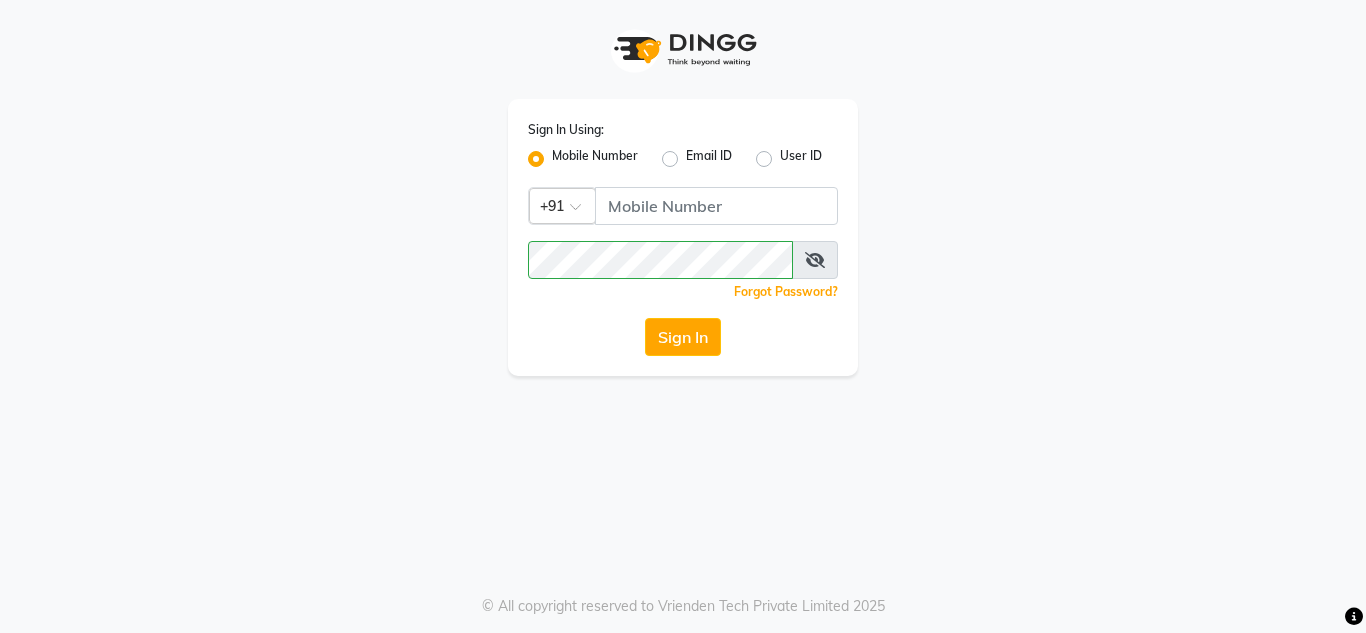 click 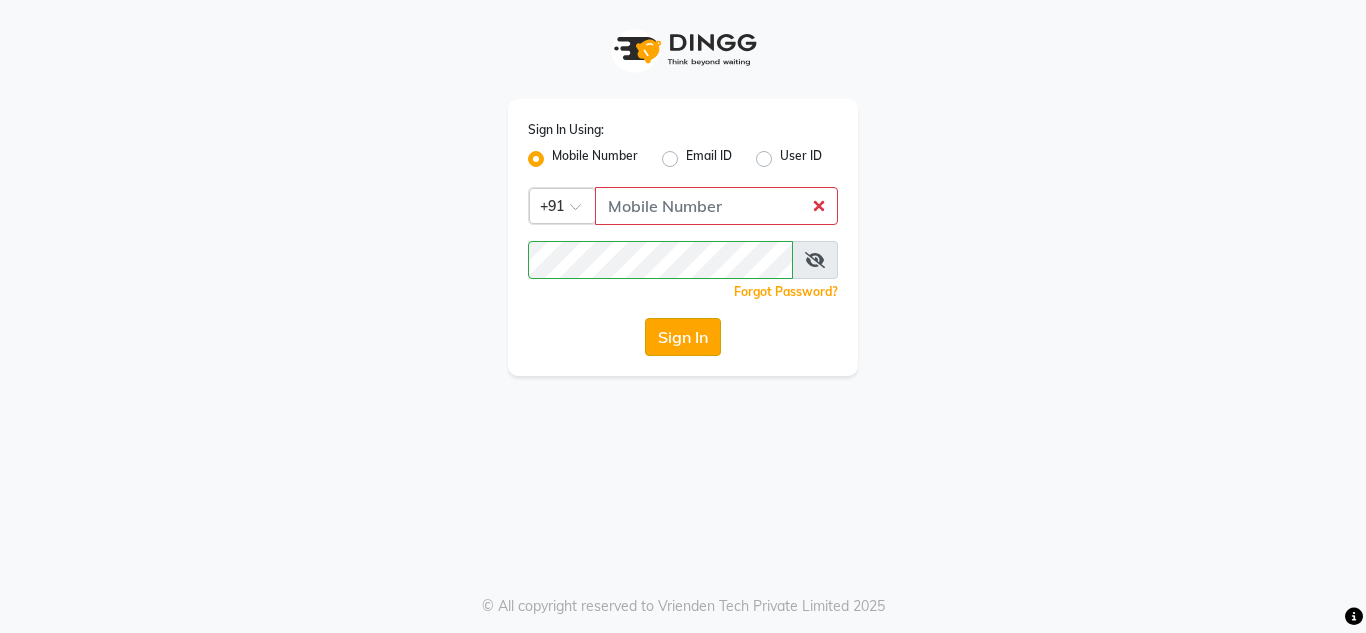 click on "Sign In" 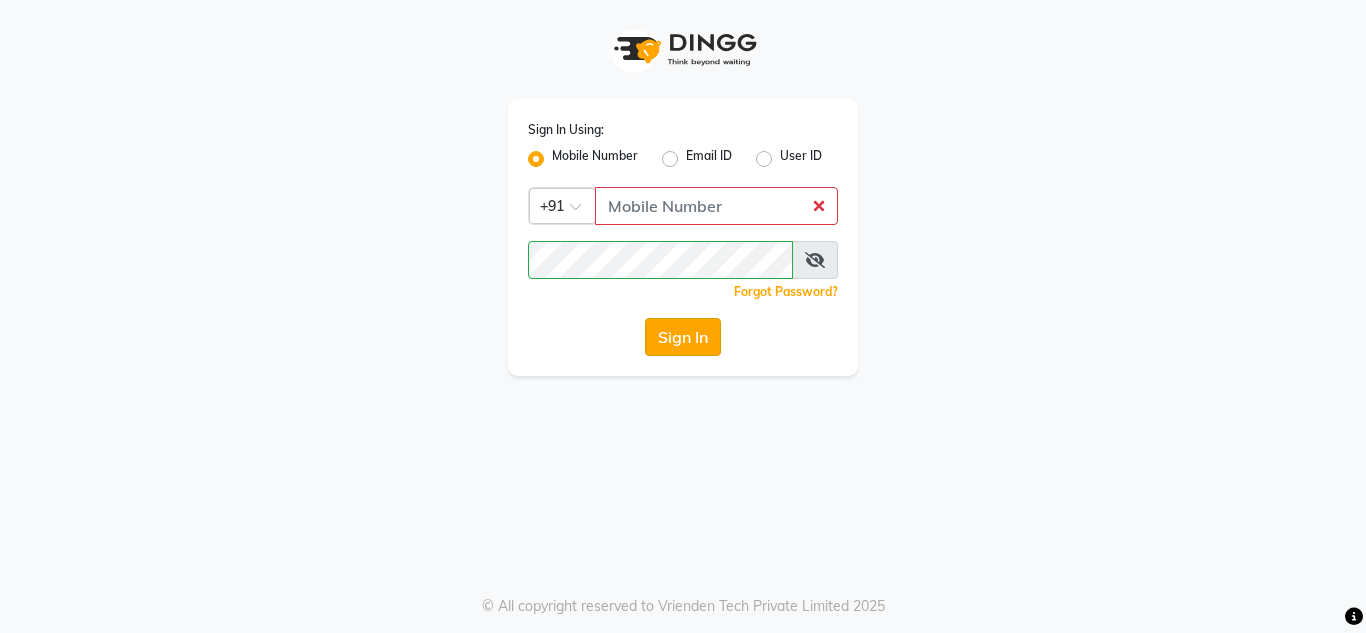 click on "Sign In" 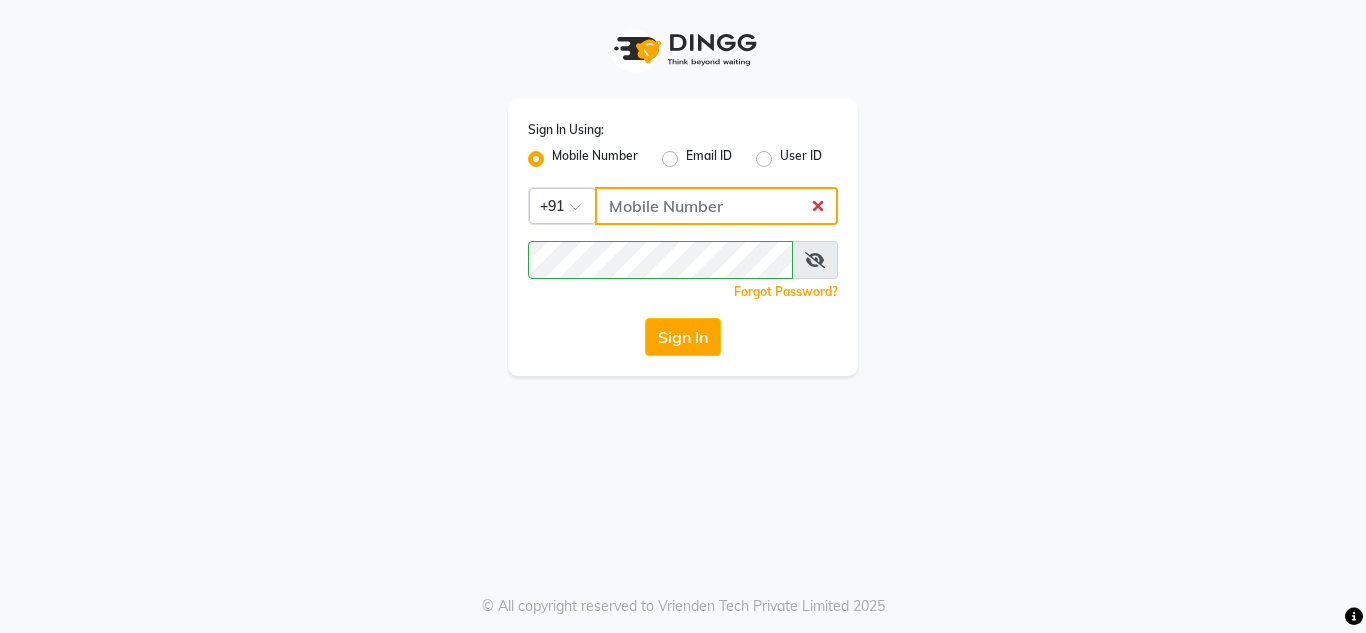click 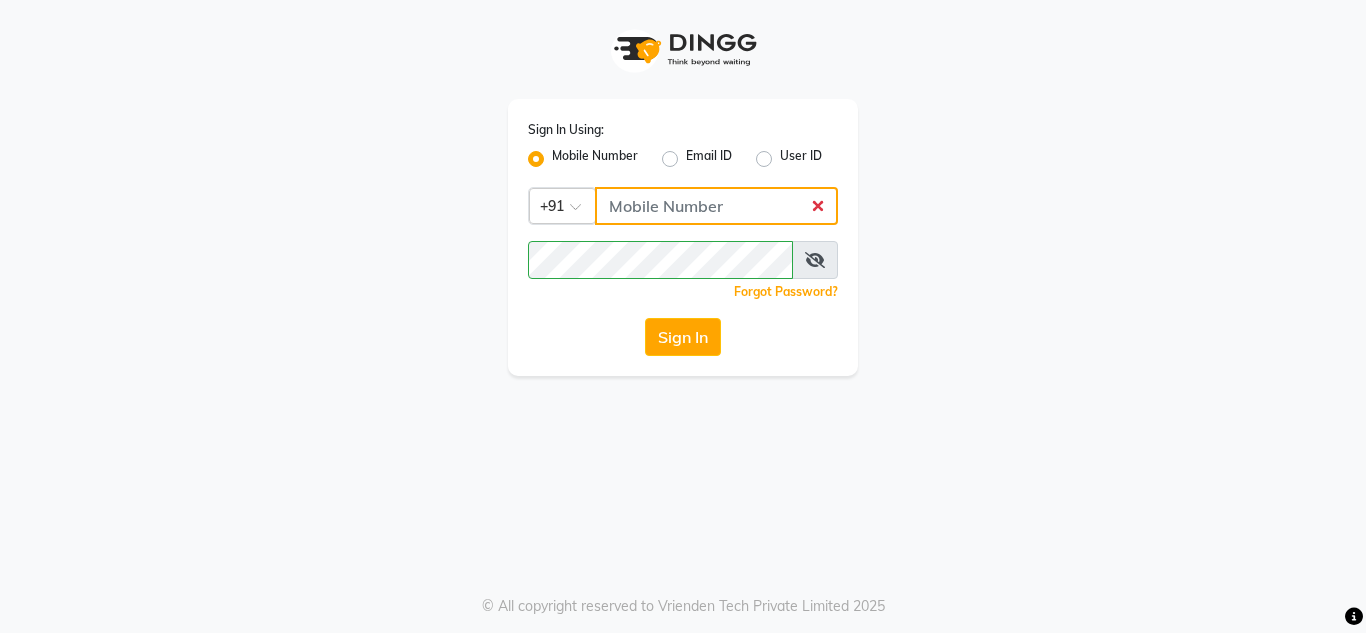click 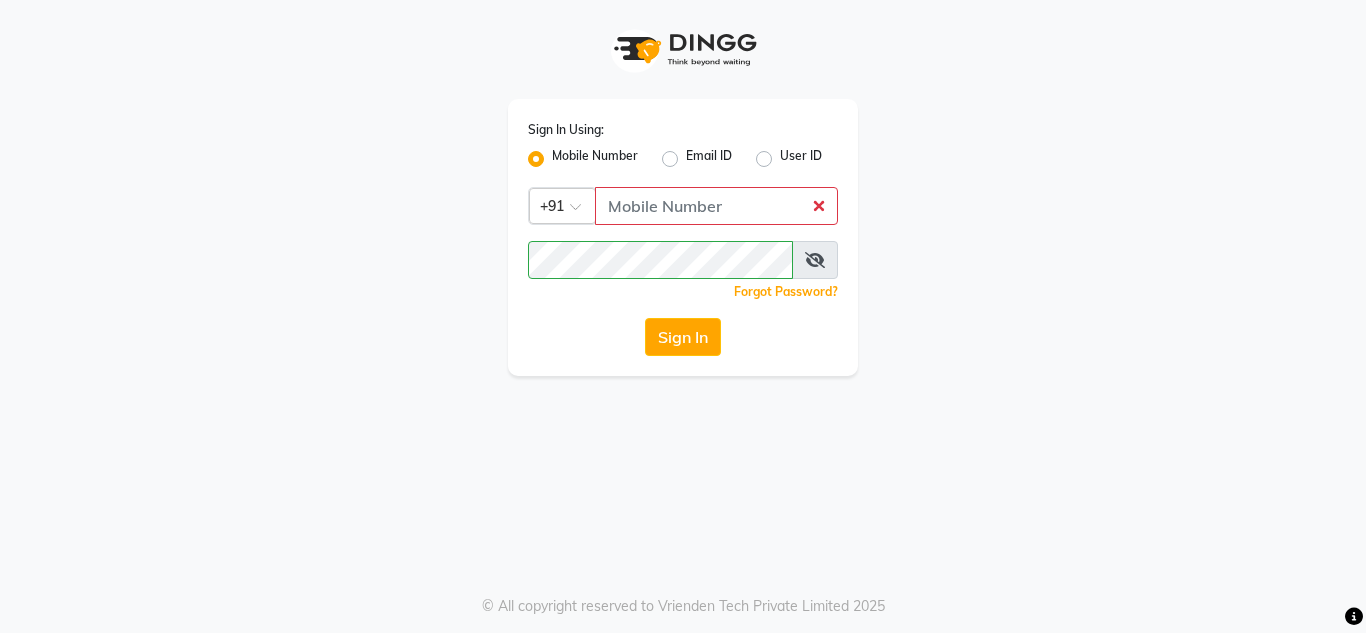 click on "User ID" 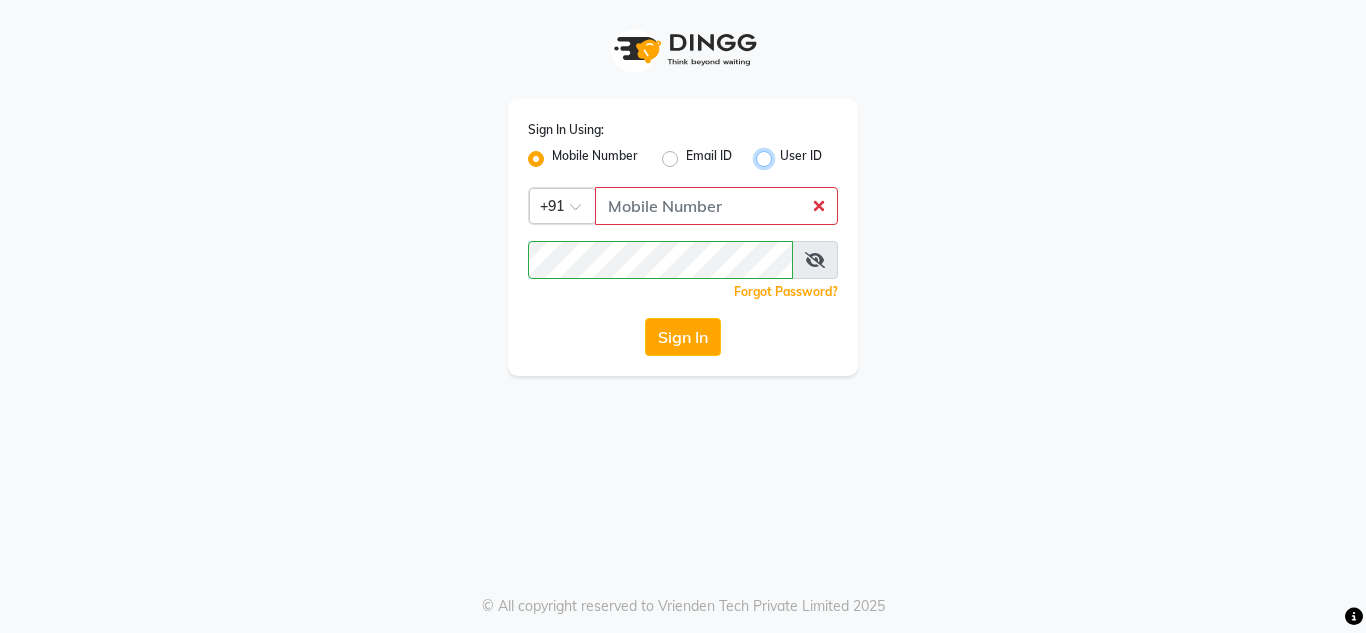click on "User ID" at bounding box center (786, 153) 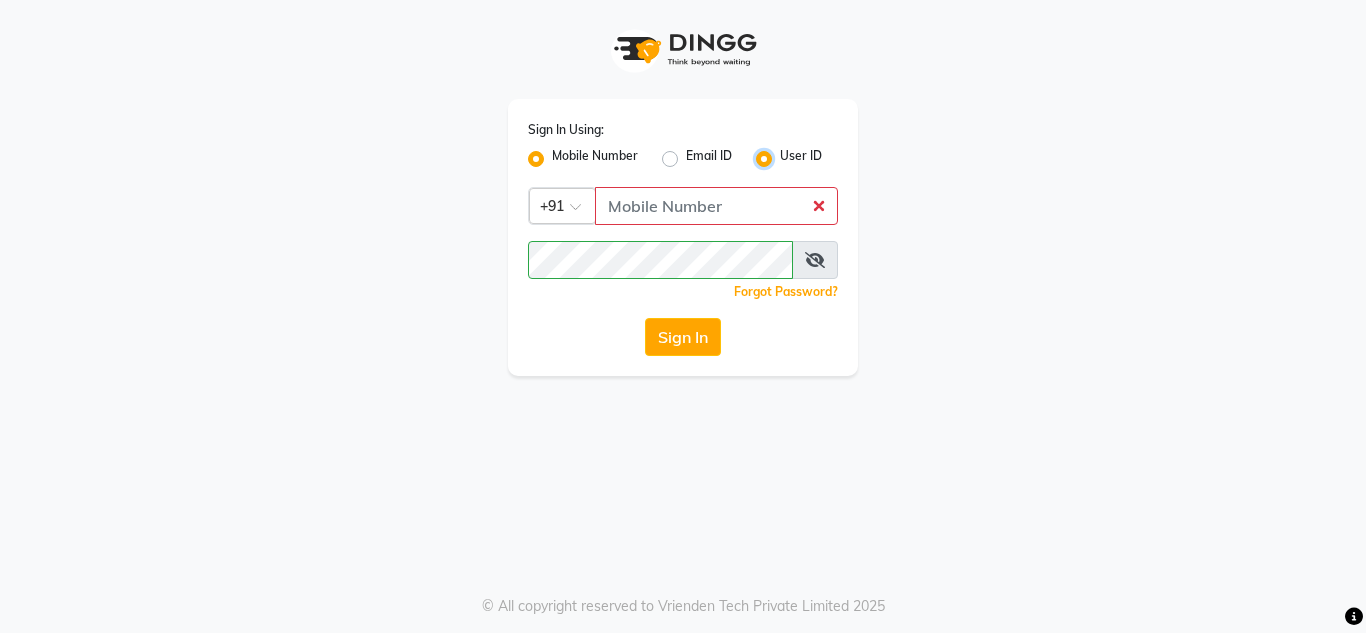 radio on "false" 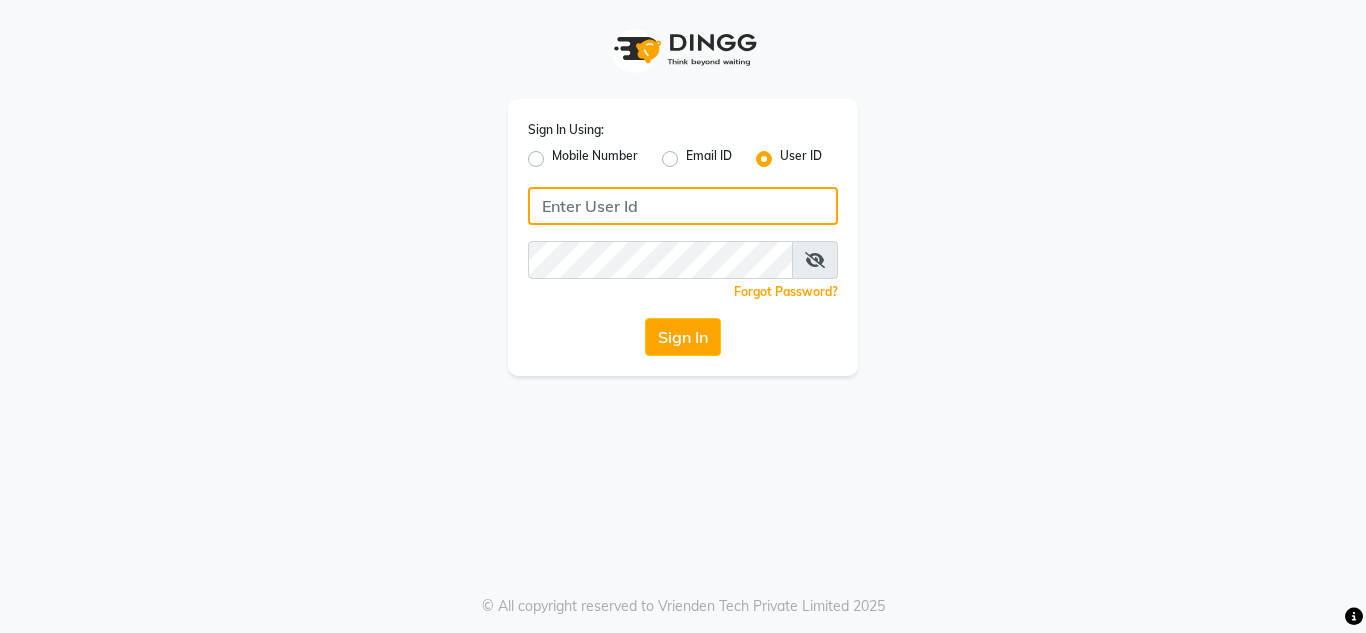 click 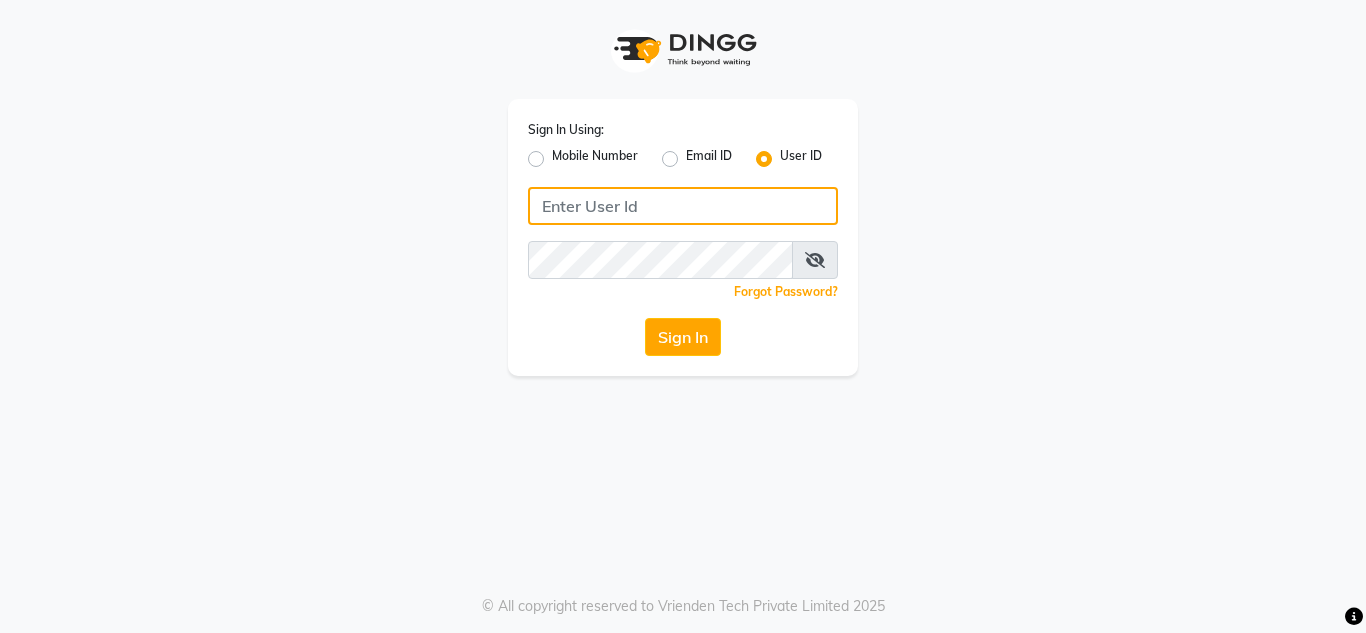 type on "nikita" 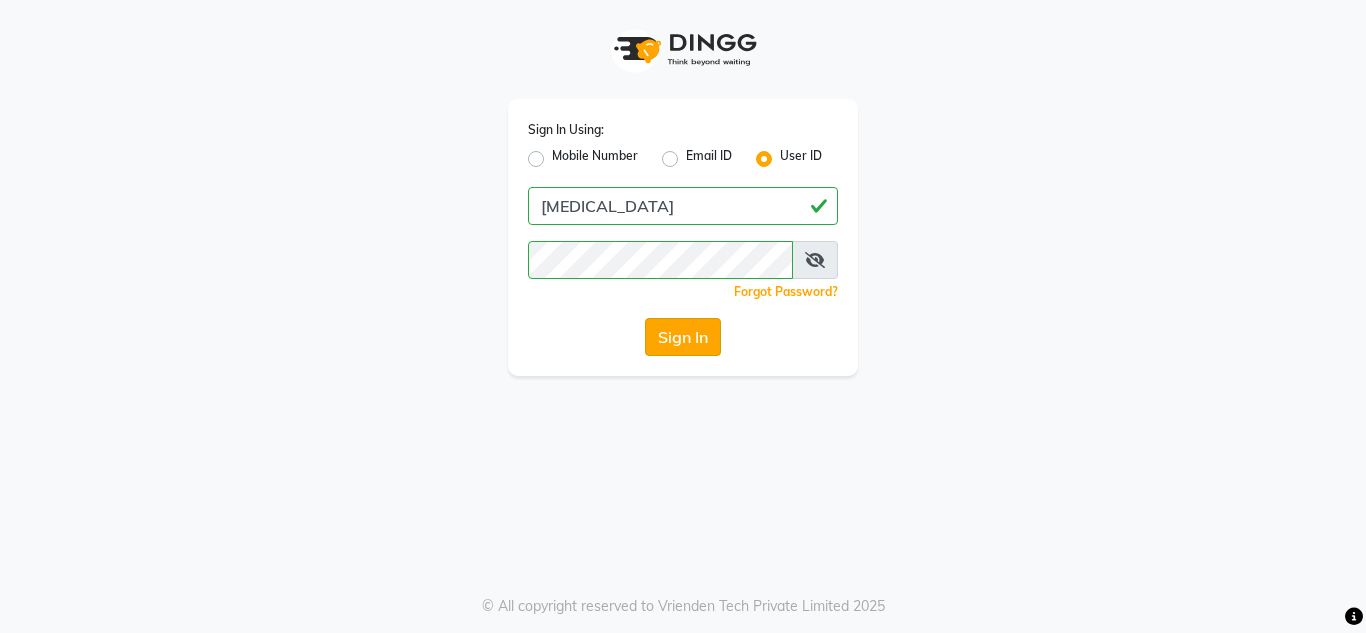 click on "Sign In" 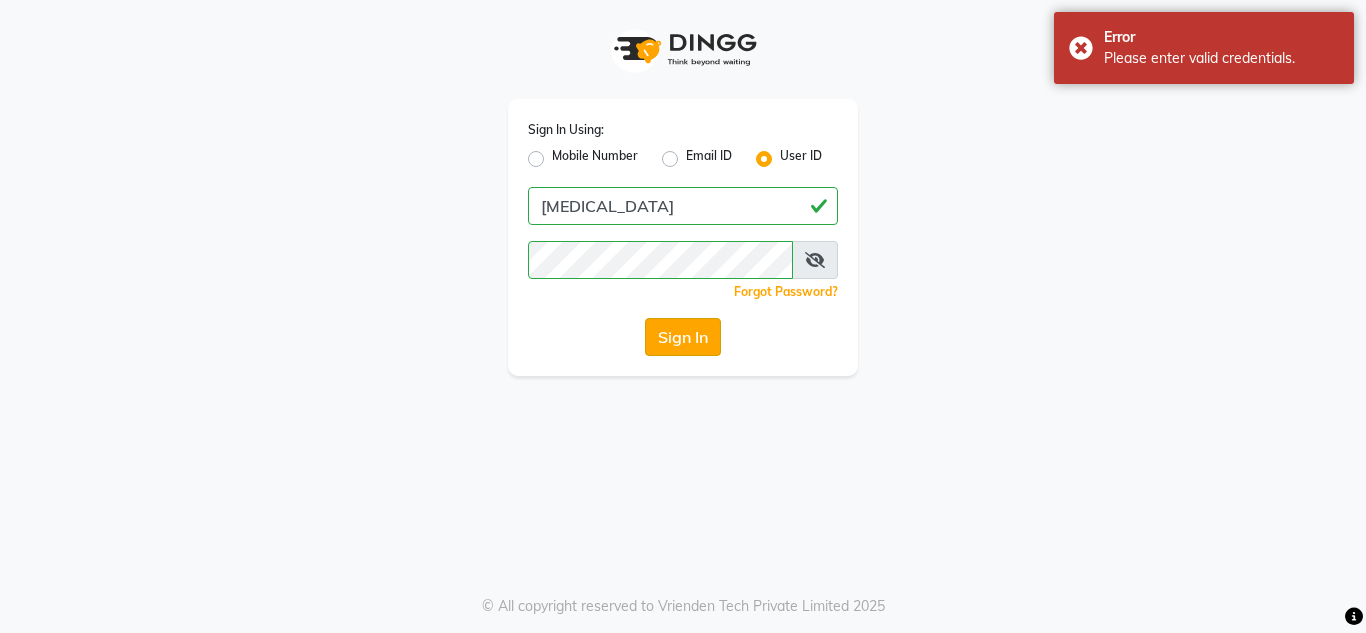 click on "Sign In" 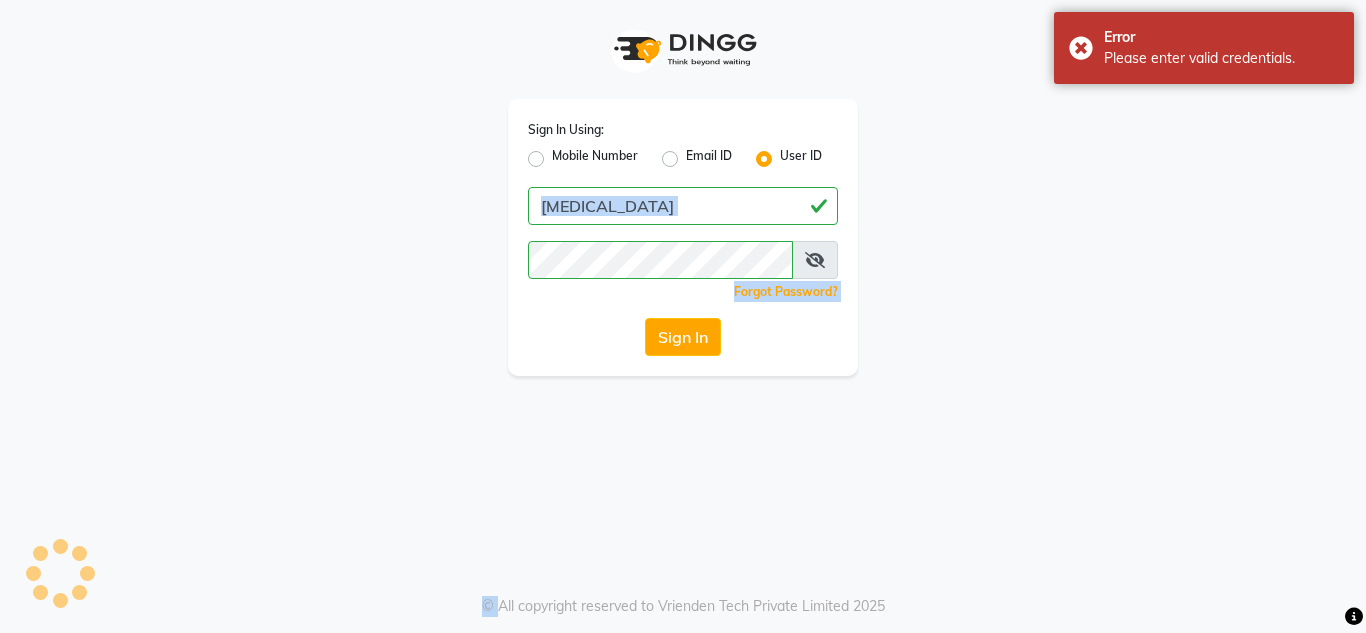 drag, startPoint x: 695, startPoint y: 336, endPoint x: 666, endPoint y: 162, distance: 176.40012 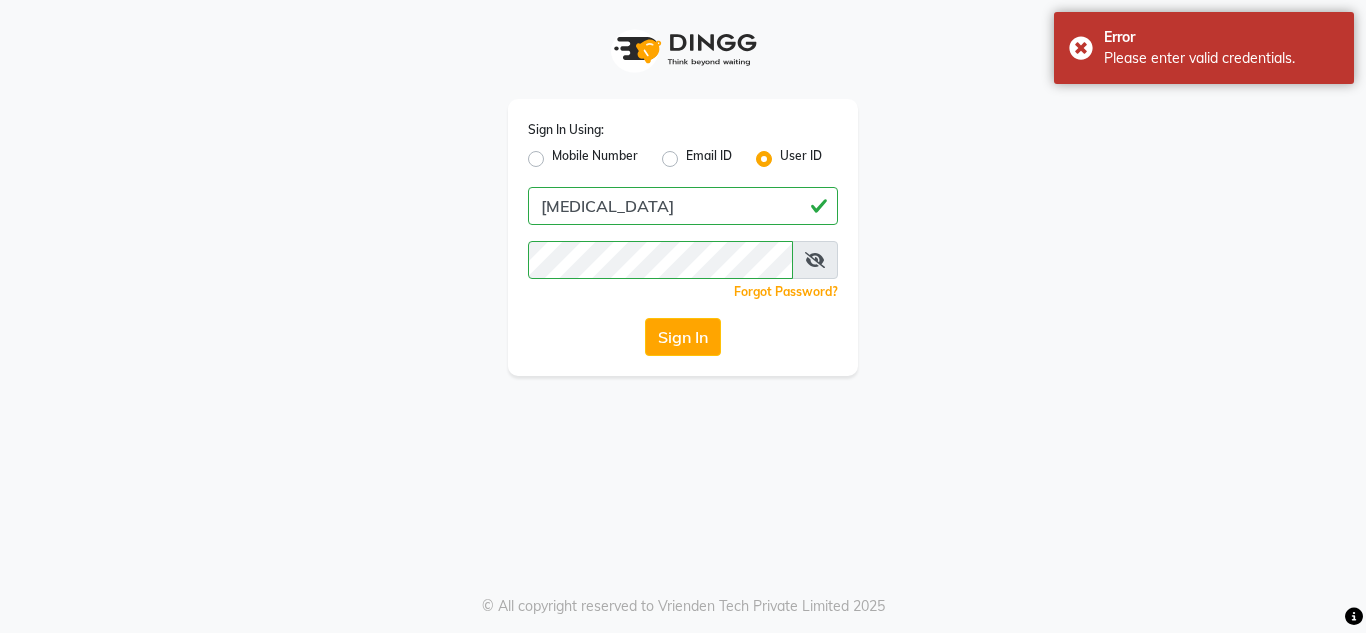 click on "Mobile Number" 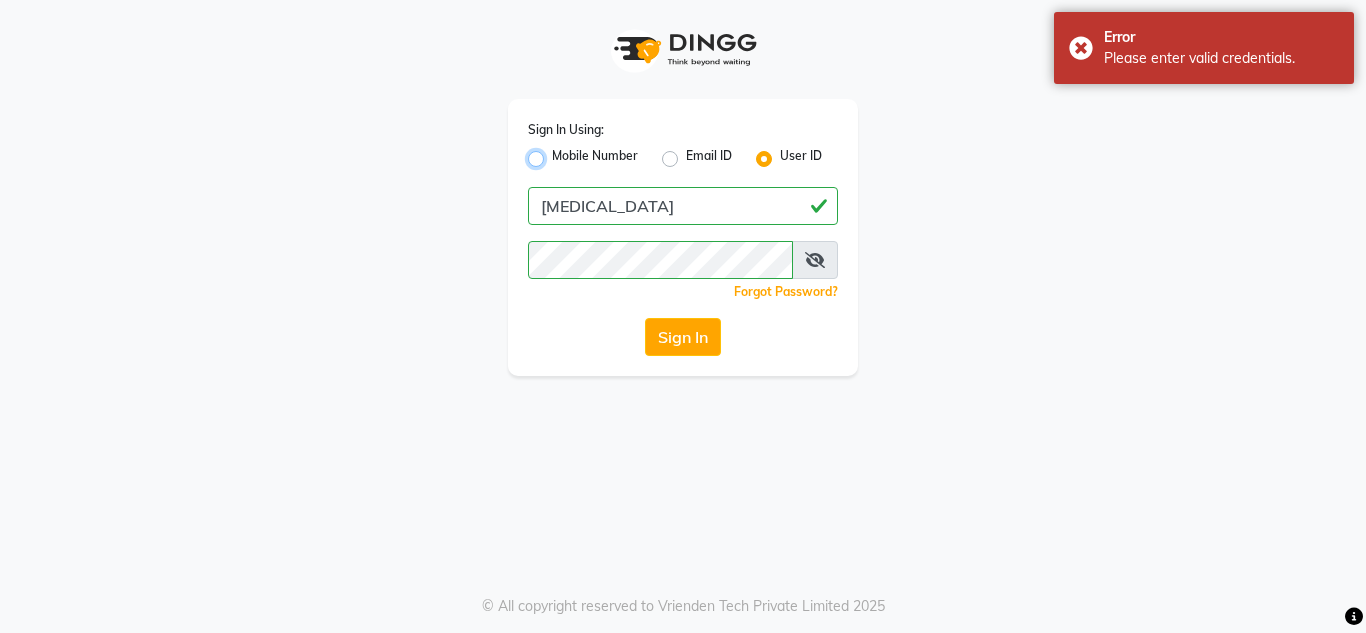 radio on "true" 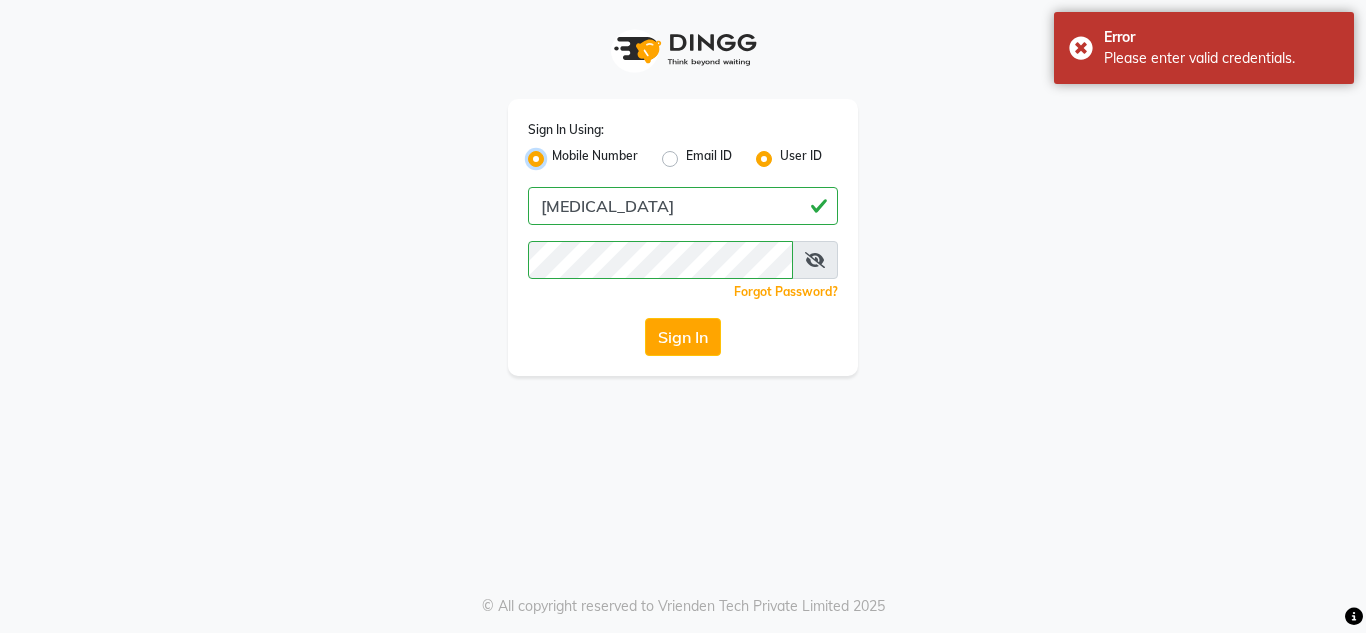 radio on "false" 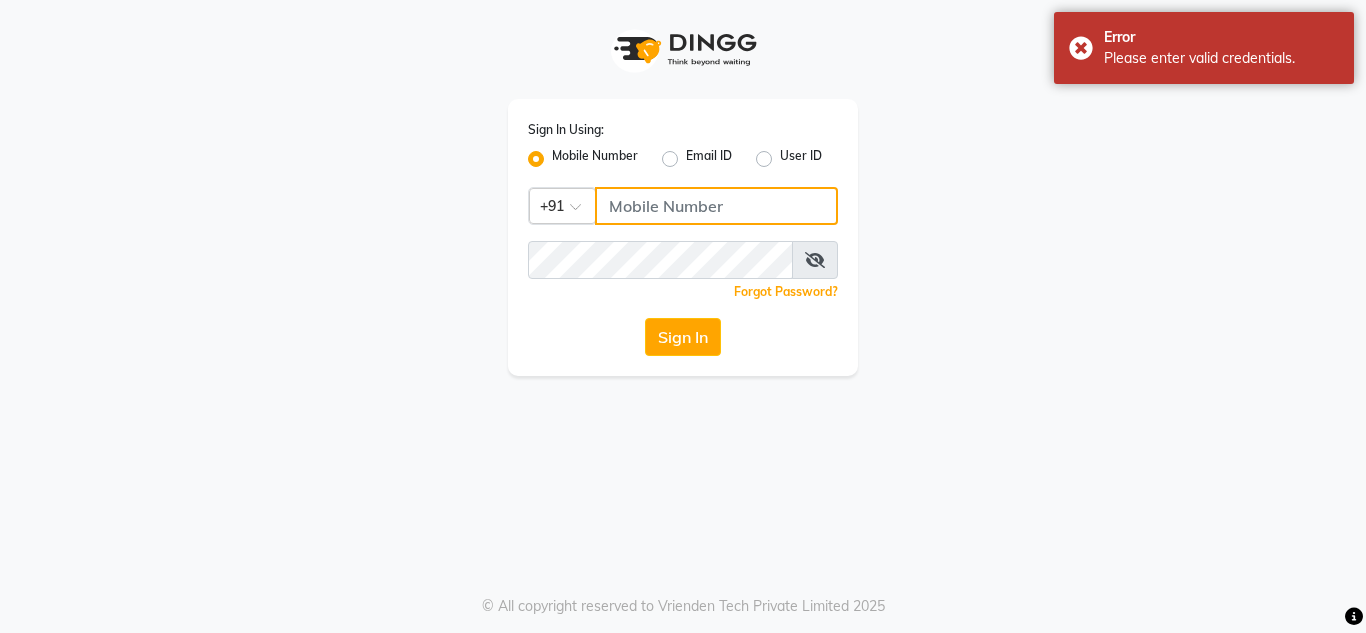 click 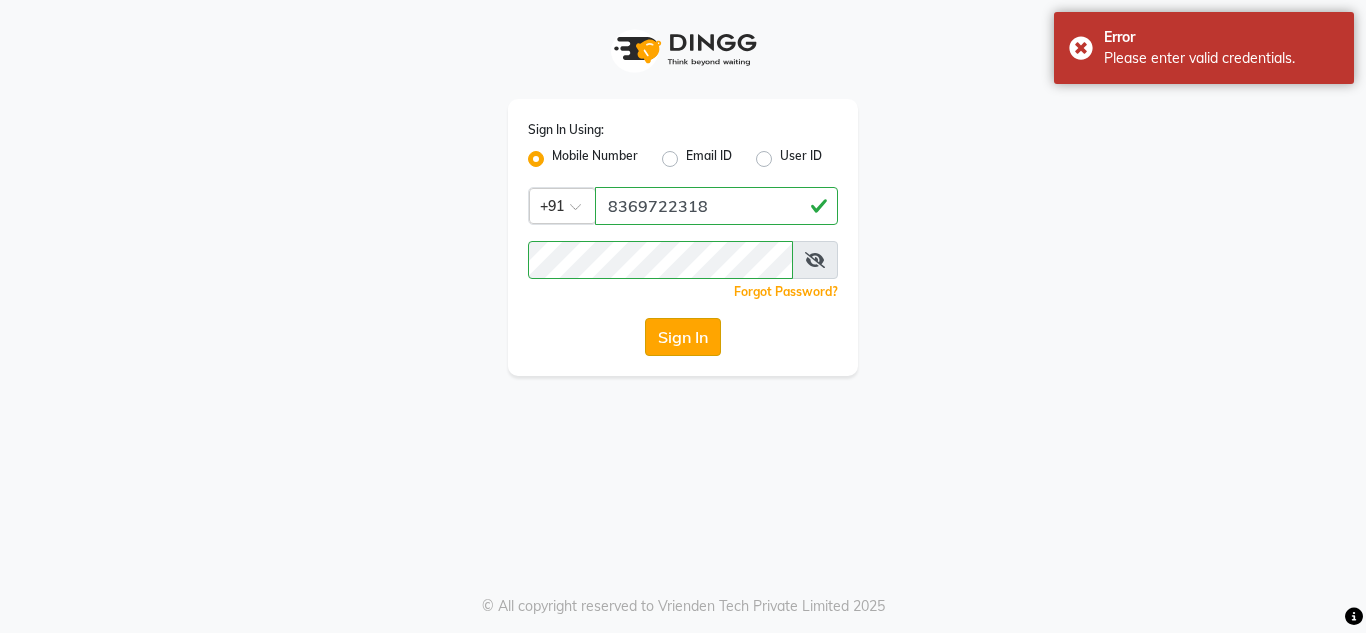 click on "Sign In" 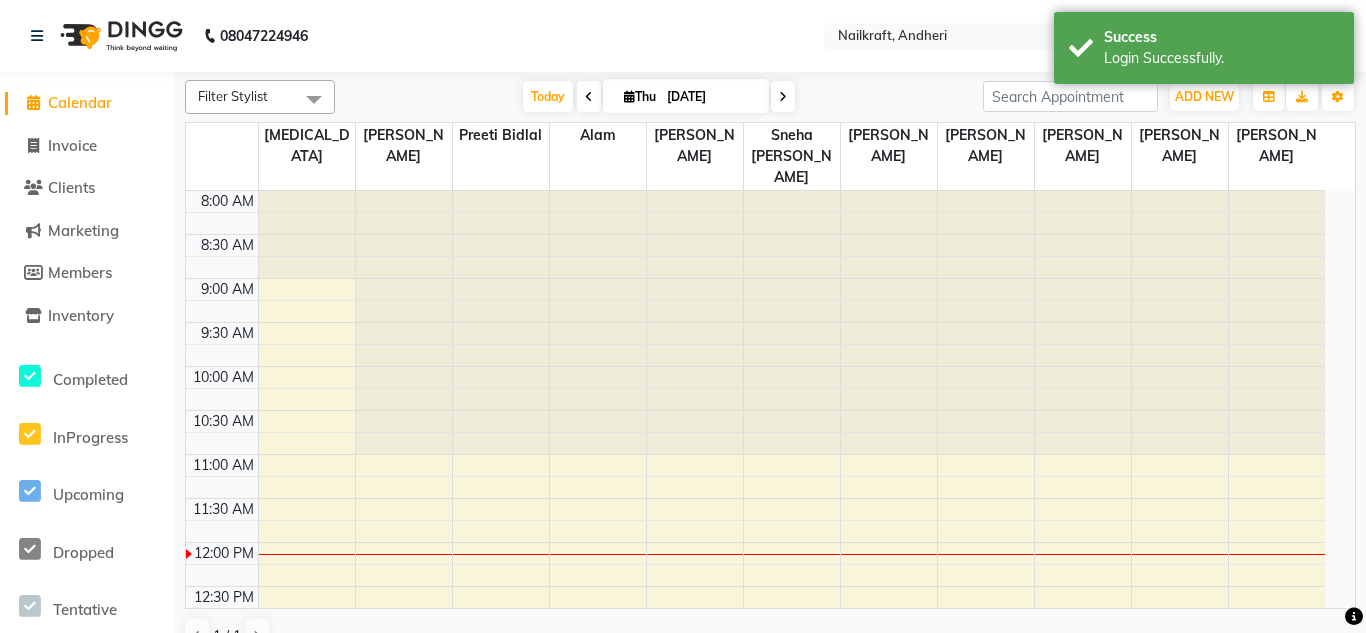 select on "en" 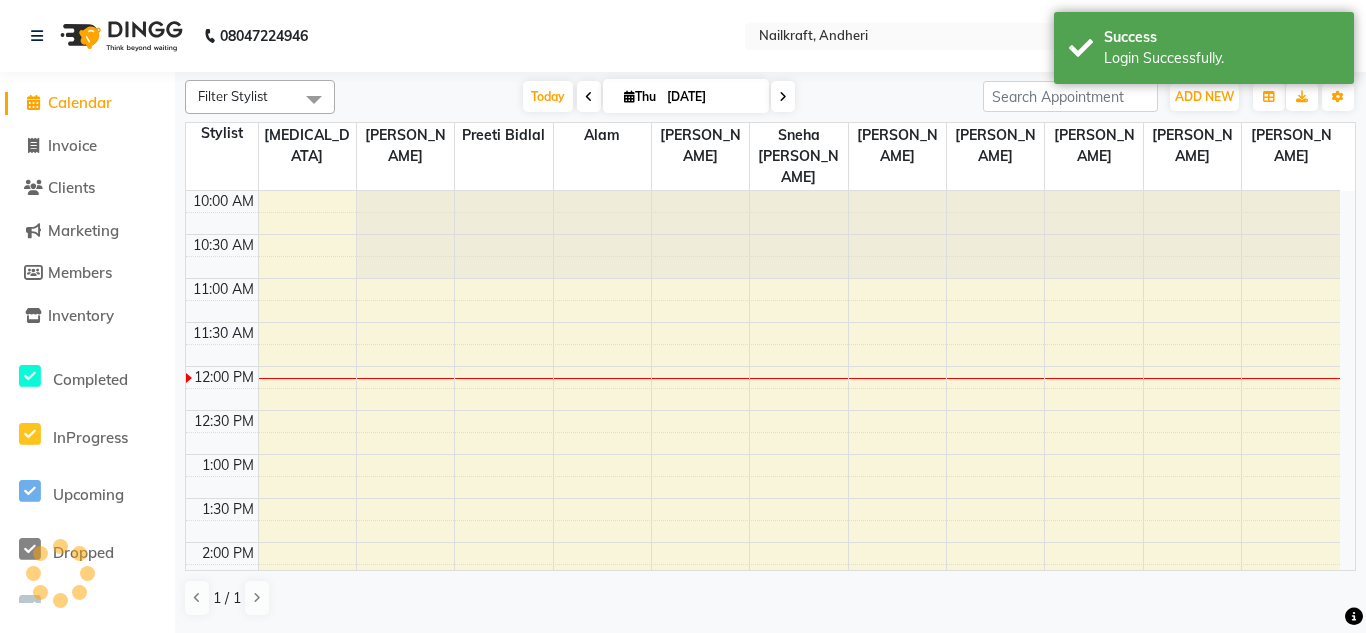 scroll, scrollTop: 0, scrollLeft: 0, axis: both 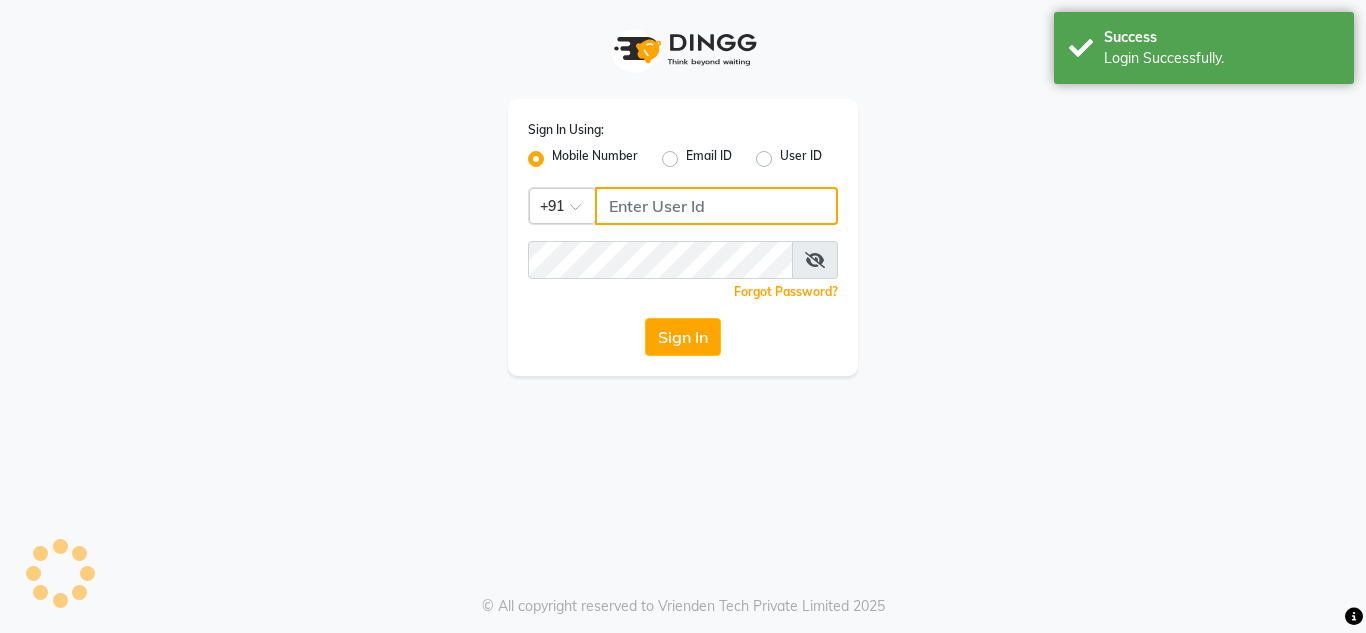 click 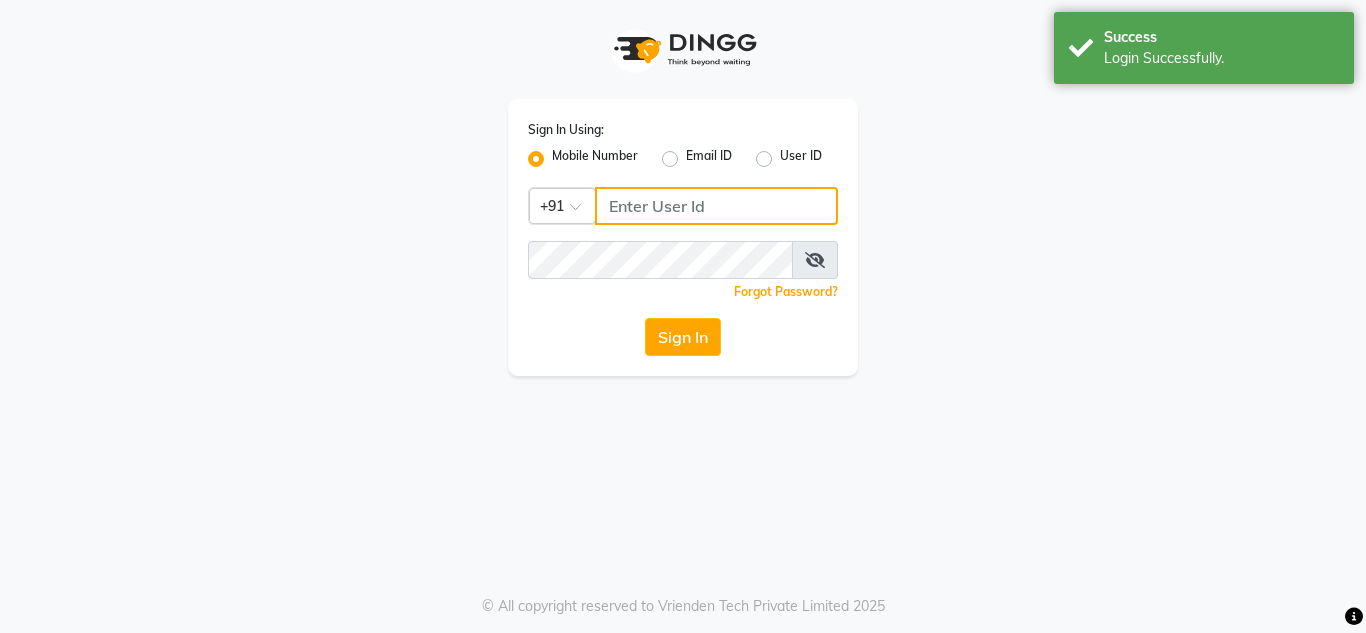 type on "8369722318" 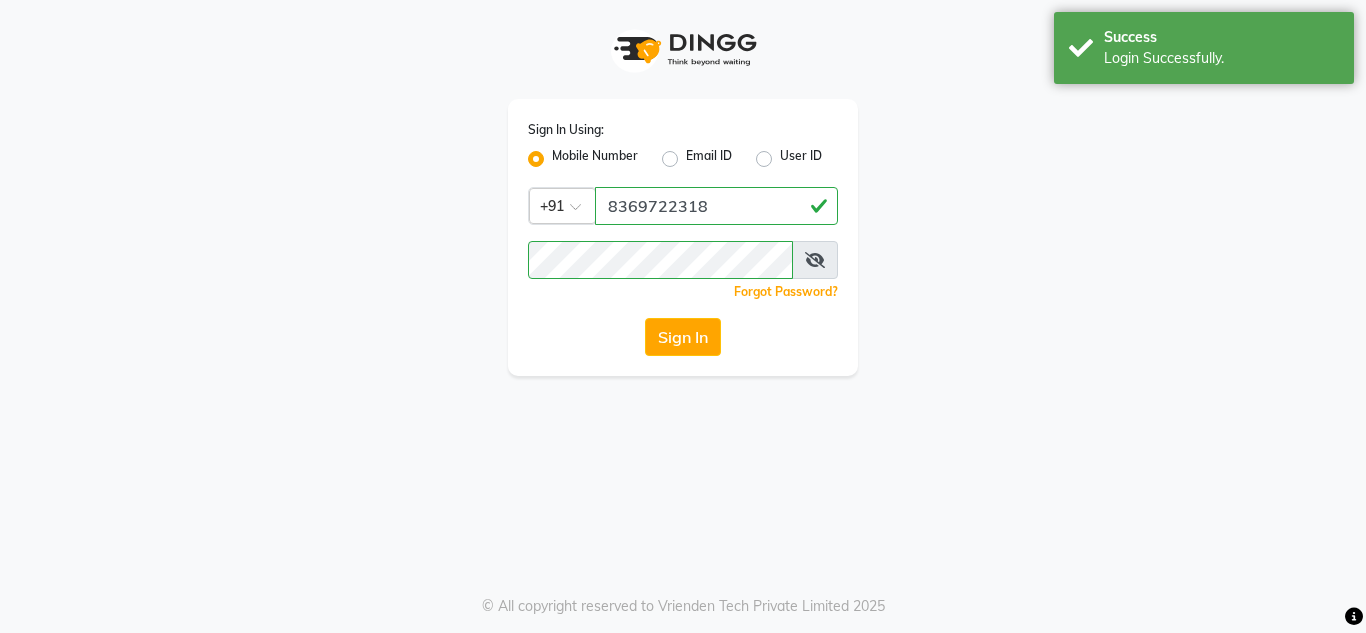 click on "8369722318" 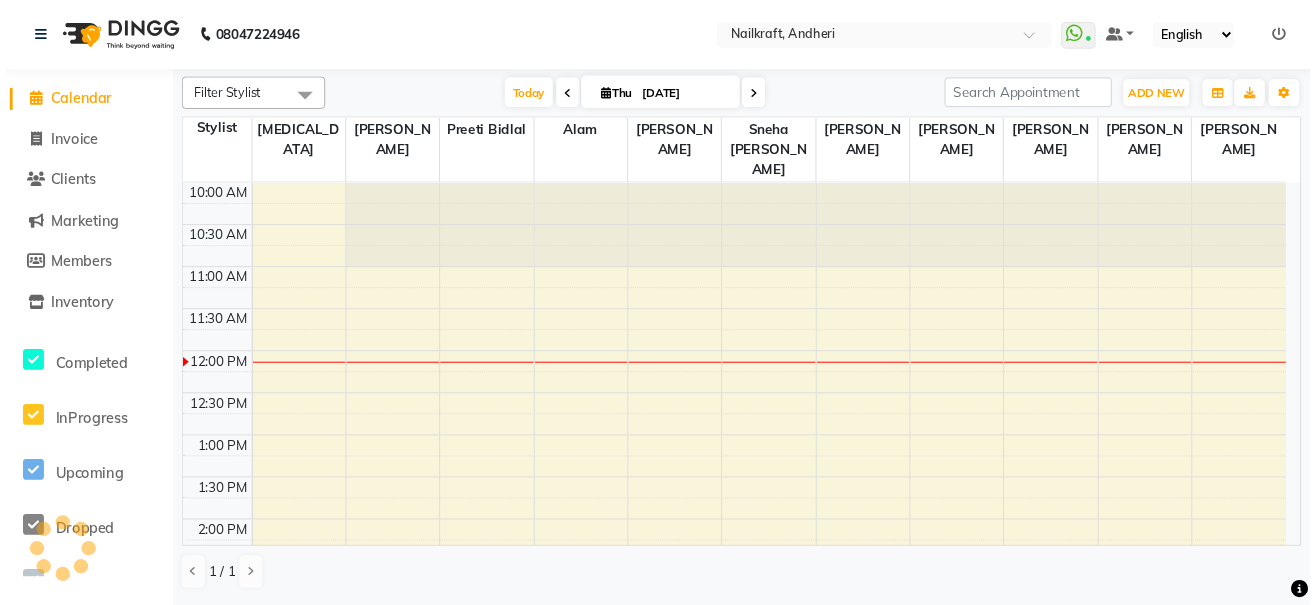 scroll, scrollTop: 0, scrollLeft: 0, axis: both 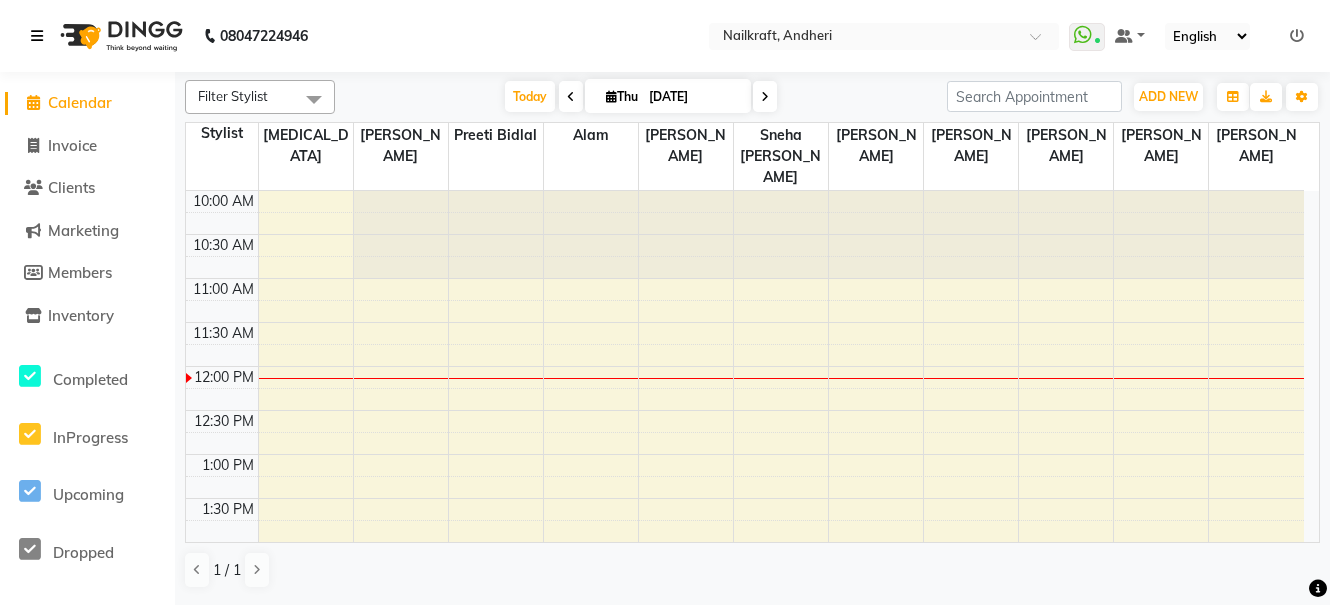 click at bounding box center (37, 36) 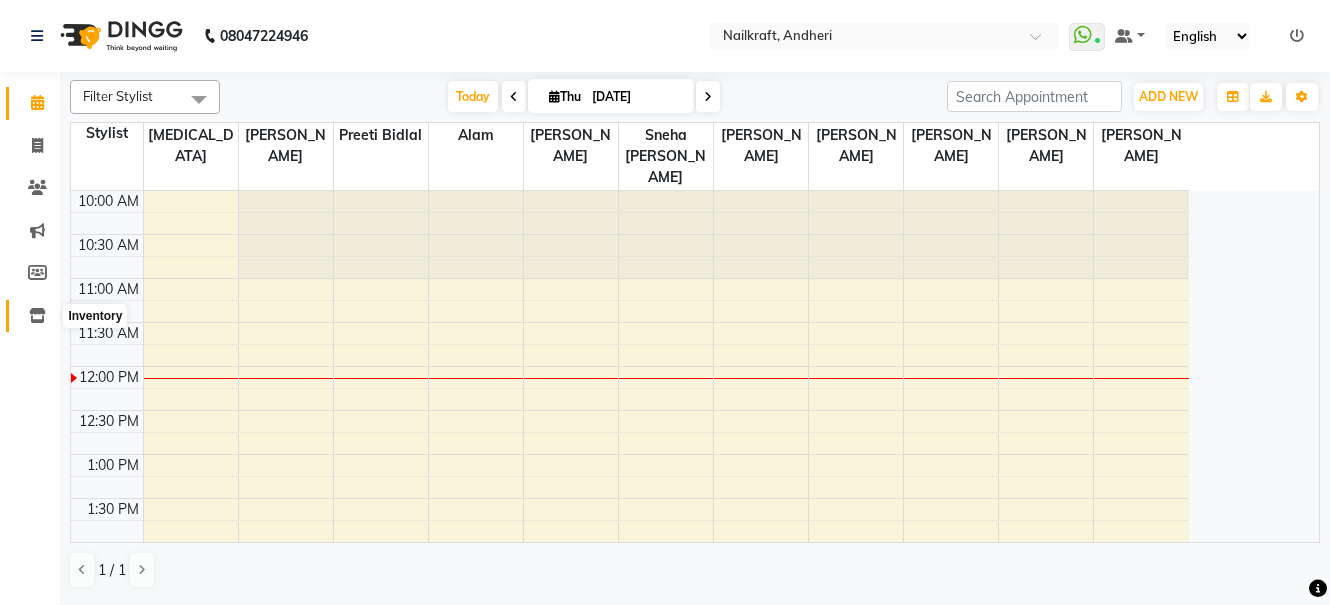 click 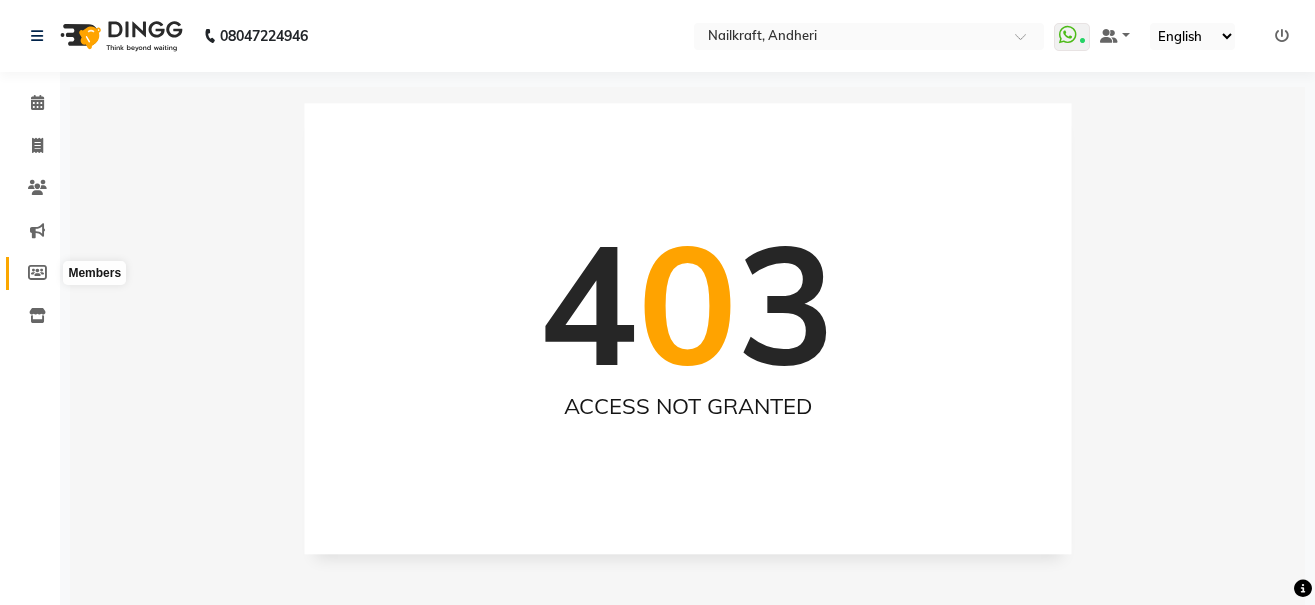 click 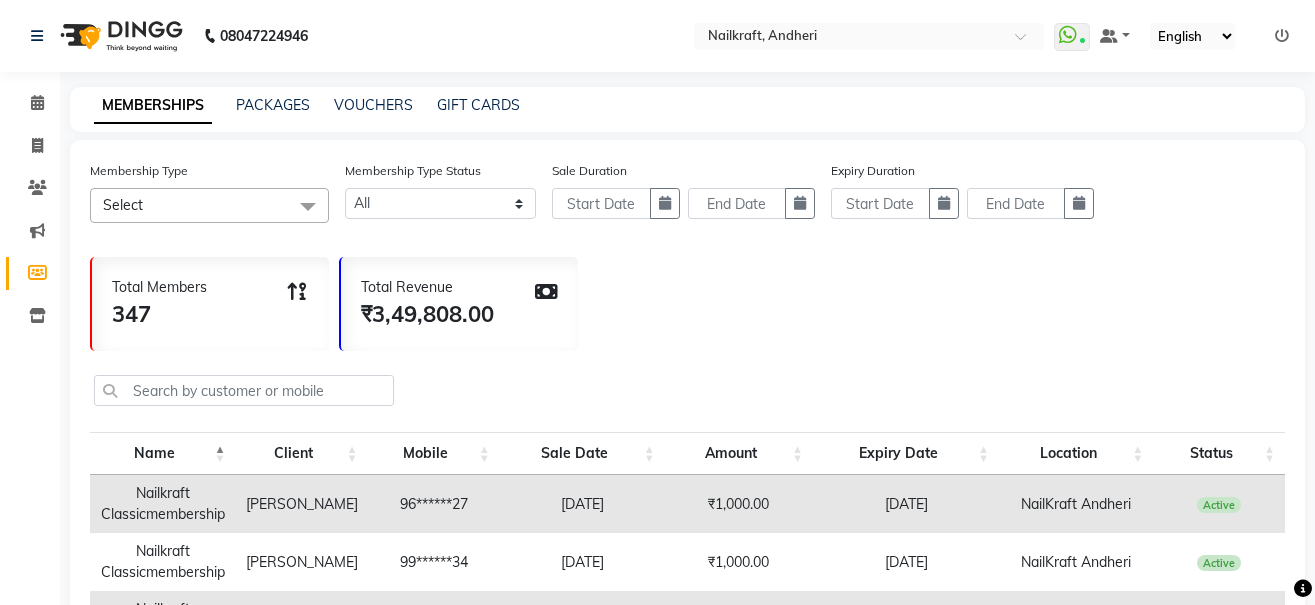 click 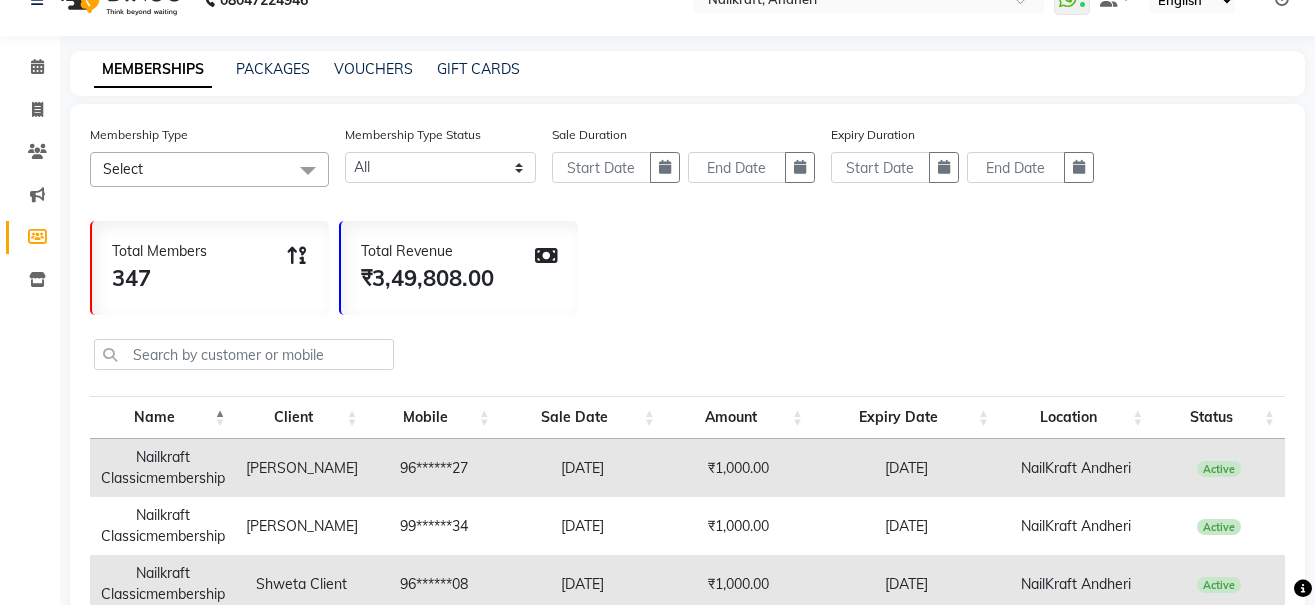 scroll, scrollTop: 0, scrollLeft: 0, axis: both 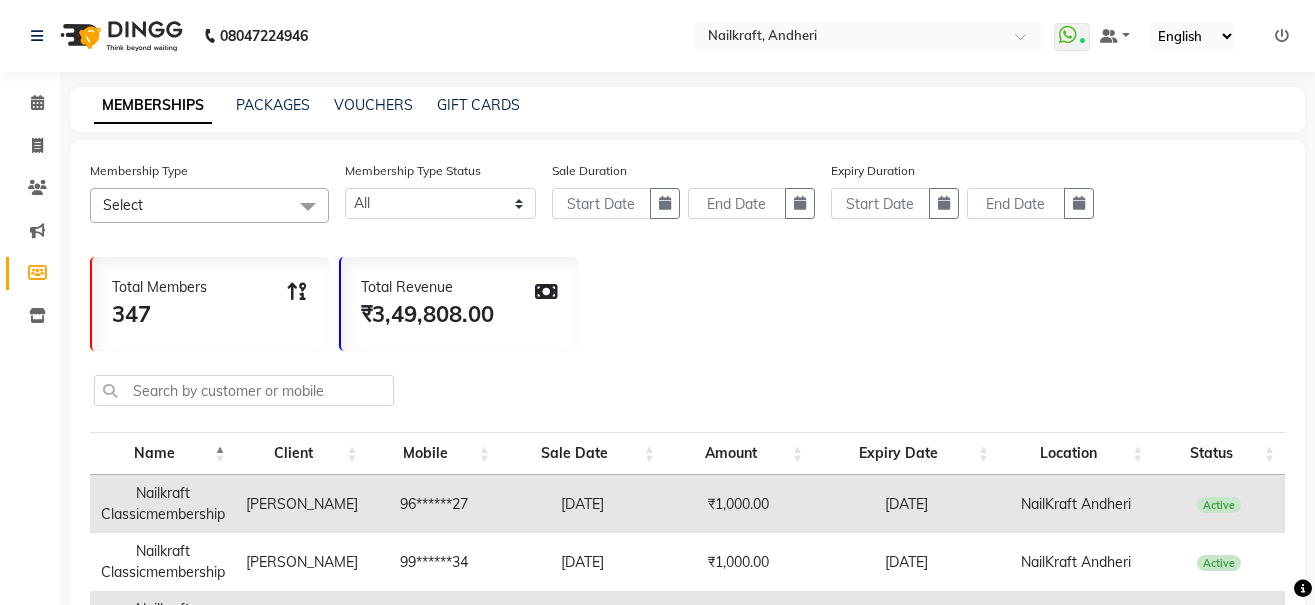 click 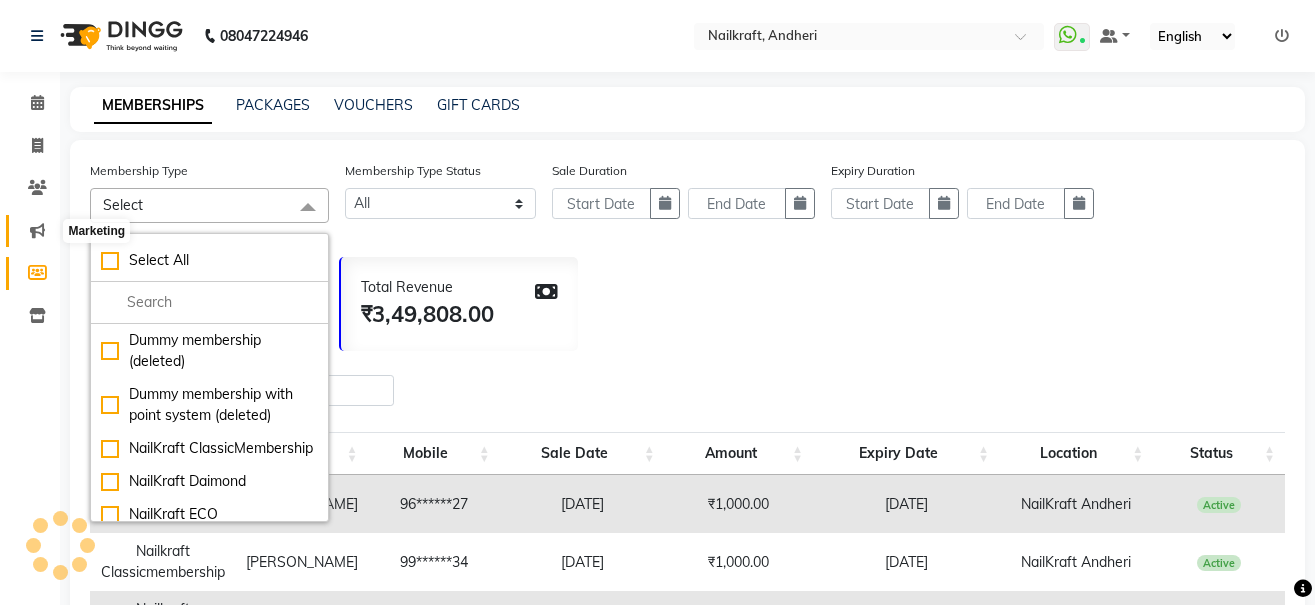 click 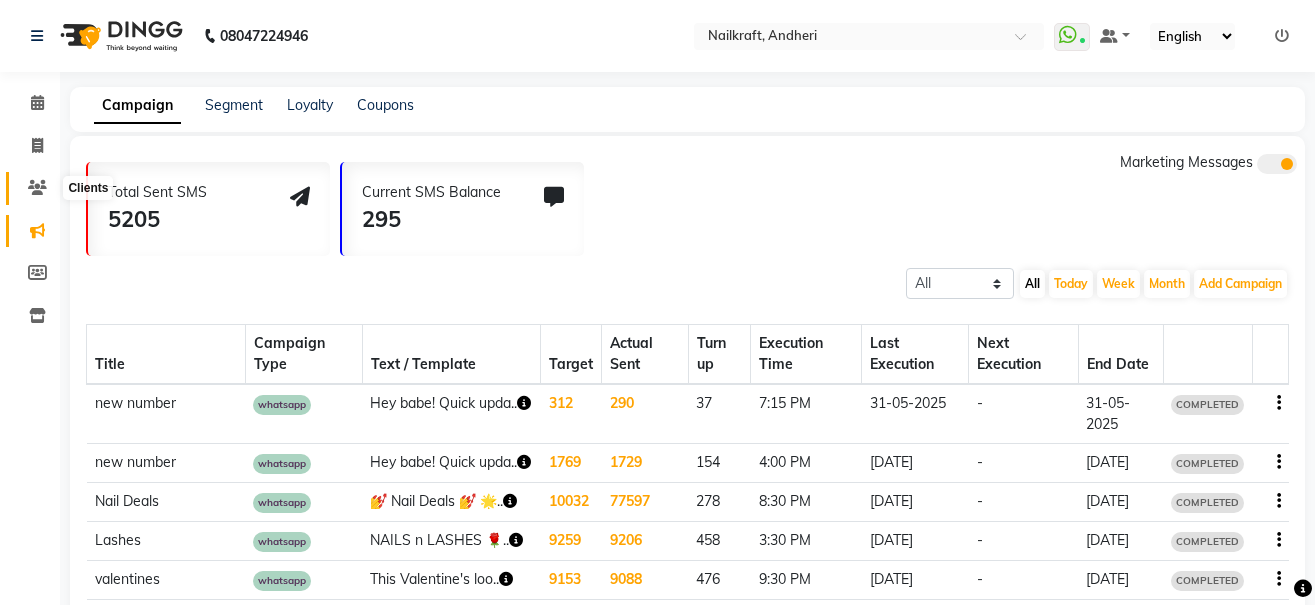click 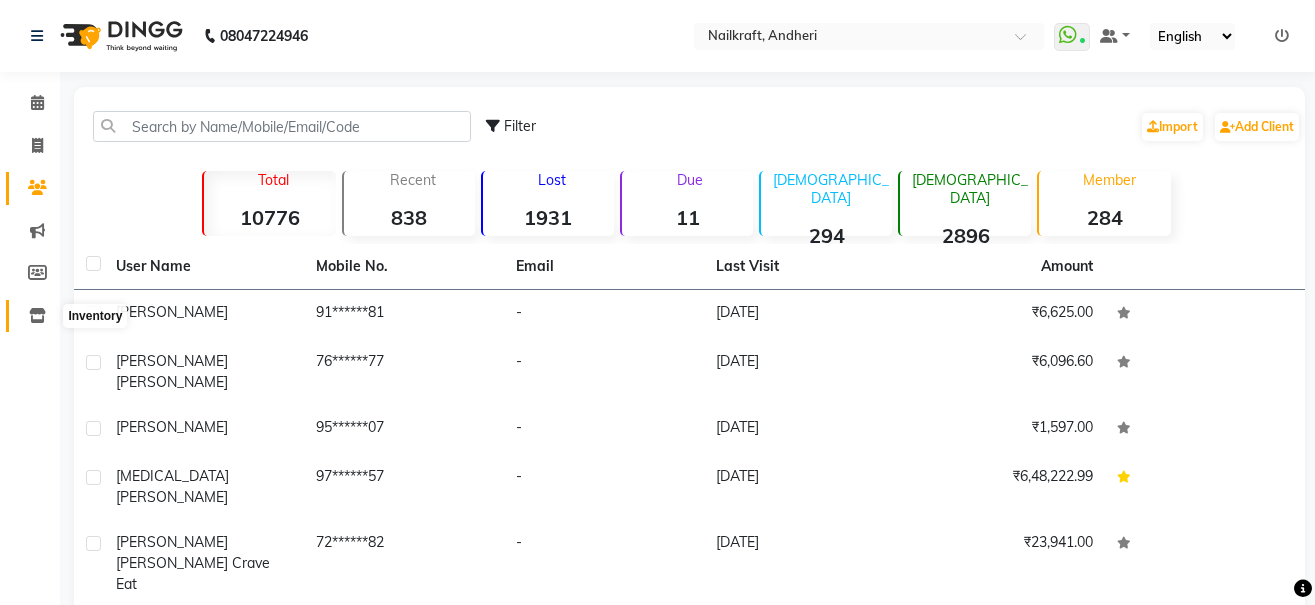 click 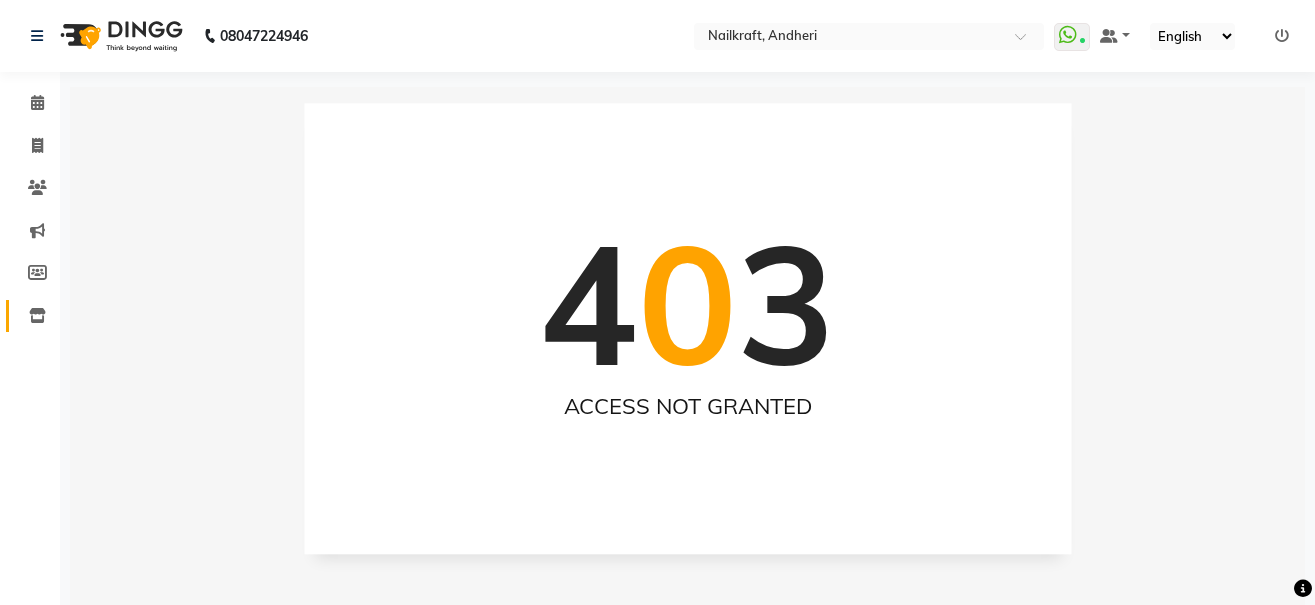 click 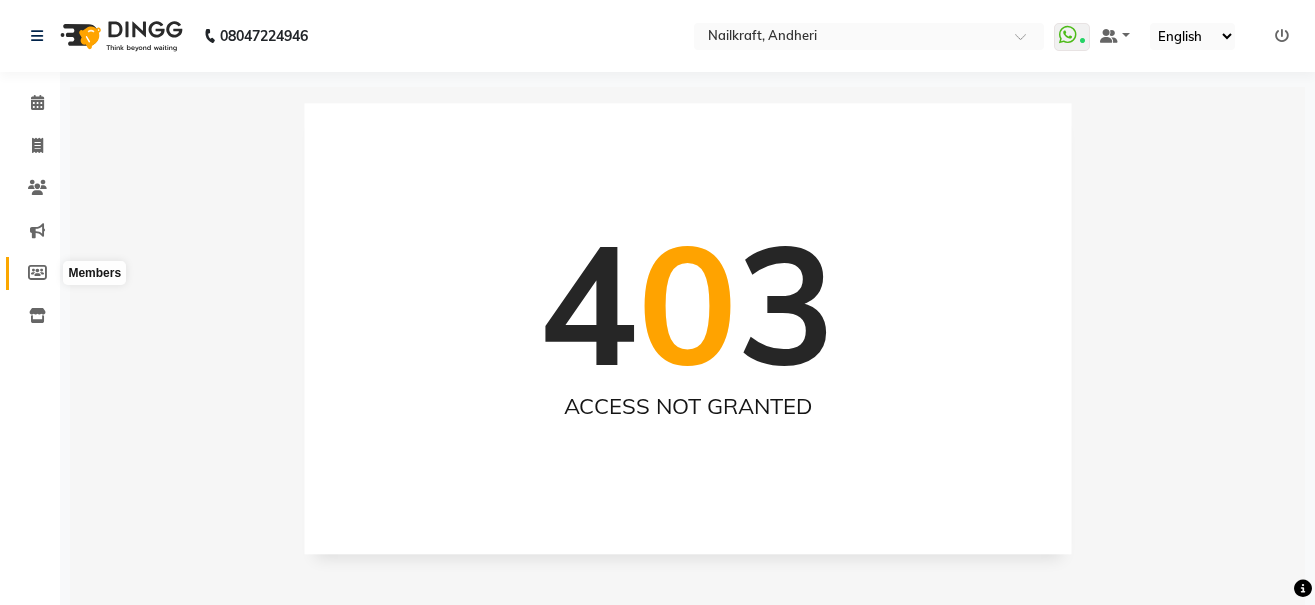 click 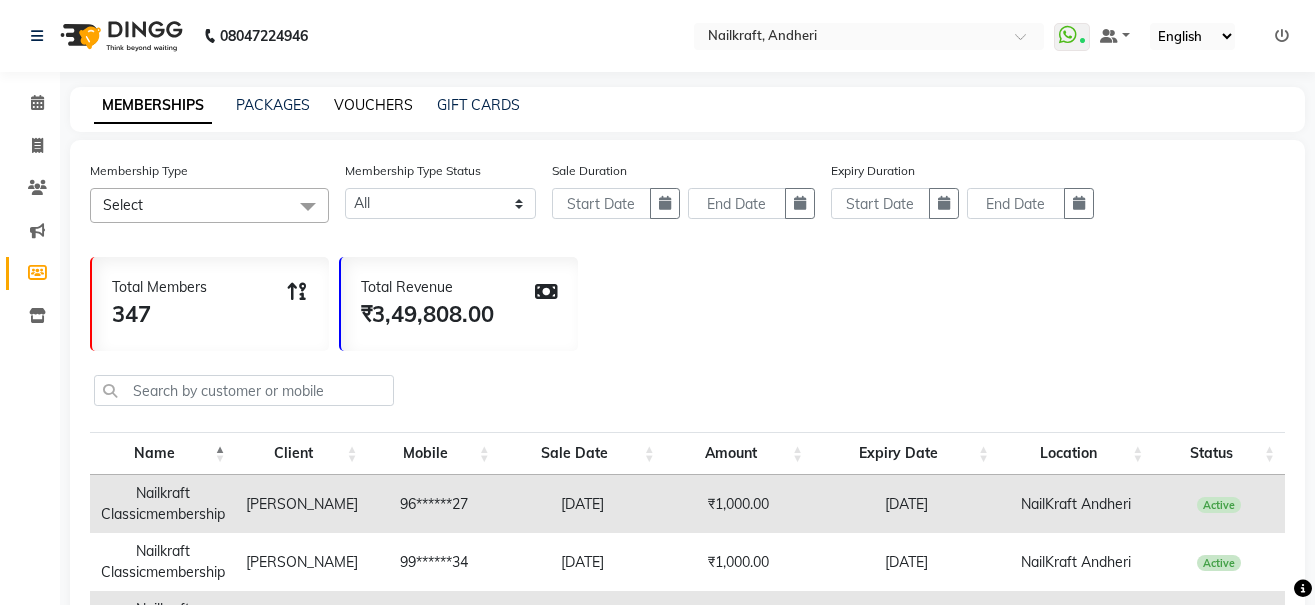 click on "VOUCHERS" 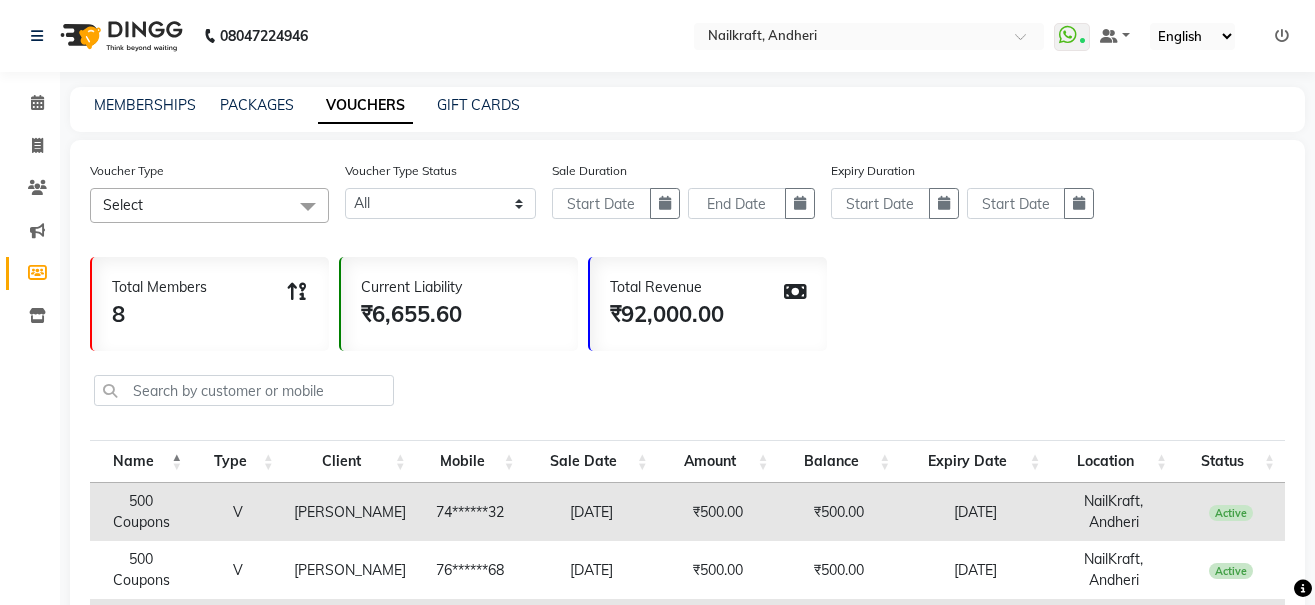 click on "PACKAGES" 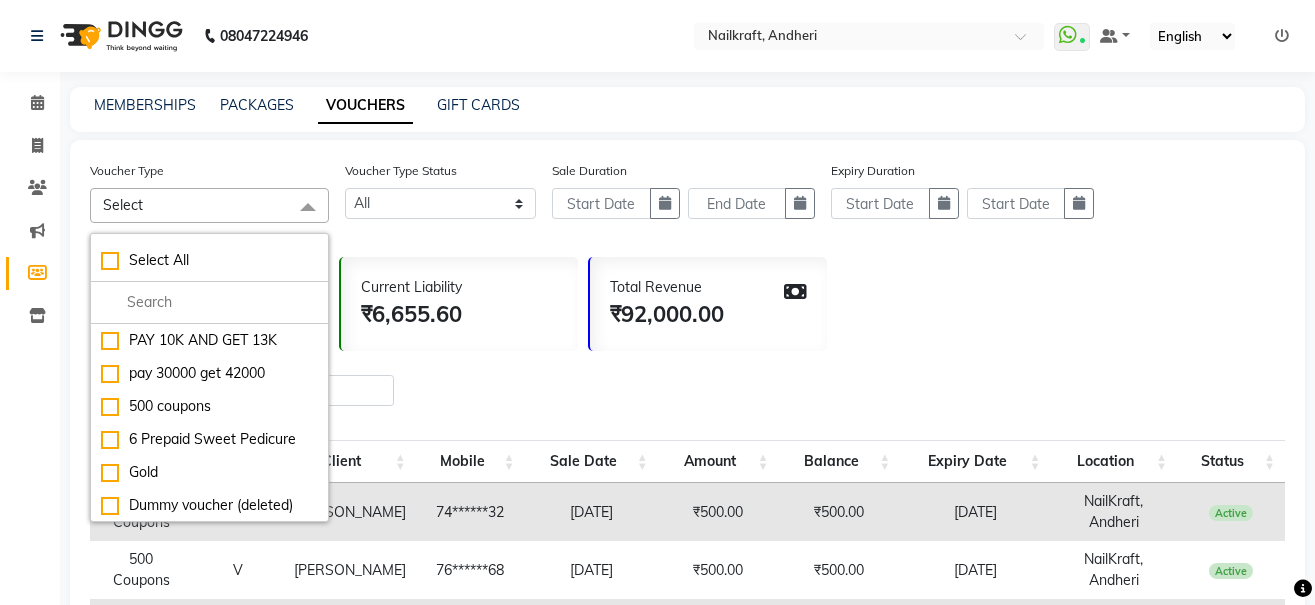 click 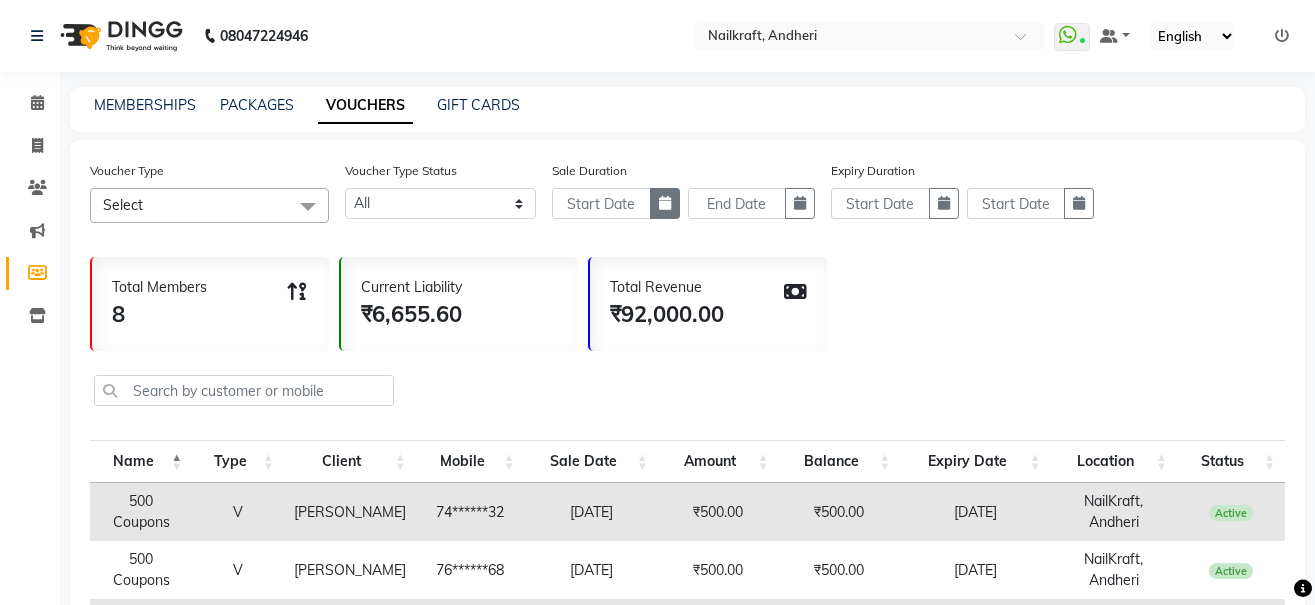 click 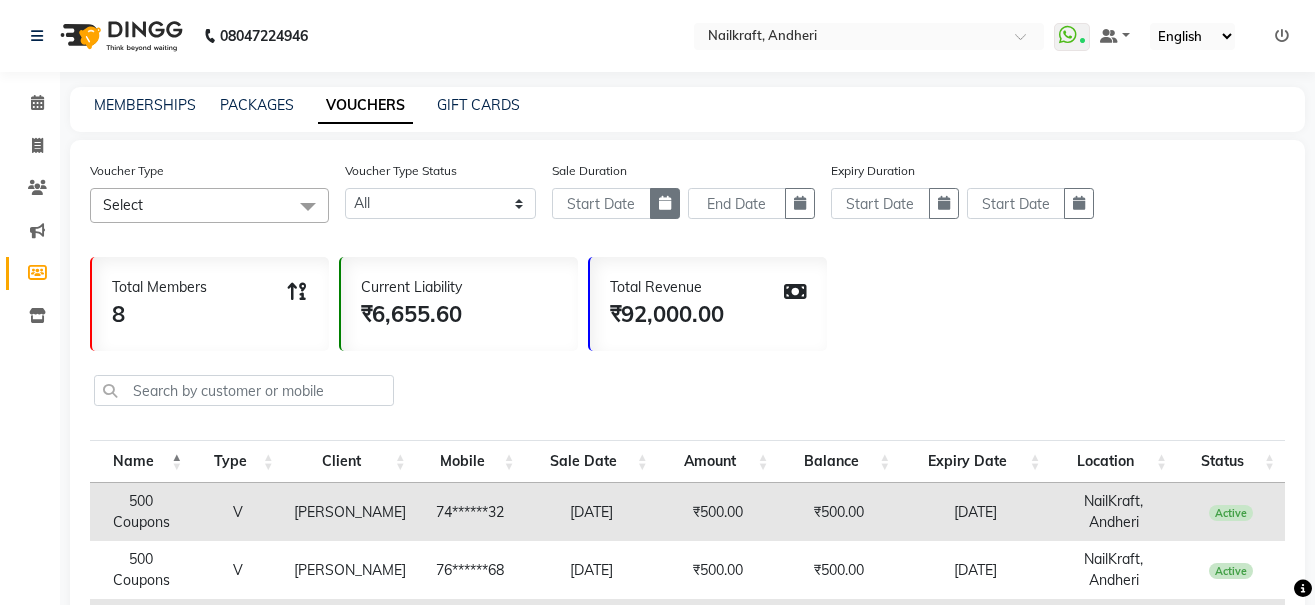 select on "7" 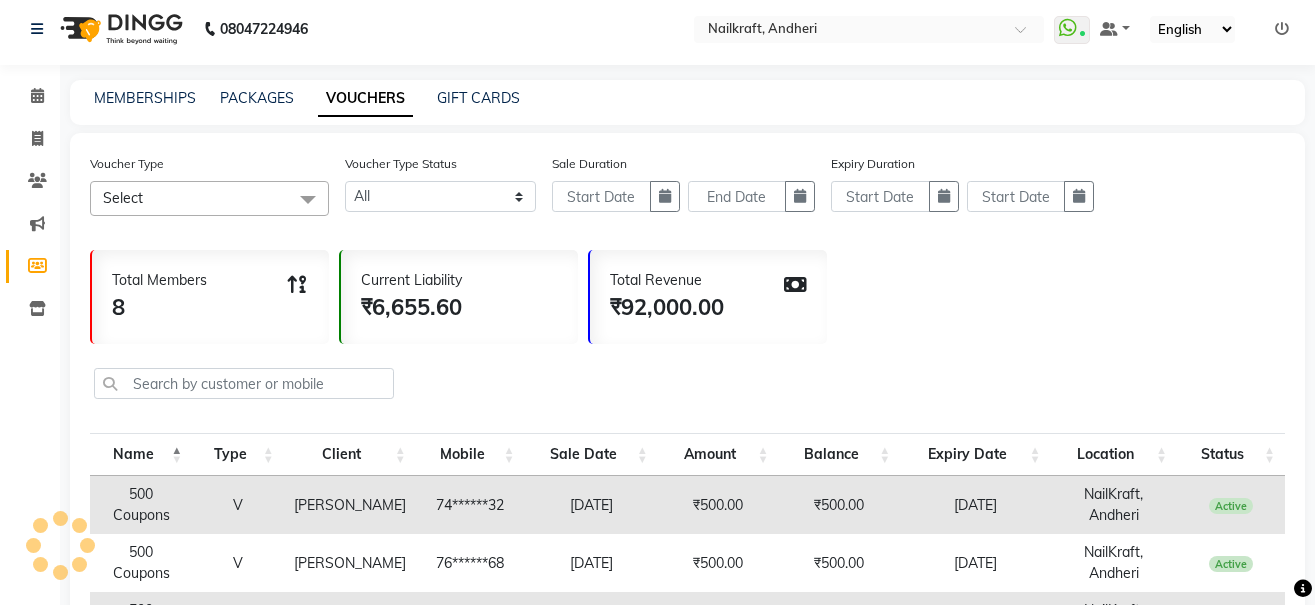 scroll, scrollTop: 0, scrollLeft: 0, axis: both 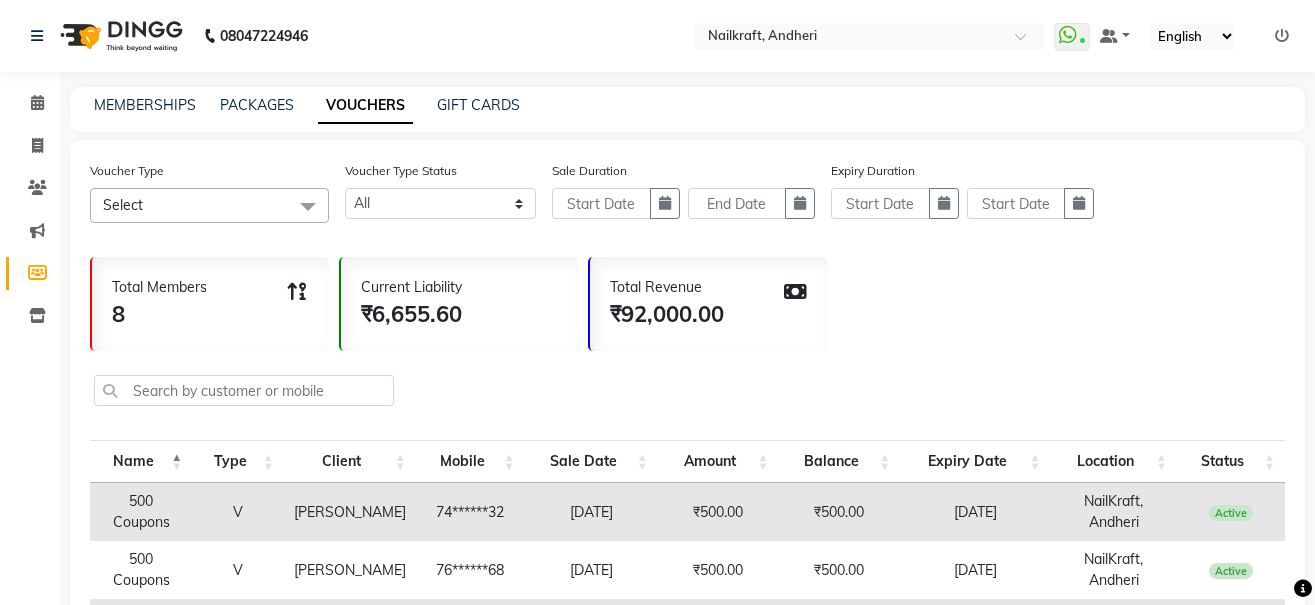 click 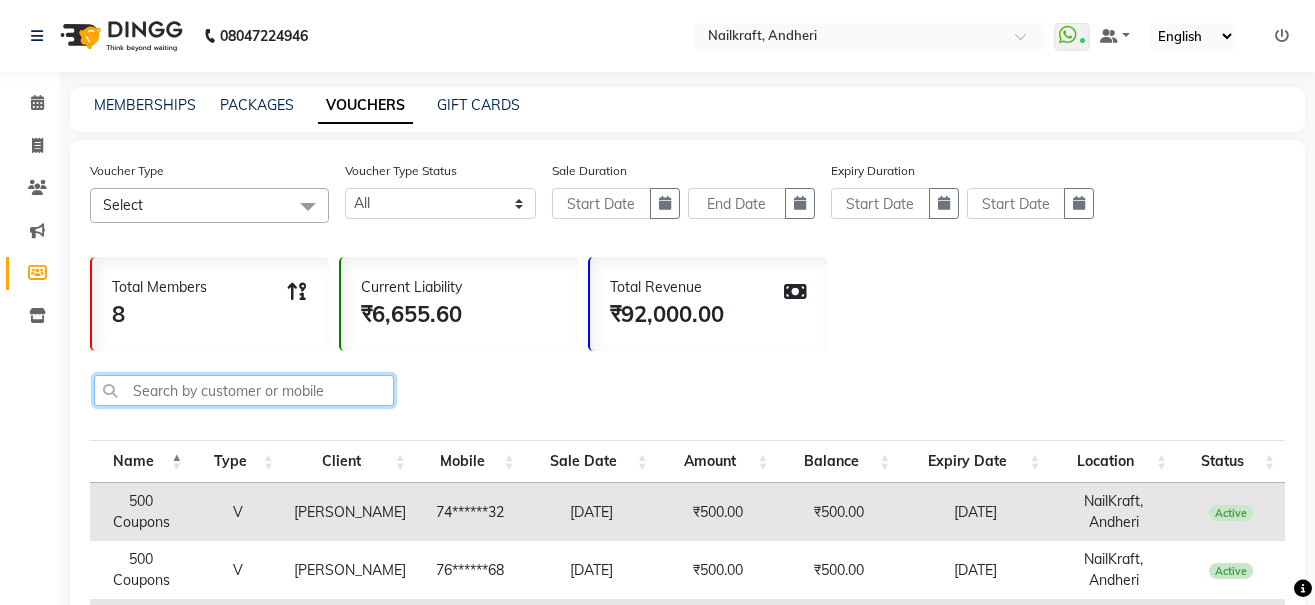 click 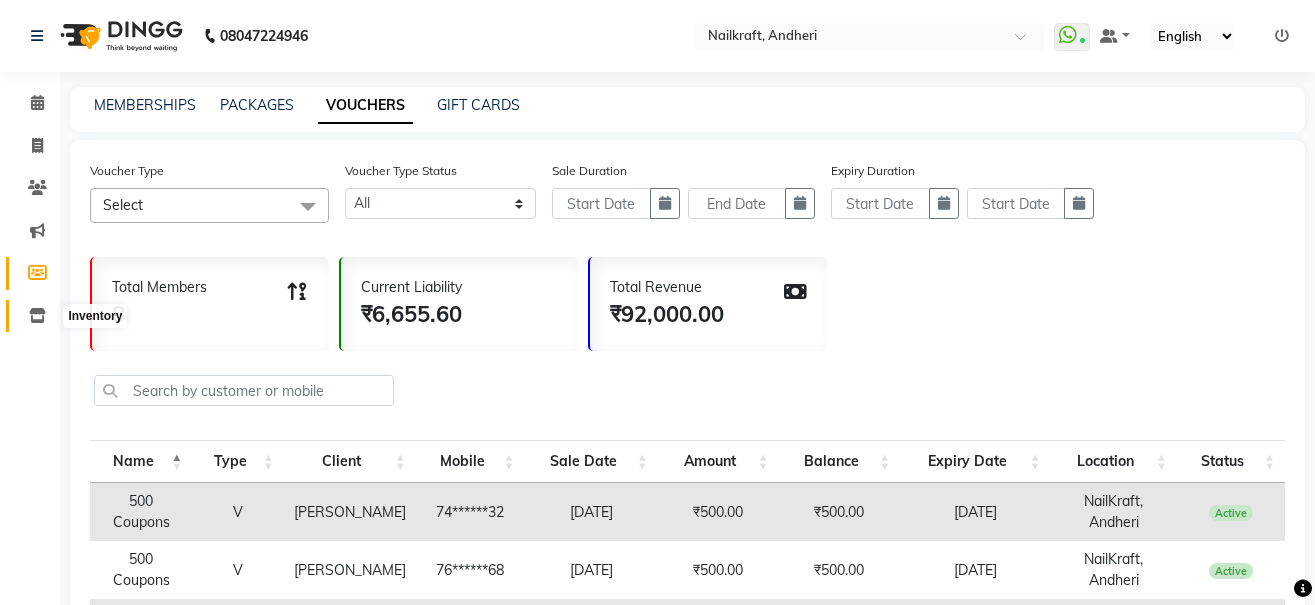 click 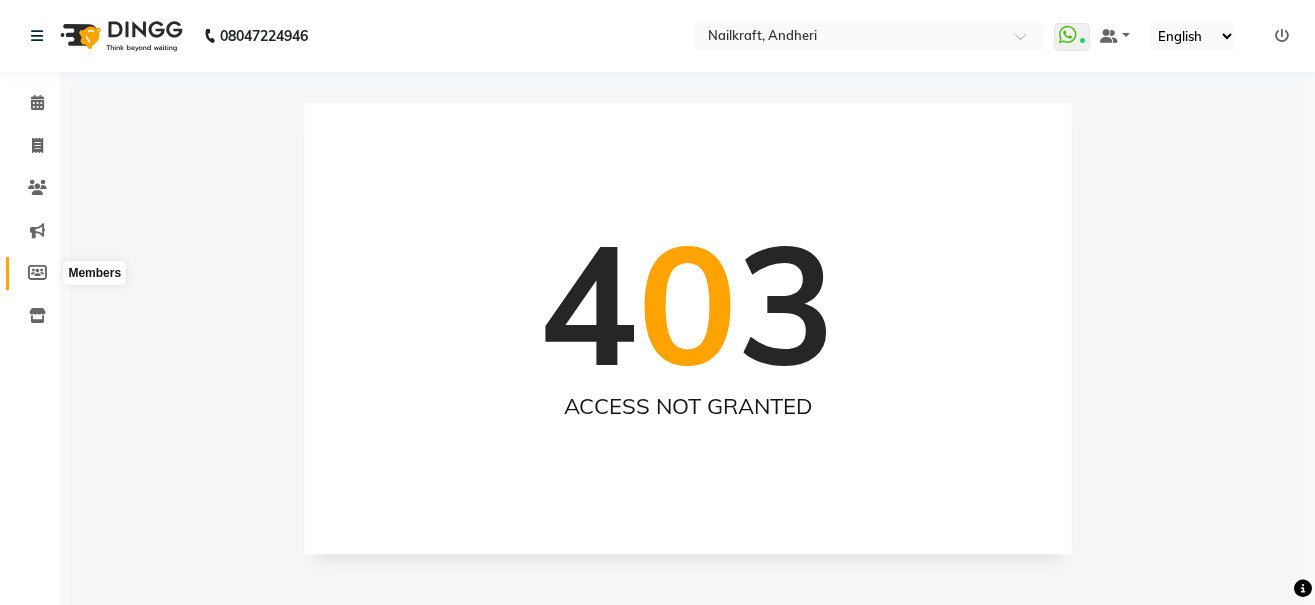 click 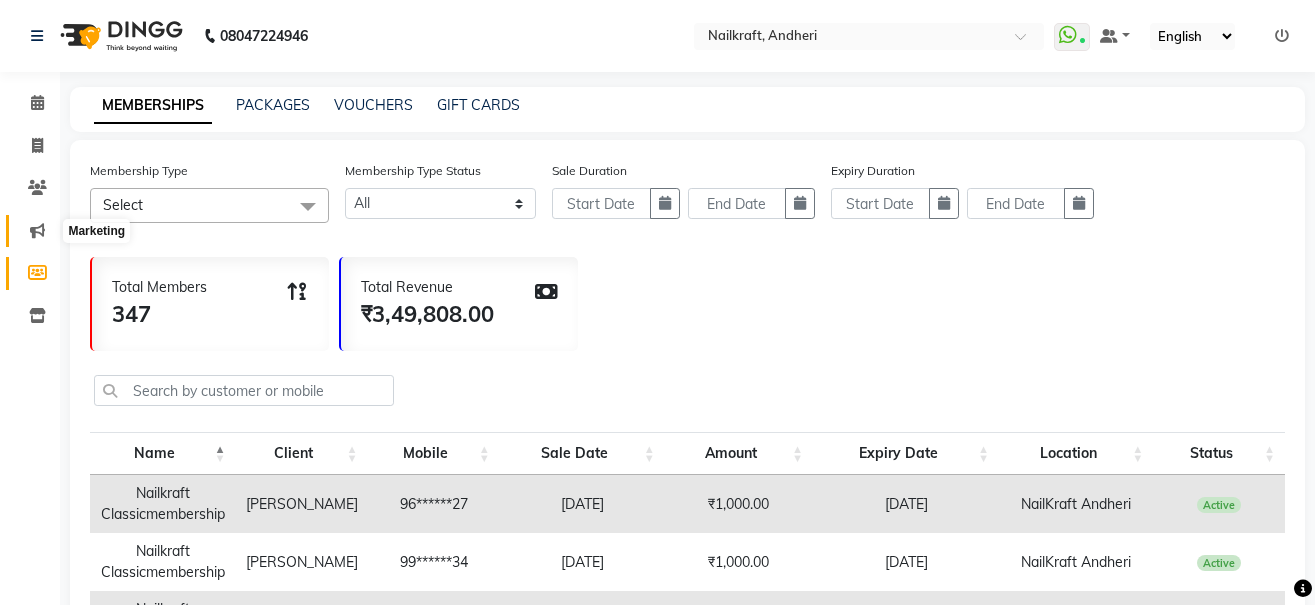 click 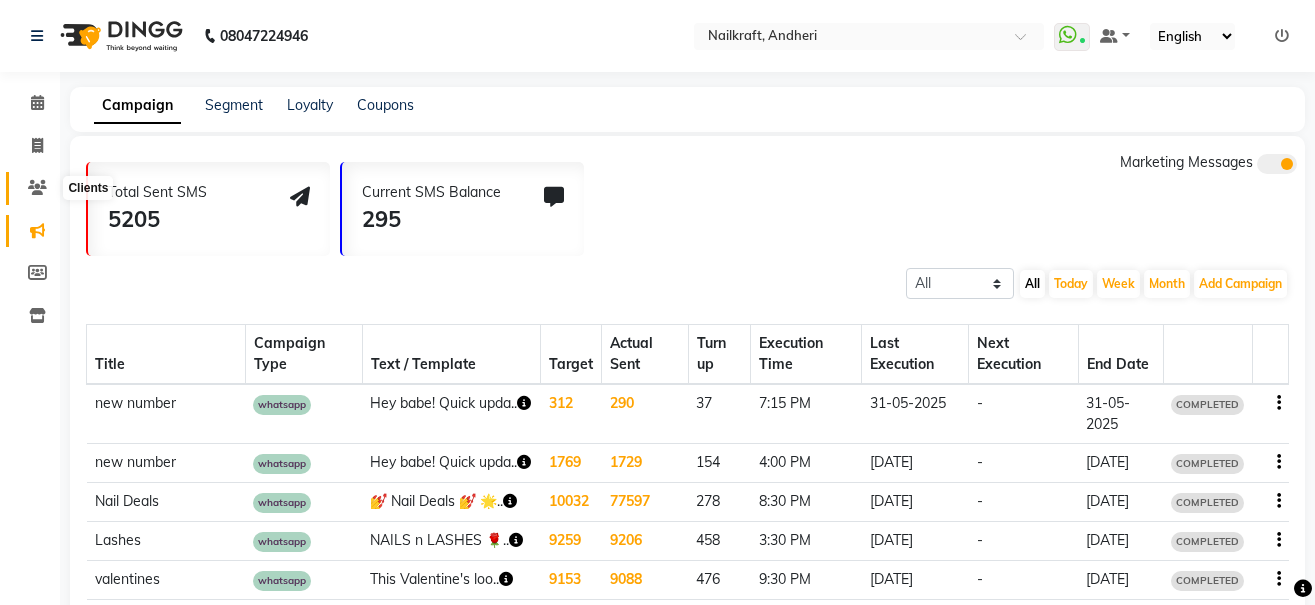 click 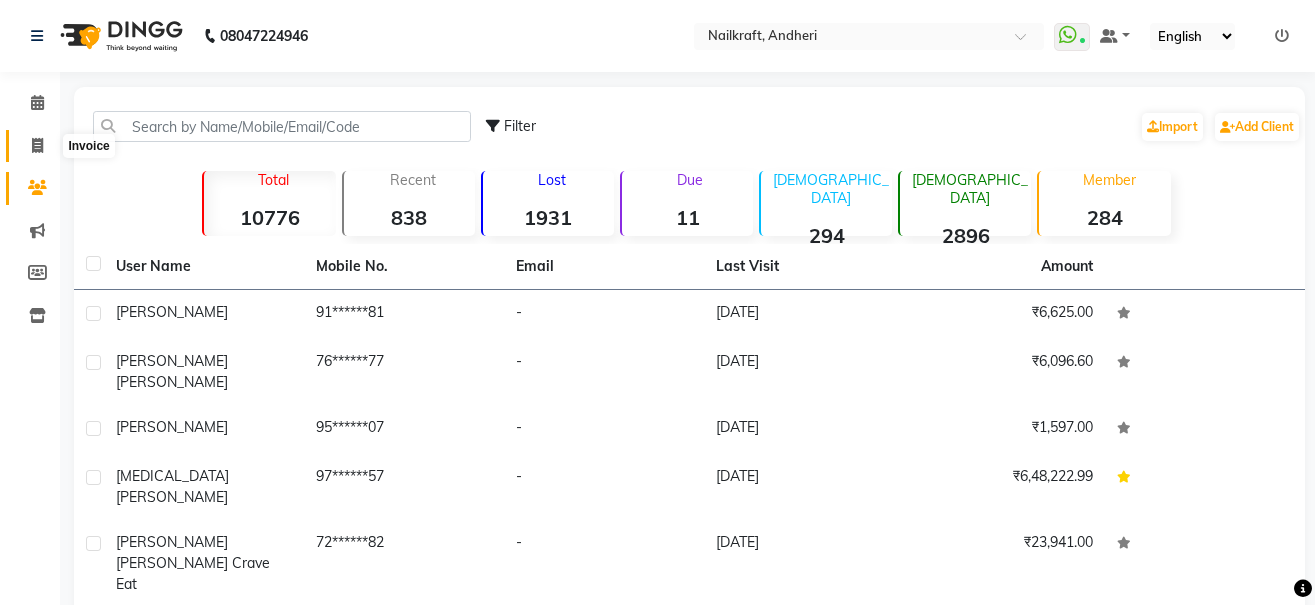 click 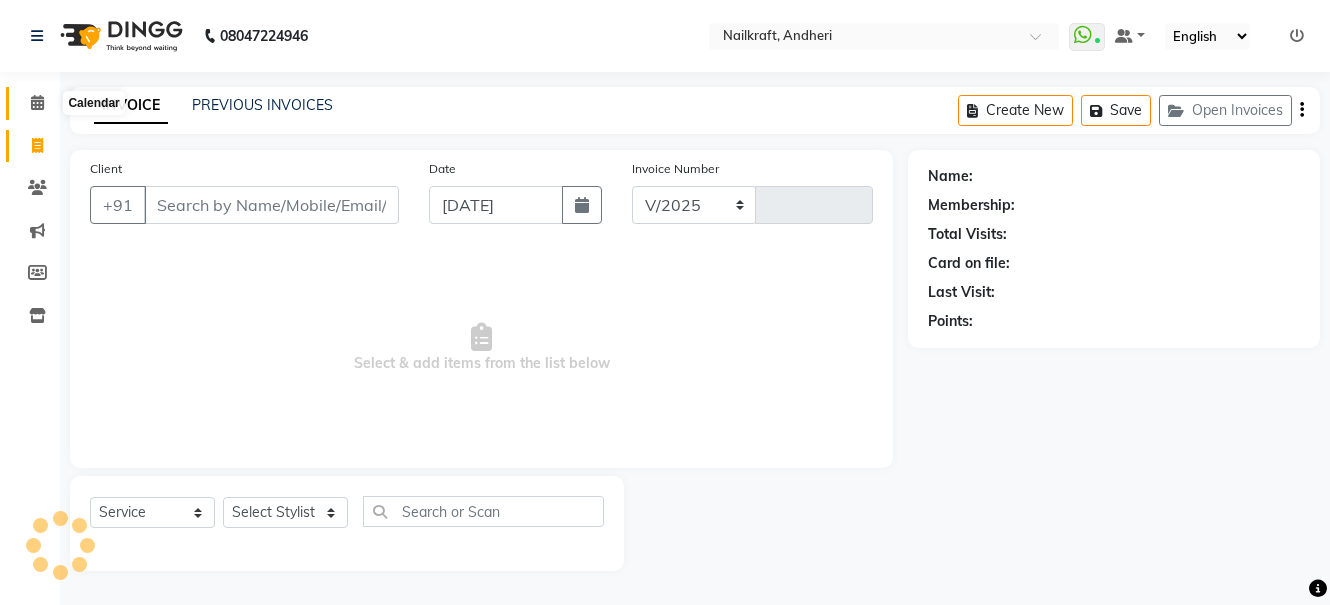 select on "6081" 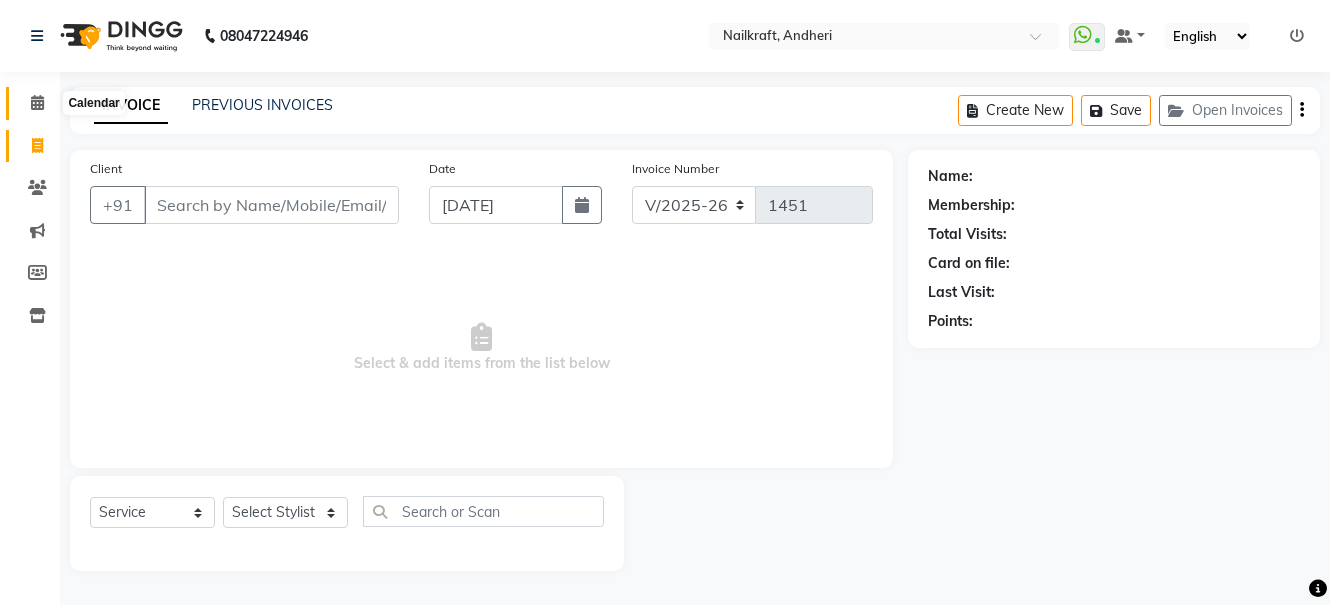 click 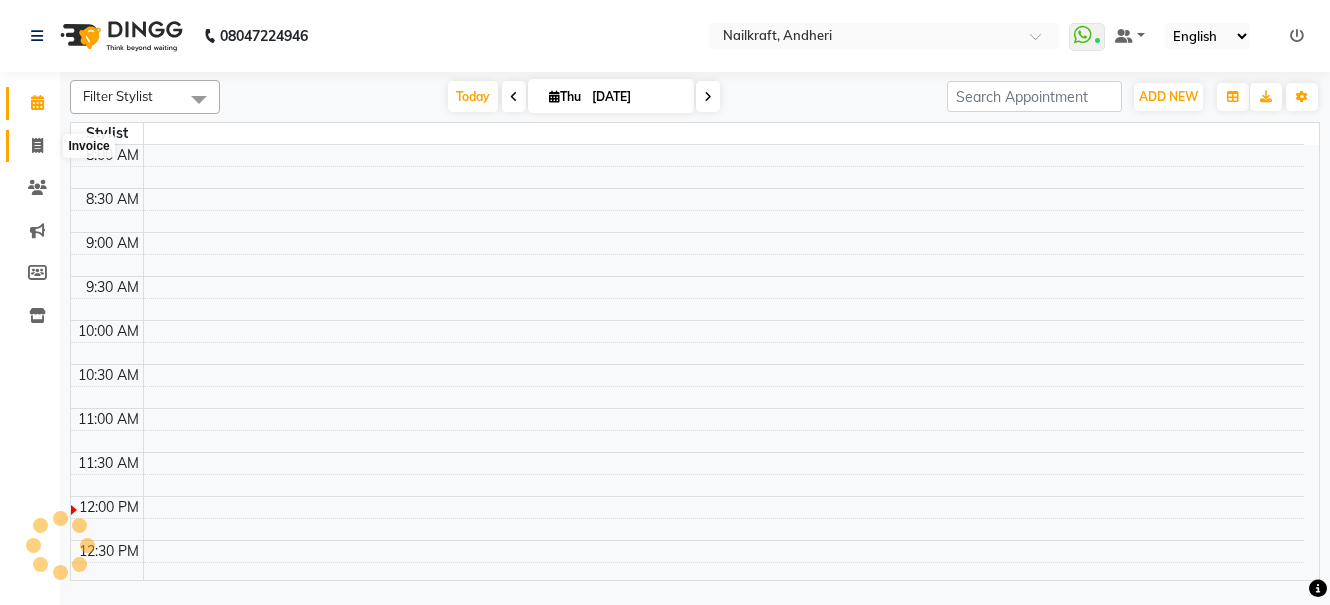 click 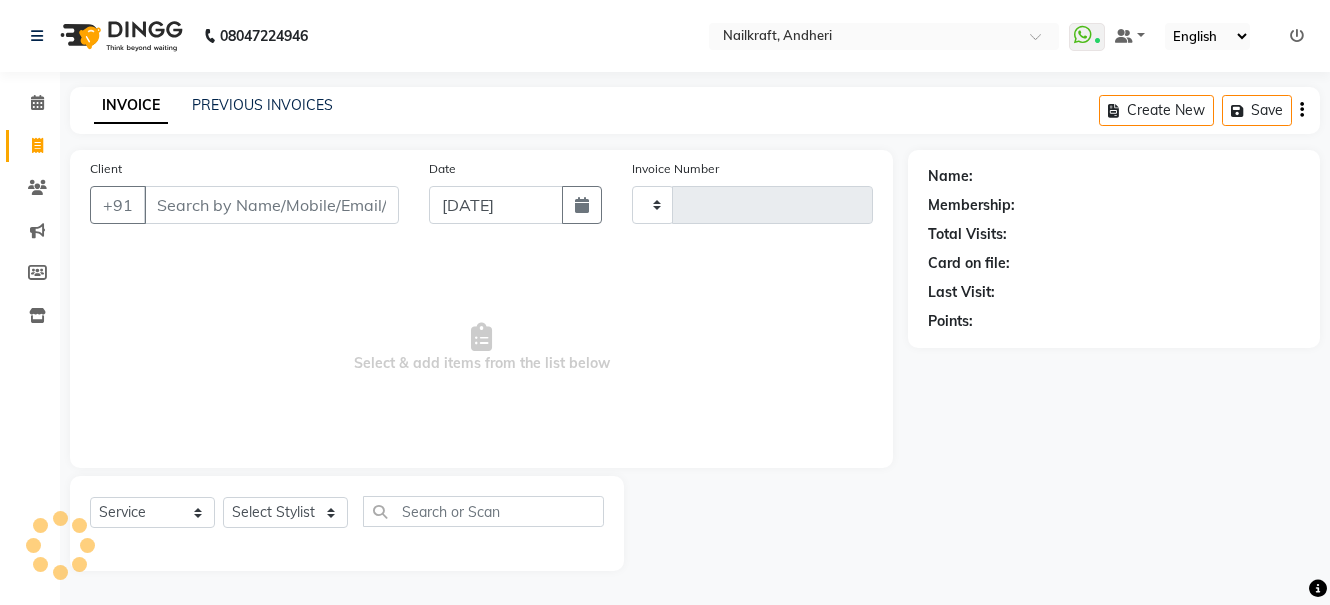 type on "1451" 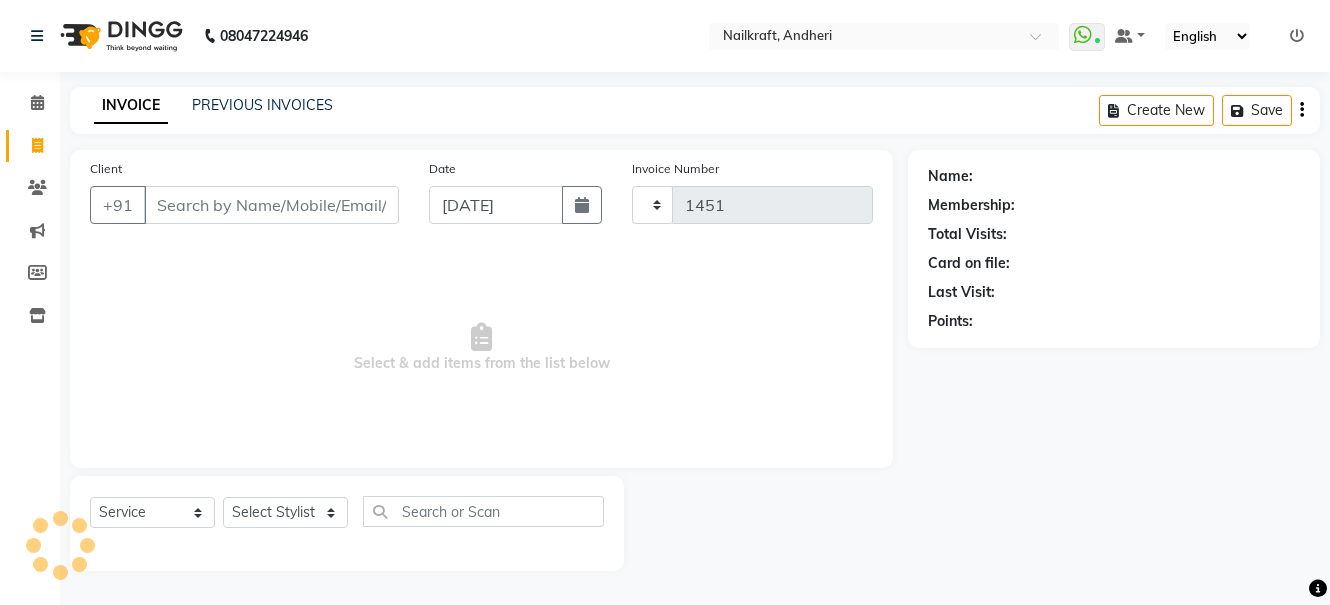 select on "6081" 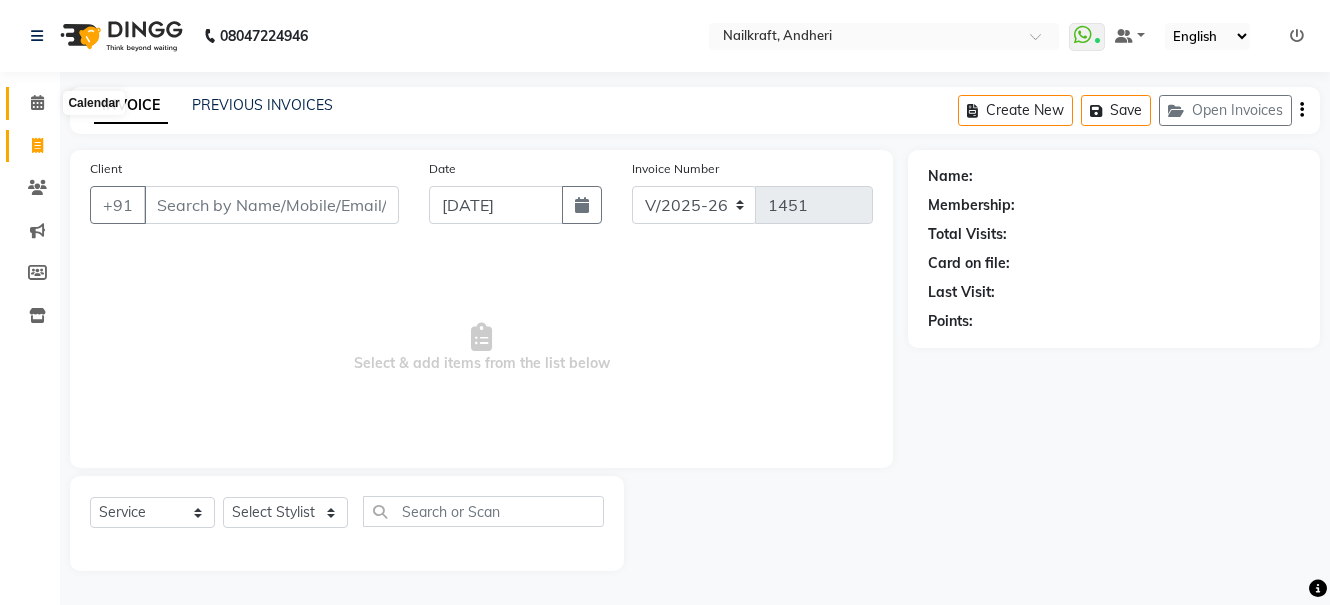 click 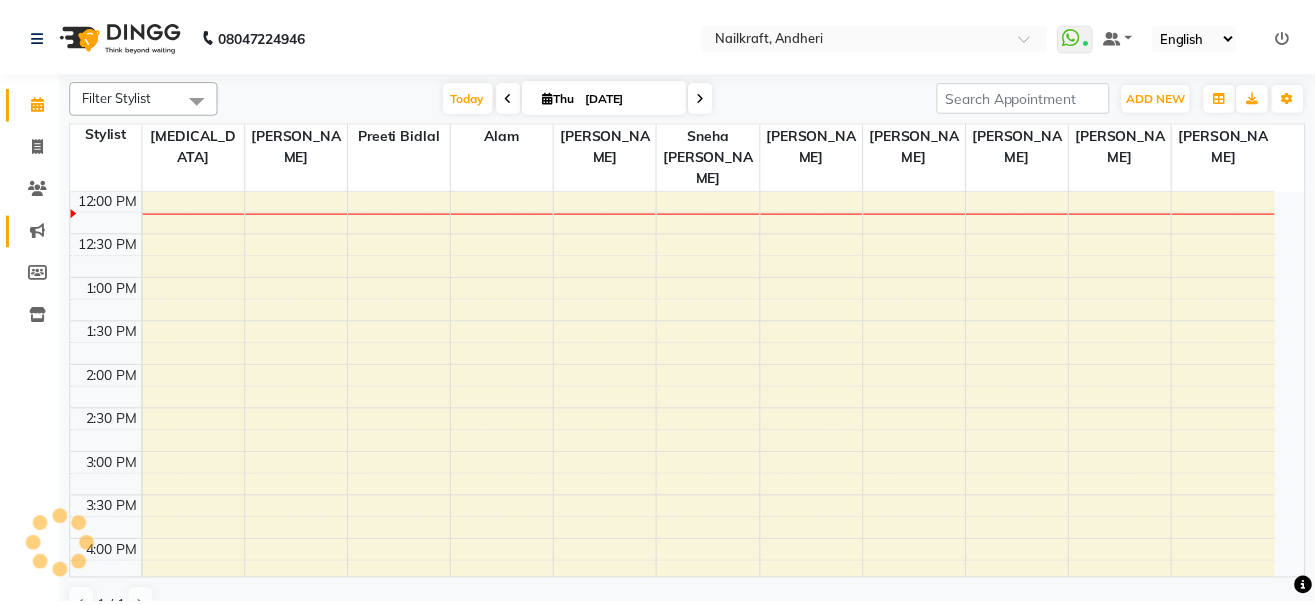 scroll, scrollTop: 0, scrollLeft: 0, axis: both 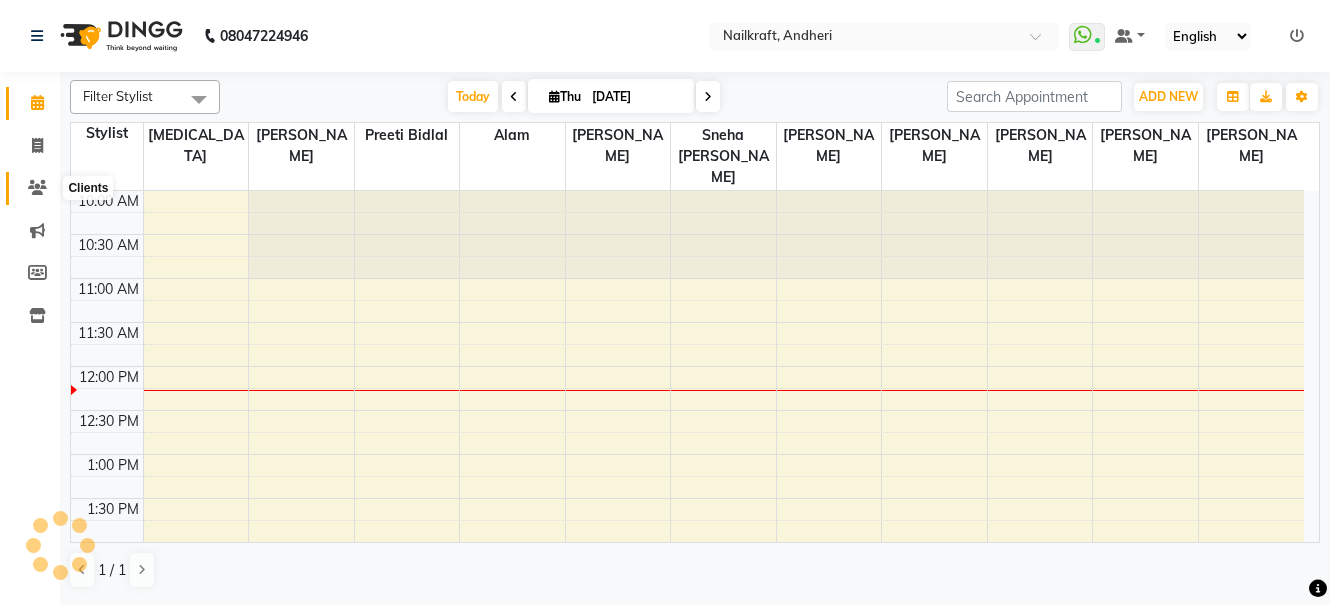 click 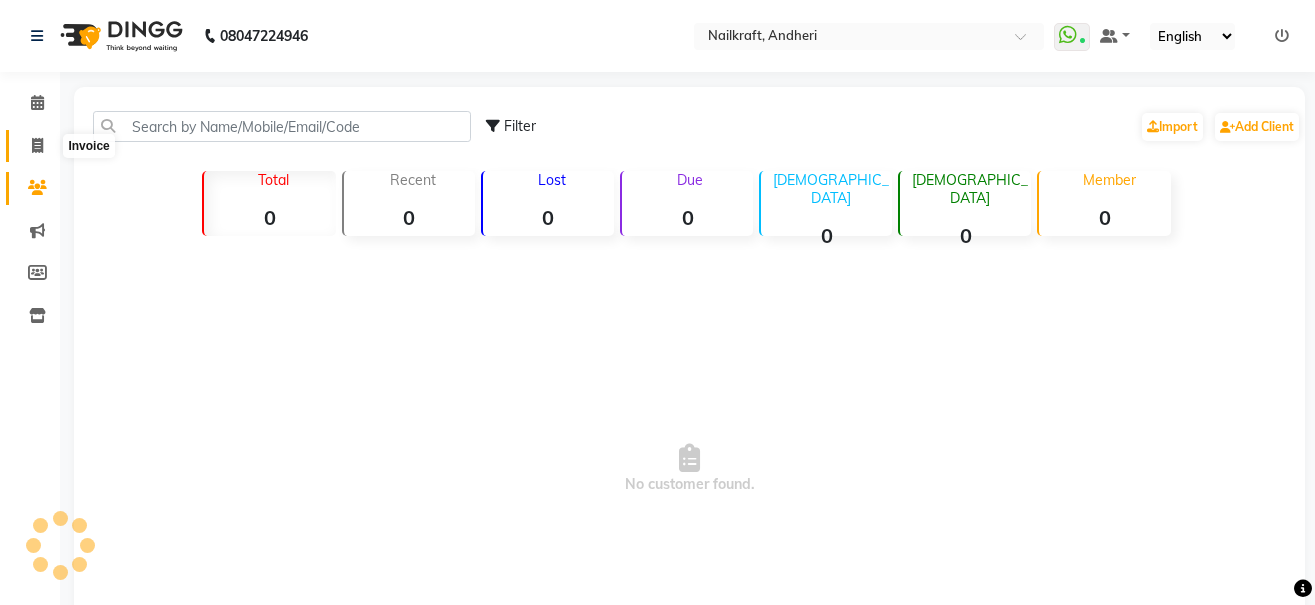 click 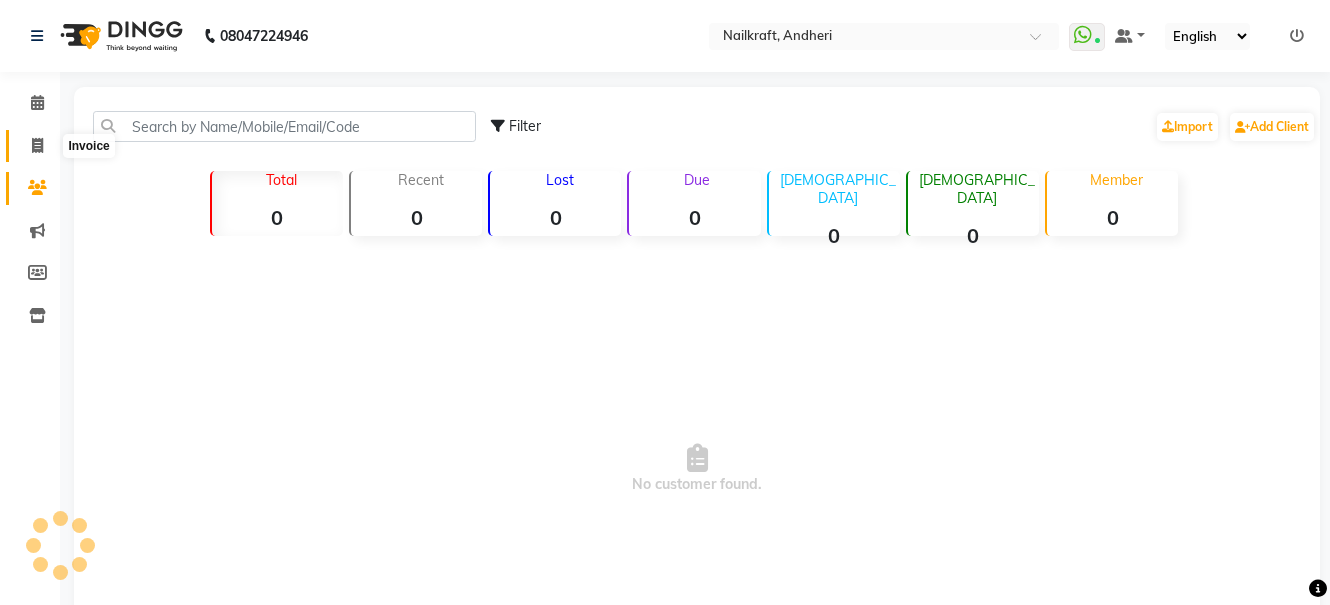 select on "service" 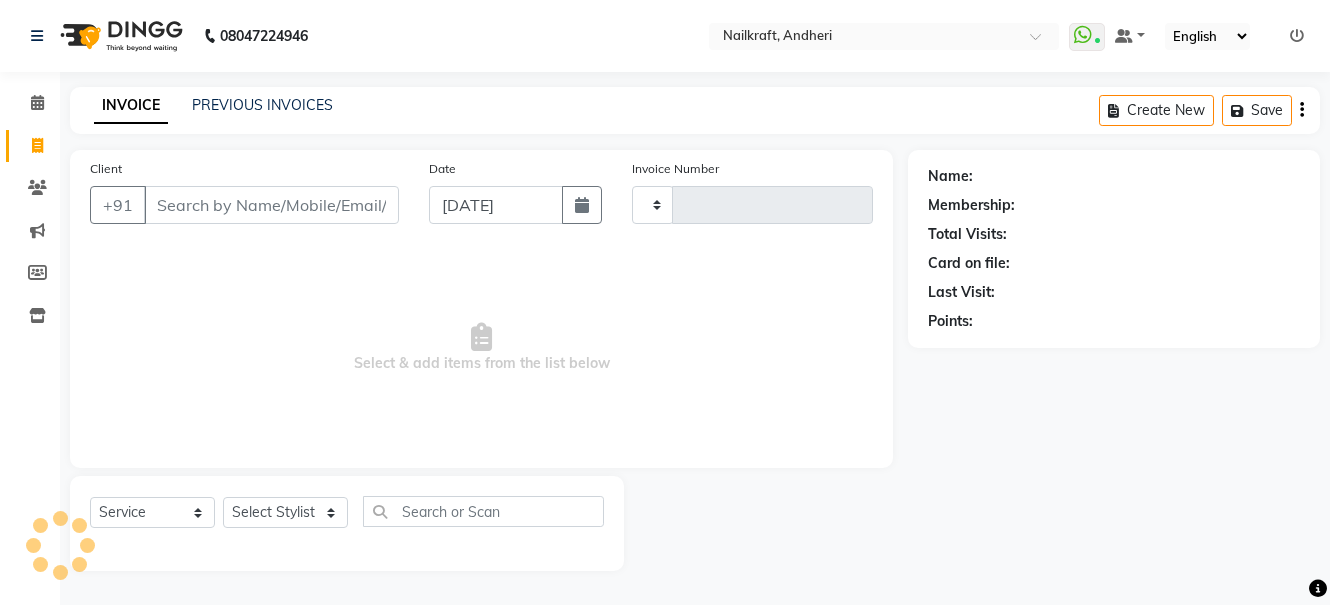 type on "1451" 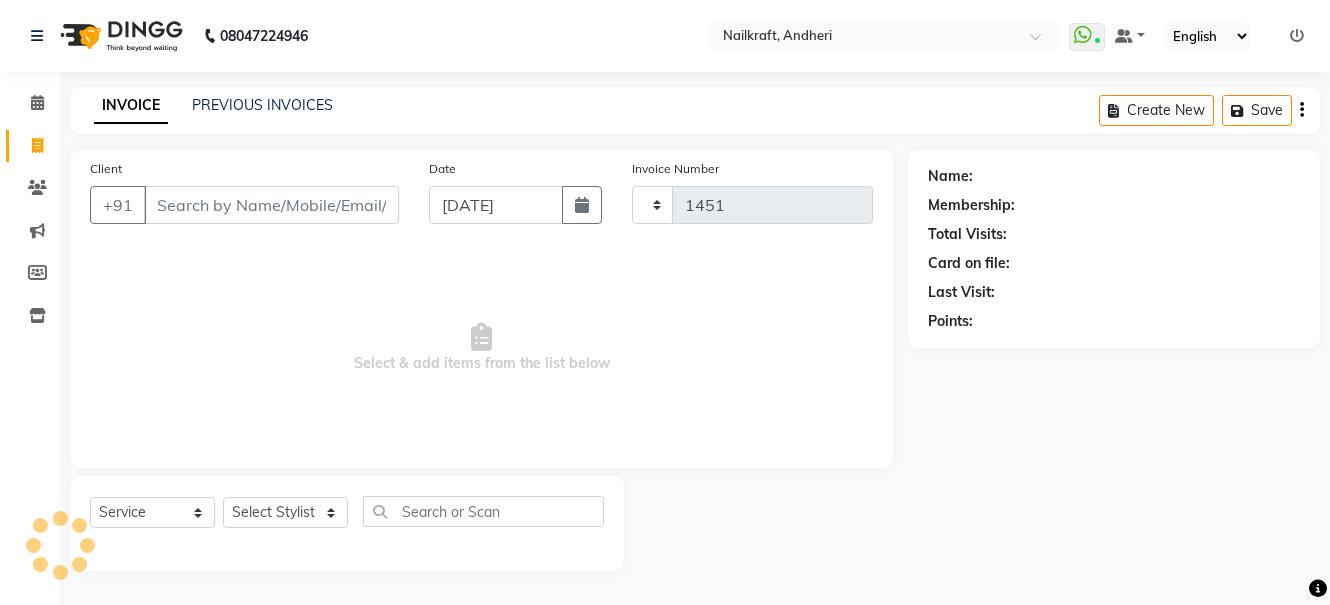 select on "6081" 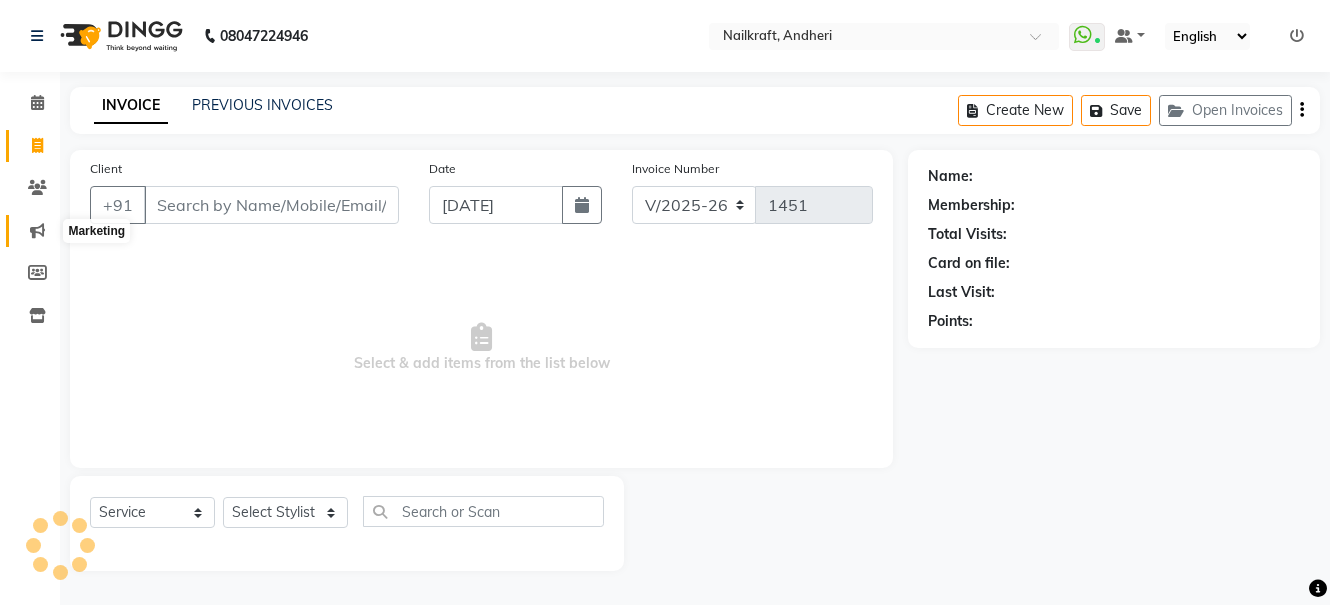 click 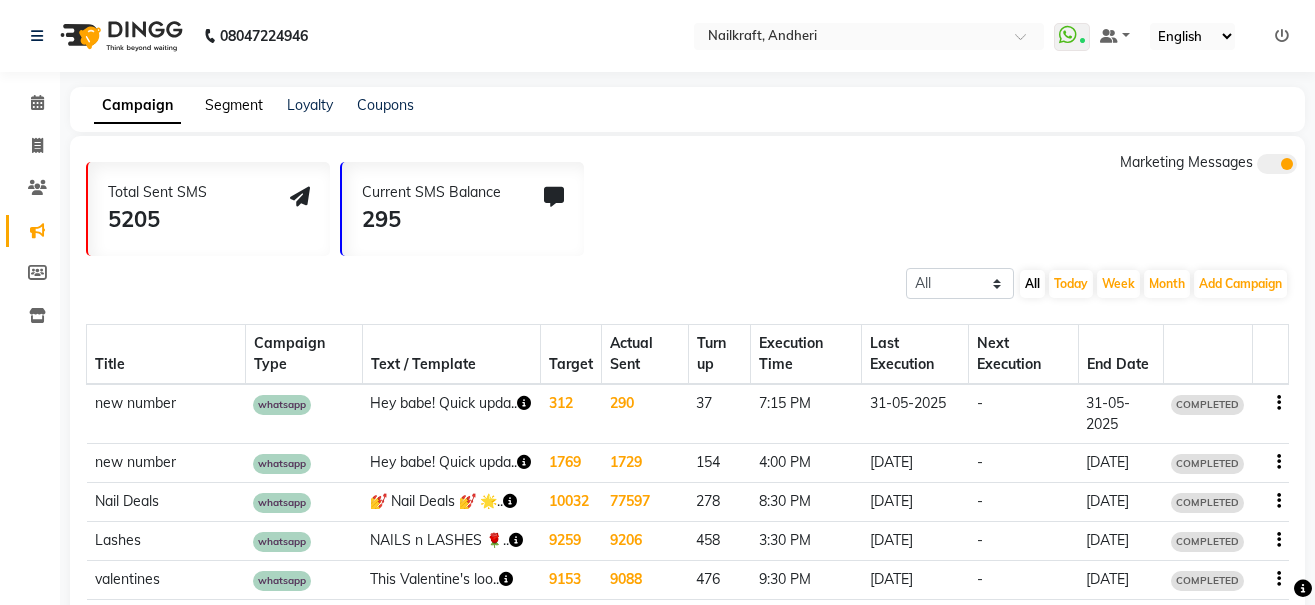 click on "Segment" 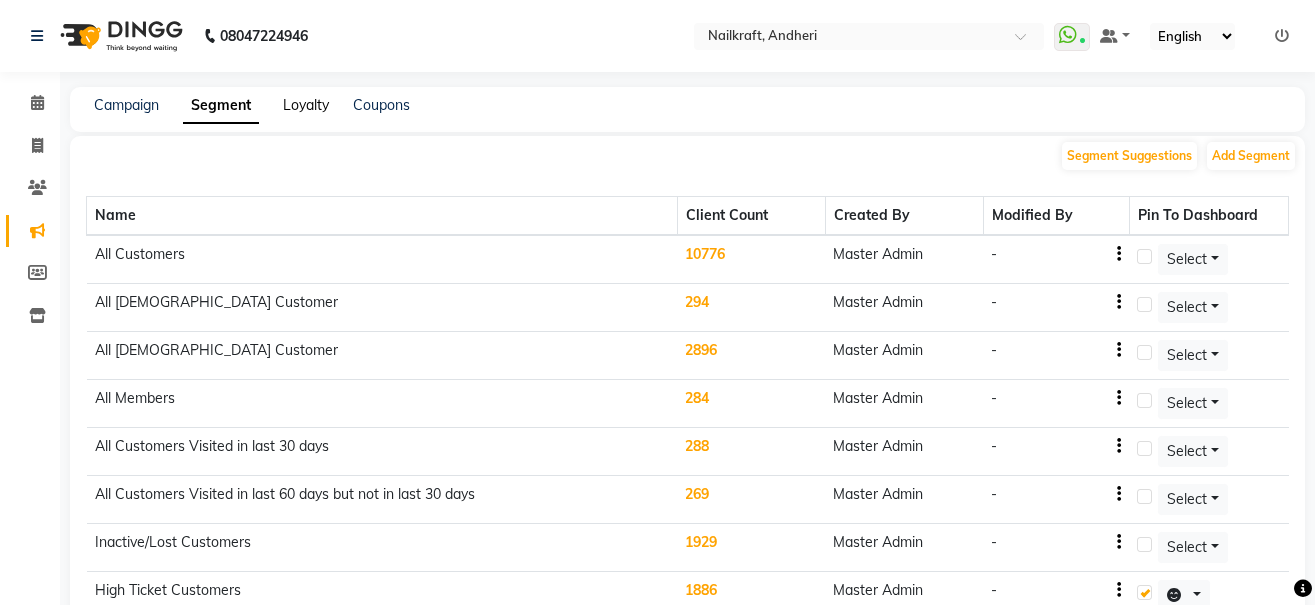 click on "Loyalty" 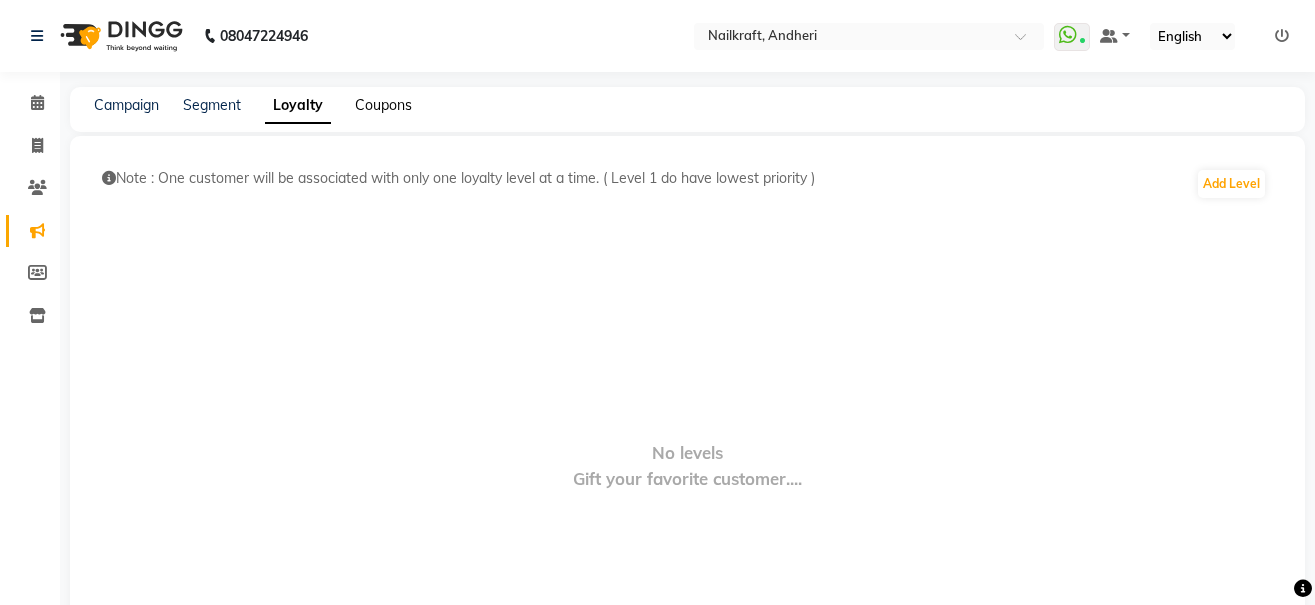click on "Coupons" 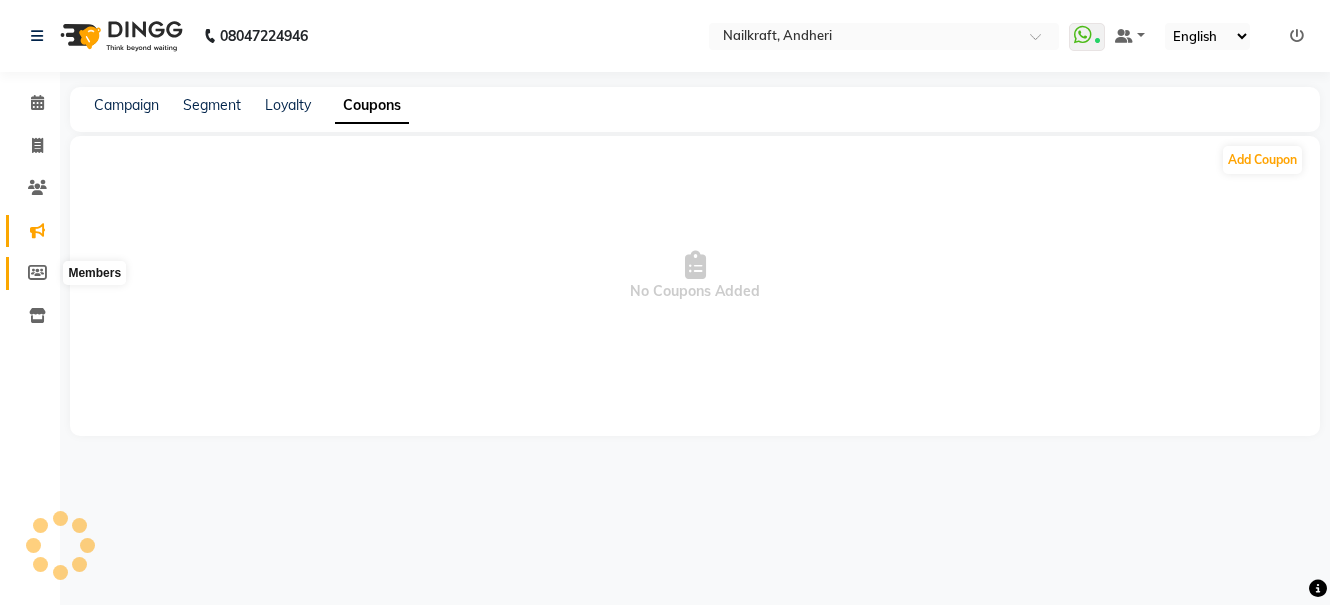 click 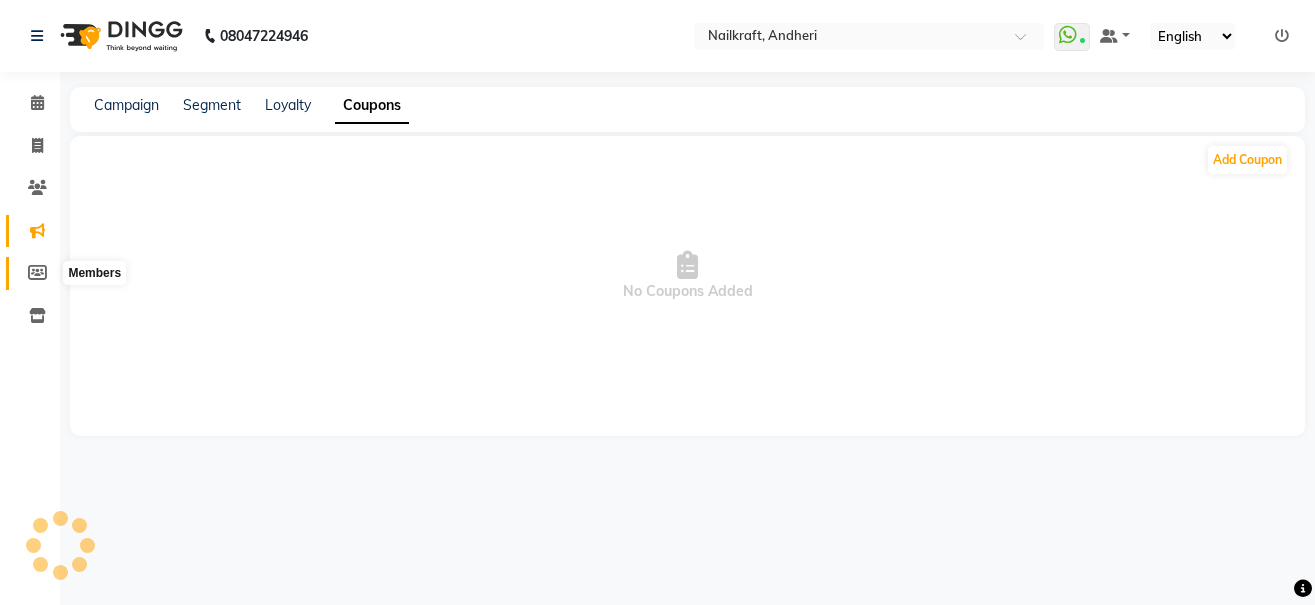 select 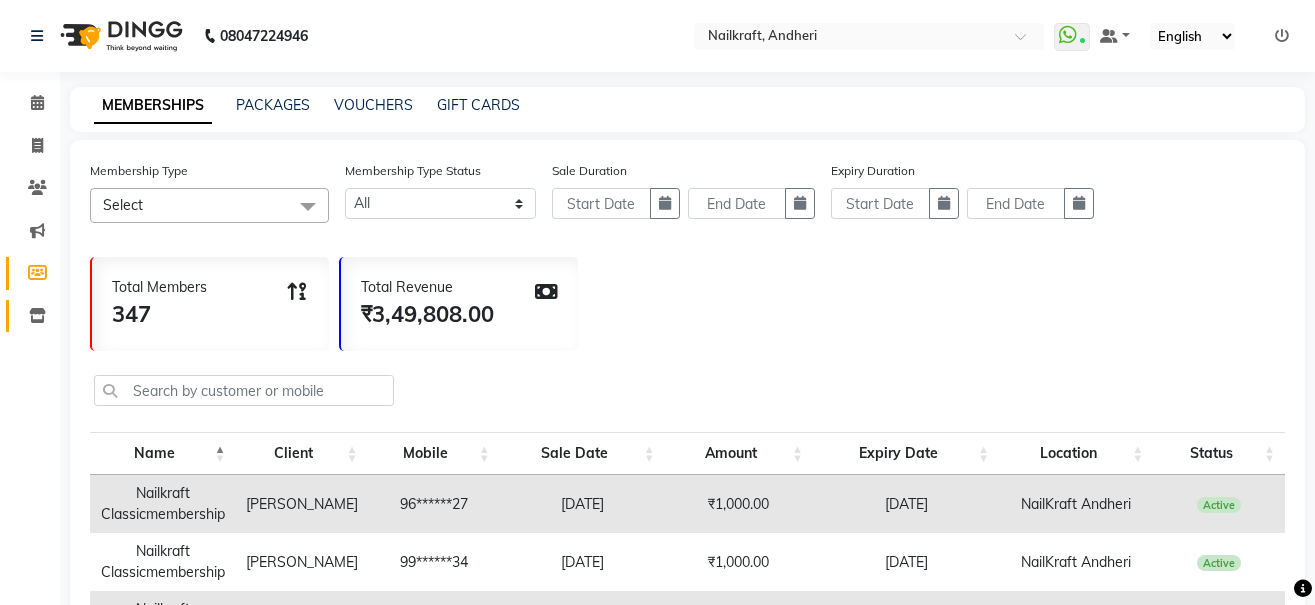 click 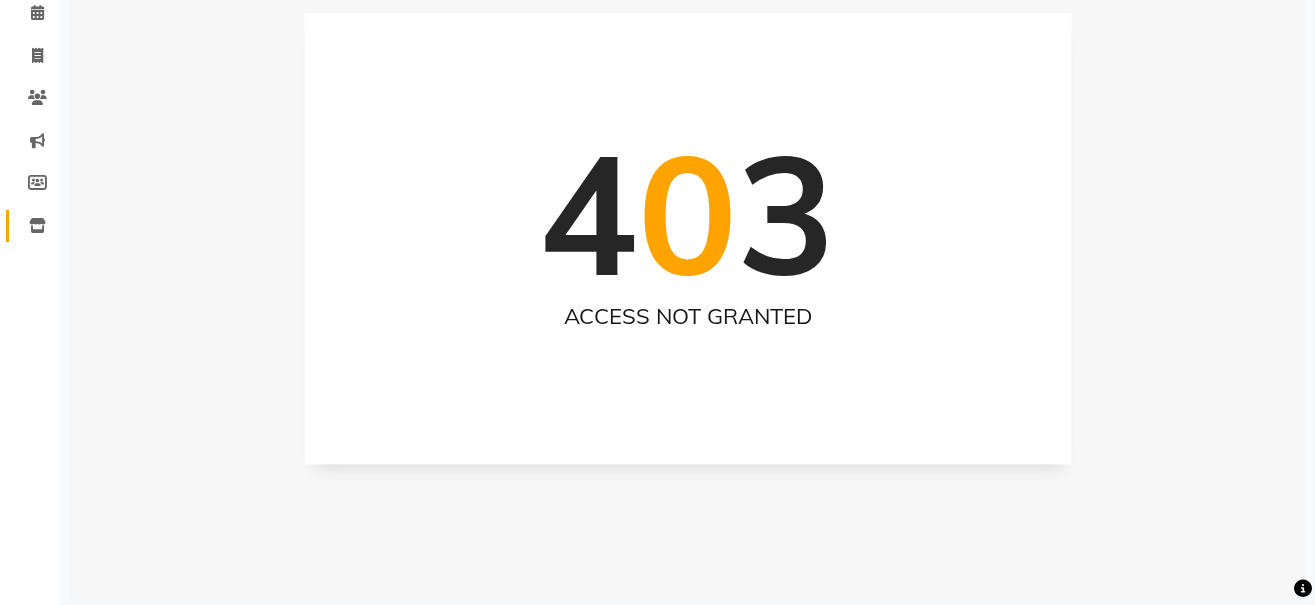 scroll, scrollTop: 117, scrollLeft: 0, axis: vertical 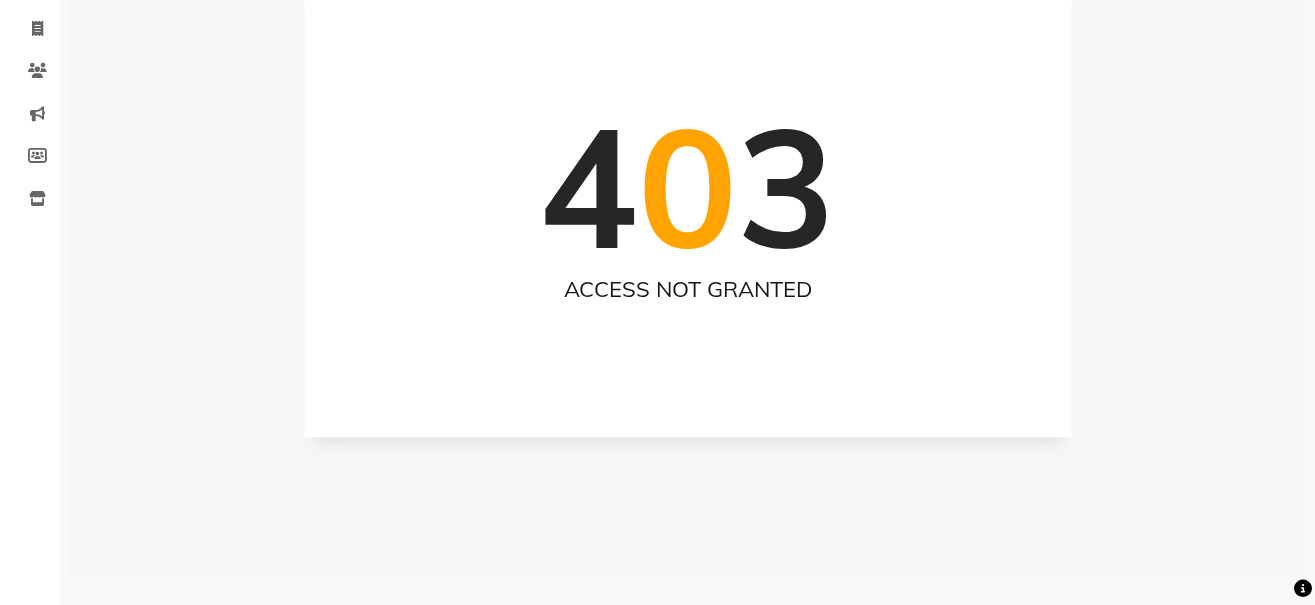 click at bounding box center (1303, 589) 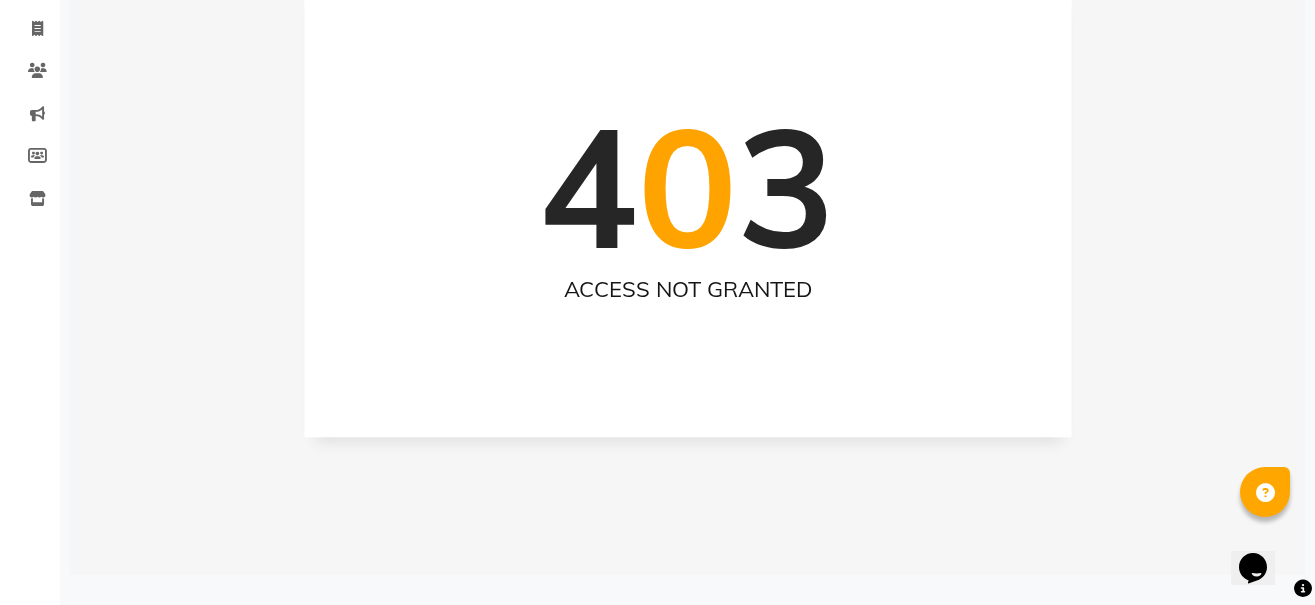 click 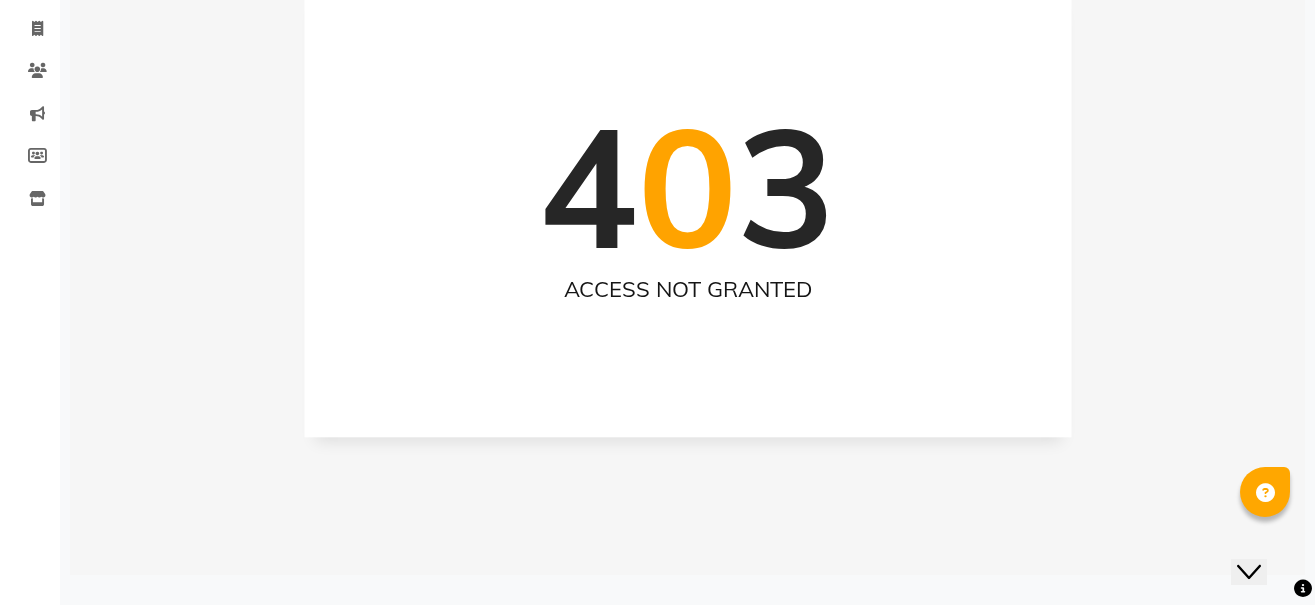 click 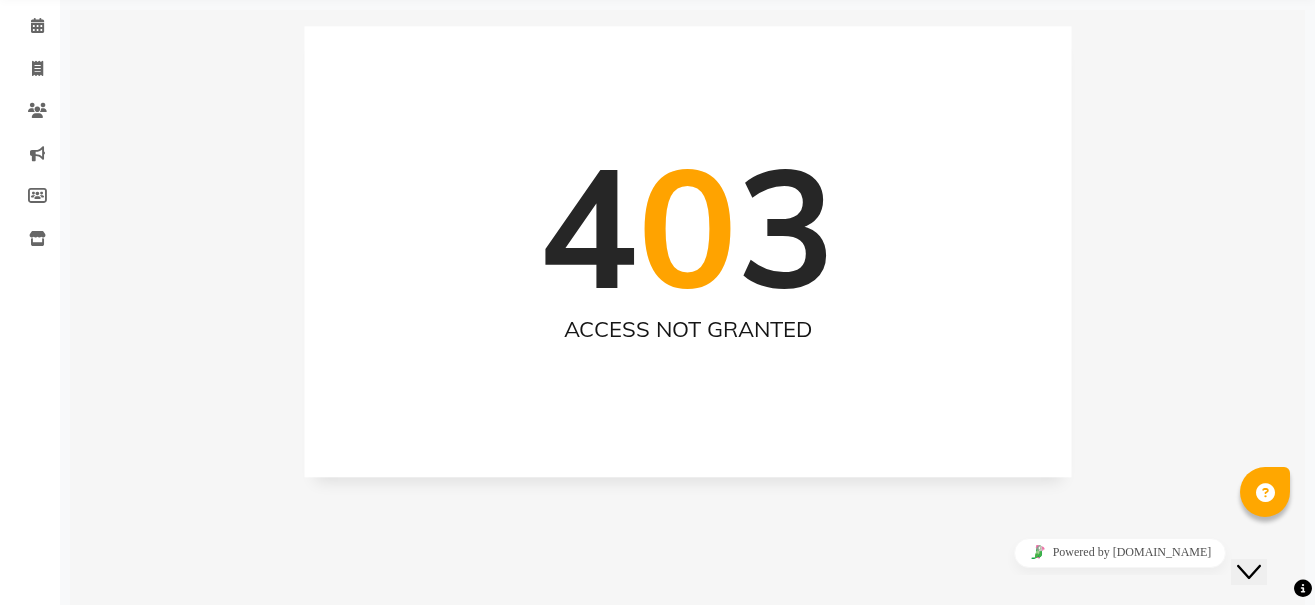 scroll, scrollTop: 35, scrollLeft: 0, axis: vertical 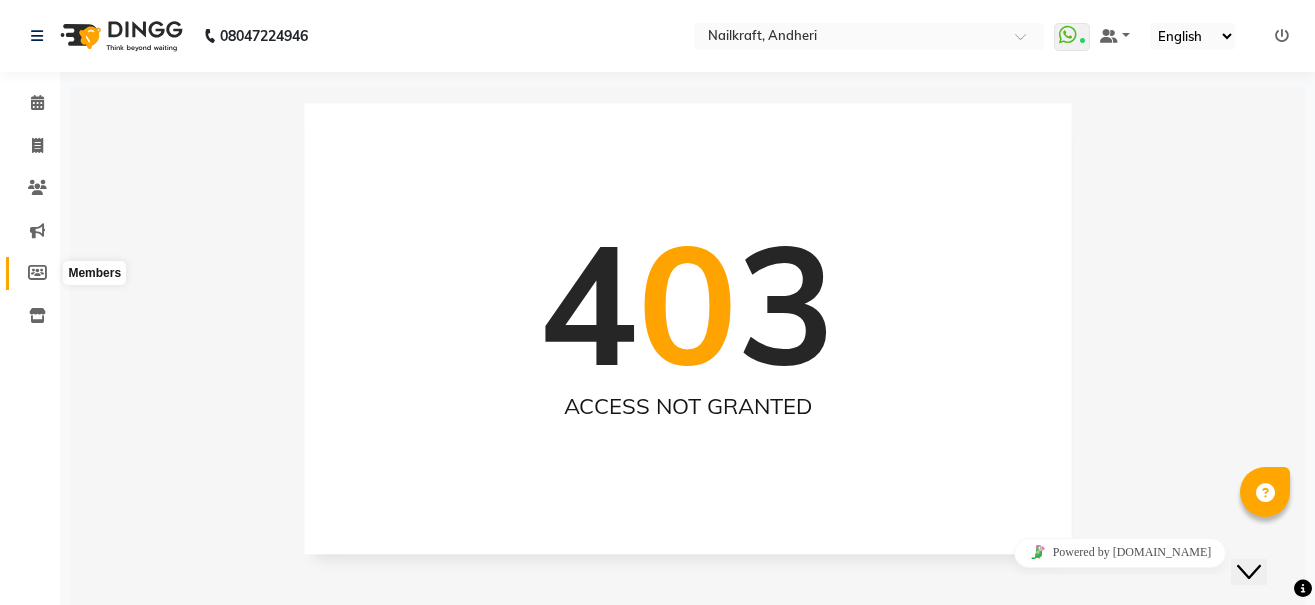 click 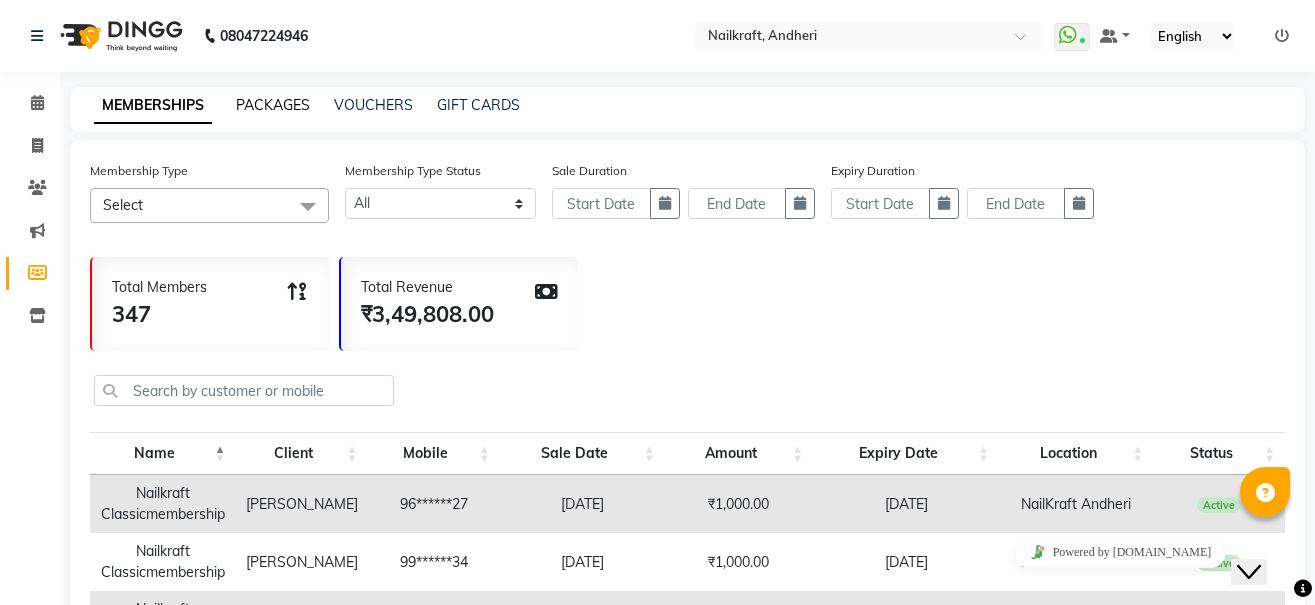 click on "PACKAGES" 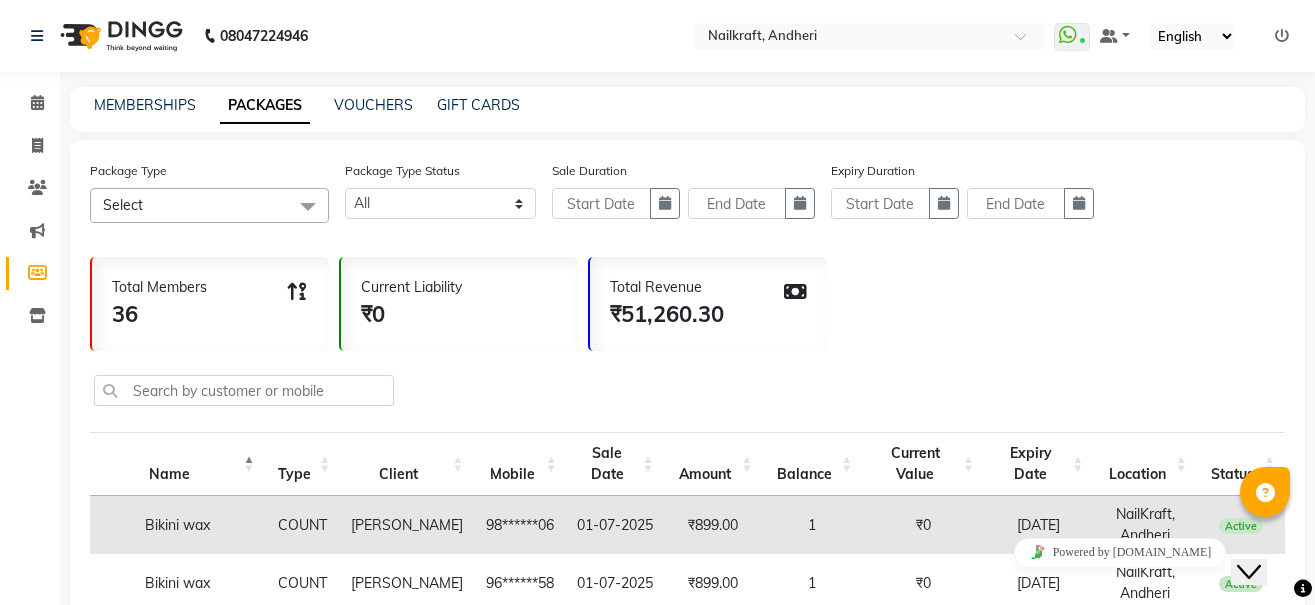 click 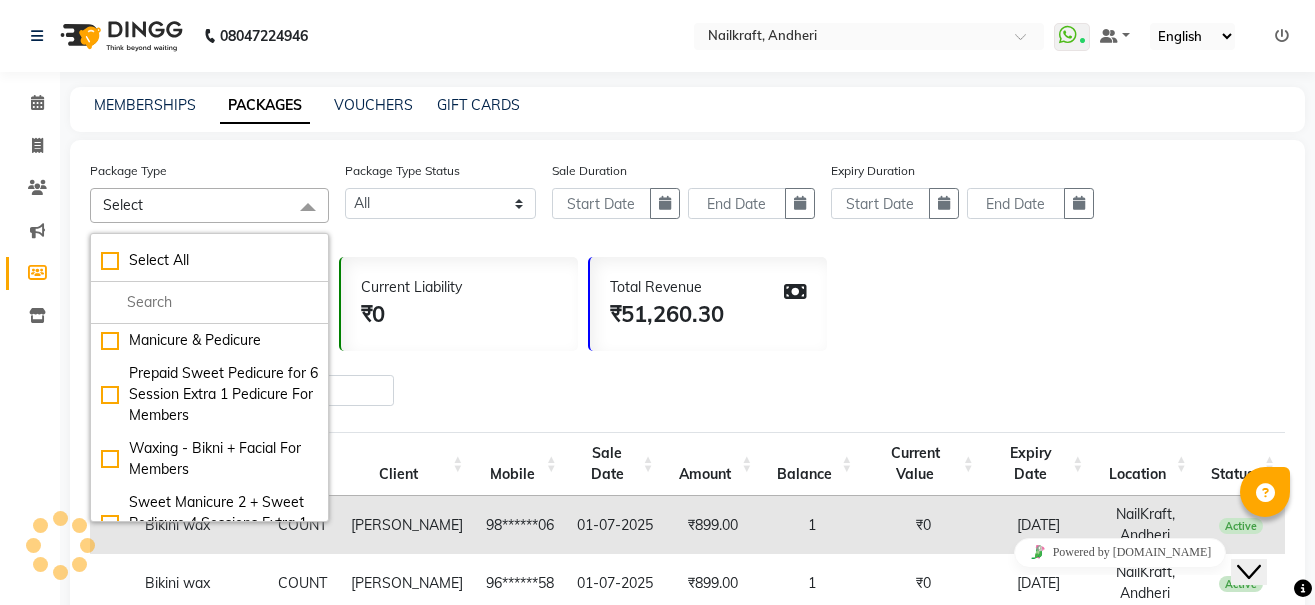 click on "MEMBERSHIPS" 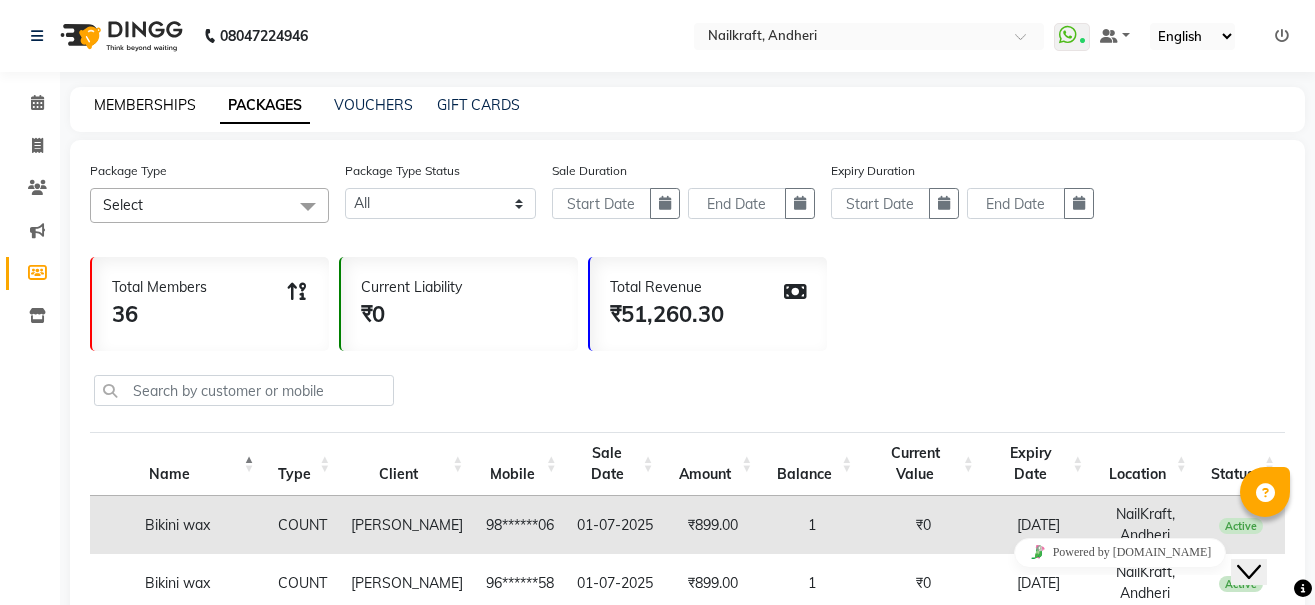 click on "MEMBERSHIPS" 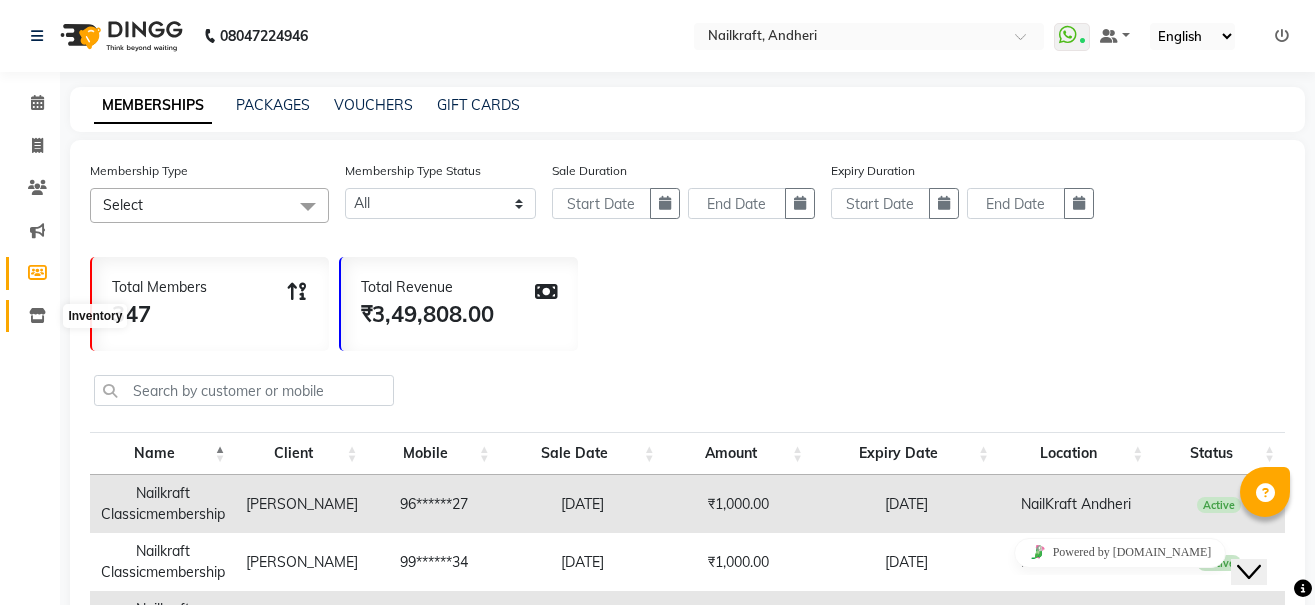 click 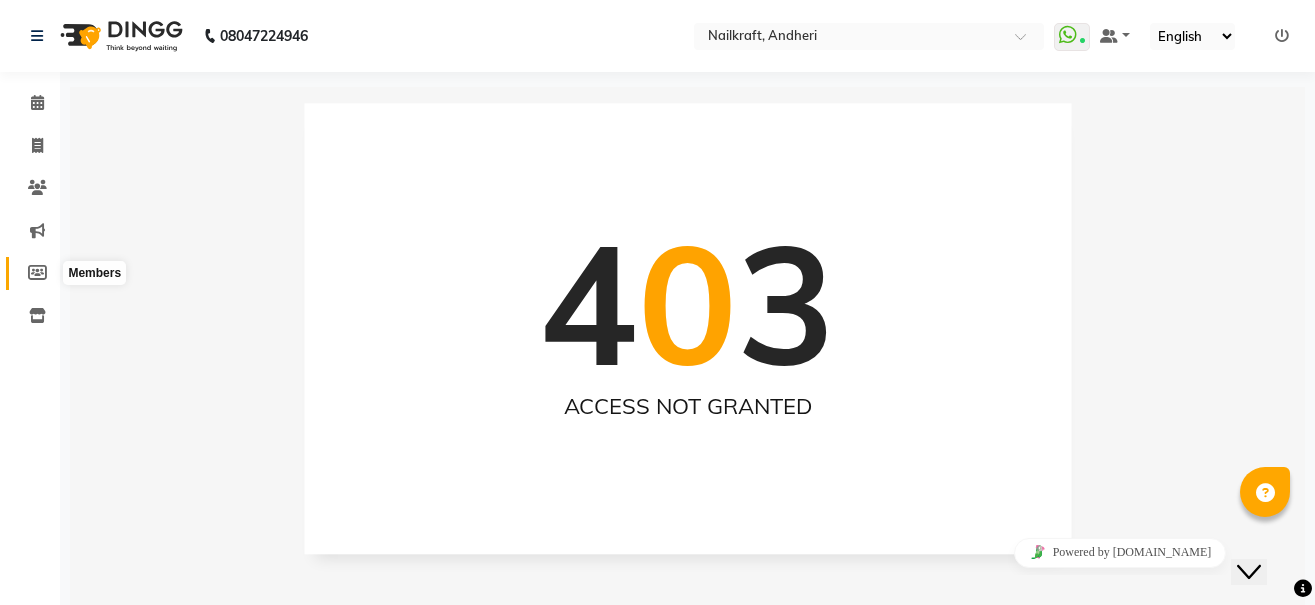 click 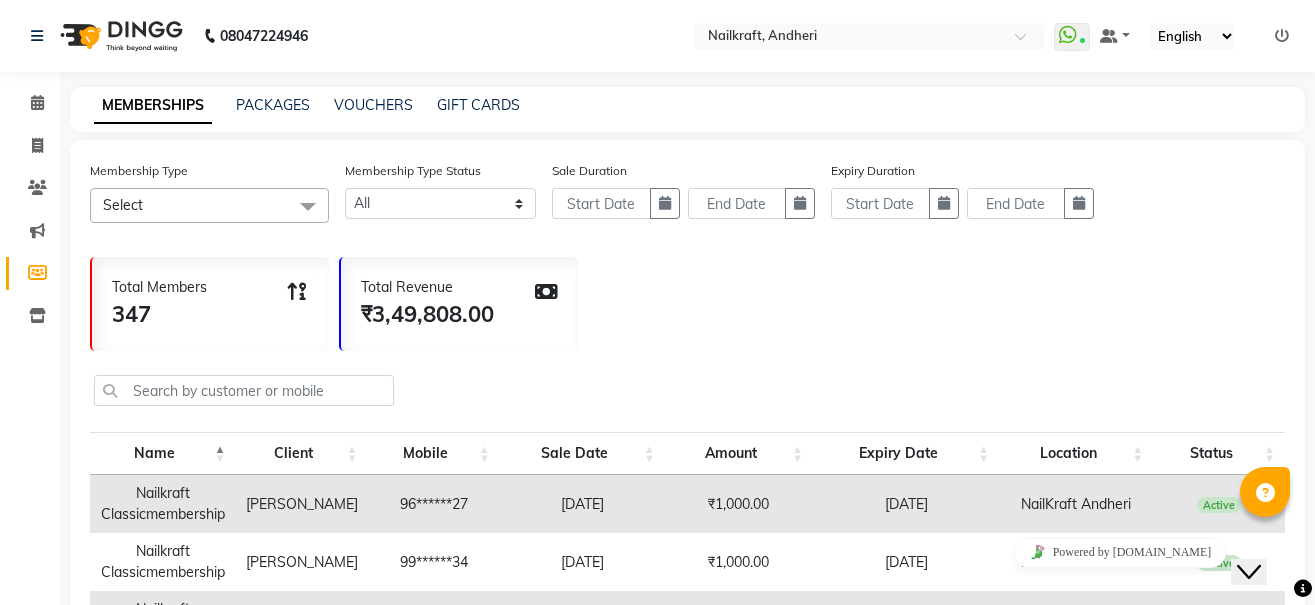 click 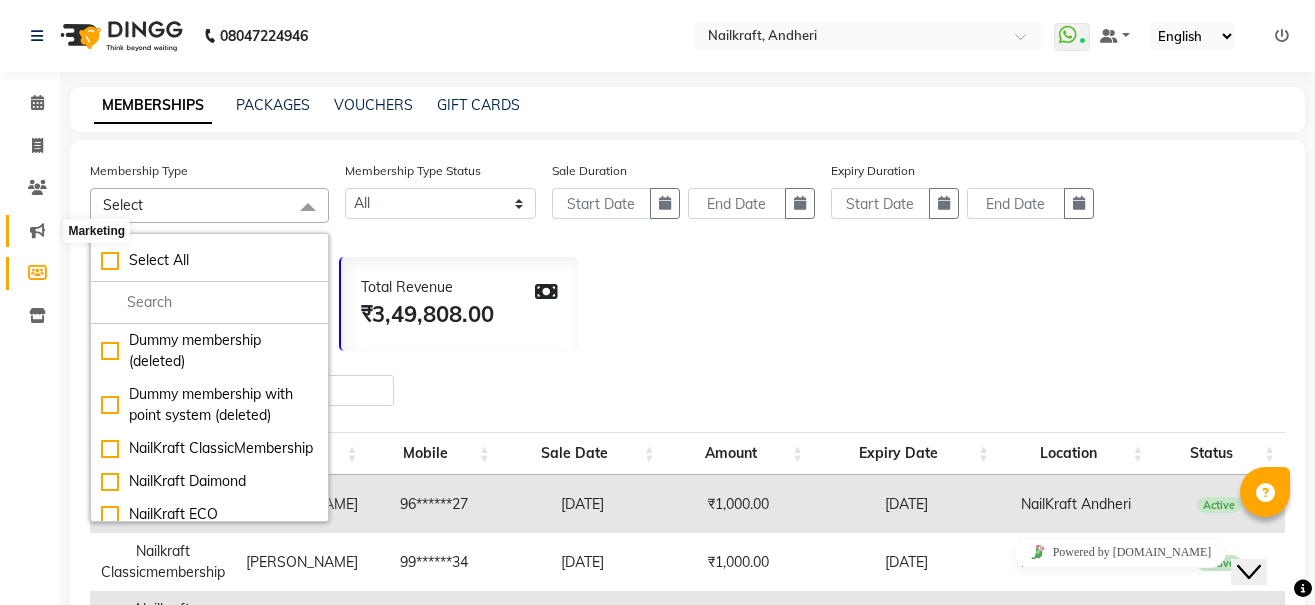 click 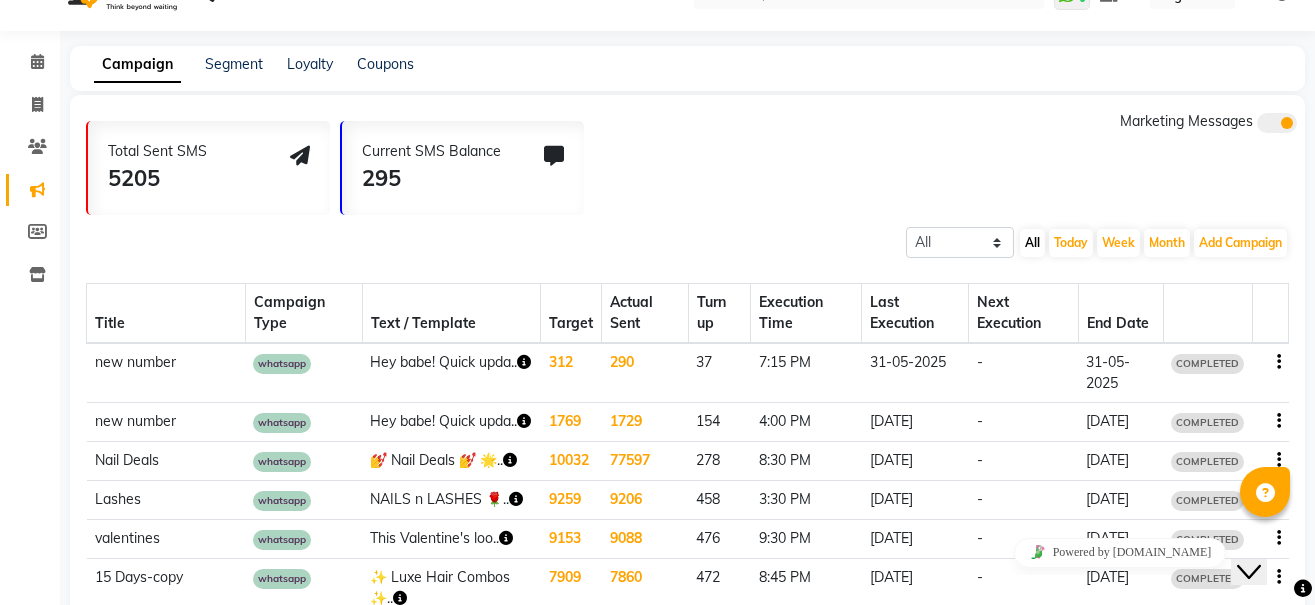 scroll, scrollTop: 40, scrollLeft: 0, axis: vertical 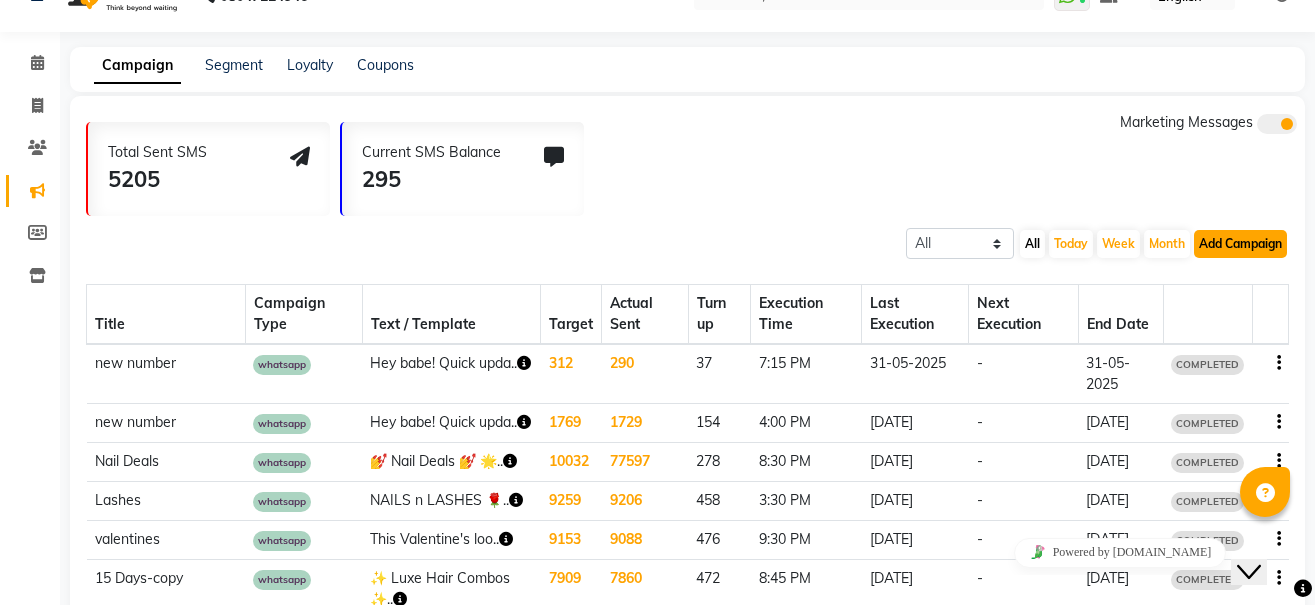 click on "Add Campaign" at bounding box center [1240, 244] 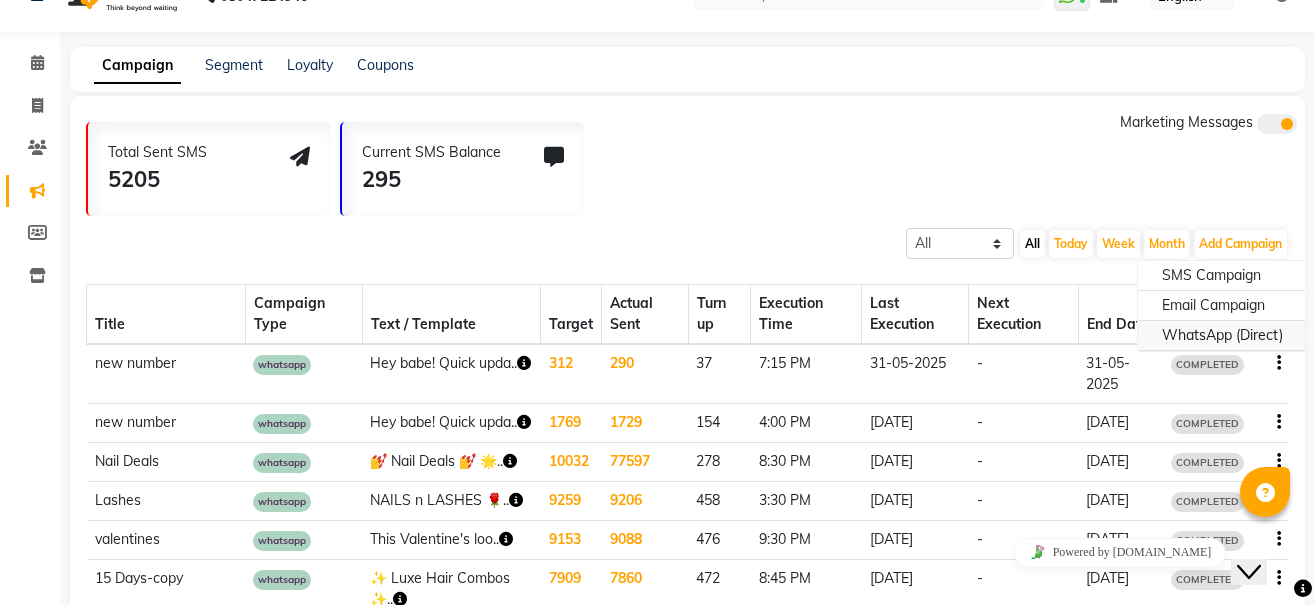 click on "WhatsApp (Direct)" 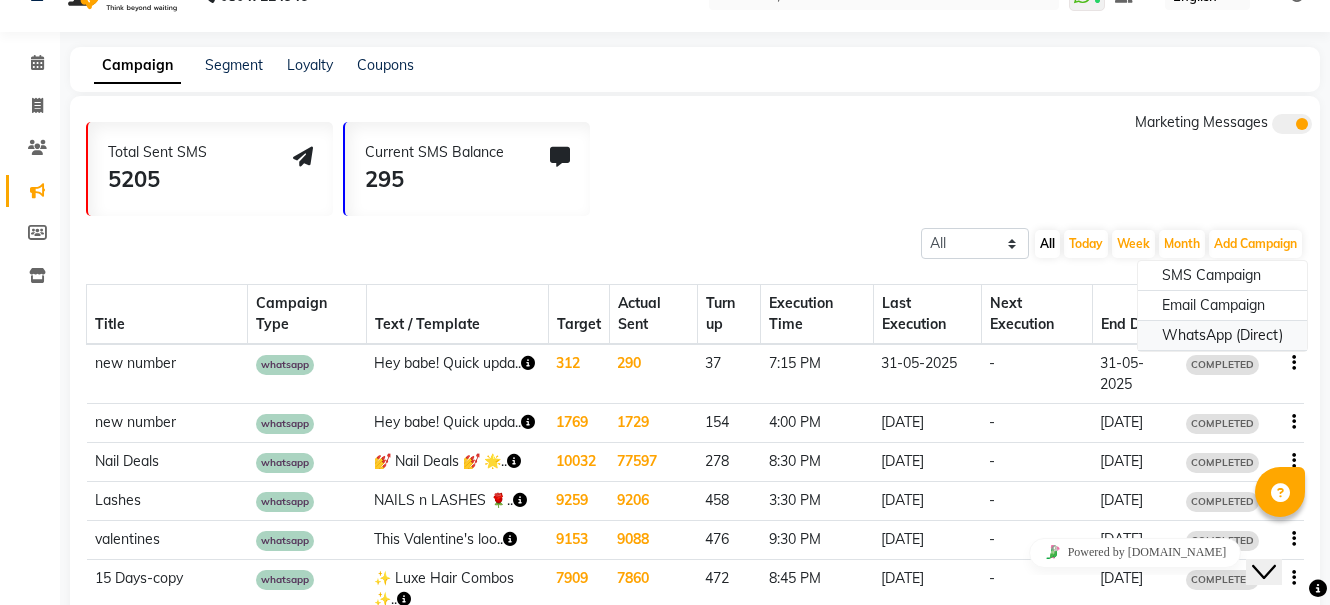 select on "2" 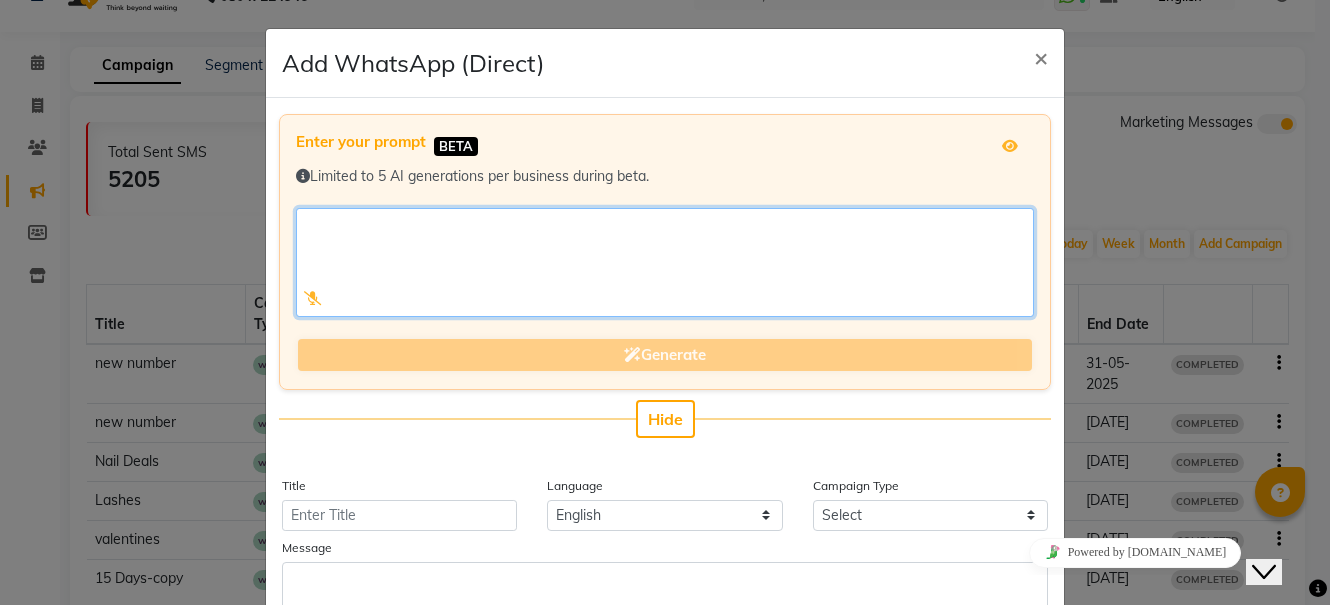 click 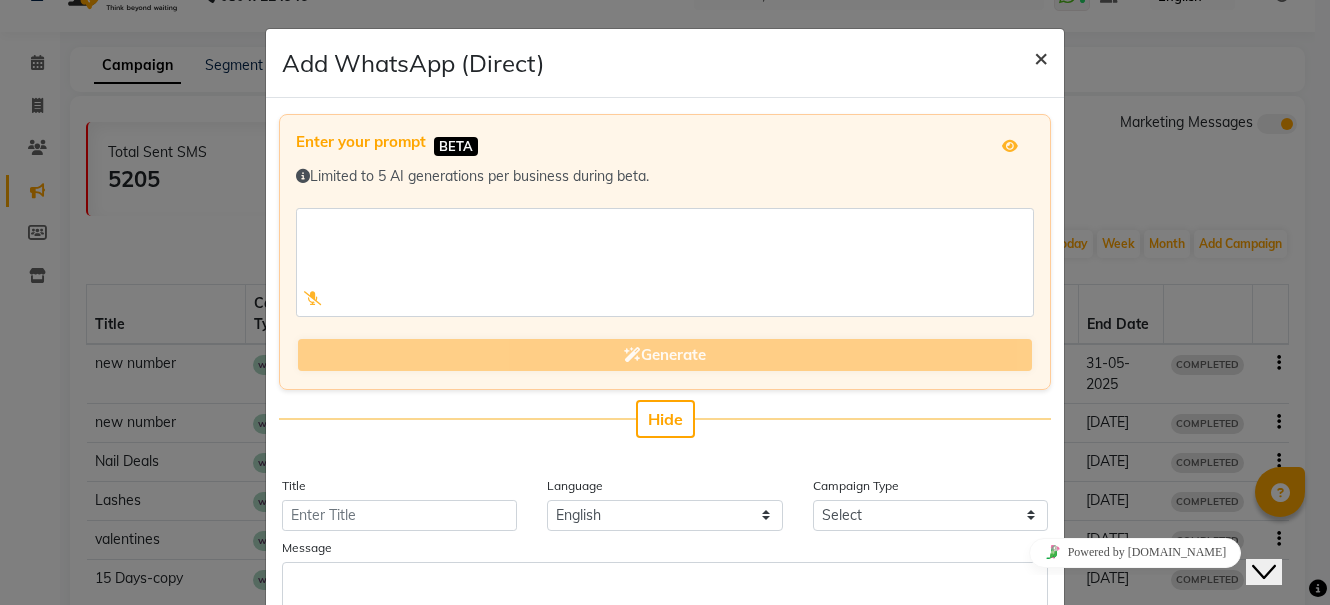 click on "×" 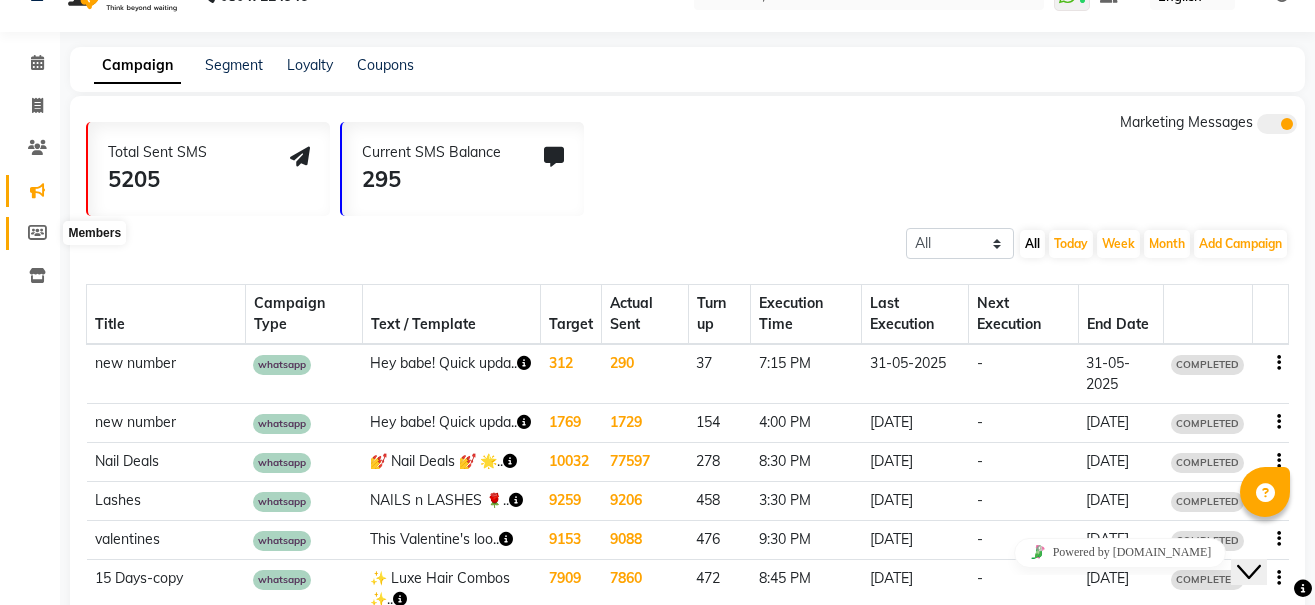 click 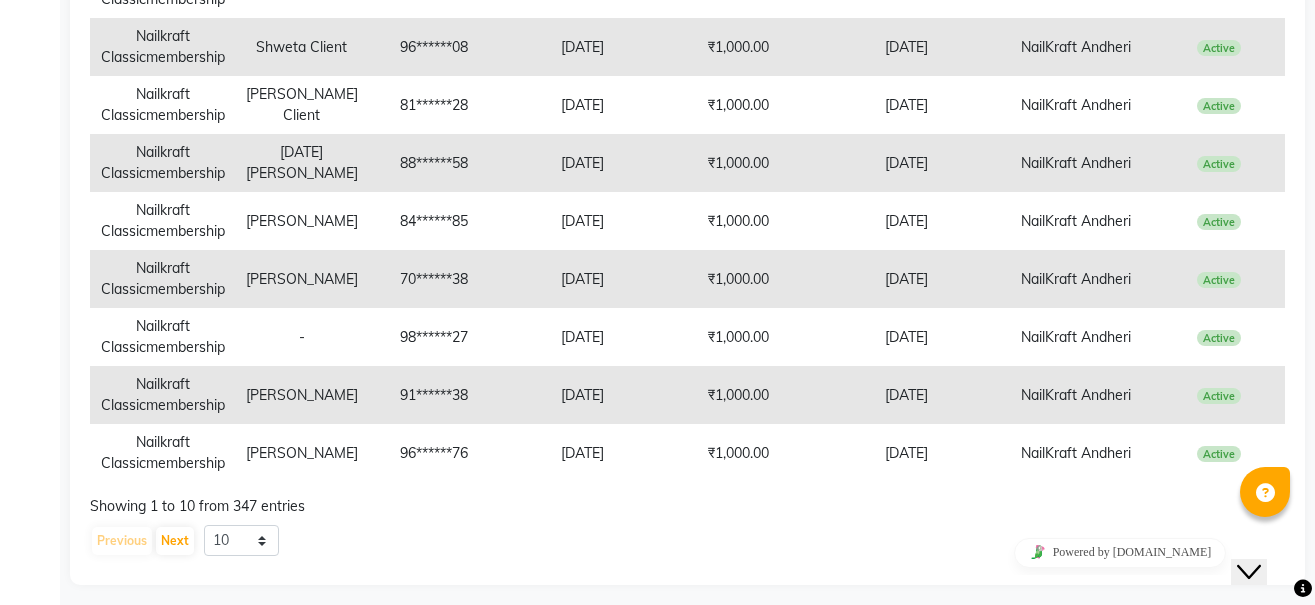 scroll, scrollTop: 583, scrollLeft: 0, axis: vertical 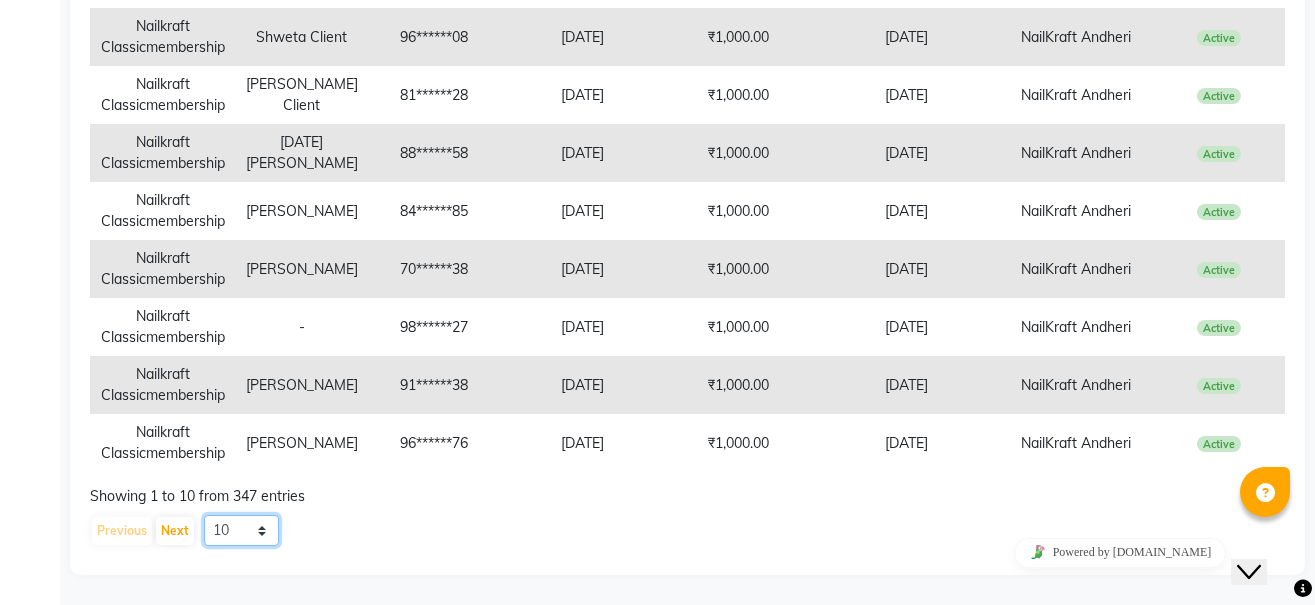 click on "10 20 50 100" 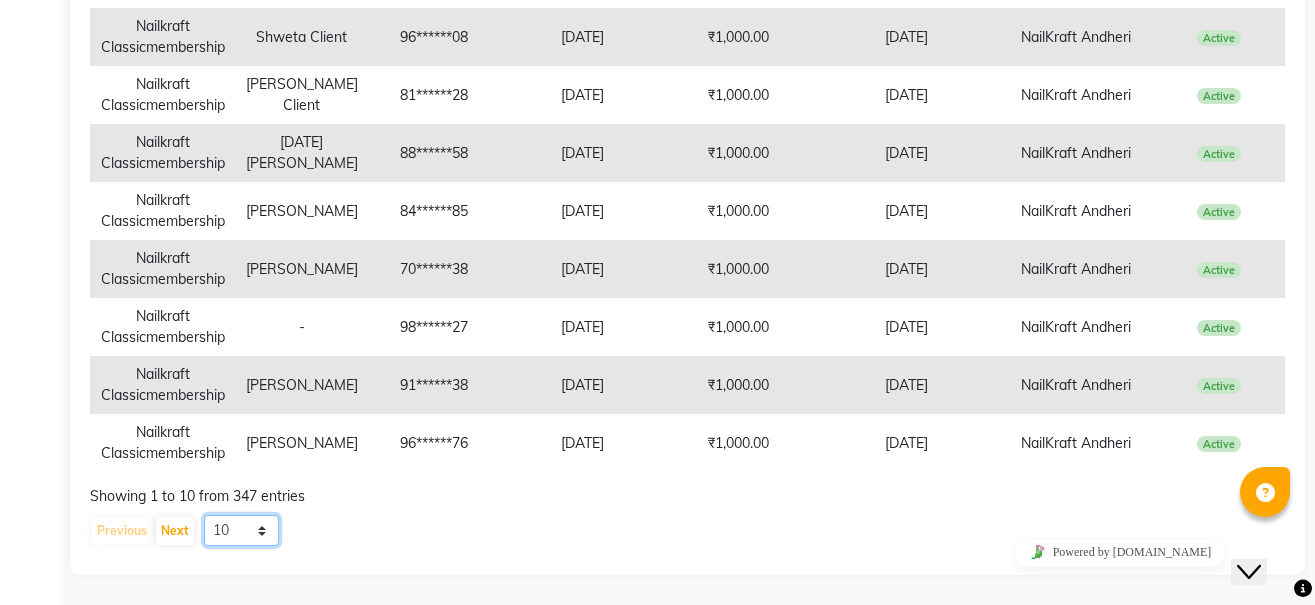select on "100" 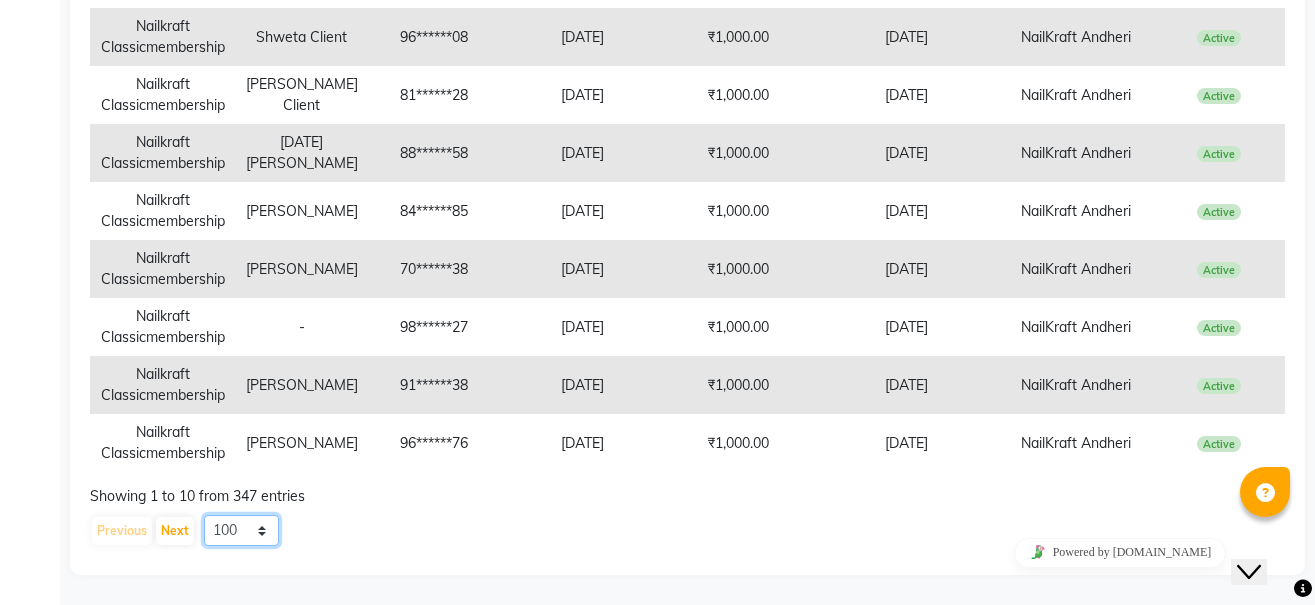 click on "10 20 50 100" 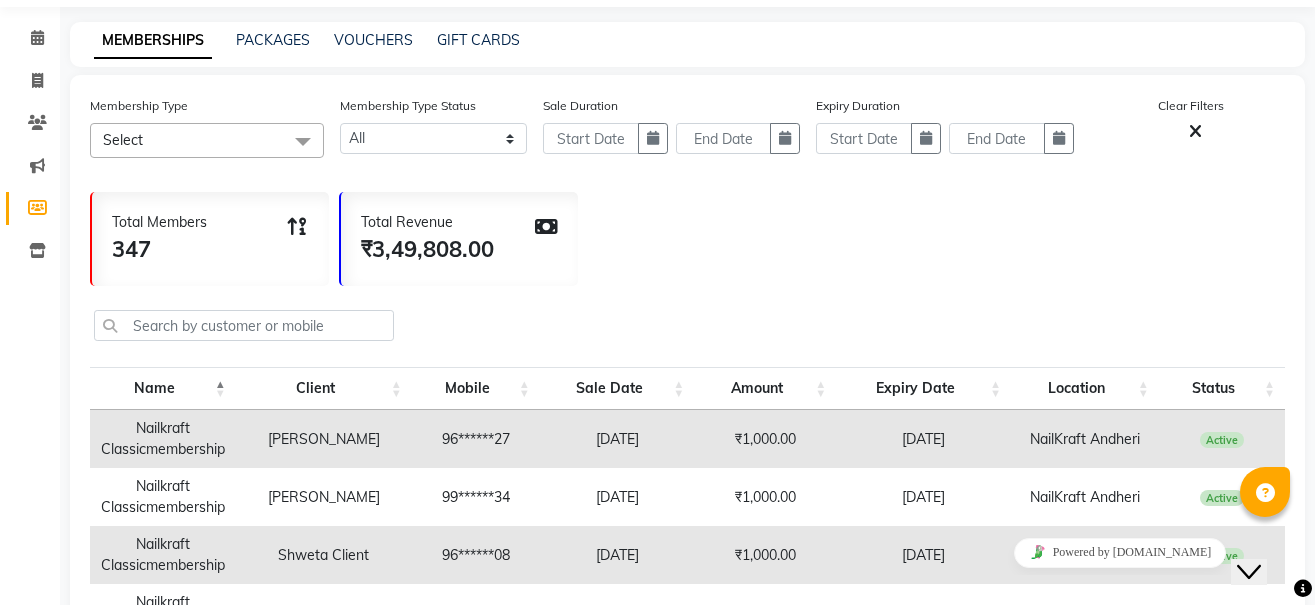 scroll, scrollTop: 0, scrollLeft: 0, axis: both 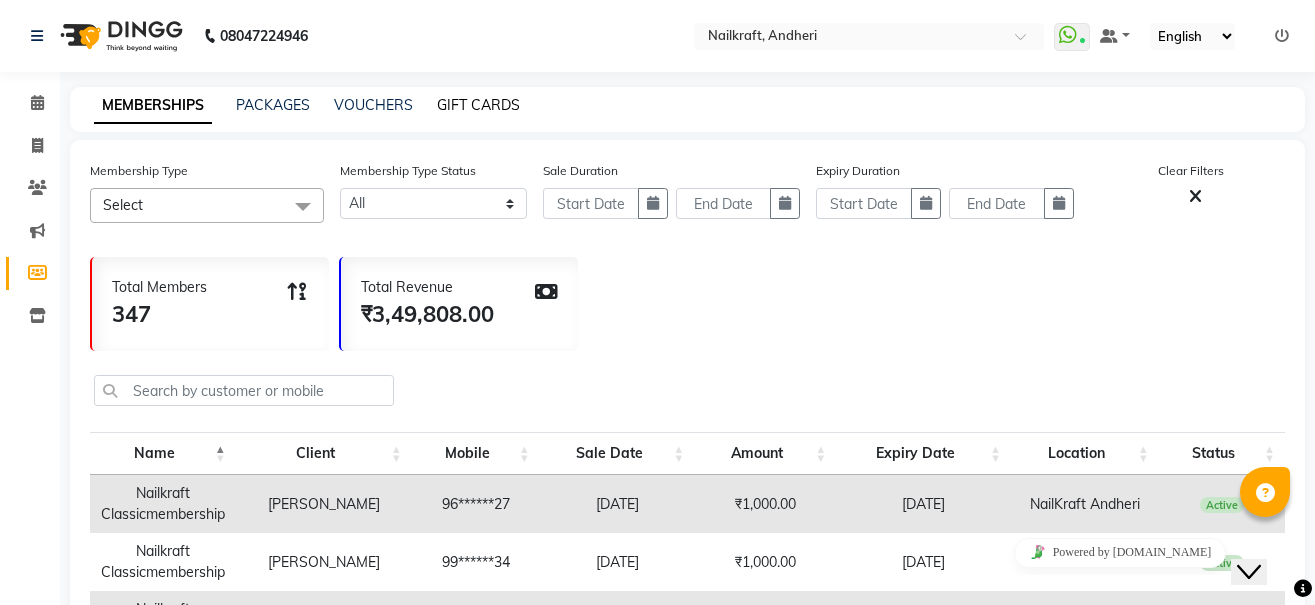 click on "GIFT CARDS" 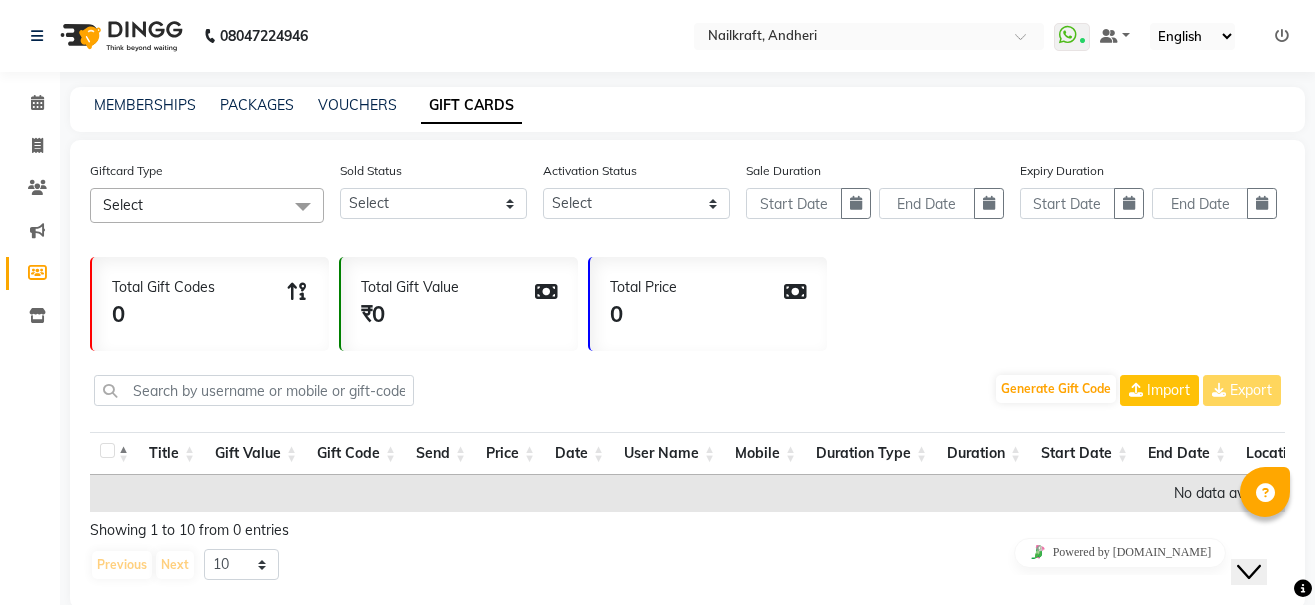 click on "MEMBERSHIPS PACKAGES VOUCHERS GIFT CARDS" 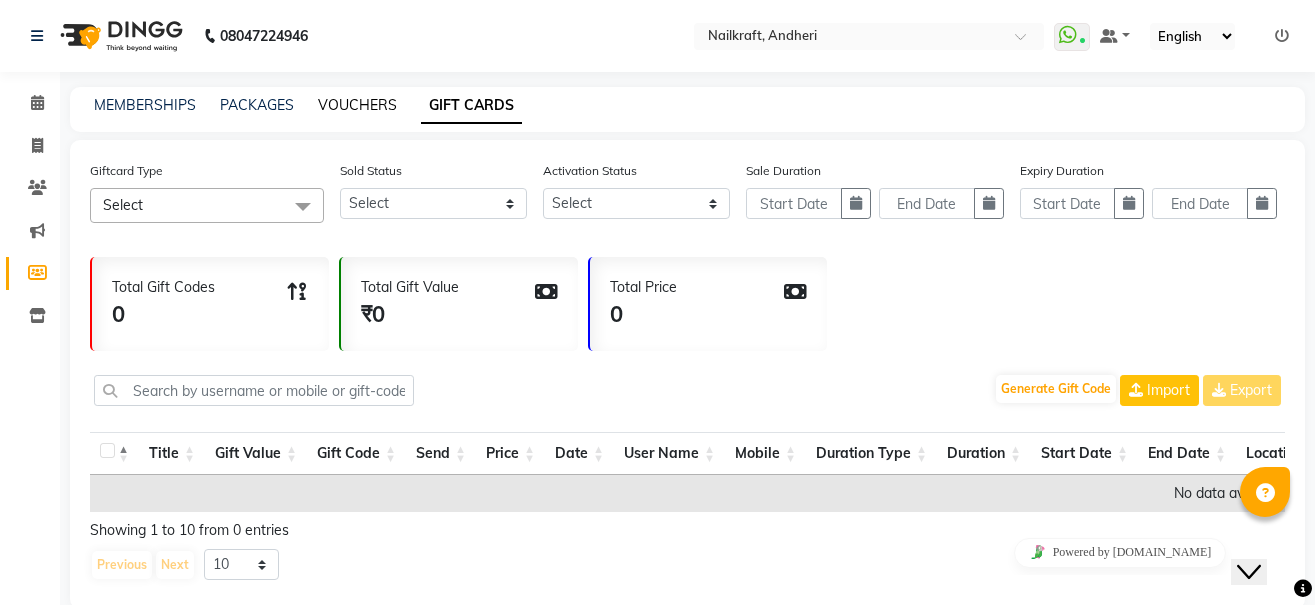 click on "VOUCHERS" 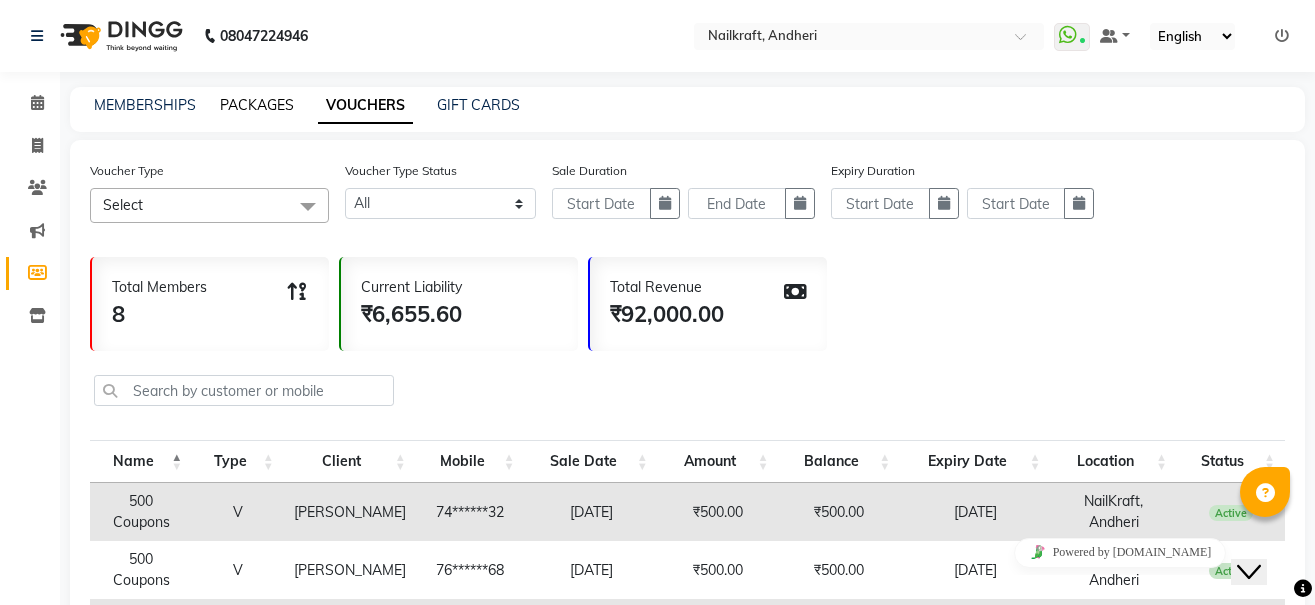 click on "PACKAGES" 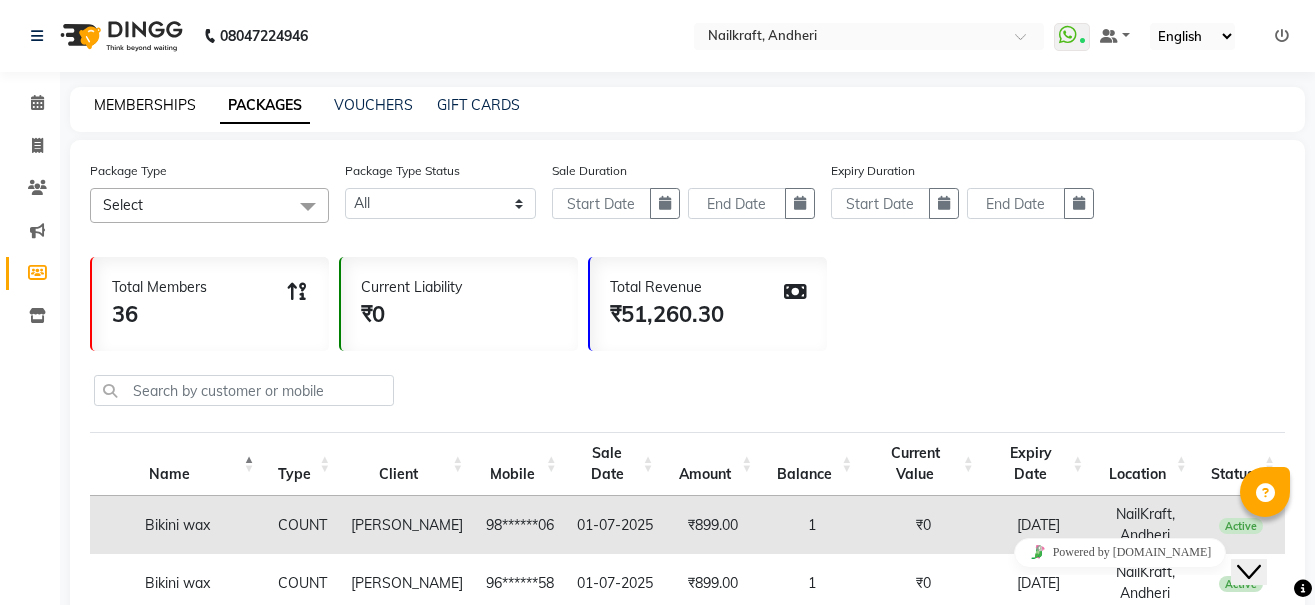 click on "MEMBERSHIPS" 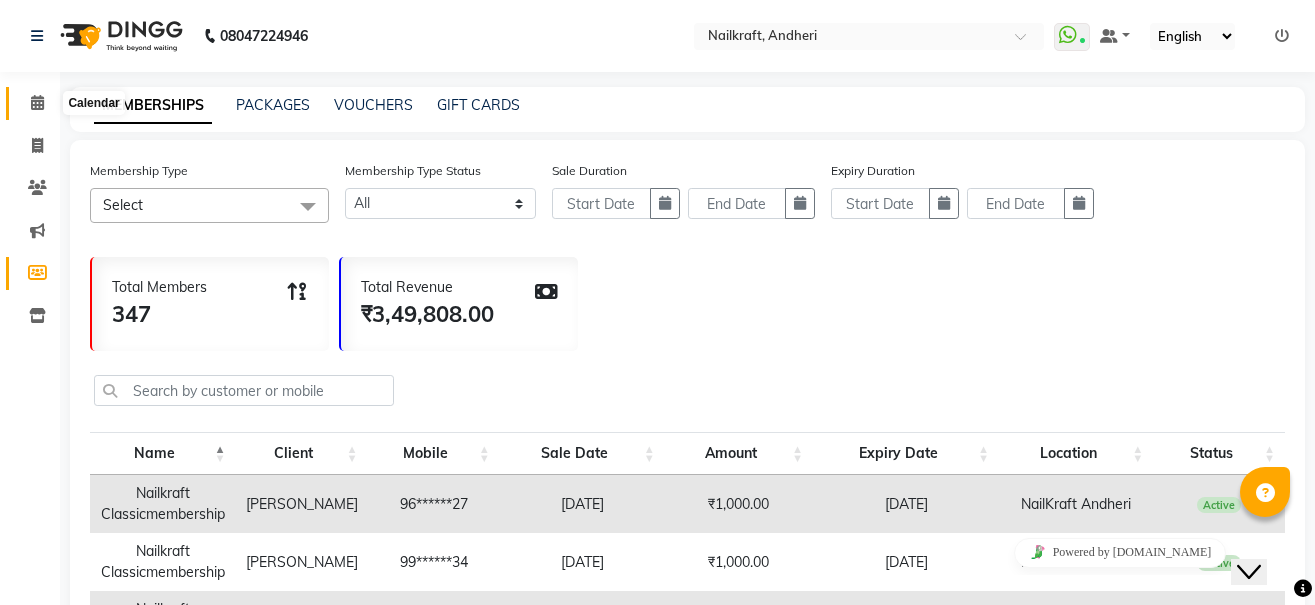 click 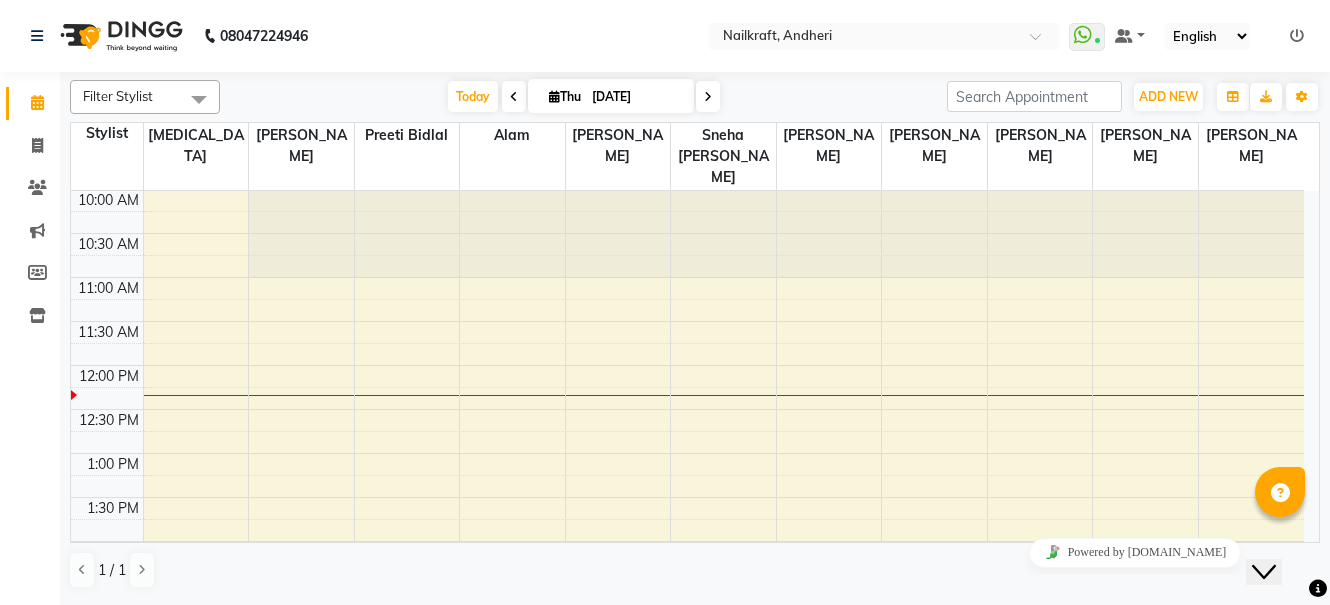 scroll, scrollTop: 0, scrollLeft: 0, axis: both 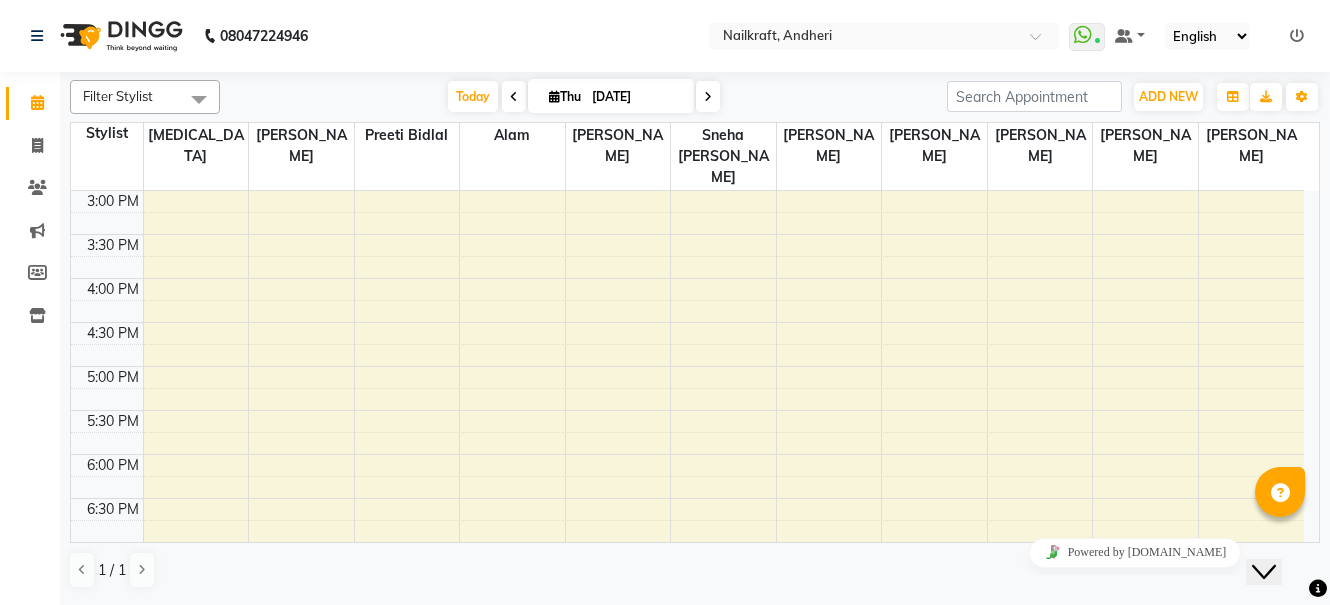 click on "[DATE]" at bounding box center (636, 97) 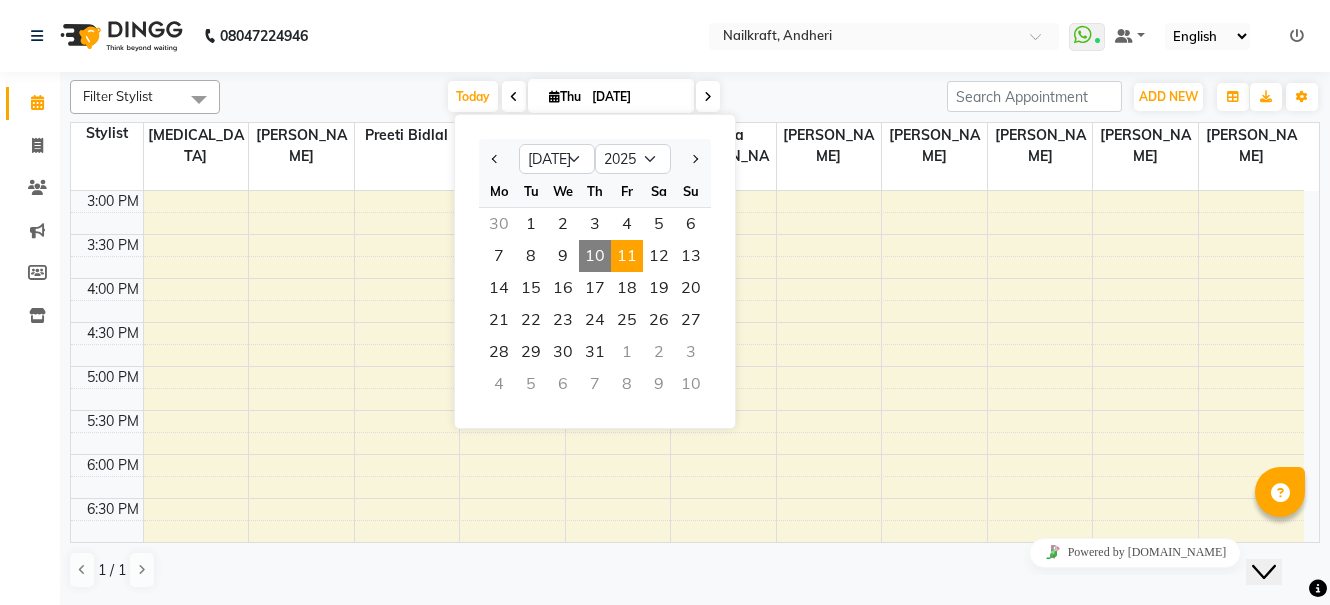 click on "11" at bounding box center [627, 256] 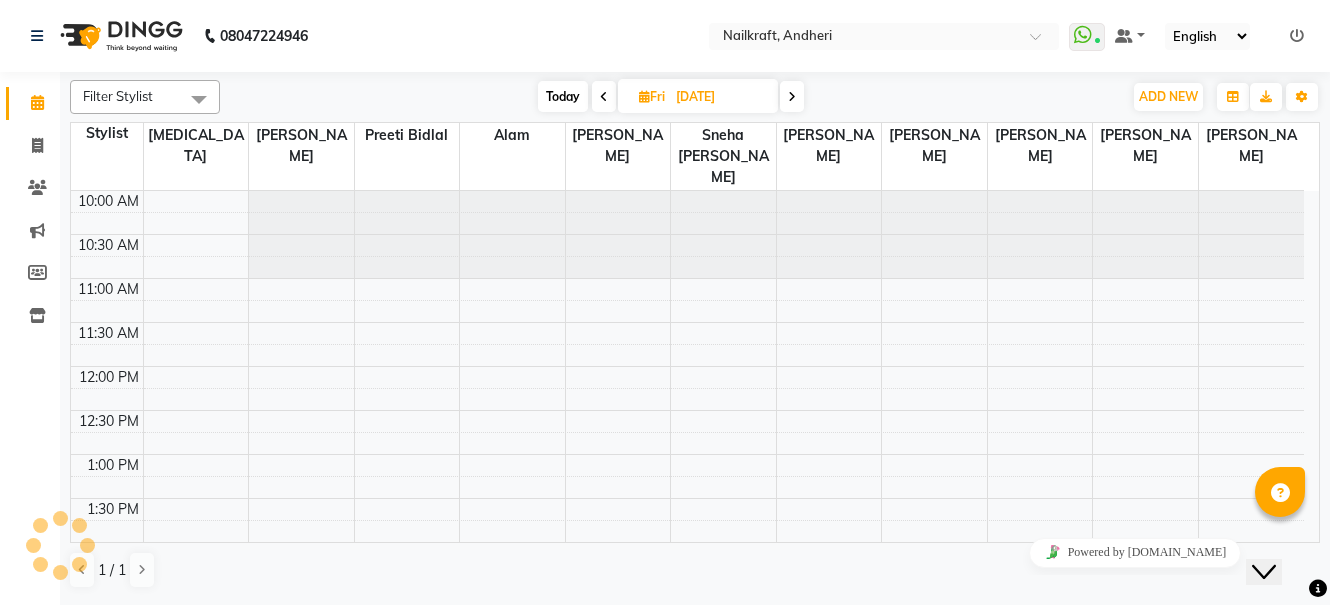 scroll, scrollTop: 177, scrollLeft: 0, axis: vertical 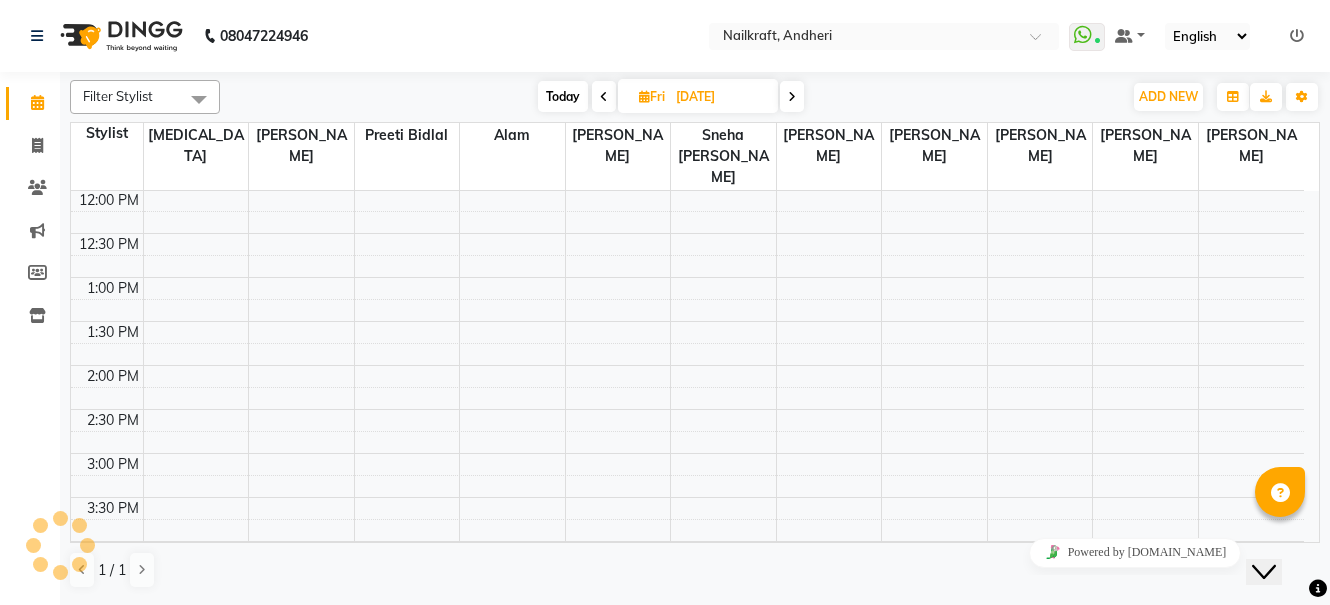 click on "Filter Stylist Select All Alam Arshad shaikh Deepu Chatry Neetu Nikita NITA  CHAHAL  Pooja Mehral Preeti Bidlal Sanya Shaikh Sneha Balu Ichake Vaishali Vinod Yadav Today  Fri 11-07-2025 Toggle Dropdown Add Appointment Add Invoice Add Expense Add Client Toggle Dropdown Add Appointment Add Invoice Add Expense Add Client ADD NEW Toggle Dropdown Add Appointment Add Invoice Add Expense Add Client Filter Stylist Select All Alam Arshad shaikh Deepu Chatry Neetu Nikita NITA  CHAHAL  Pooja Mehral Preeti Bidlal Sanya Shaikh Sneha Balu Ichake Vaishali Vinod Yadav Group By  Staff View   Room View  View as Vertical  Vertical - Week View  Horizontal  Horizontal - Week View  List  Toggle Dropdown Calendar Settings Manage Tags   Arrange Stylists   Reset Stylists  Appointment Form Zoom 100% Staff/Room Display Count 11 Stylist Nikita Neetu Preeti Bidlal Alam Sanya Shaikh Sneha Balu Ichake Deepu Chatry NITA  CHAHAL  Pooja Mehral Arshad shaikh Vaishali Vinod Yadav 10:00 AM 10:30 AM 11:00 AM 11:30 AM 12:00 PM 12:30 PM 1:00 PM" 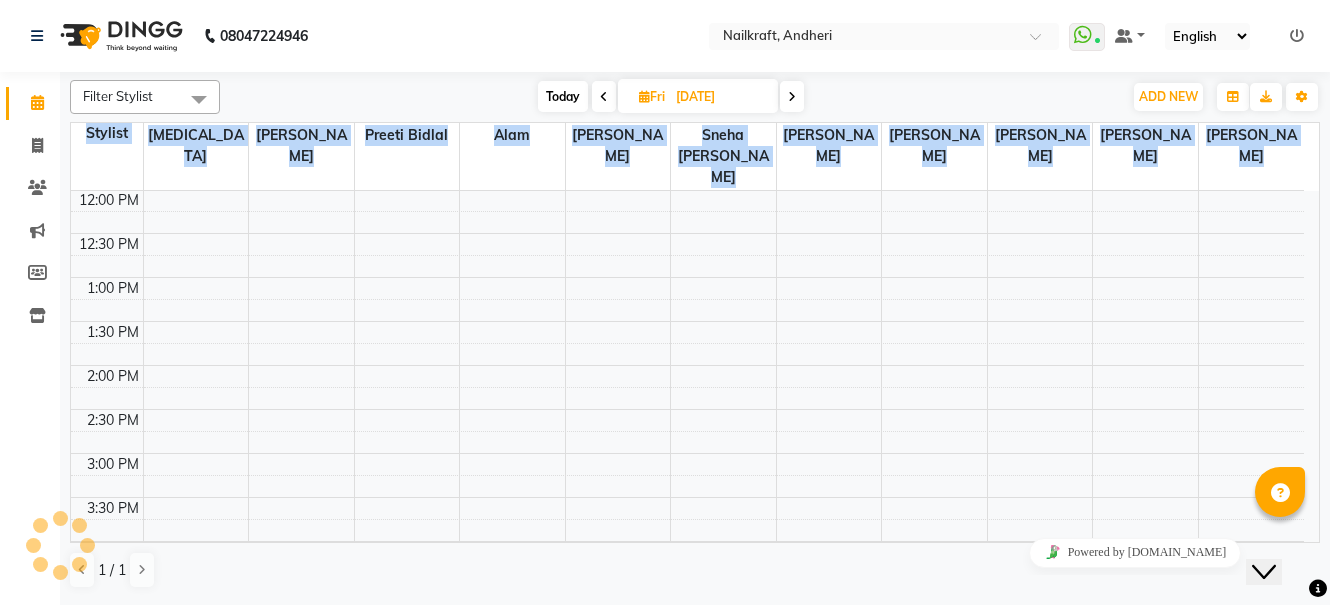 drag, startPoint x: 1322, startPoint y: 173, endPoint x: 1313, endPoint y: 181, distance: 12.0415945 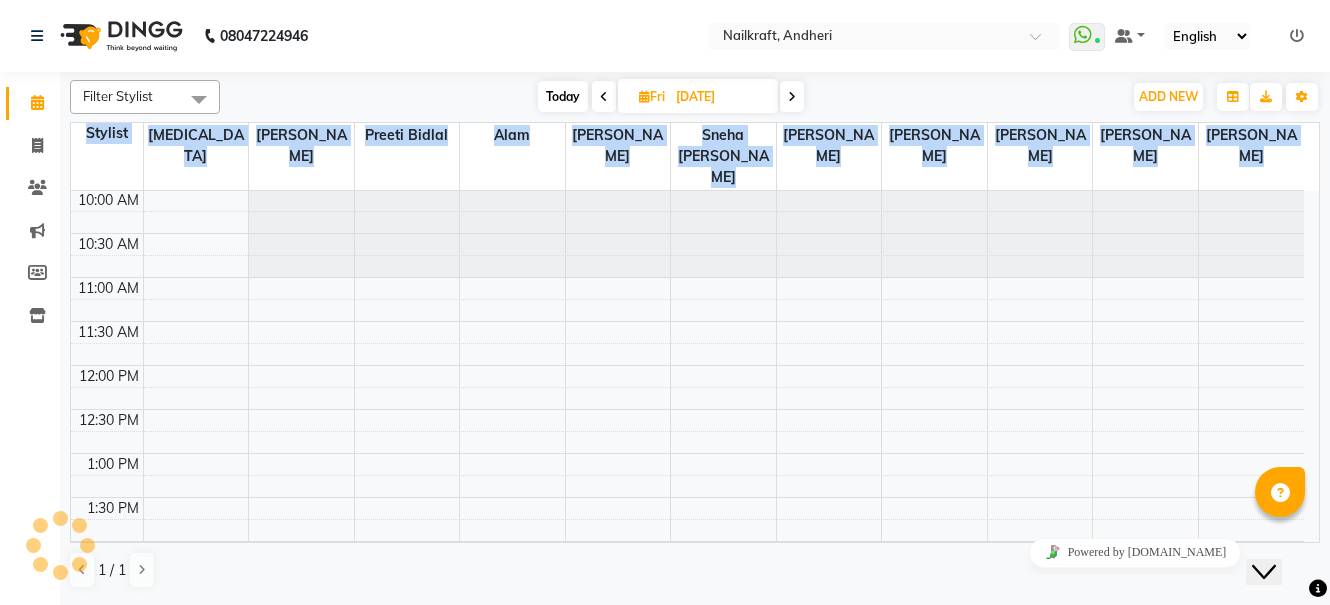 scroll, scrollTop: 0, scrollLeft: 0, axis: both 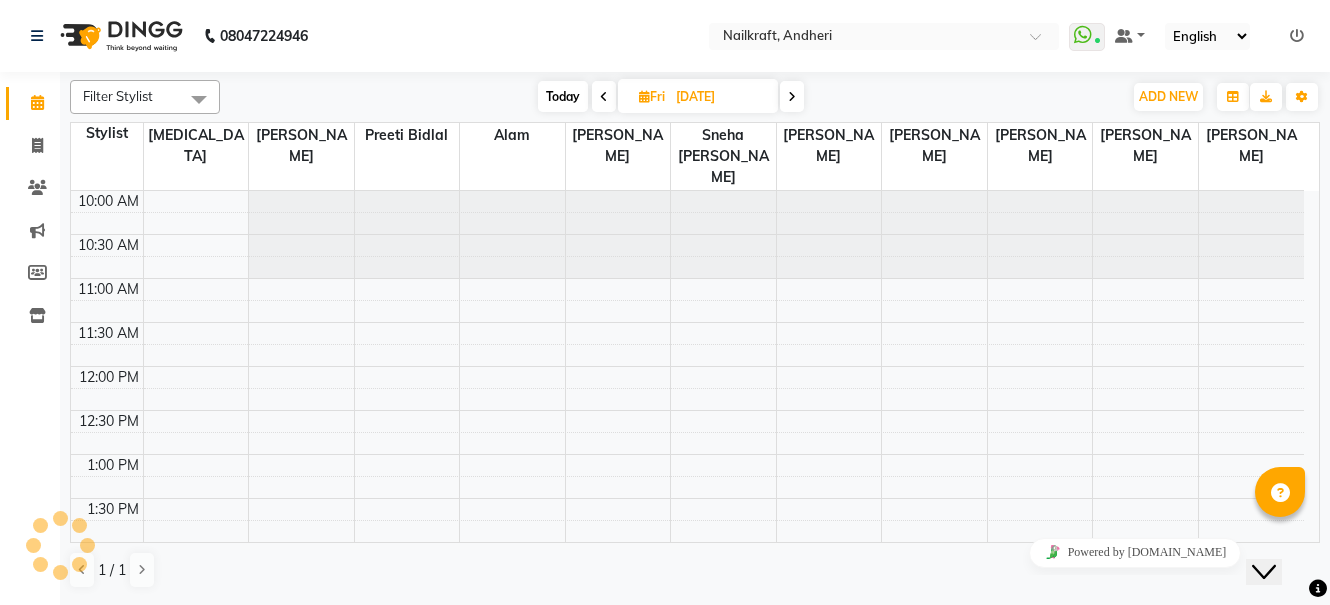 click on "Today" at bounding box center (563, 96) 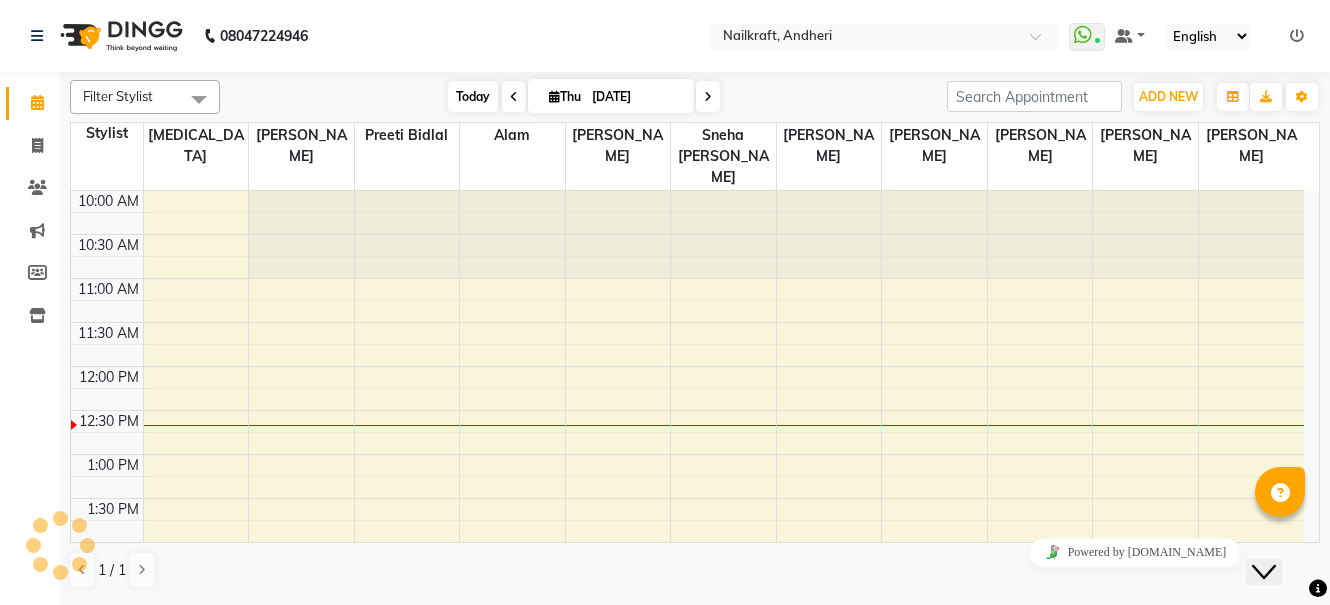 scroll, scrollTop: 177, scrollLeft: 0, axis: vertical 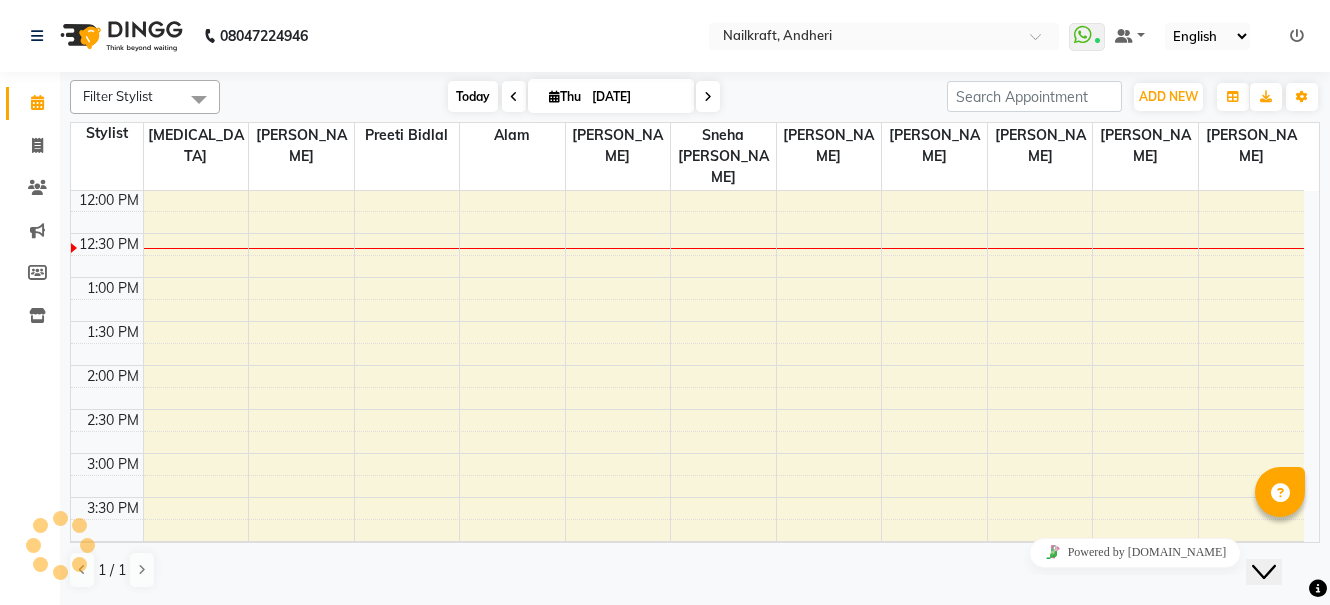 click on "Today" at bounding box center (473, 96) 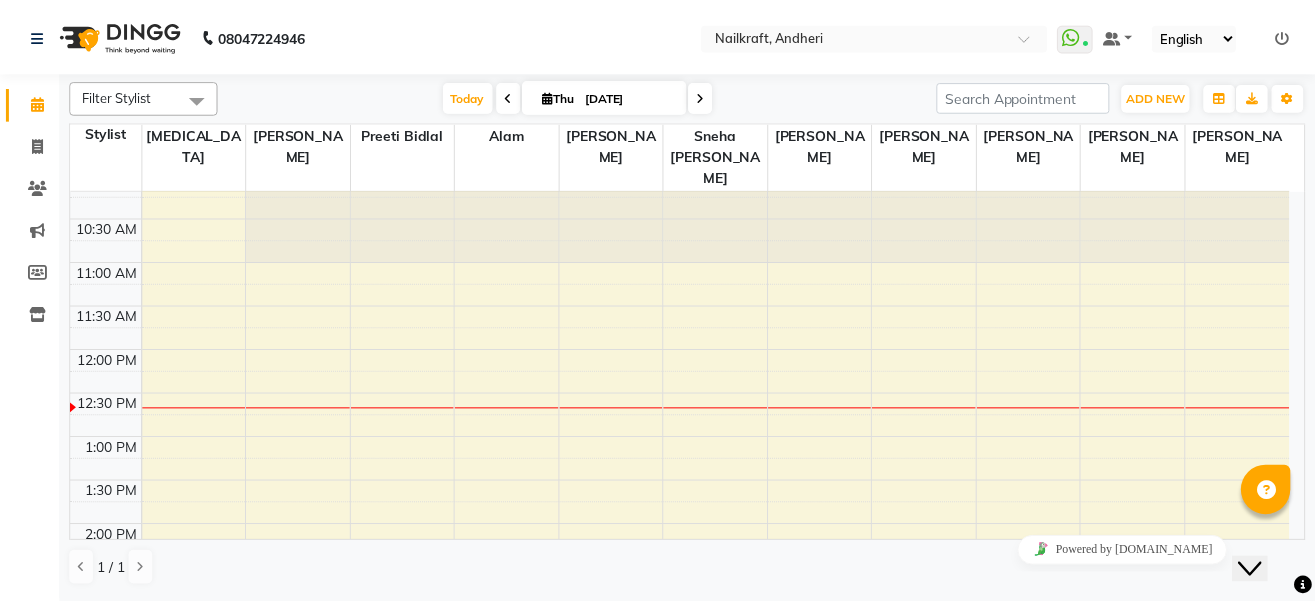 scroll, scrollTop: 0, scrollLeft: 0, axis: both 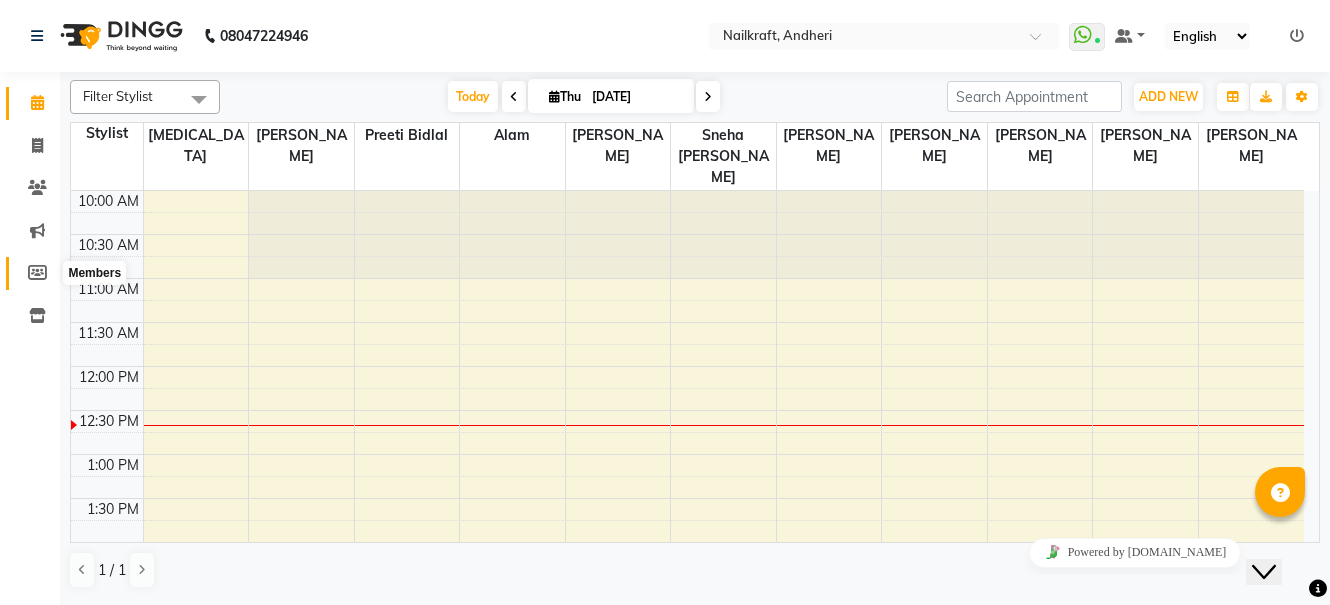 click 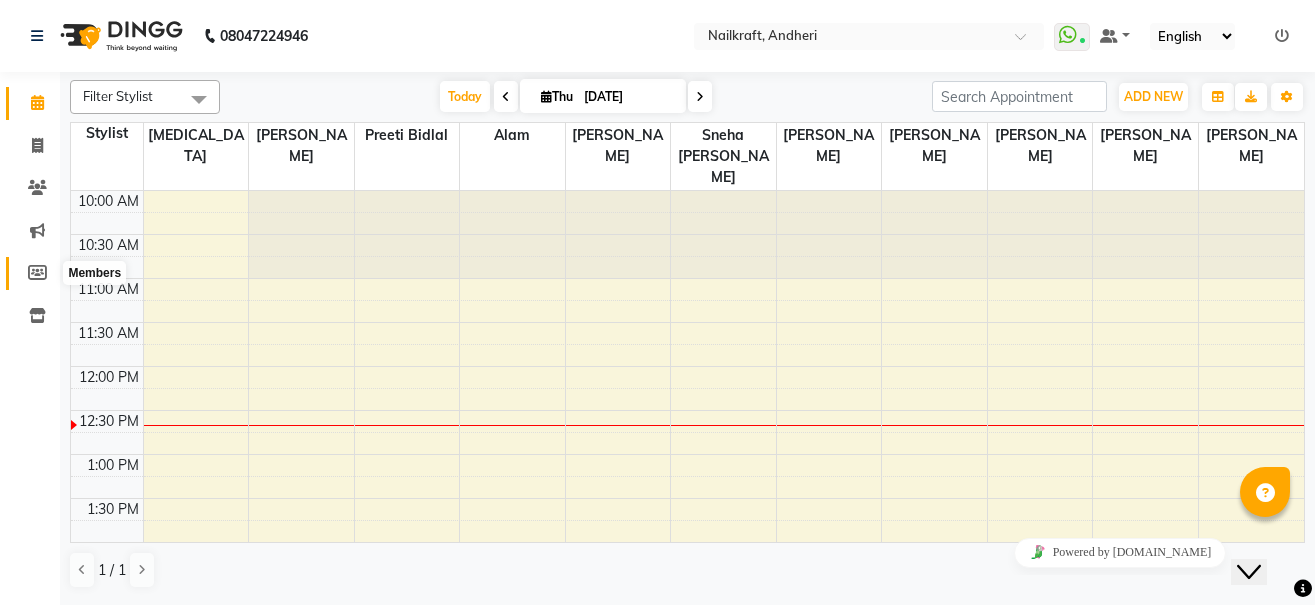 select 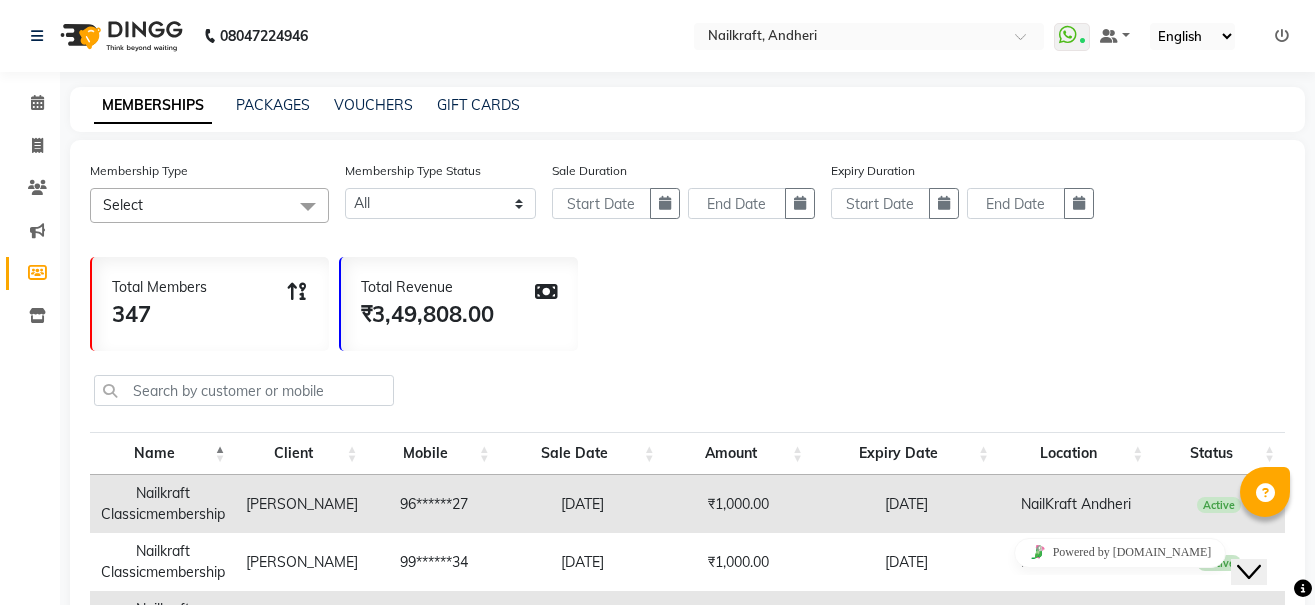 click 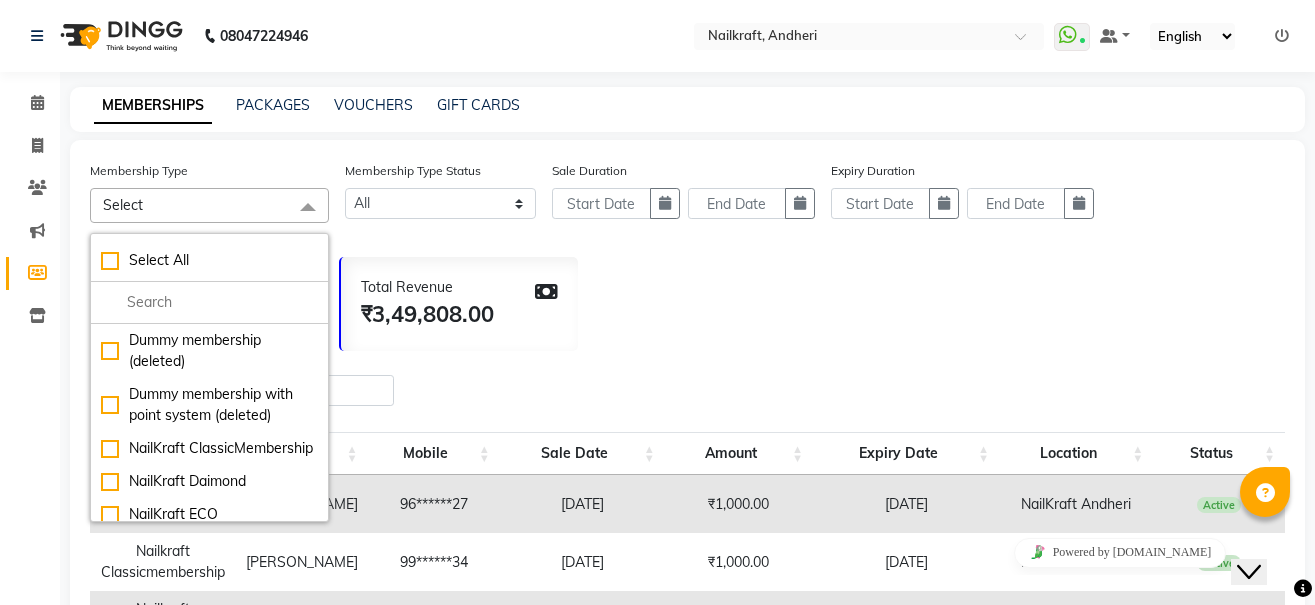 click on "Total Revenue ₹3,49,808.00" 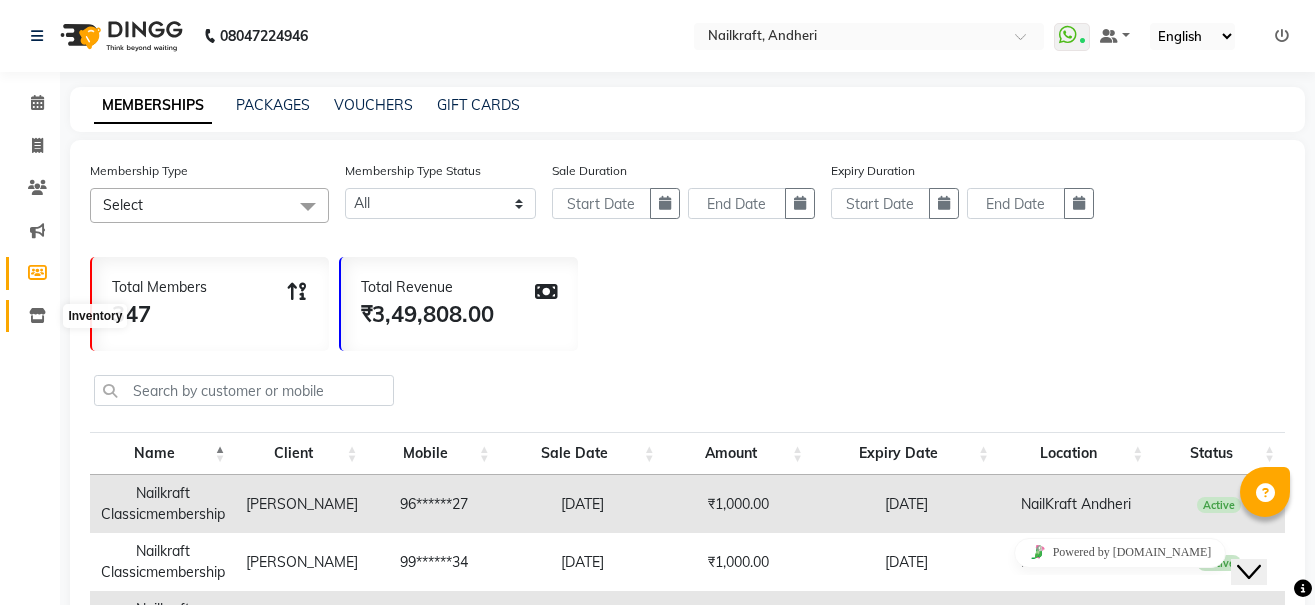 click 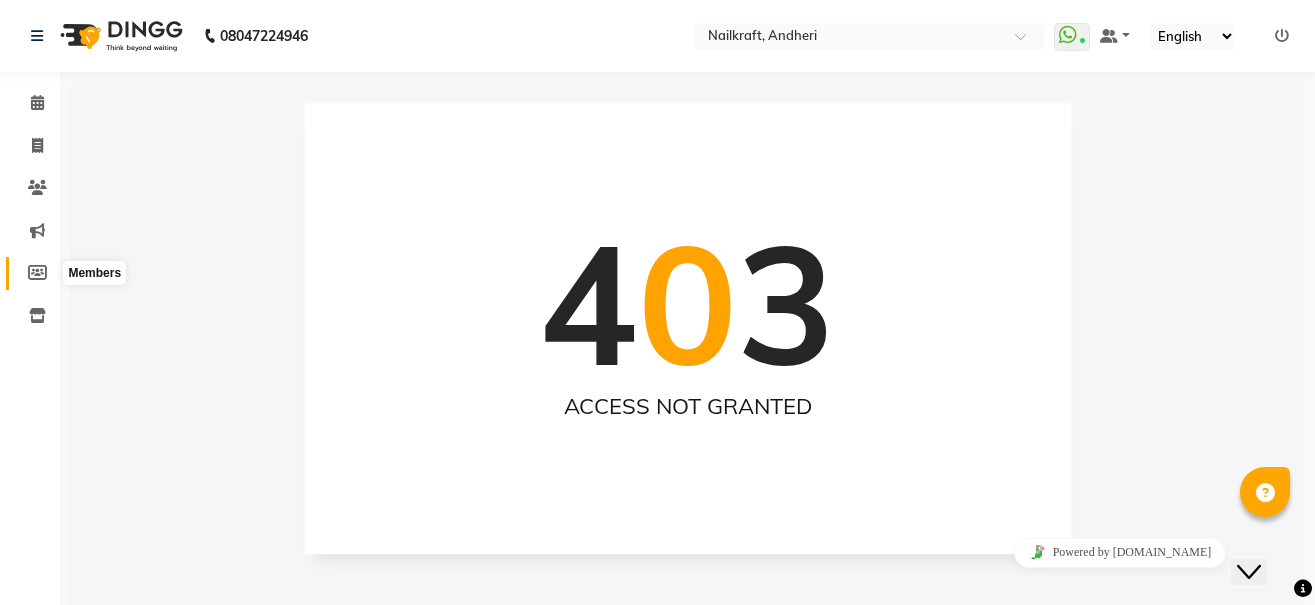 click 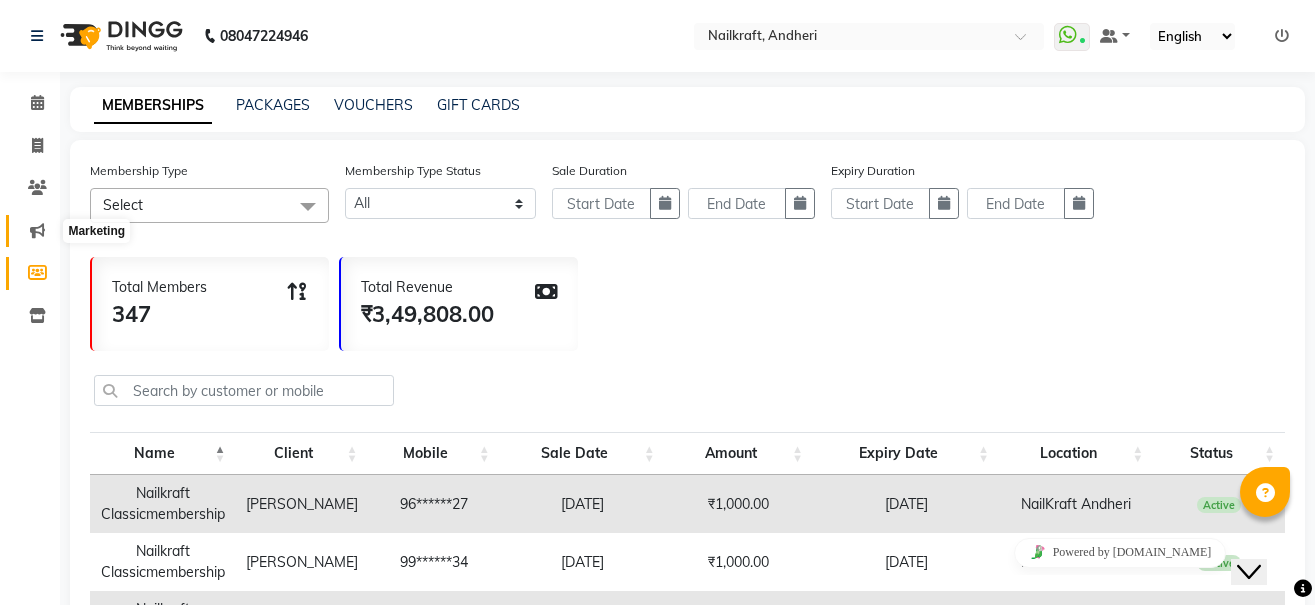 click 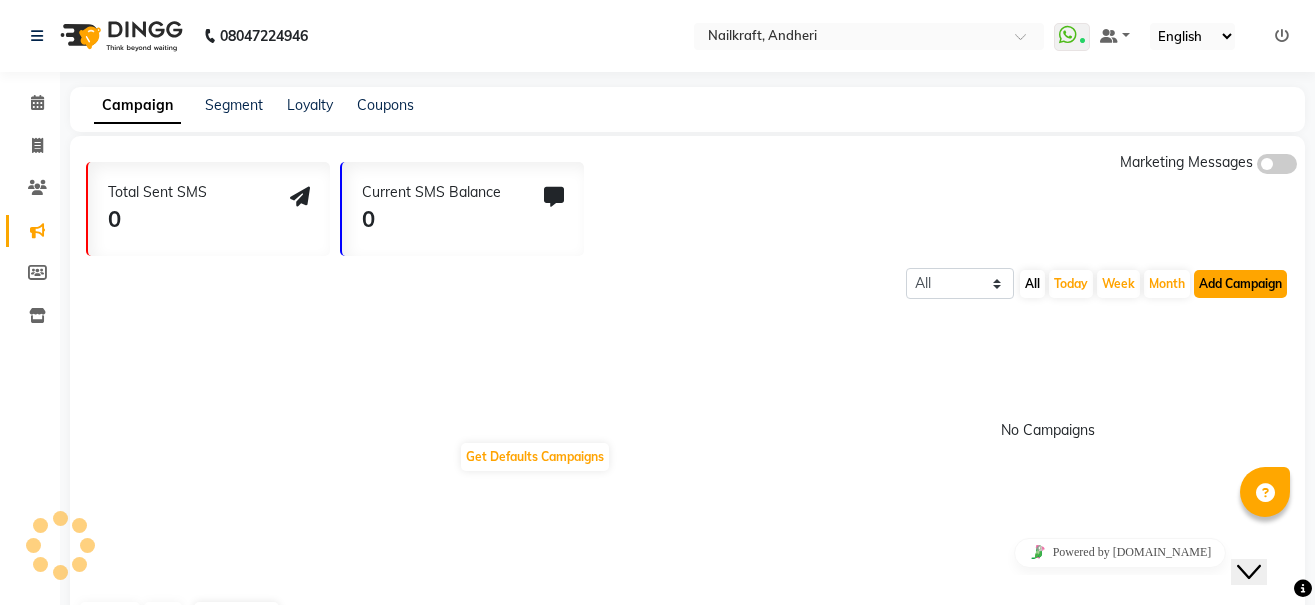 click on "Add Campaign" at bounding box center [1240, 284] 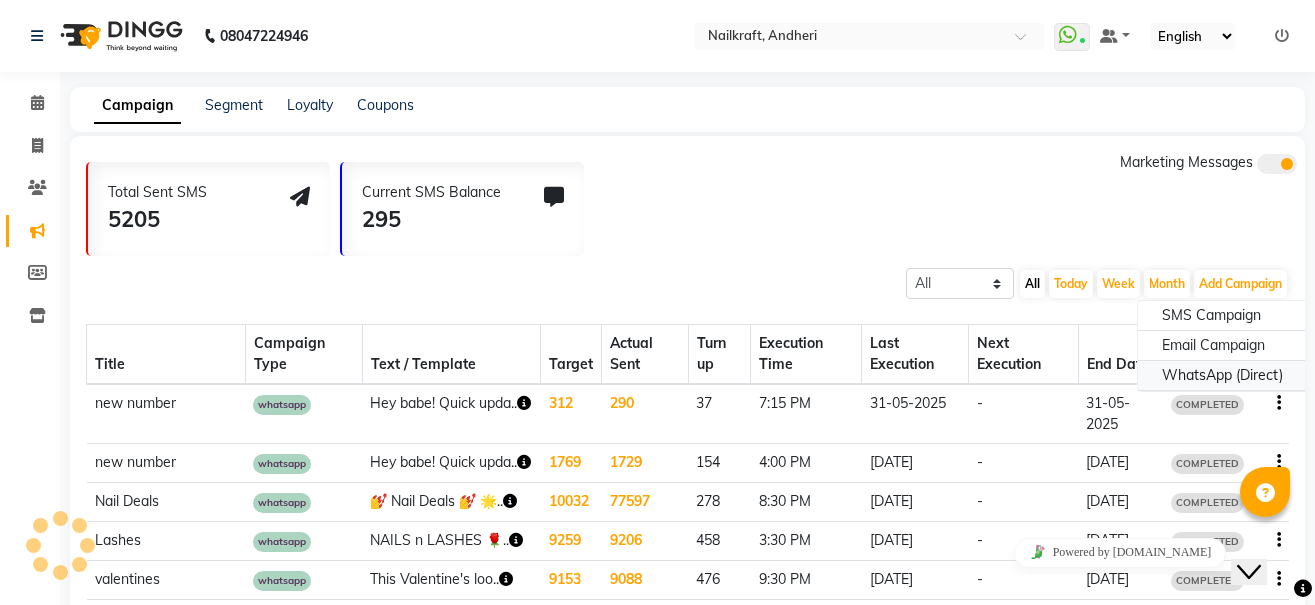 click on "WhatsApp (Direct)" 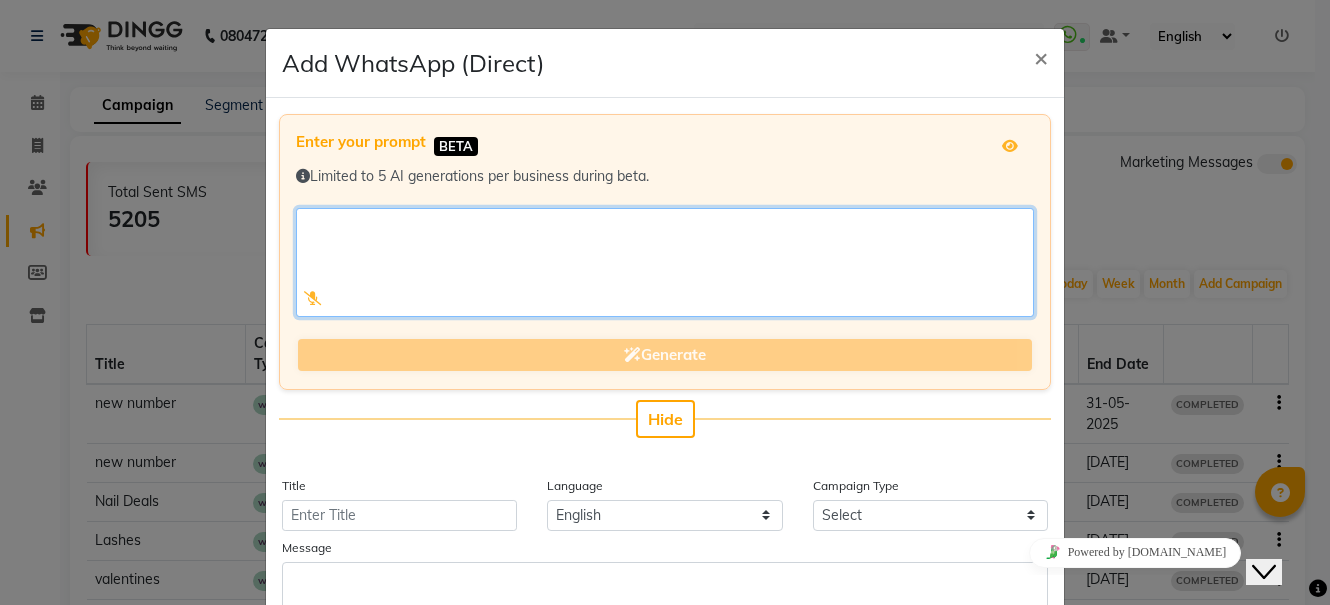 click 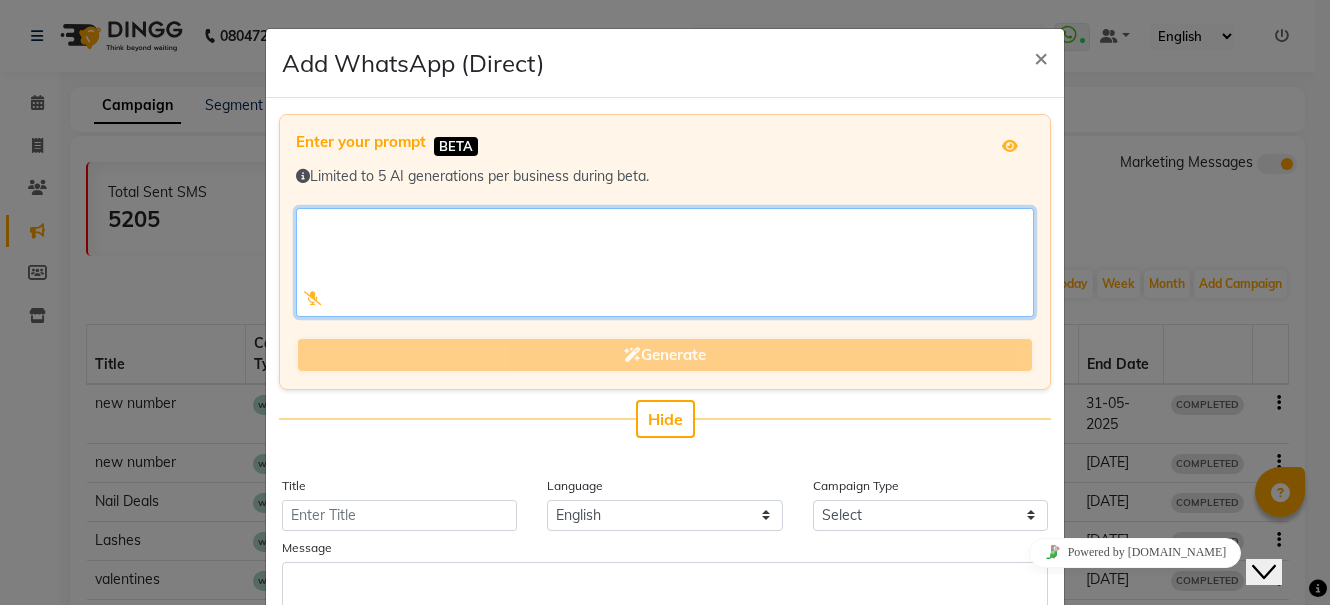 click 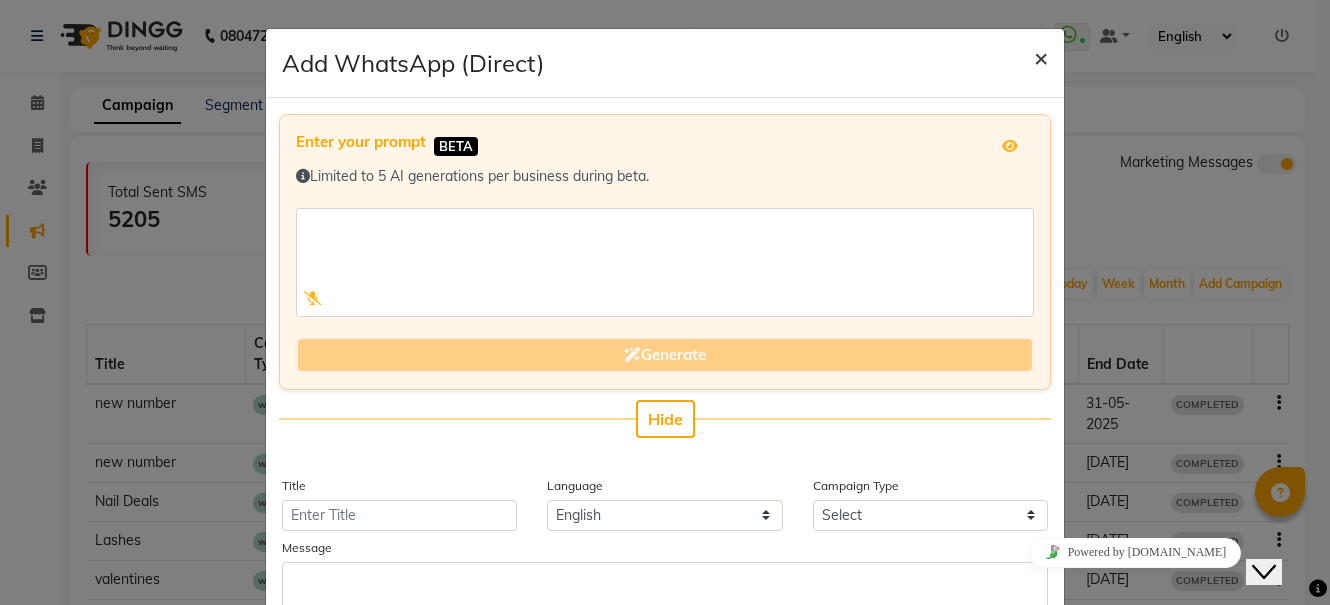 click on "×" 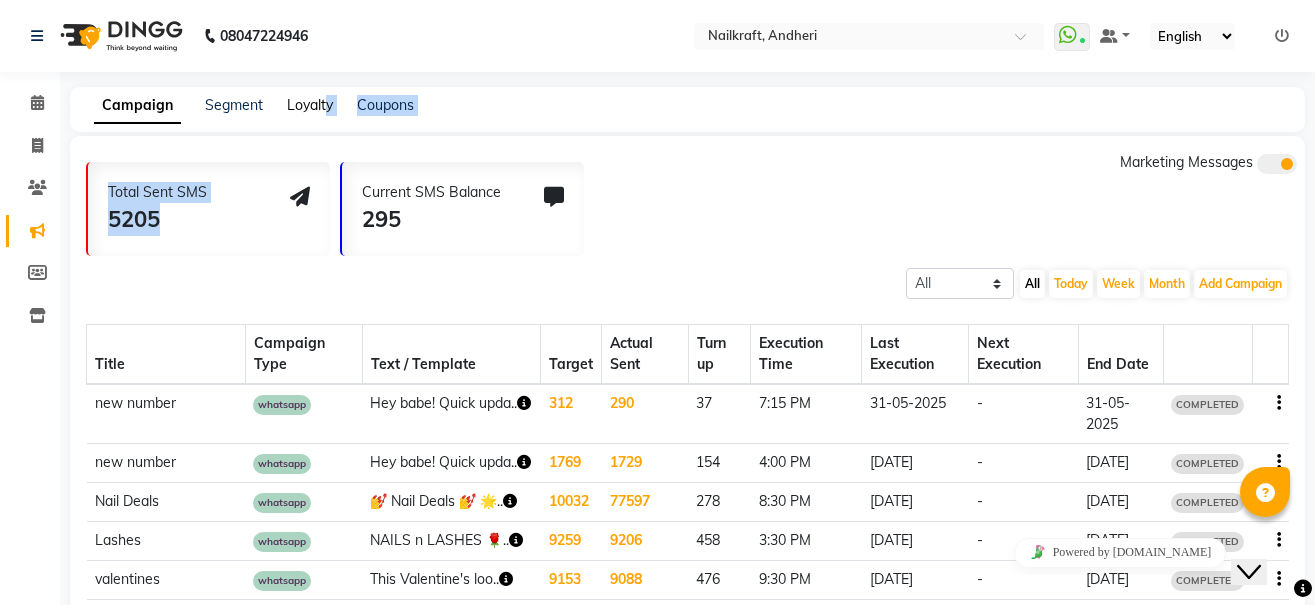 drag, startPoint x: 165, startPoint y: 209, endPoint x: 324, endPoint y: 113, distance: 185.73367 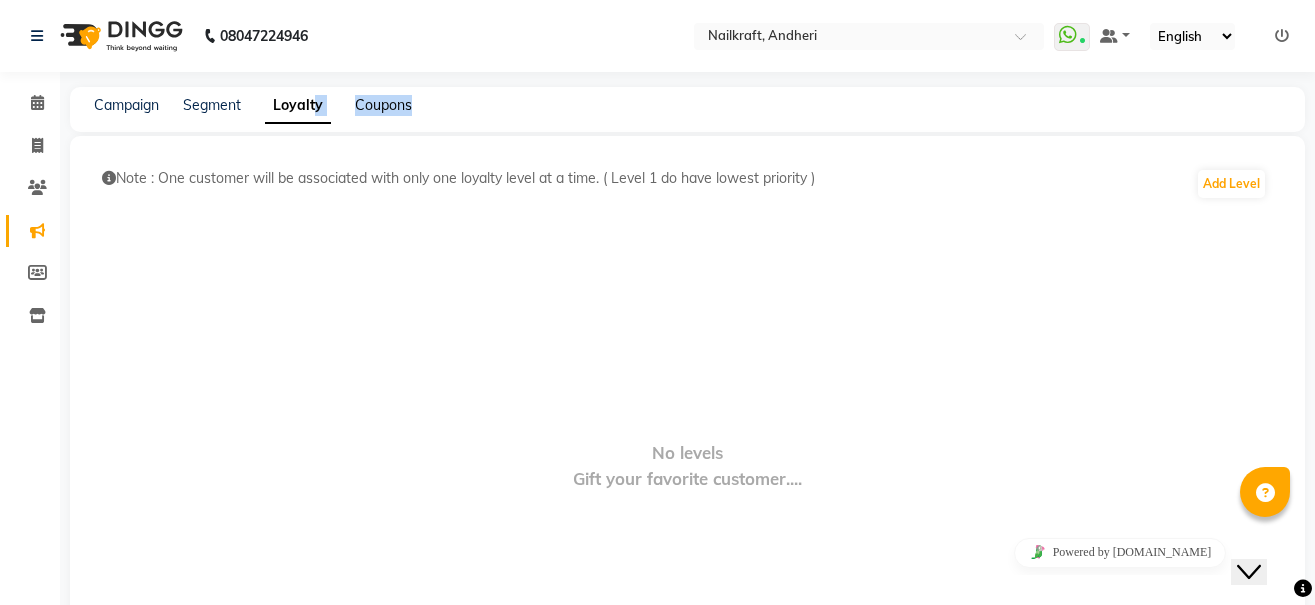 click on "Coupons" 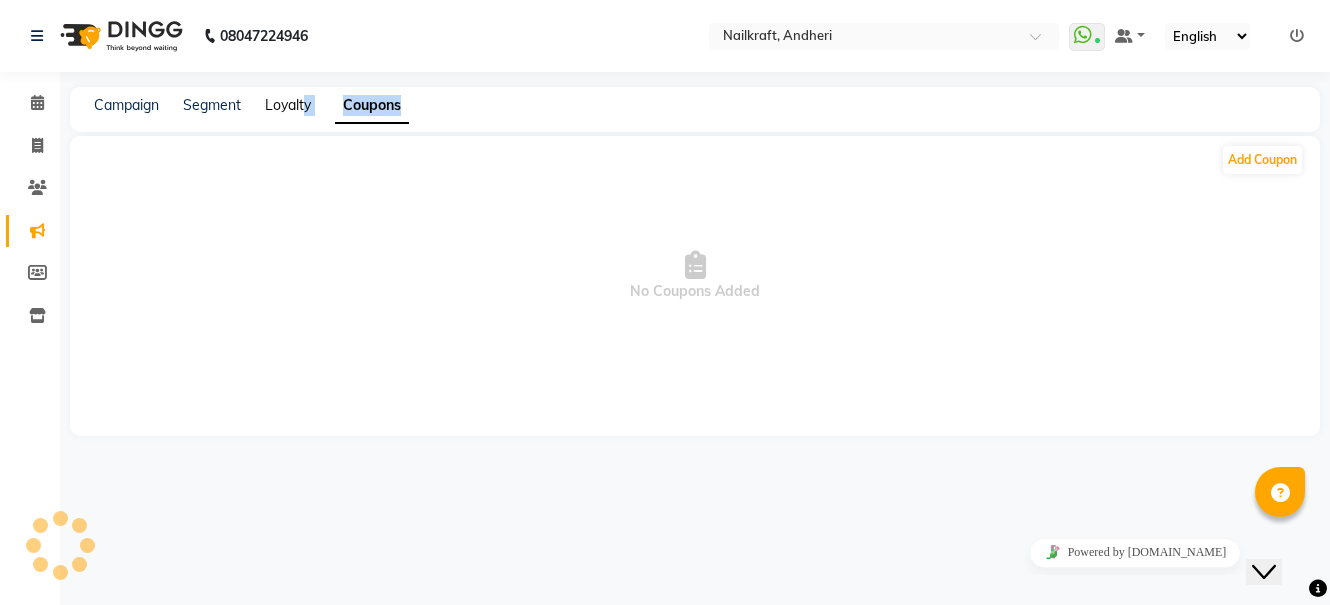 click on "Loyalty" 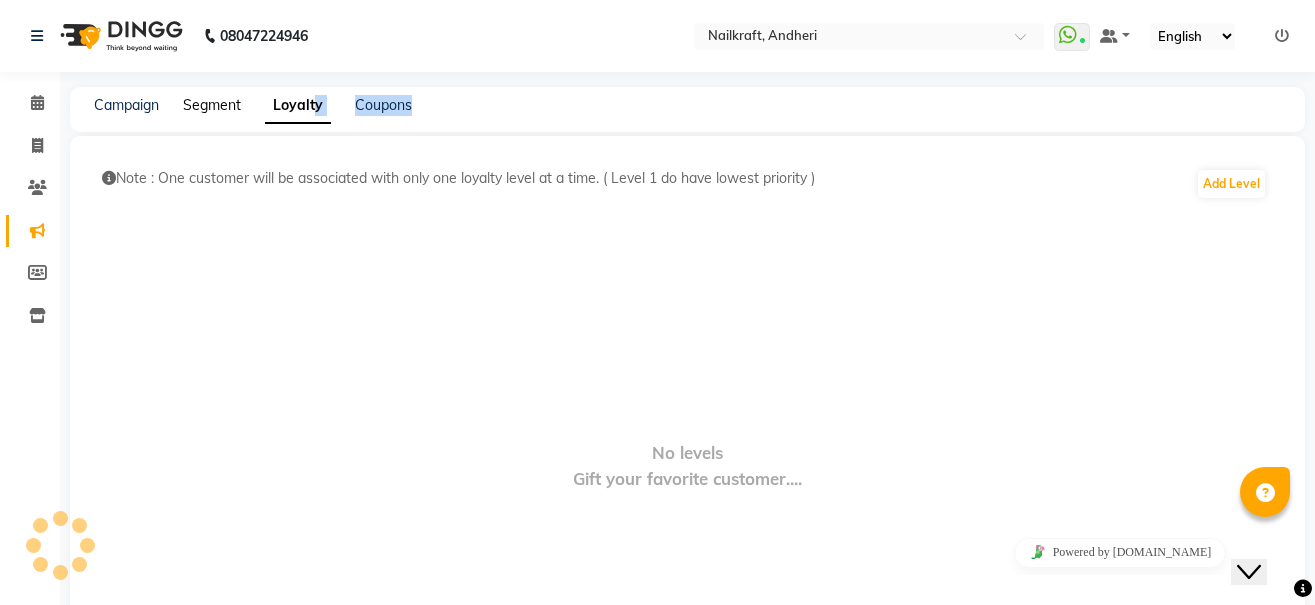 click on "Segment" 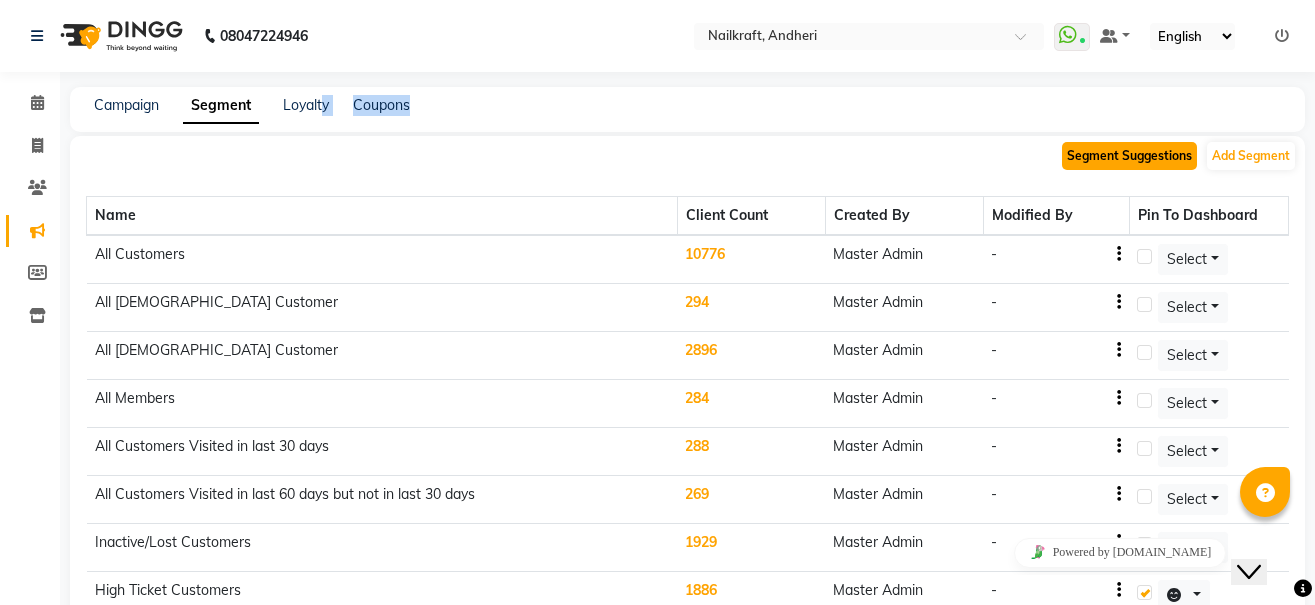 click on "Segment Suggestions" 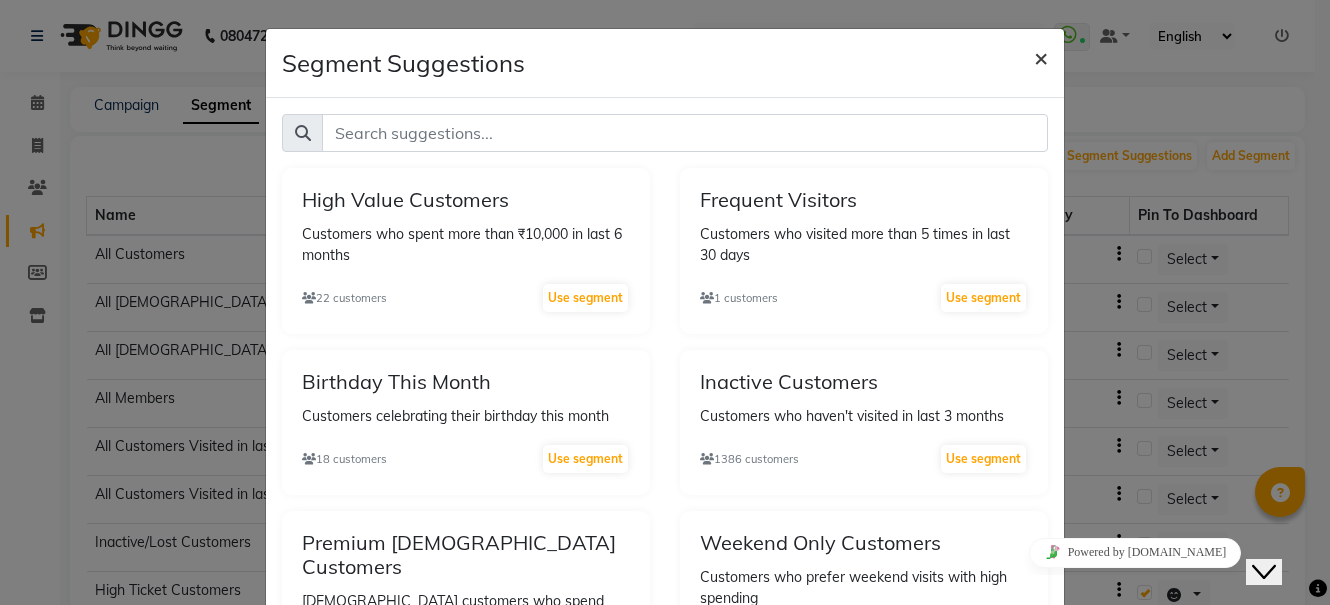 click on "×" 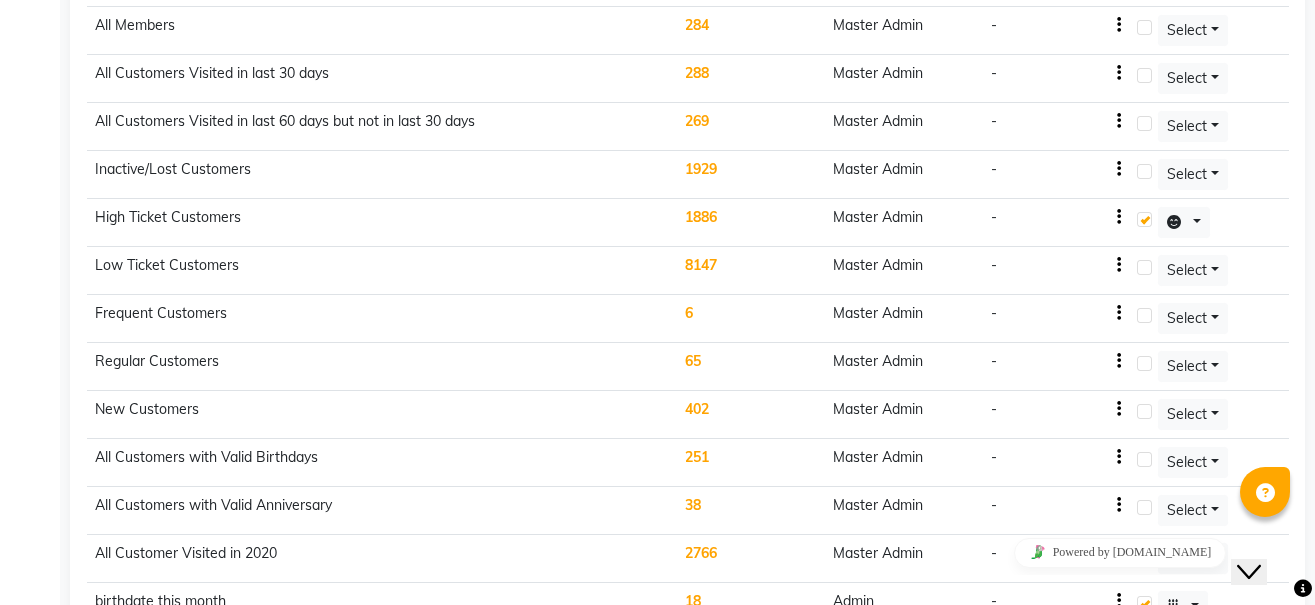 scroll, scrollTop: 445, scrollLeft: 0, axis: vertical 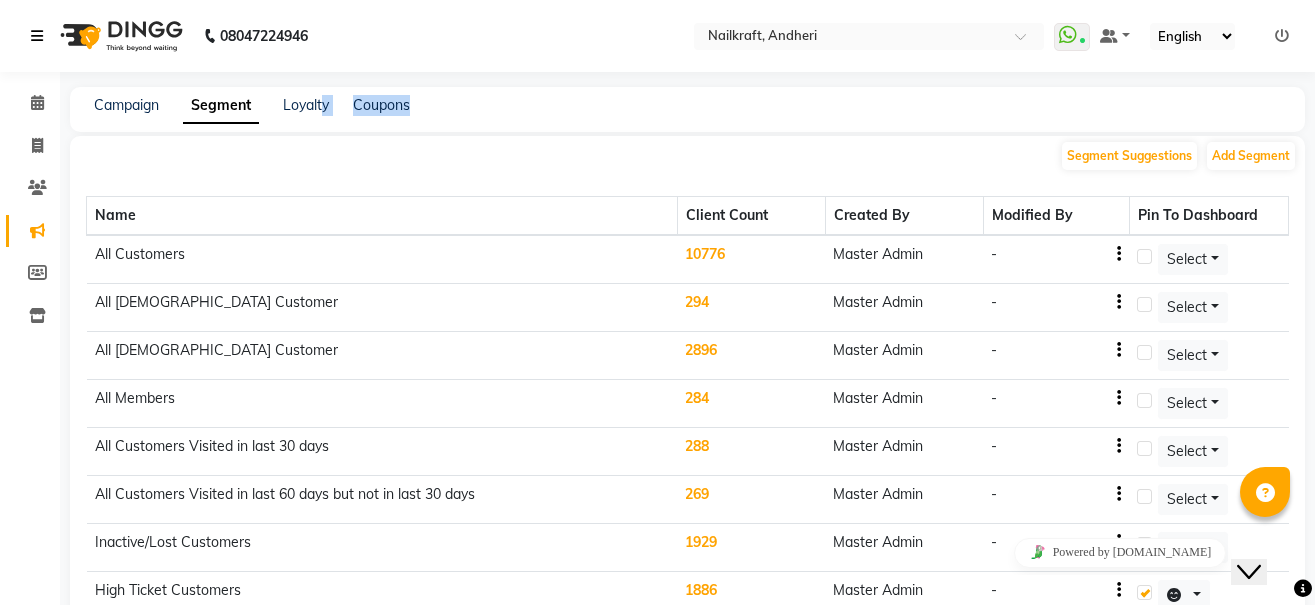 click at bounding box center (37, 36) 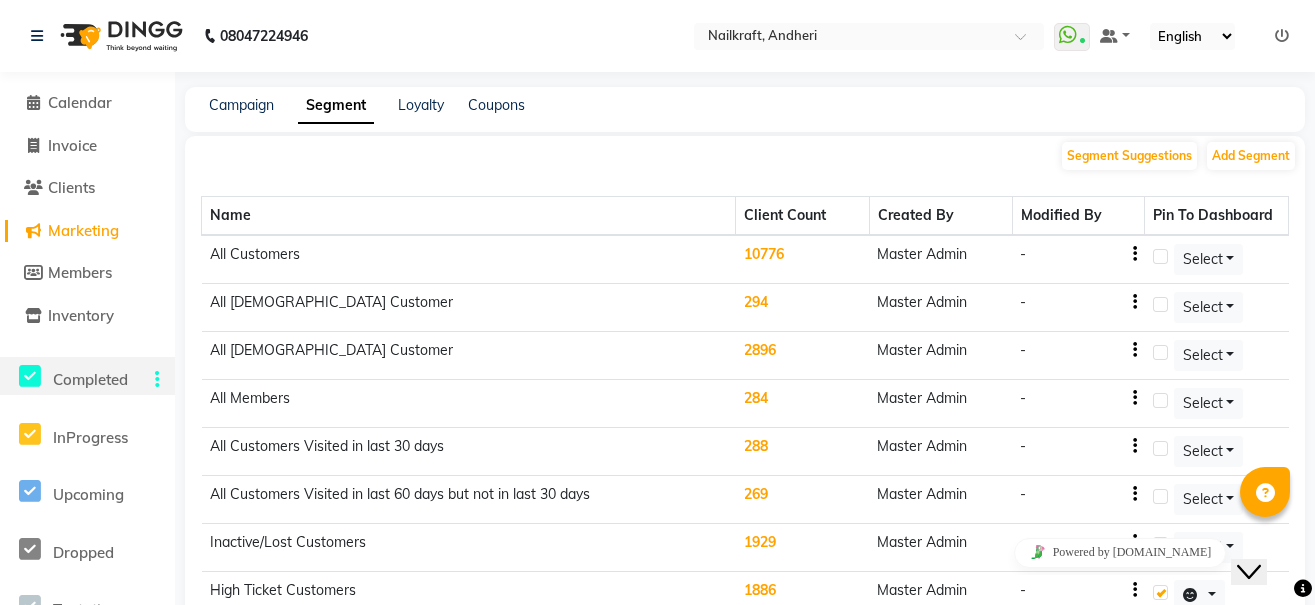 click on "Completed" 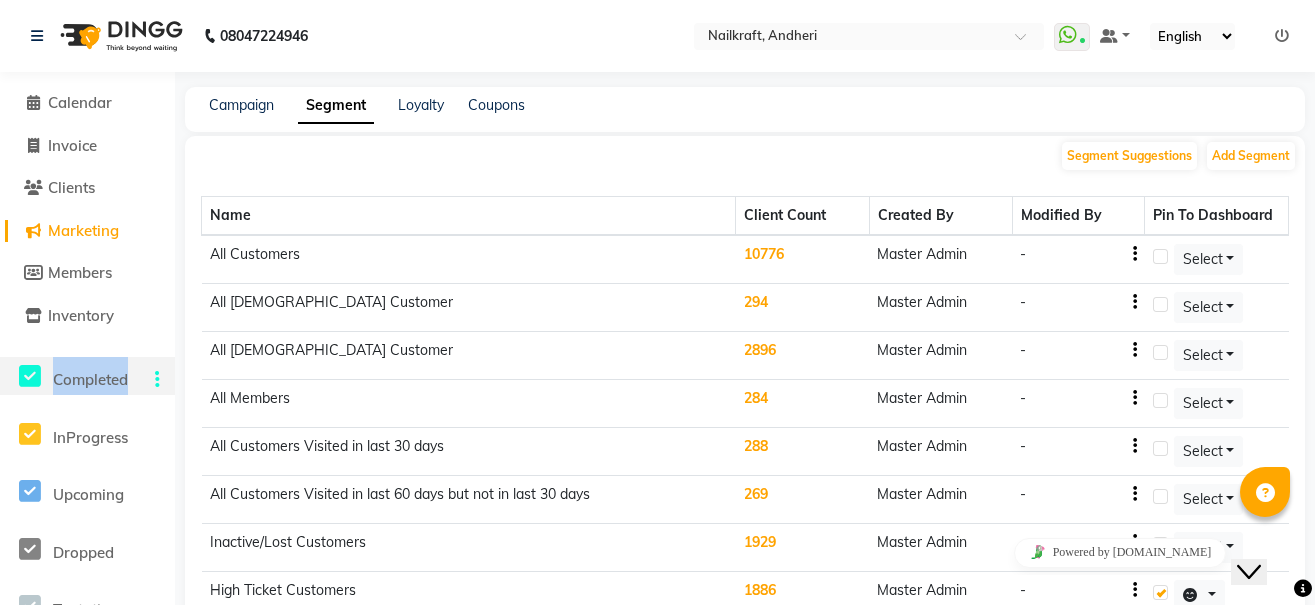 click on "Completed" 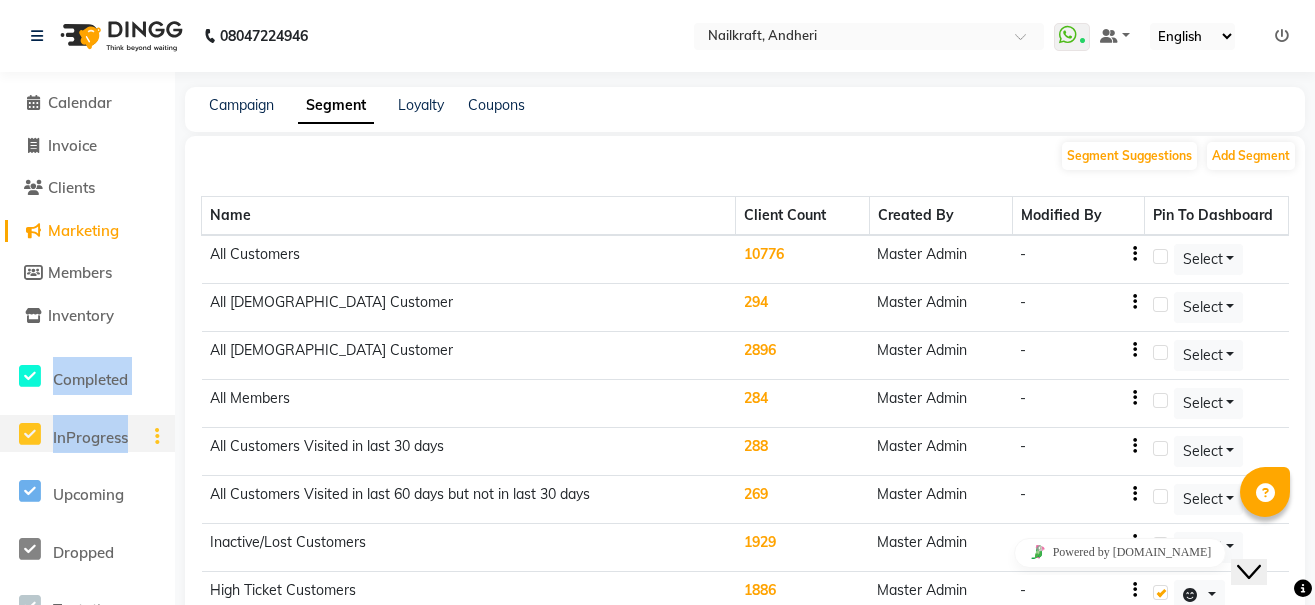 drag, startPoint x: 78, startPoint y: 381, endPoint x: 82, endPoint y: 432, distance: 51.156624 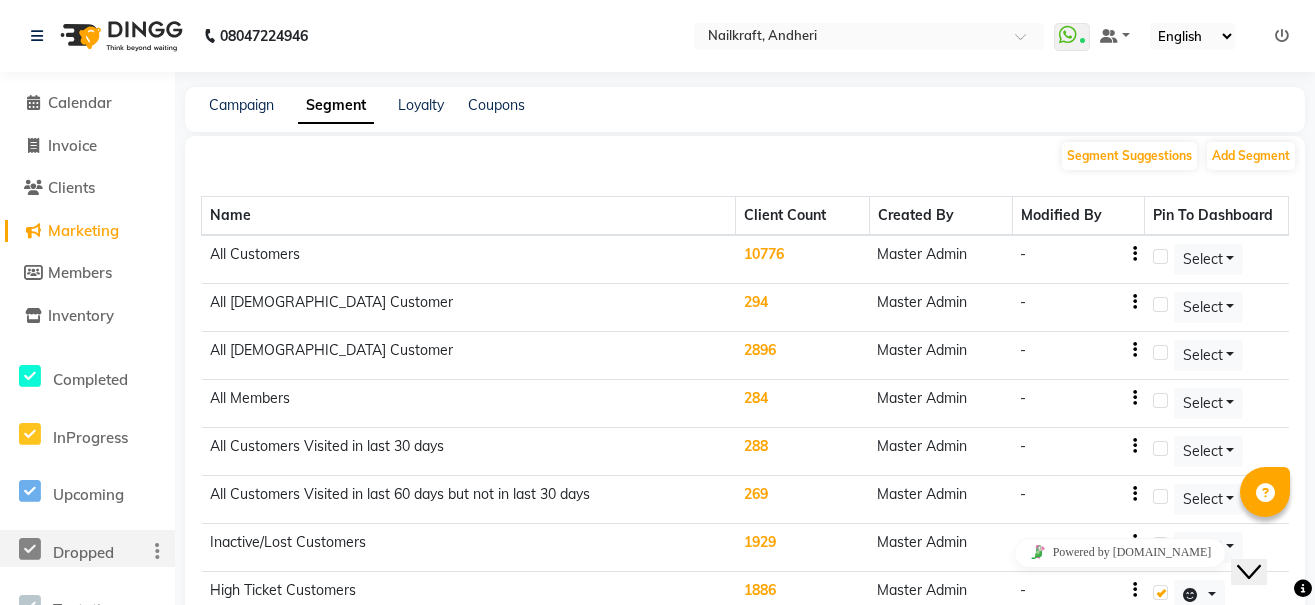 click on "Dropped" 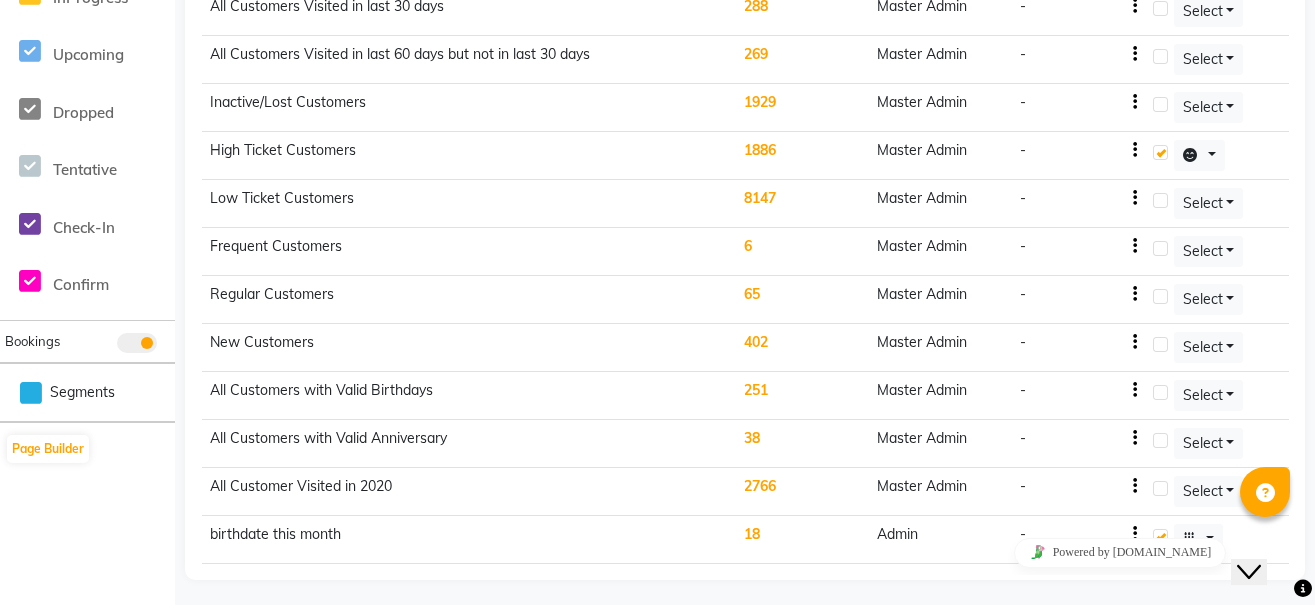 scroll, scrollTop: 445, scrollLeft: 0, axis: vertical 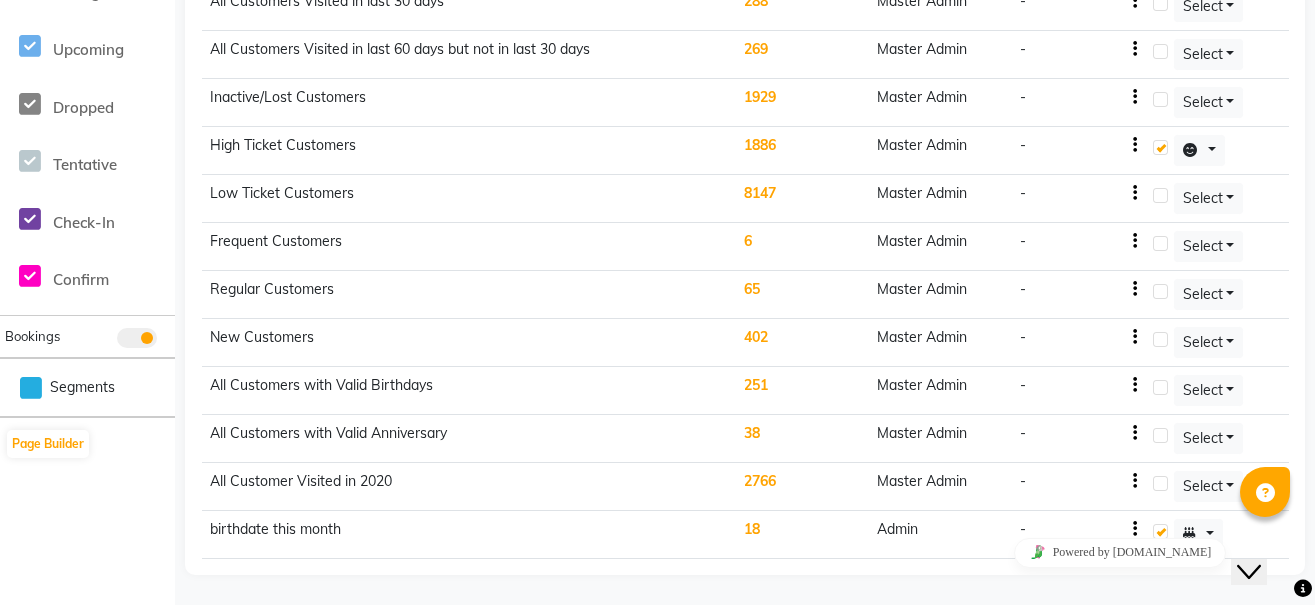 click on "Segments" 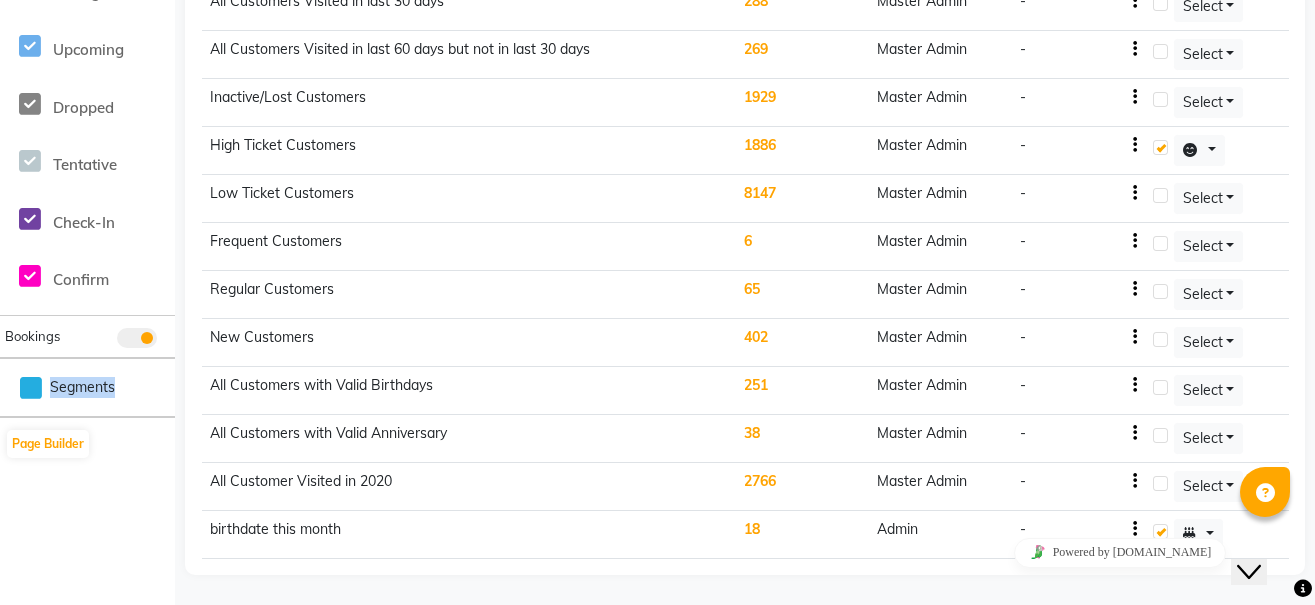 click on "Segments" 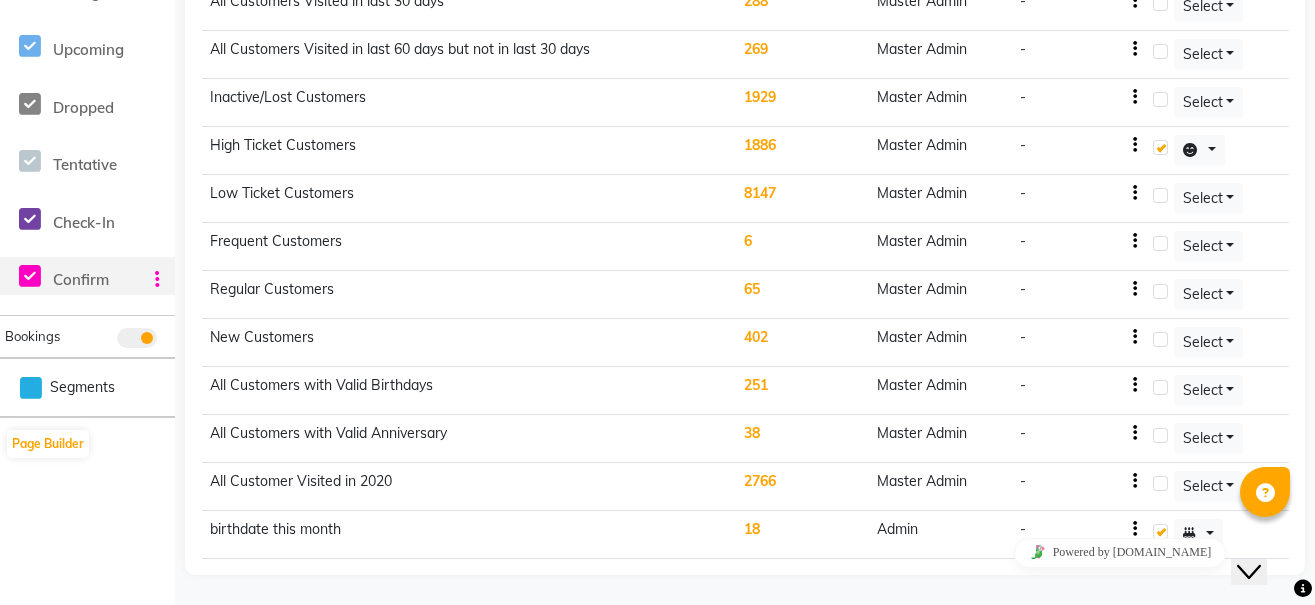 click on "Confirm" 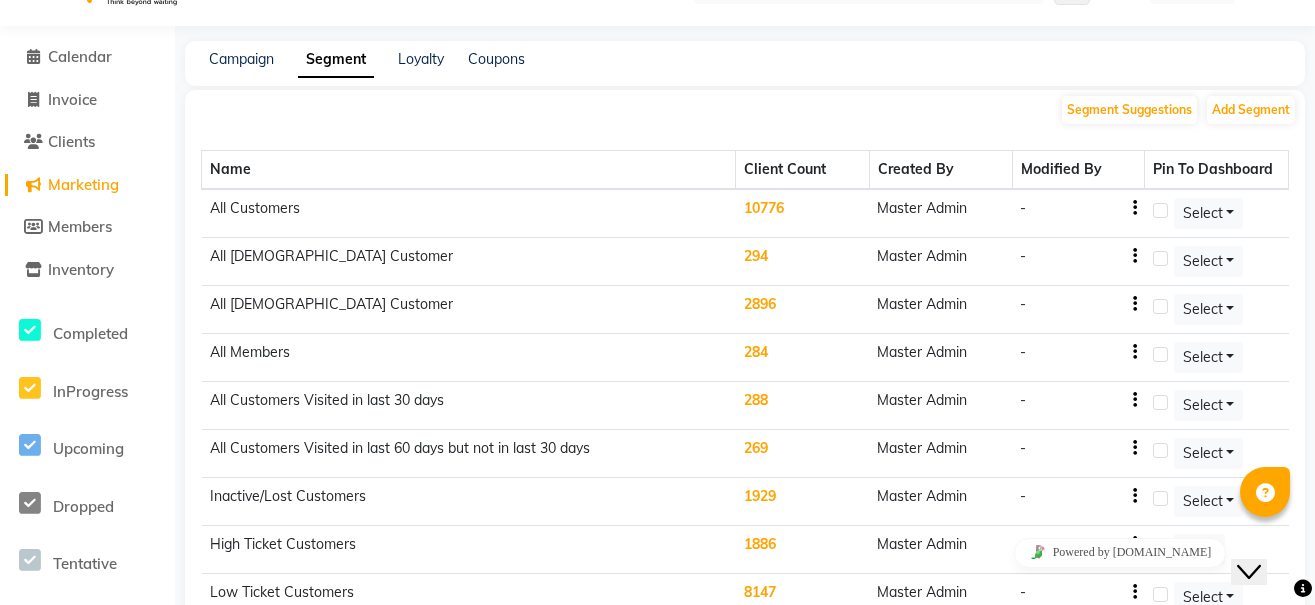scroll, scrollTop: 0, scrollLeft: 0, axis: both 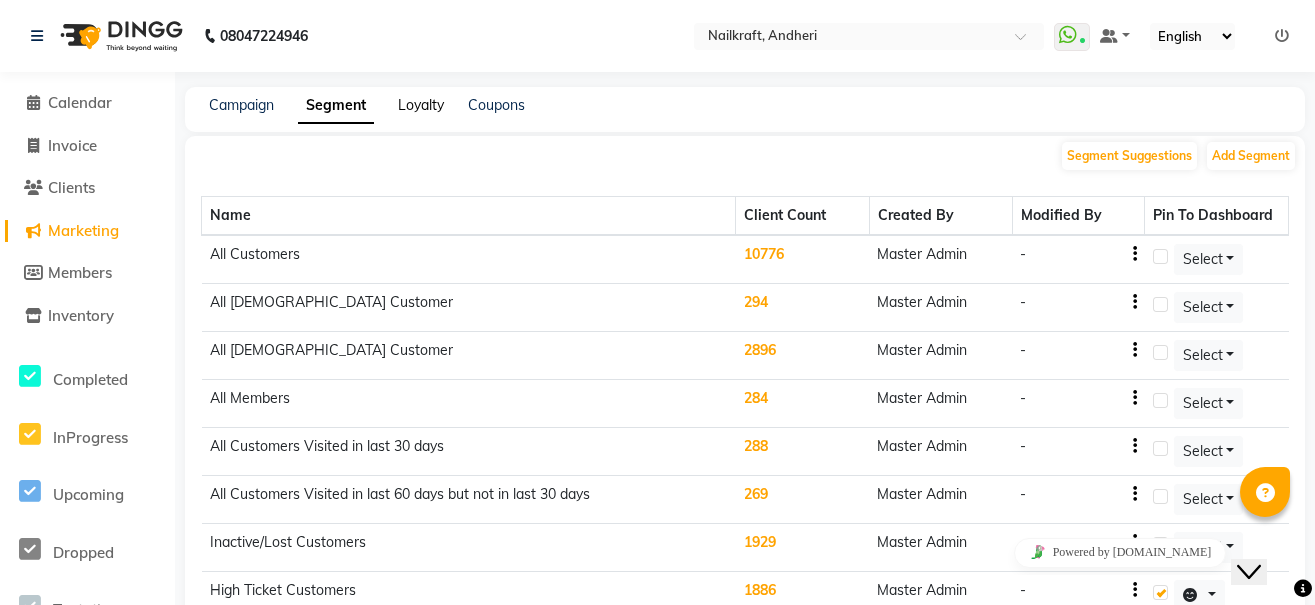 click on "Loyalty" 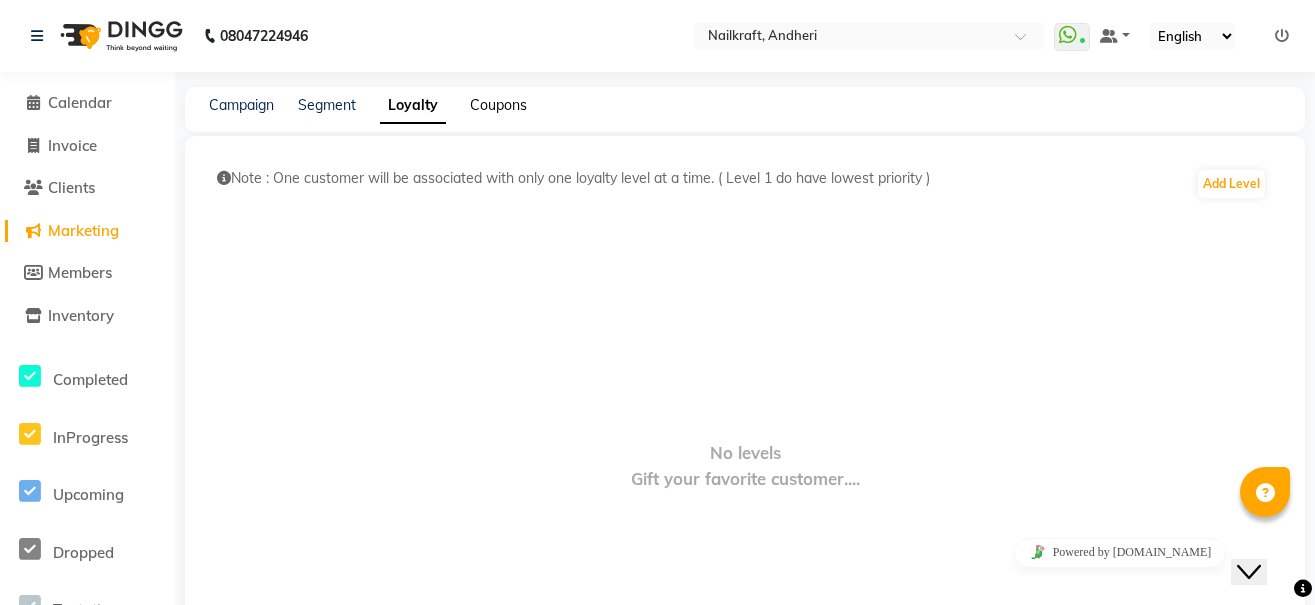 click on "Coupons" 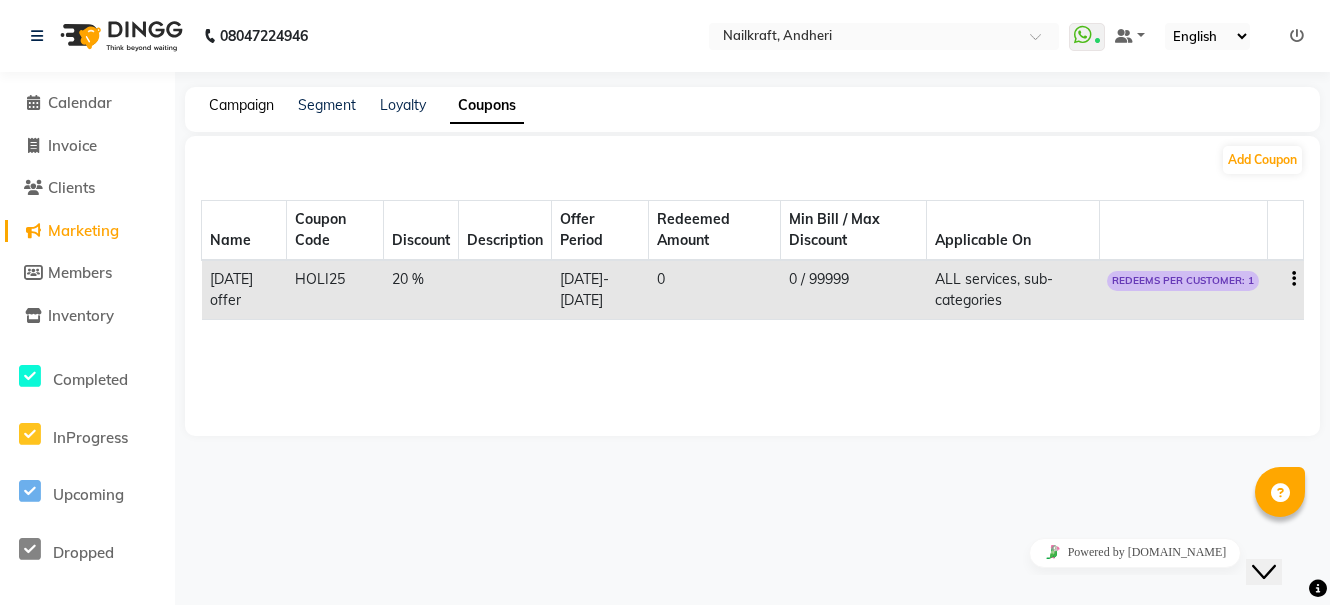 click on "Campaign" 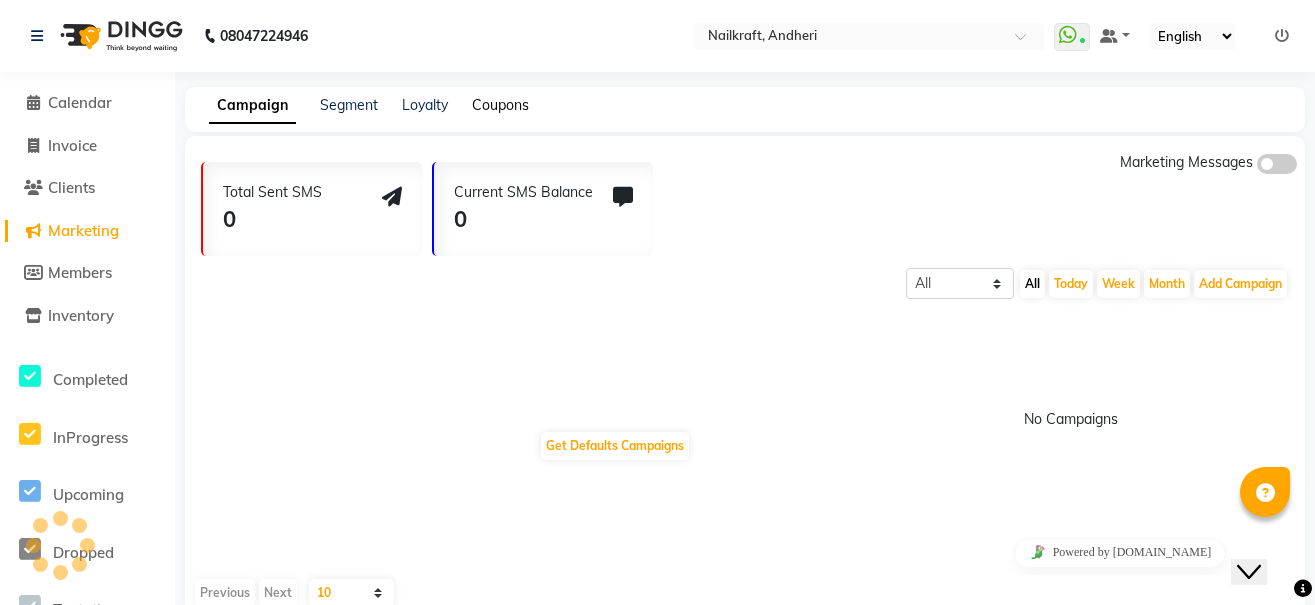 click on "Coupons" 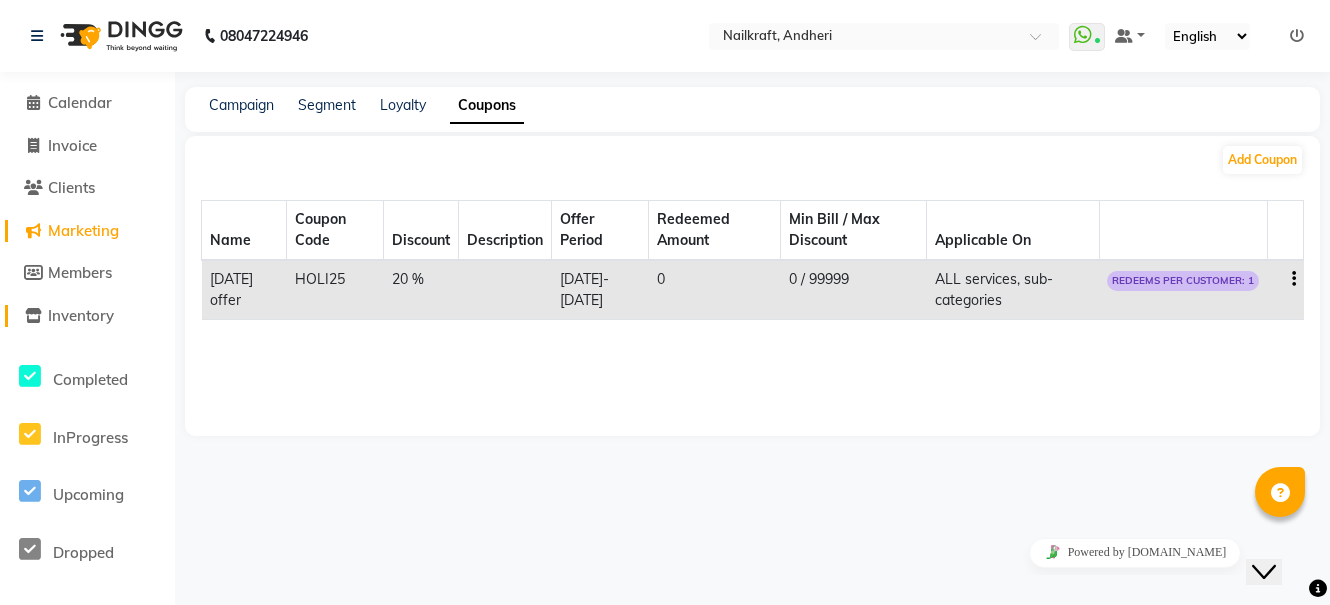 click on "Inventory" 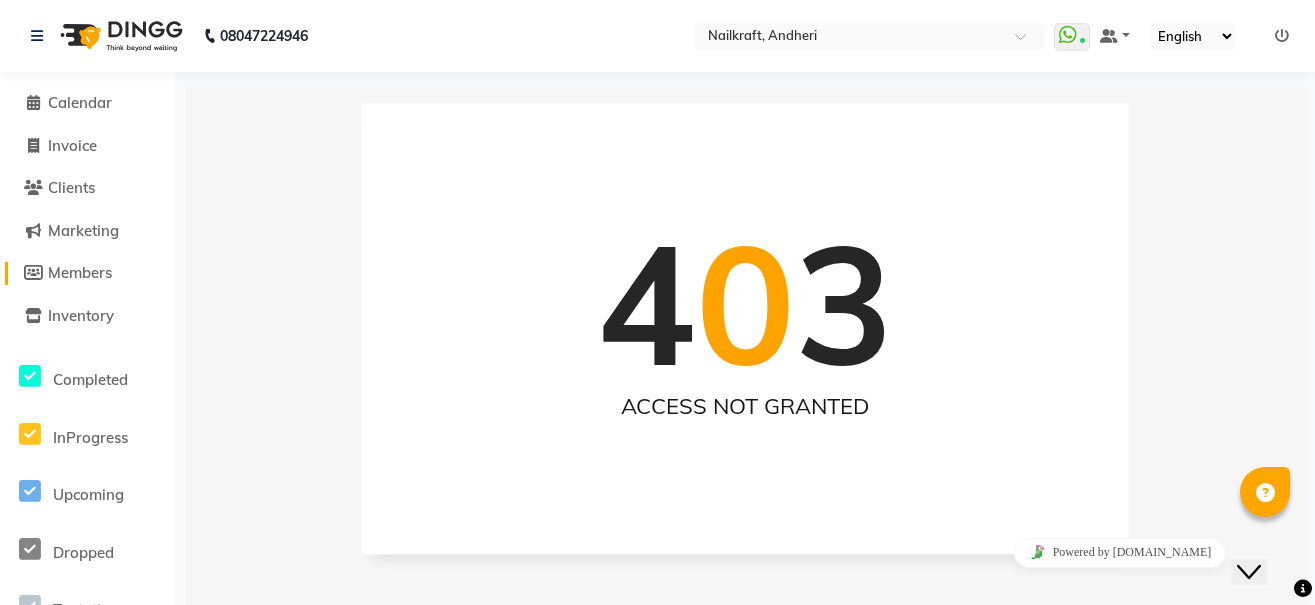 click on "Members" 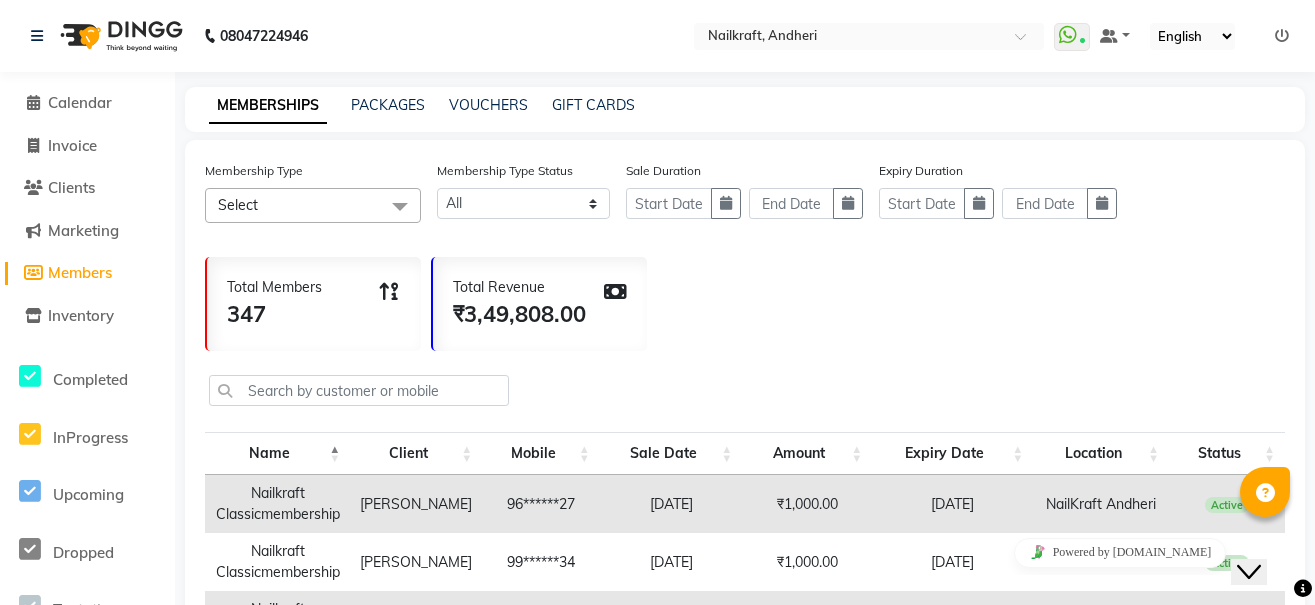 click on "Marketing" 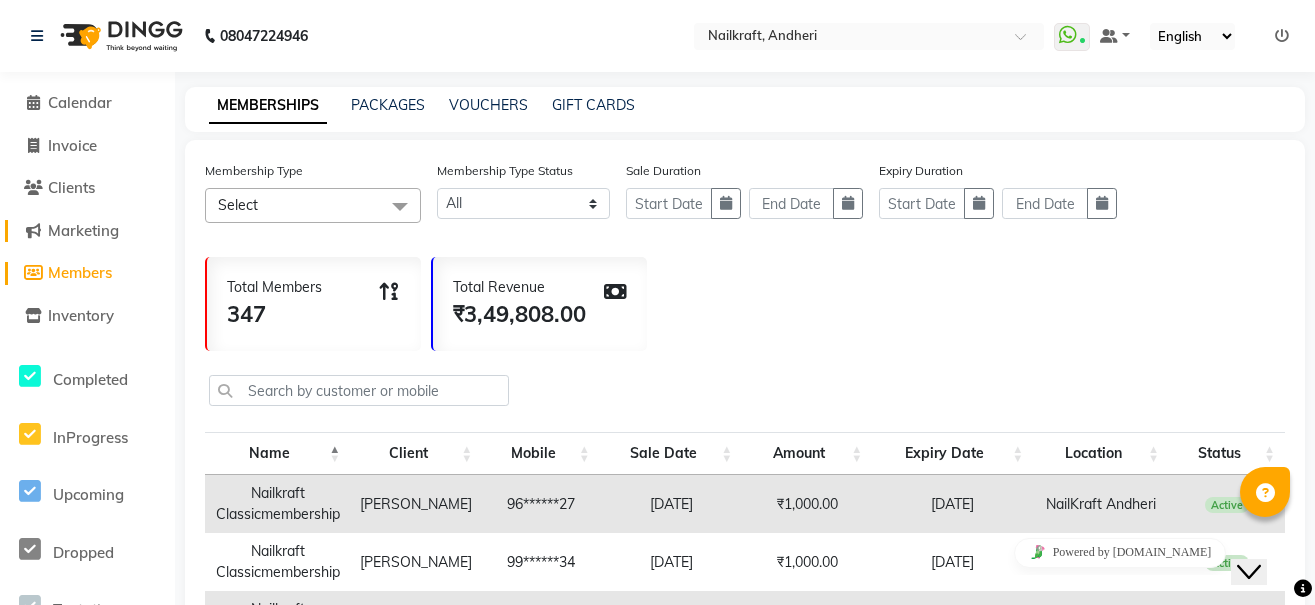click on "Marketing" 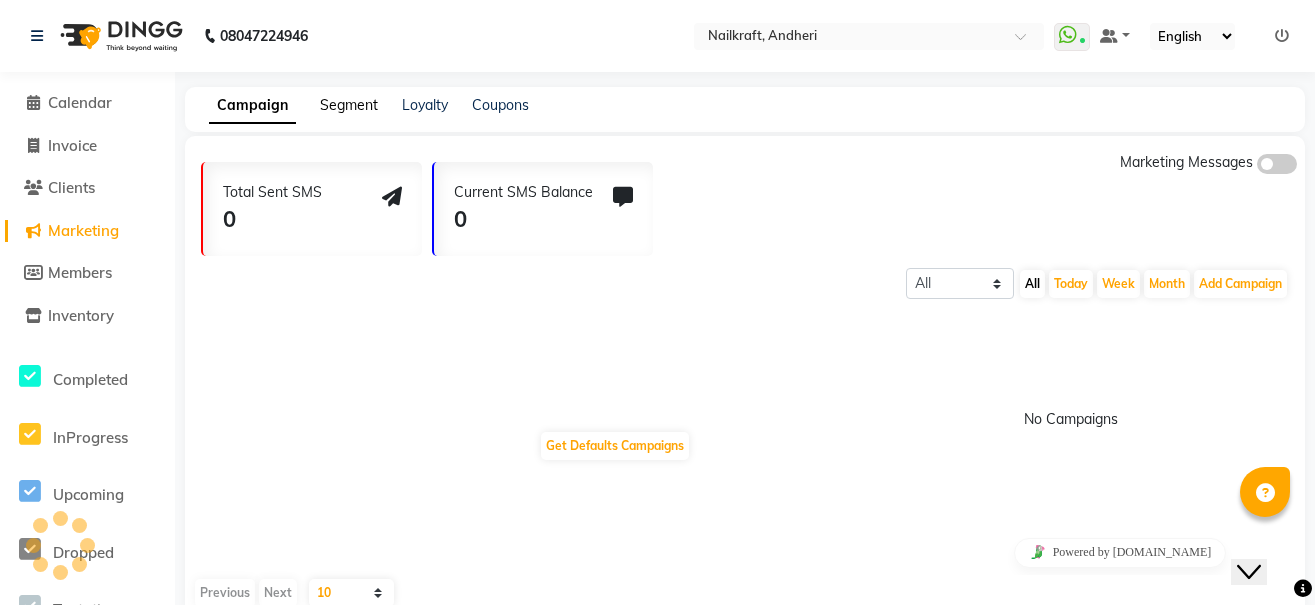 click on "Segment" 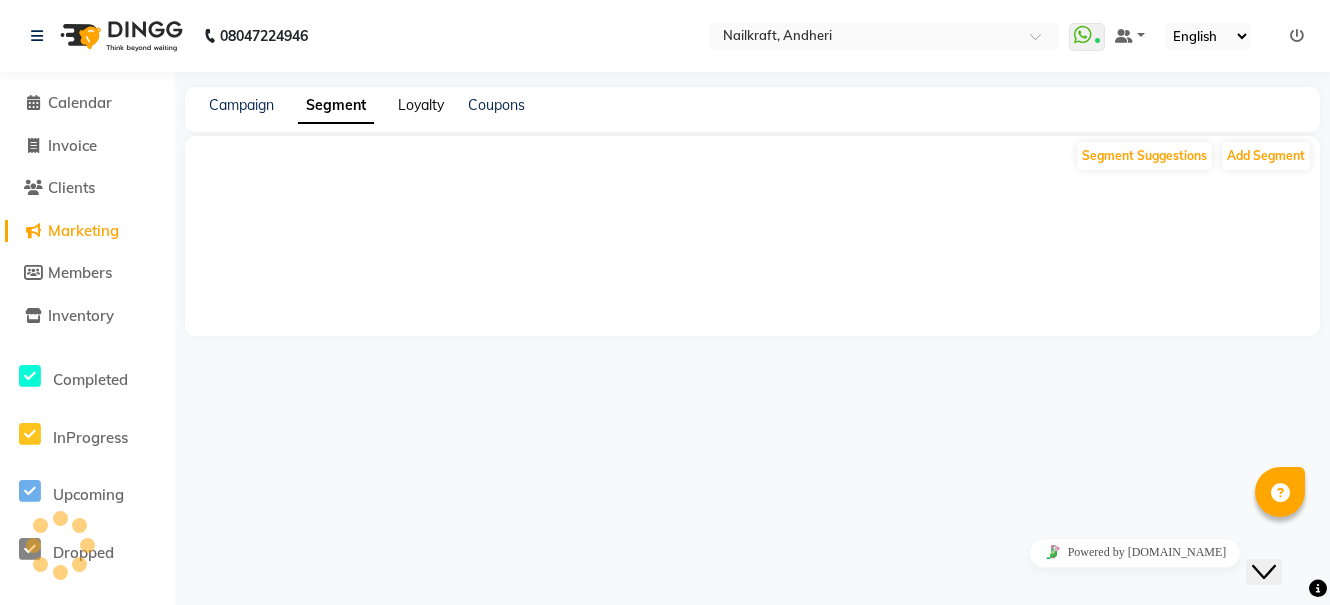 click on "Loyalty" 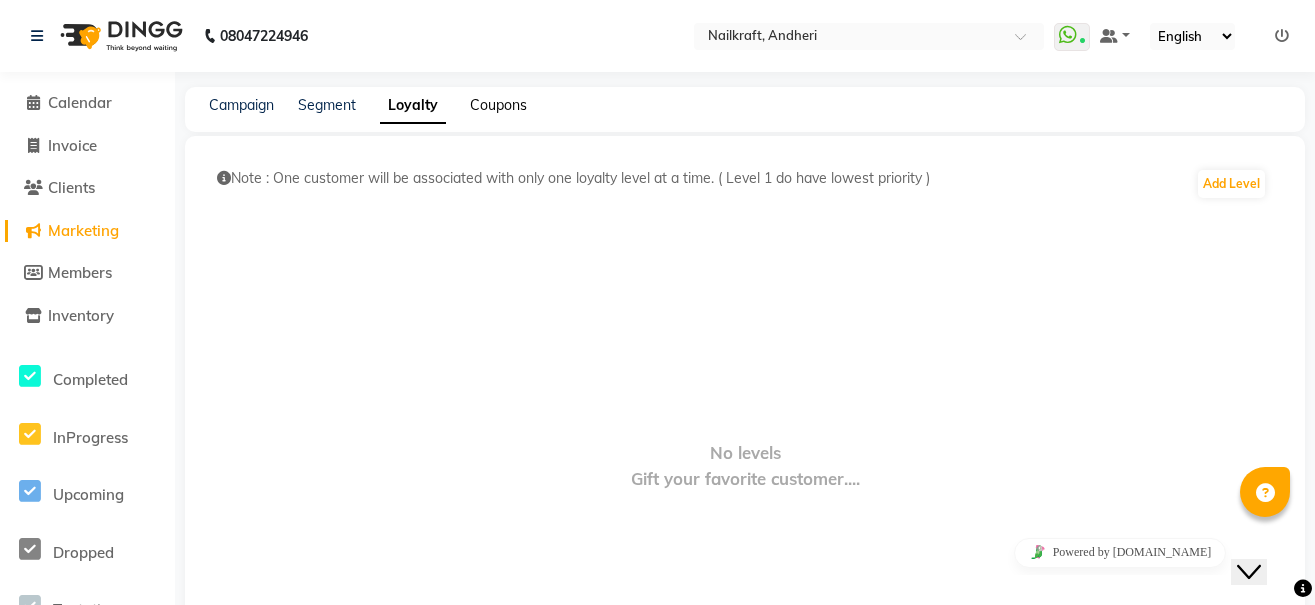 click on "Coupons" 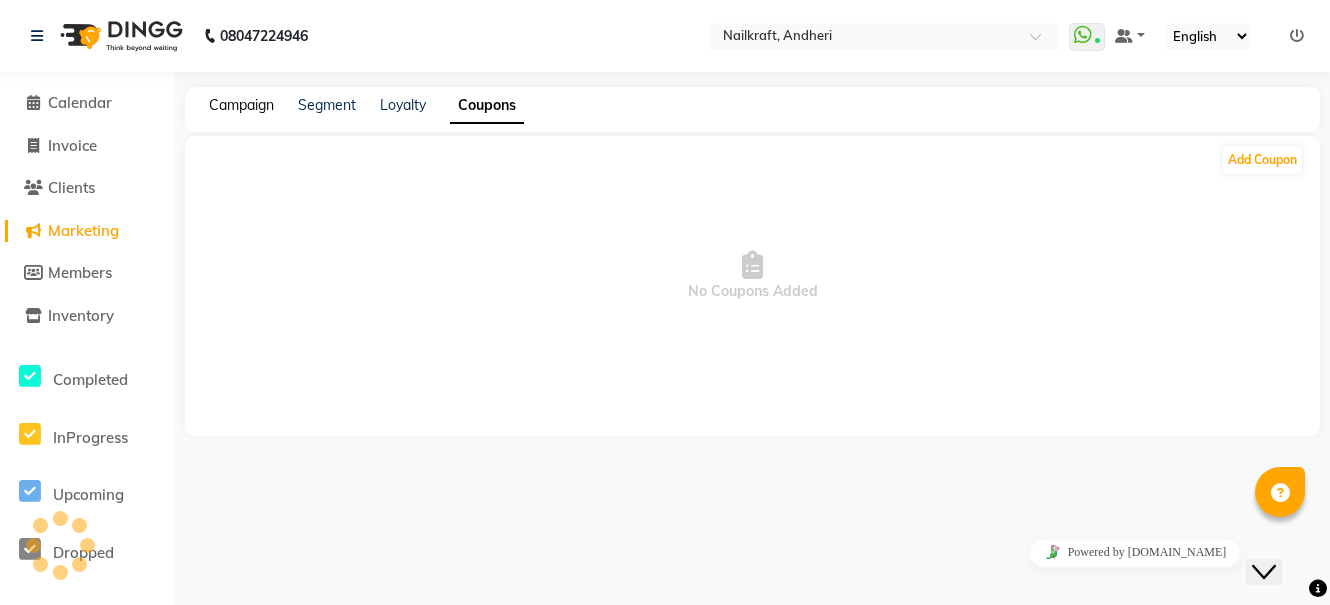 click on "Campaign" 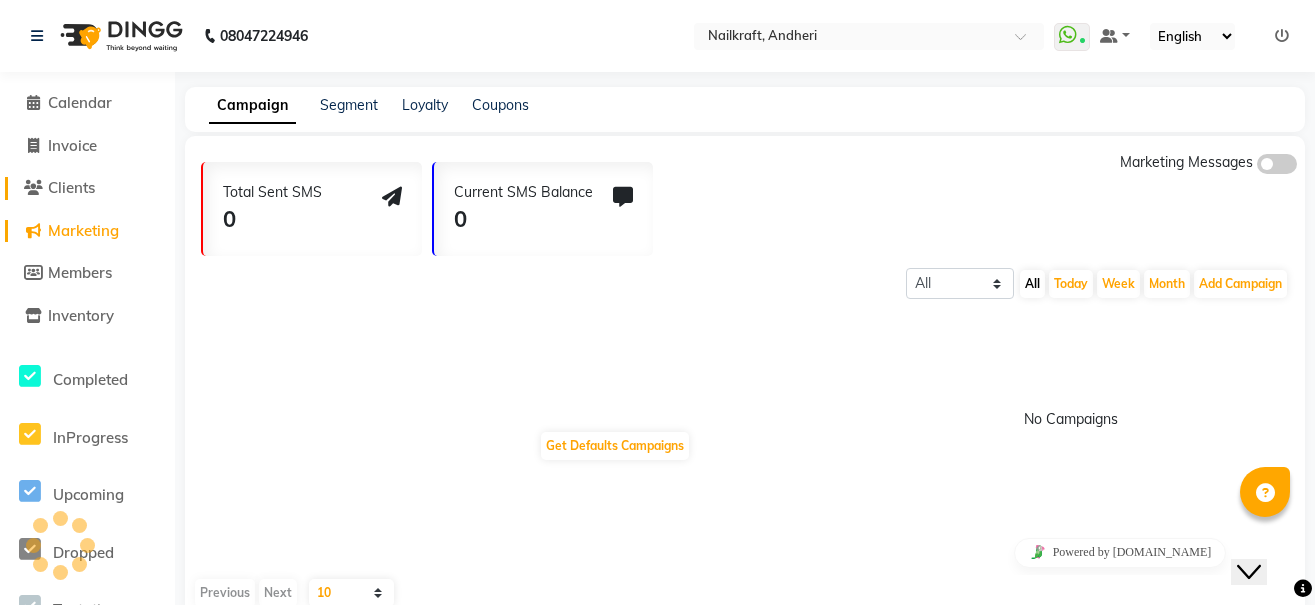 click on "Clients" 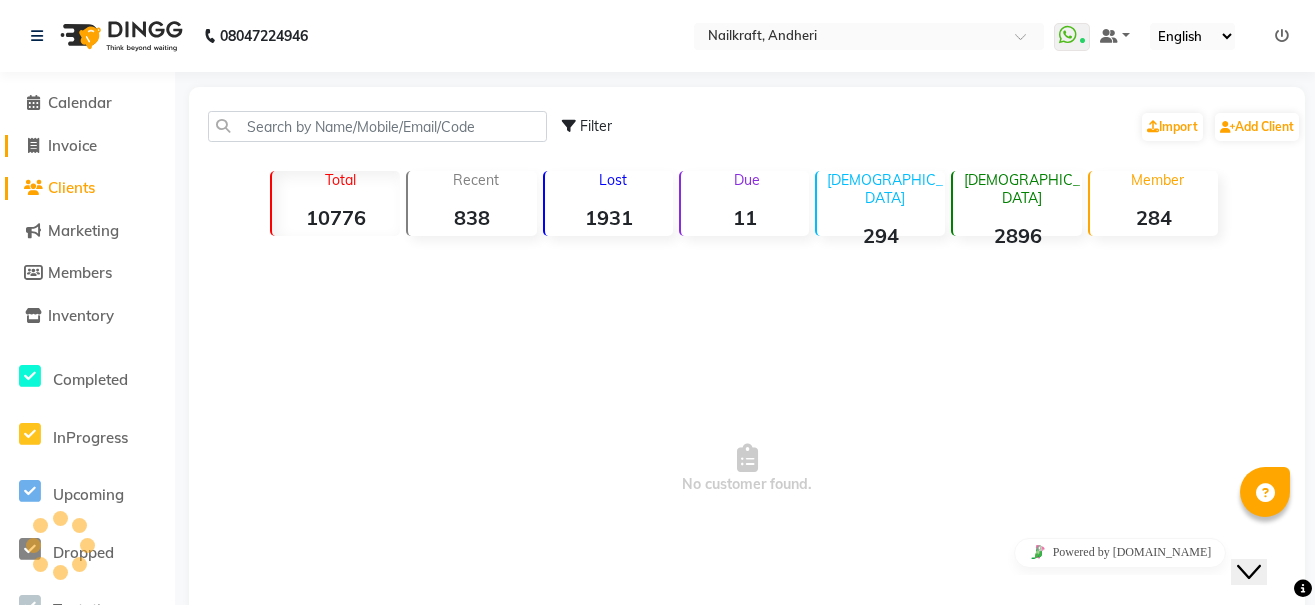 click on "Invoice" 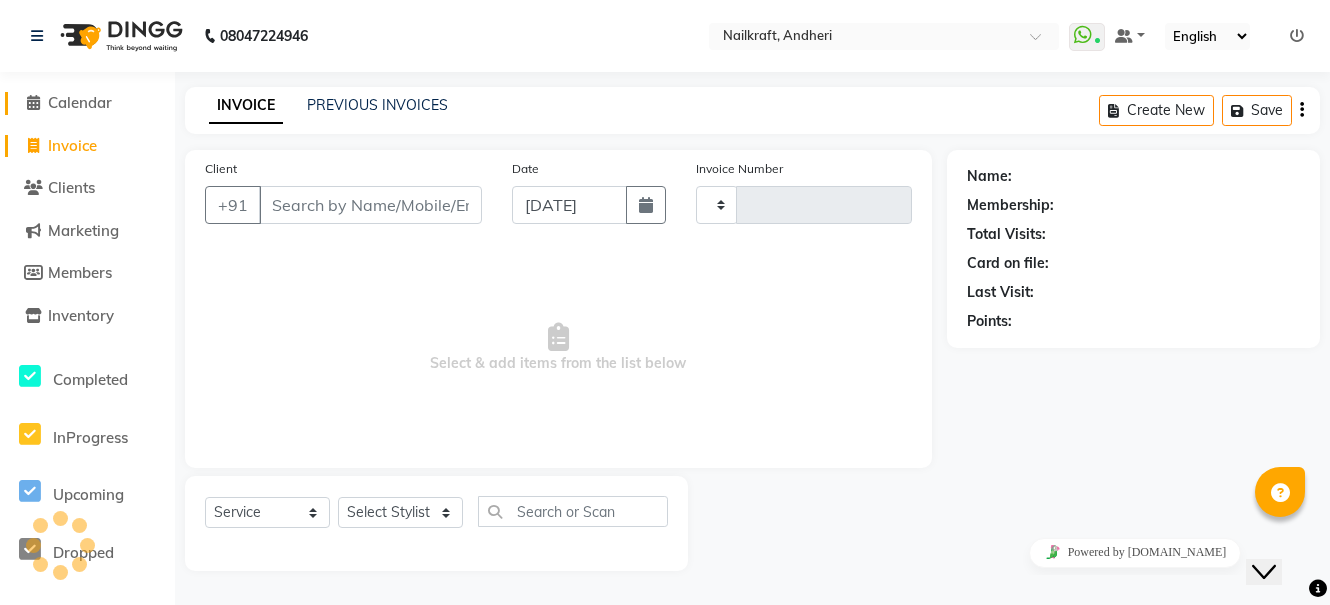 click on "Calendar" 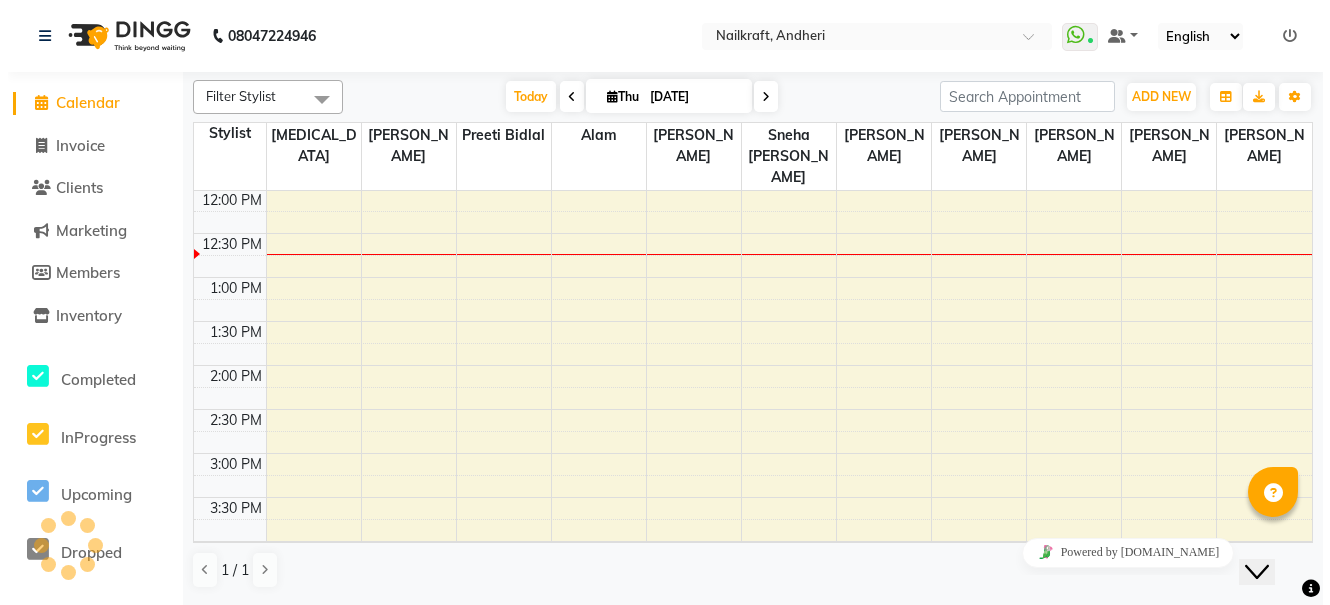 scroll, scrollTop: 0, scrollLeft: 0, axis: both 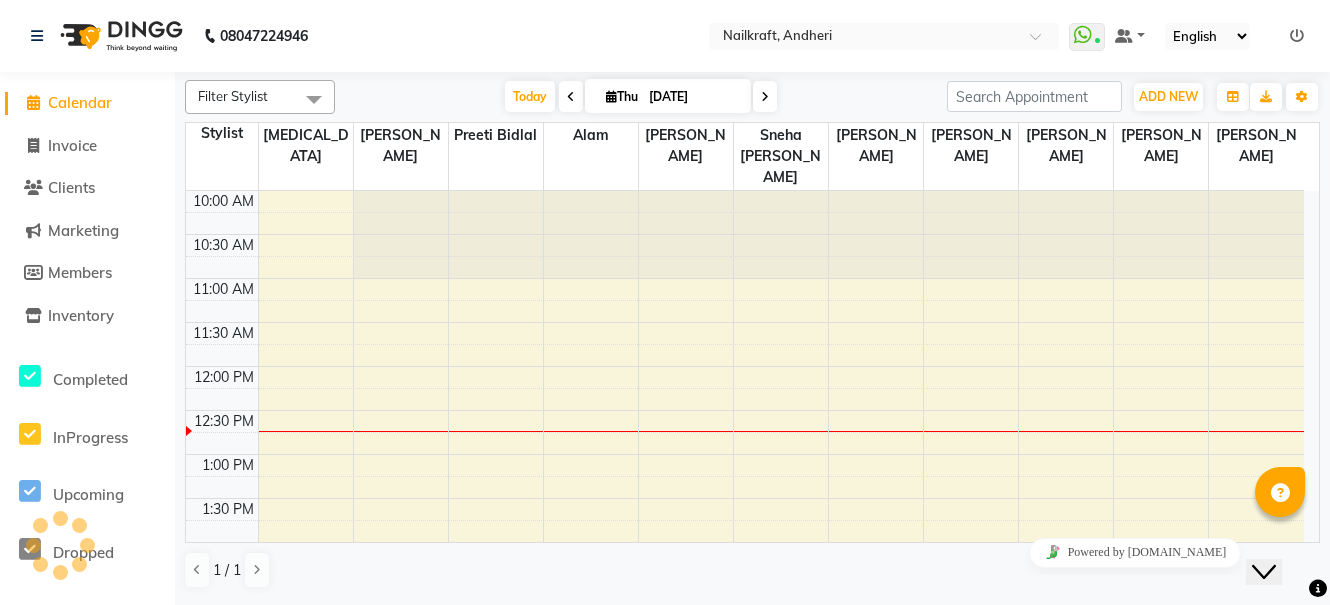 click on "08047224946" 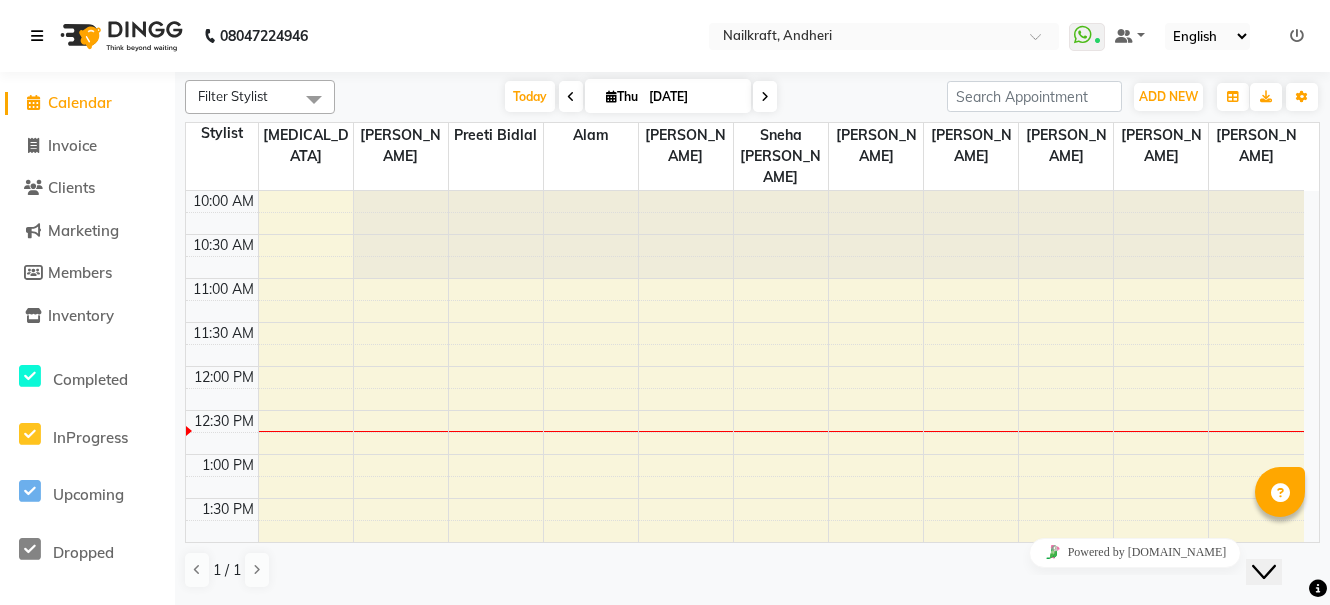 click at bounding box center [37, 36] 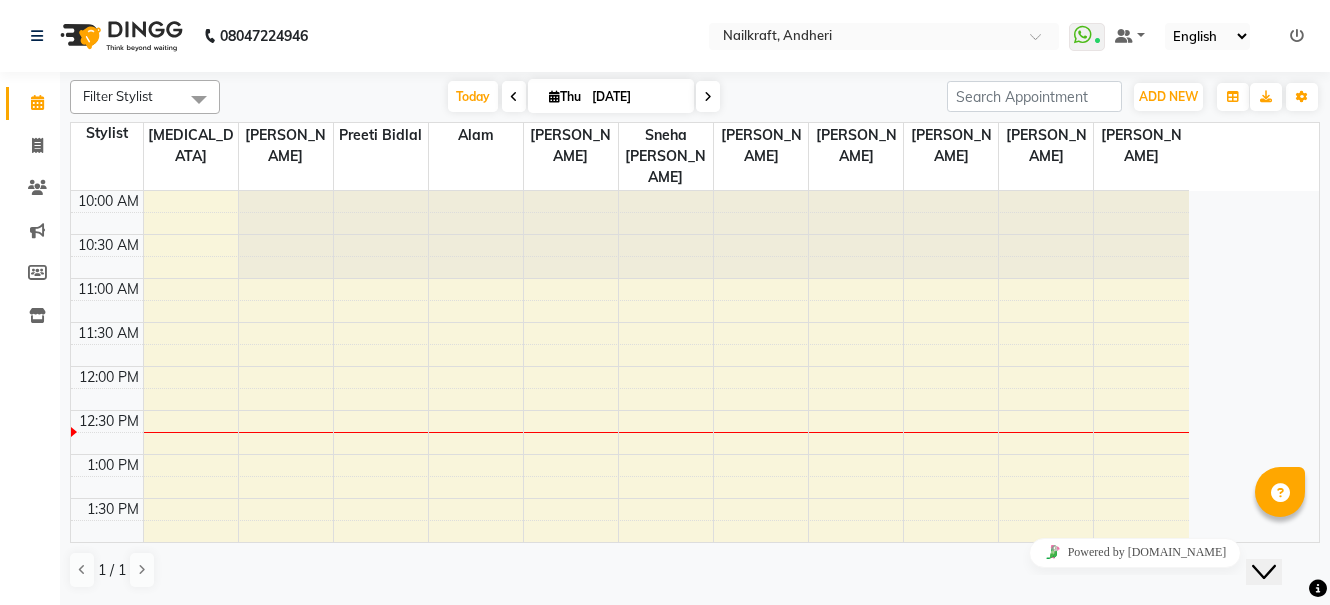 click at bounding box center (199, 99) 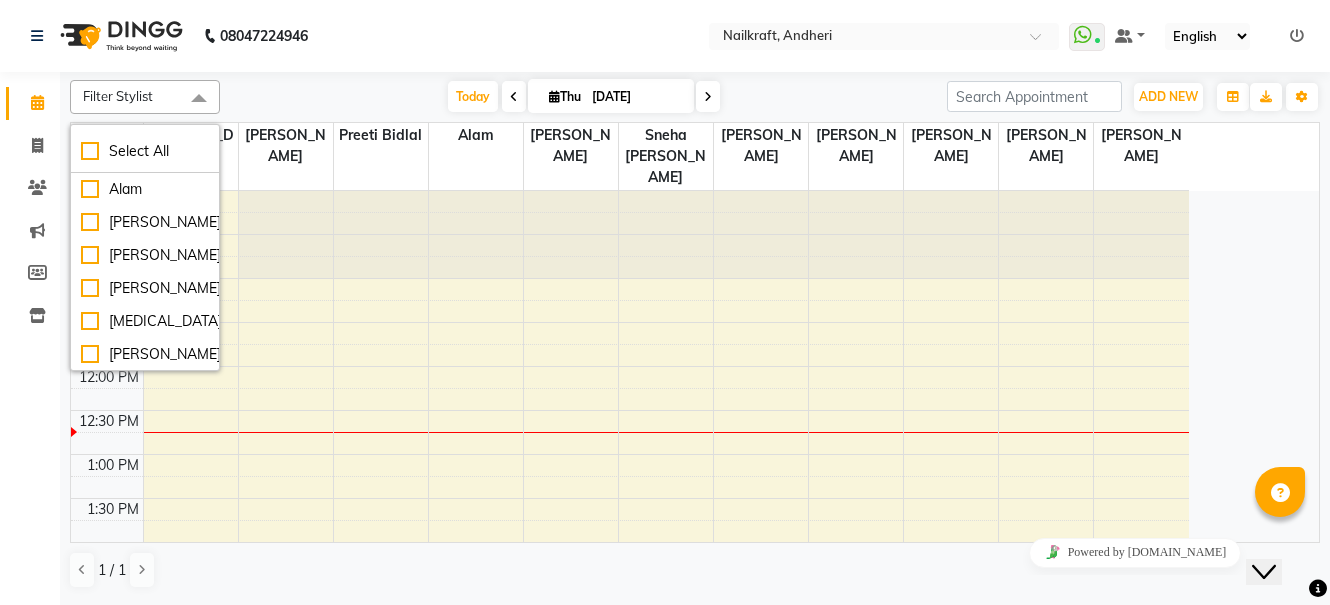 click on "Filter Stylist Select All Alam Arshad shaikh Deepu Chatry Neetu Nikita NITA  CHAHAL  Pooja Mehral Preeti Bidlal Sanya Shaikh Sneha Balu Ichake Vaishali Vinod Yadav Today  Thu 10-07-2025 Toggle Dropdown Add Appointment Add Invoice Add Expense Add Client Toggle Dropdown Add Appointment Add Invoice Add Expense Add Client ADD NEW Toggle Dropdown Add Appointment Add Invoice Add Expense Add Client Filter Stylist Select All Alam Arshad shaikh Deepu Chatry Neetu Nikita NITA  CHAHAL  Pooja Mehral Preeti Bidlal Sanya Shaikh Sneha Balu Ichake Vaishali Vinod Yadav Group By  Staff View   Room View  View as Vertical  Vertical - Week View  Horizontal  Horizontal - Week View  List  Toggle Dropdown Calendar Settings Manage Tags   Arrange Stylists   Reset Stylists  Appointment Form Zoom 100% Staff/Room Display Count 11 Stylist Nikita Neetu Preeti Bidlal Alam Sanya Shaikh Sneha Balu Ichake Deepu Chatry NITA  CHAHAL  Pooja Mehral Arshad shaikh Vaishali Vinod Yadav 10:00 AM 10:30 AM 11:00 AM 11:30 AM 12:00 PM 12:30 PM 1:00 PM" 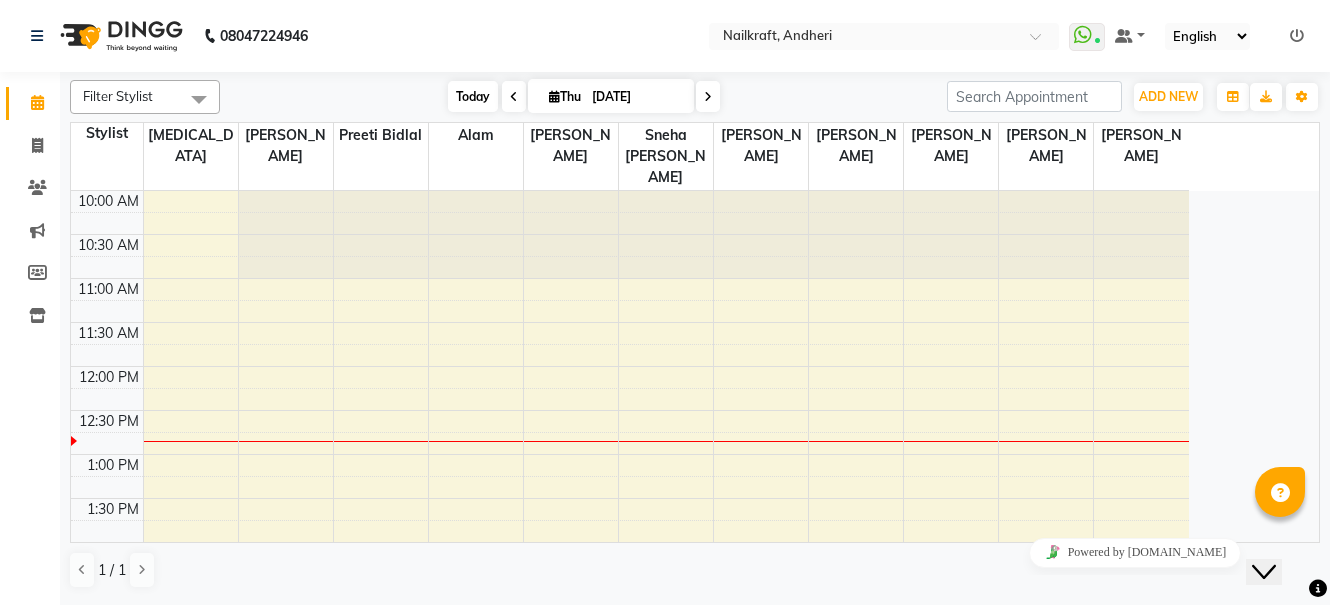 click on "Today" at bounding box center [473, 96] 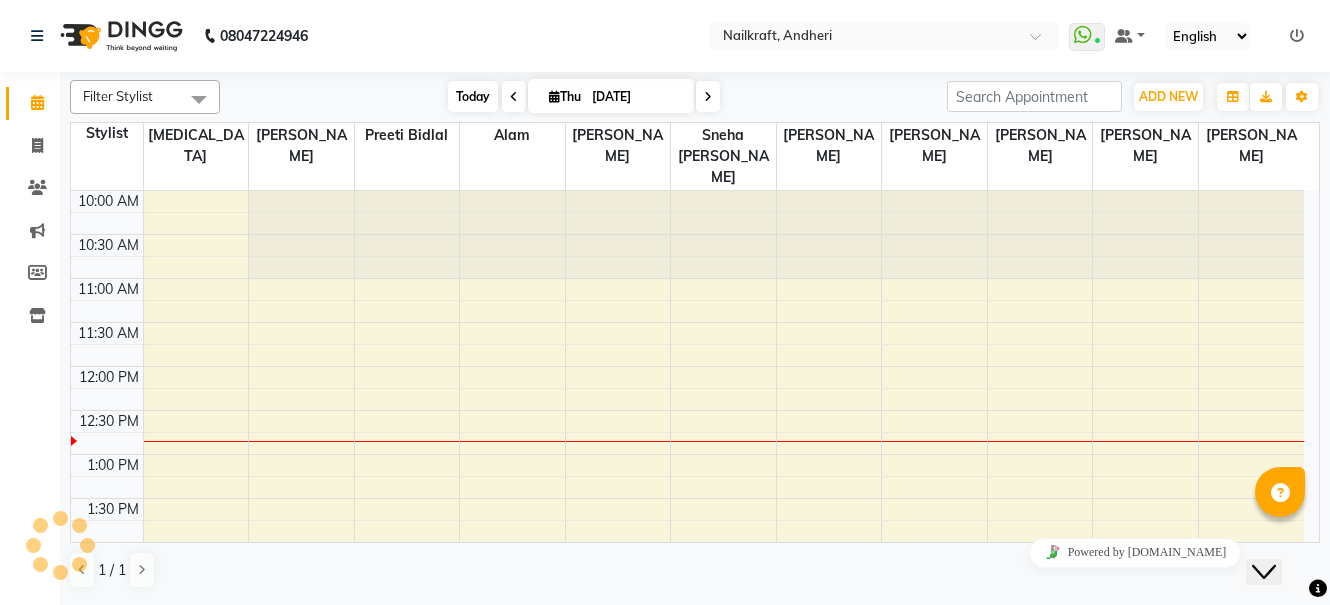 scroll, scrollTop: 177, scrollLeft: 0, axis: vertical 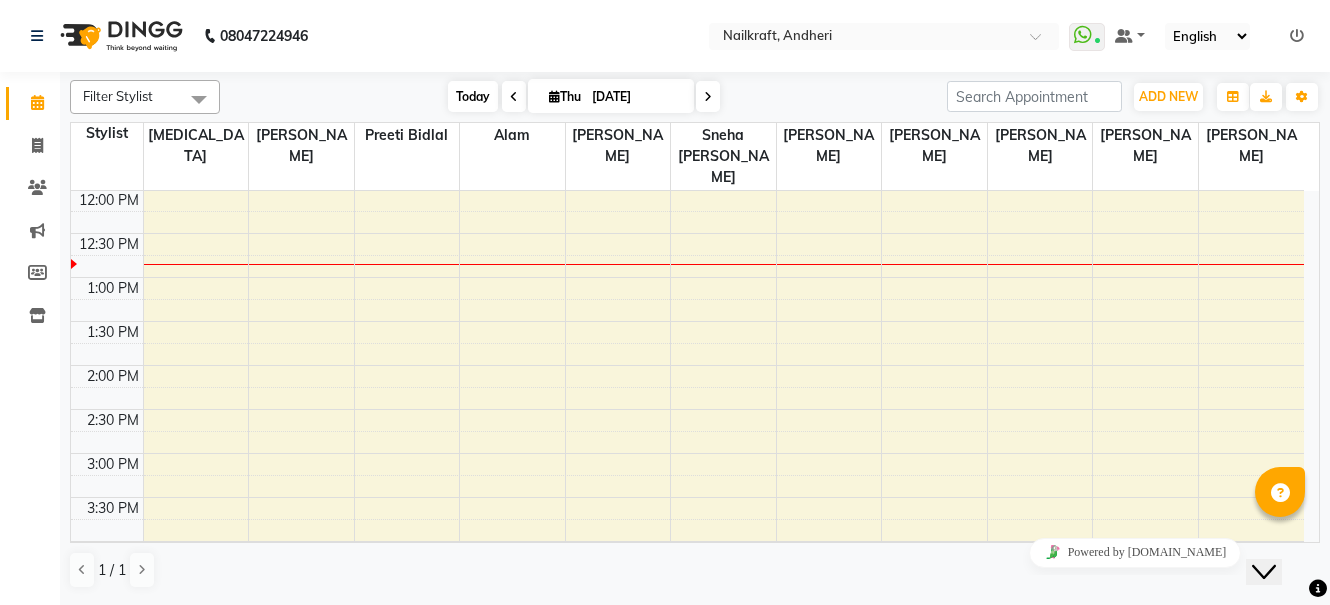 click on "Today" at bounding box center [473, 96] 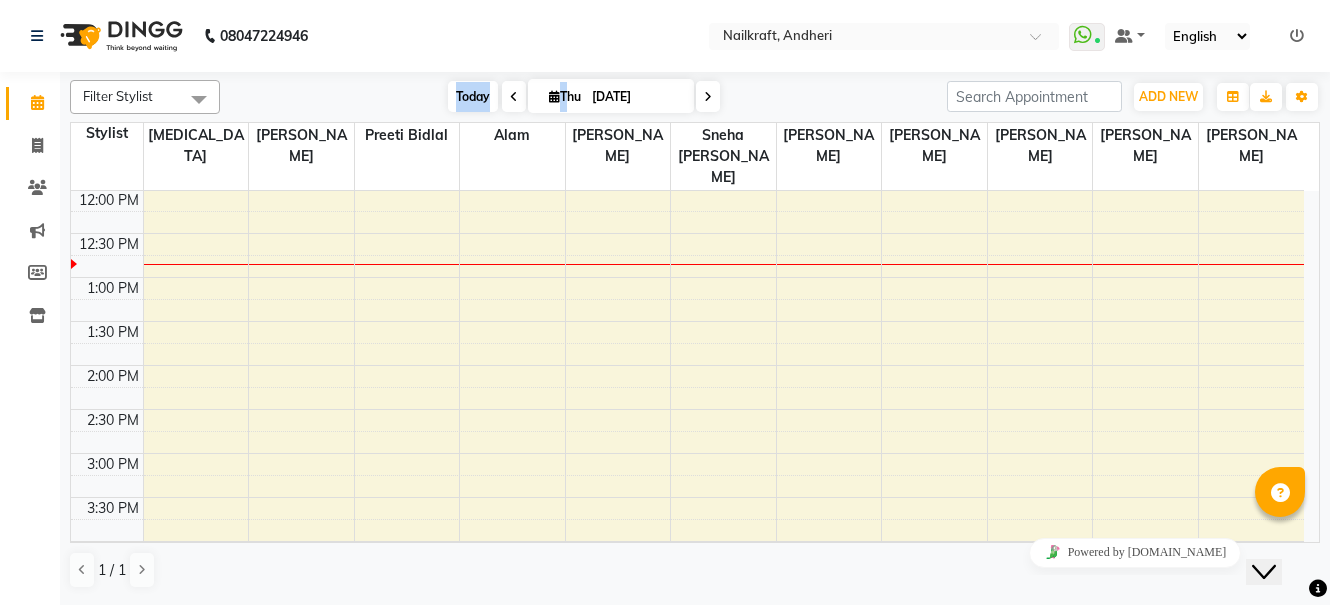 click on "Today" at bounding box center (473, 96) 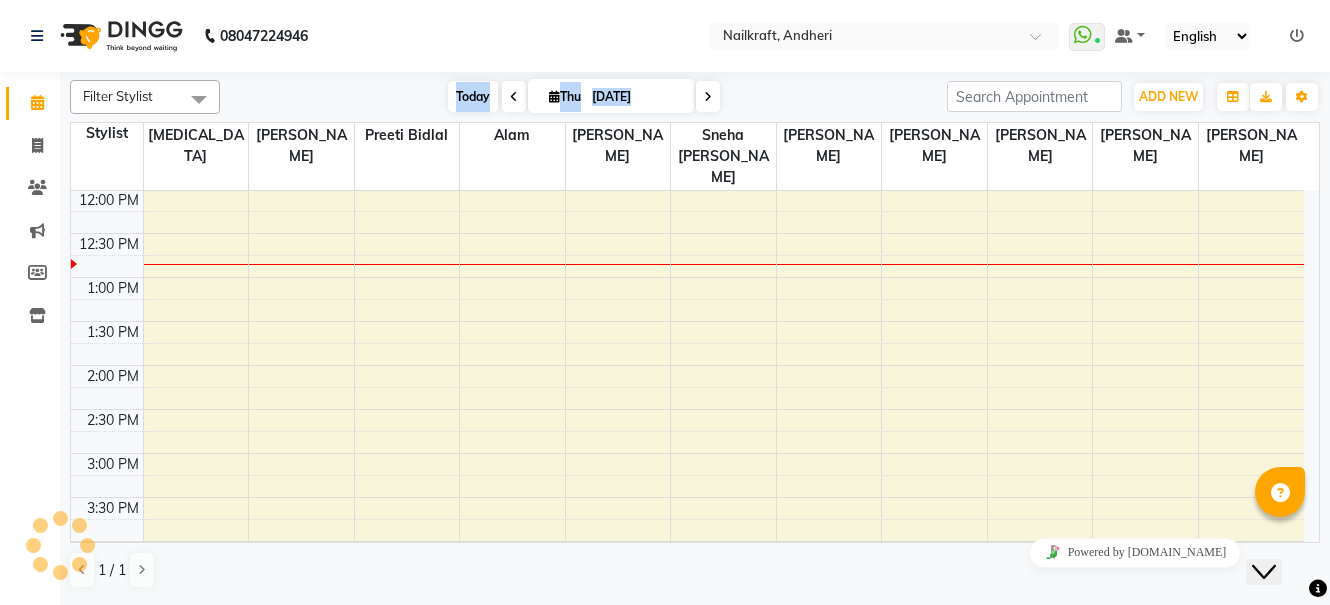 click on "Today" at bounding box center (473, 96) 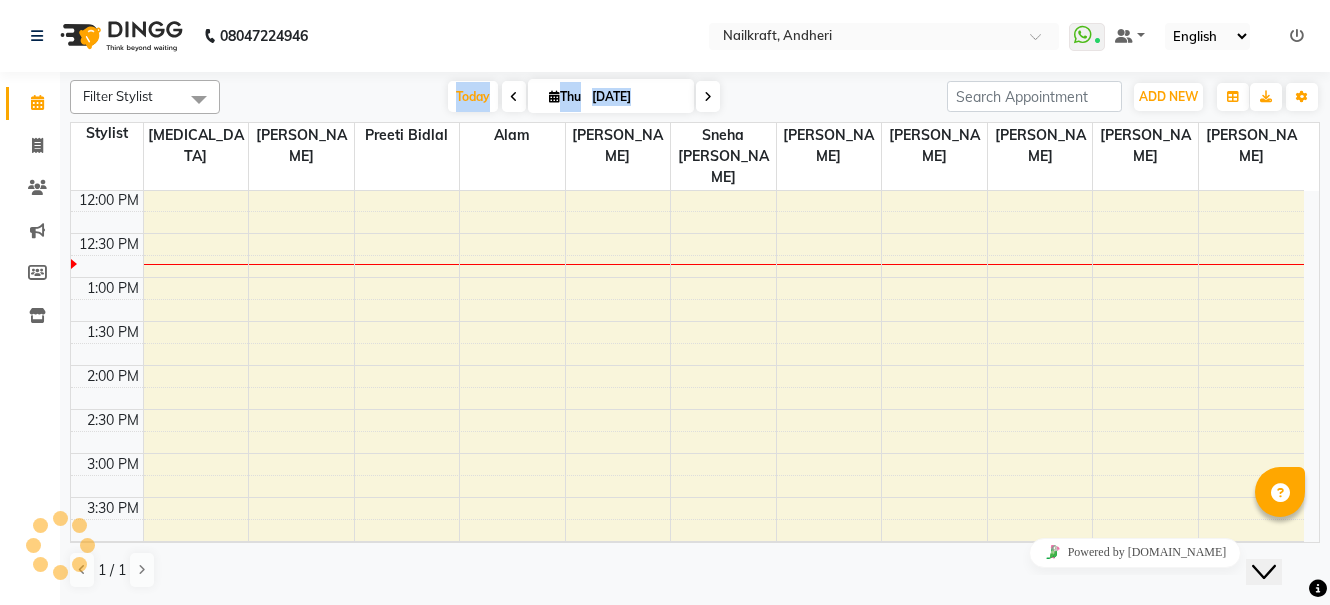 scroll, scrollTop: 177, scrollLeft: 0, axis: vertical 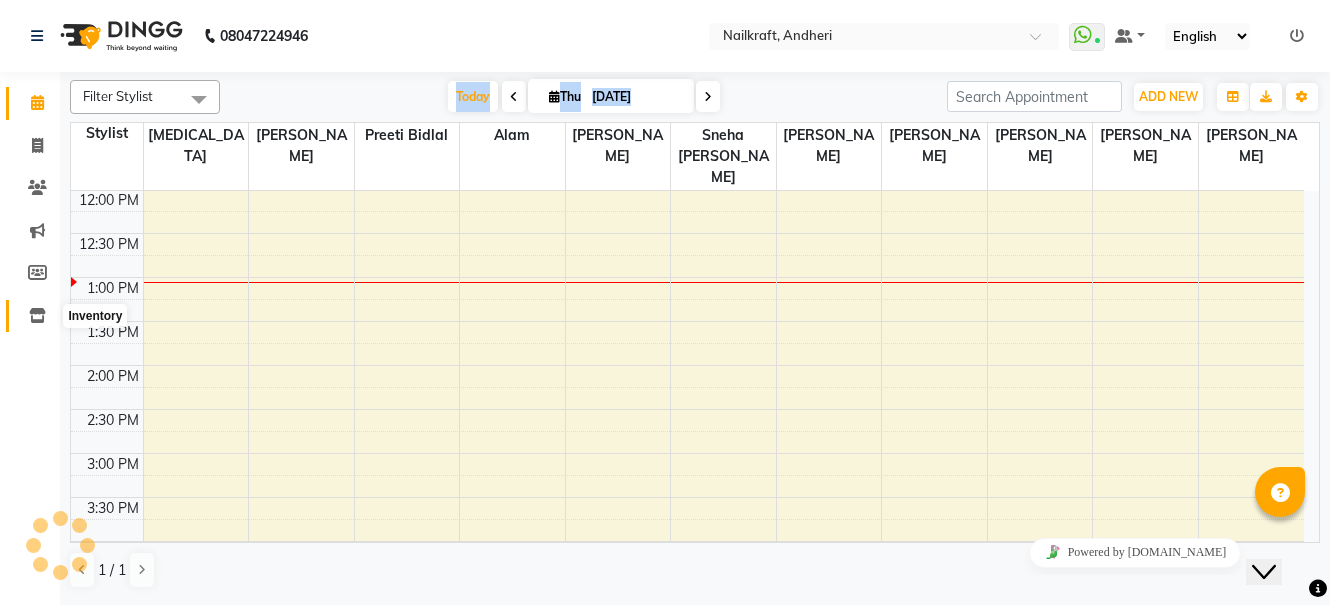click 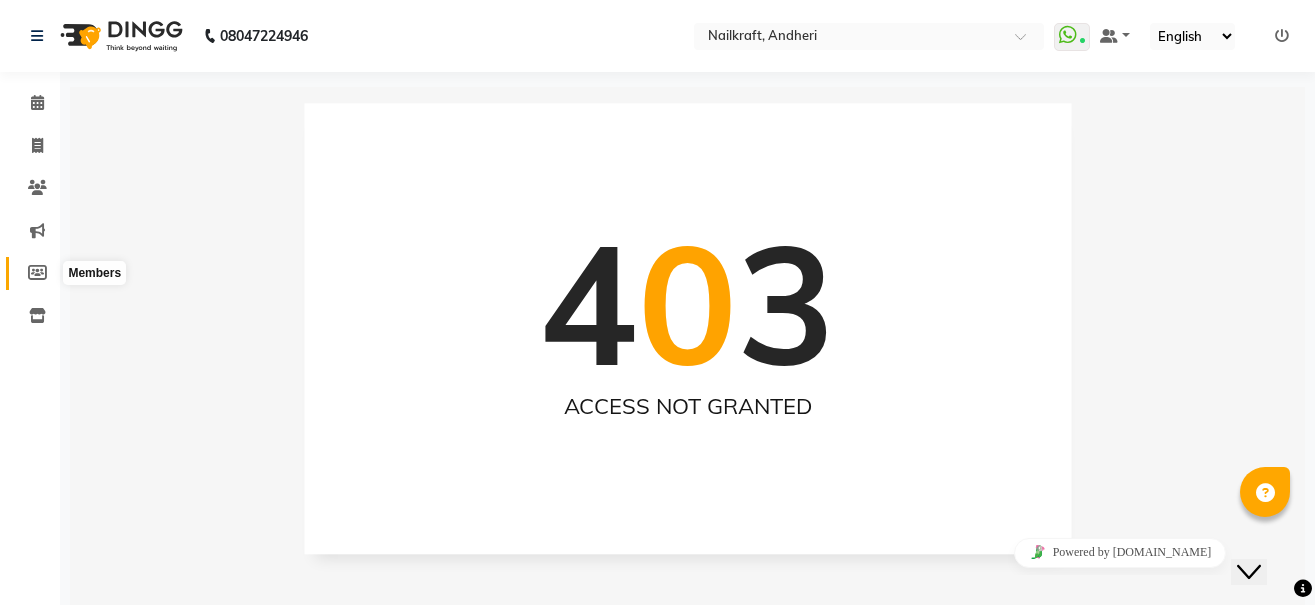 click 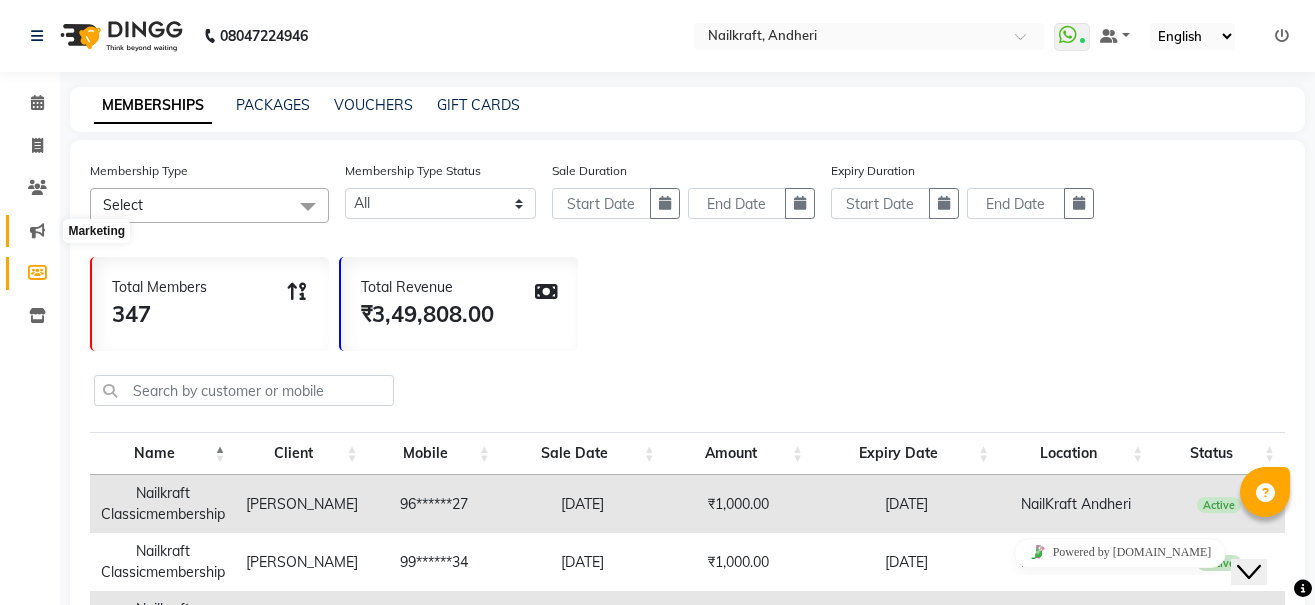 click 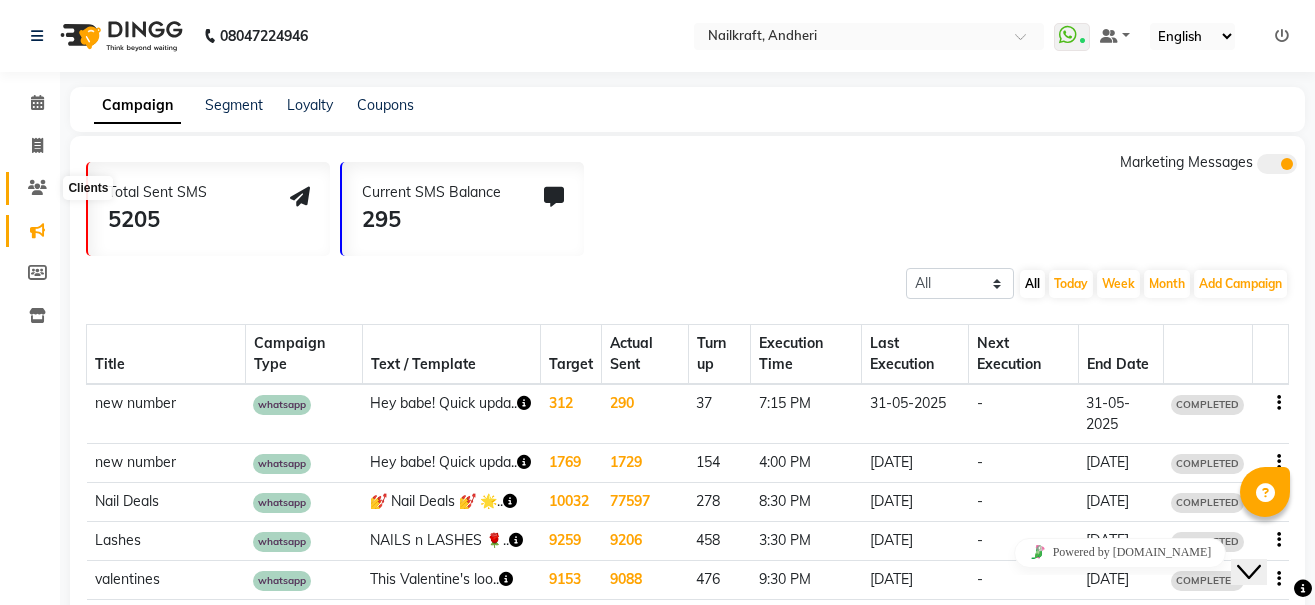 click 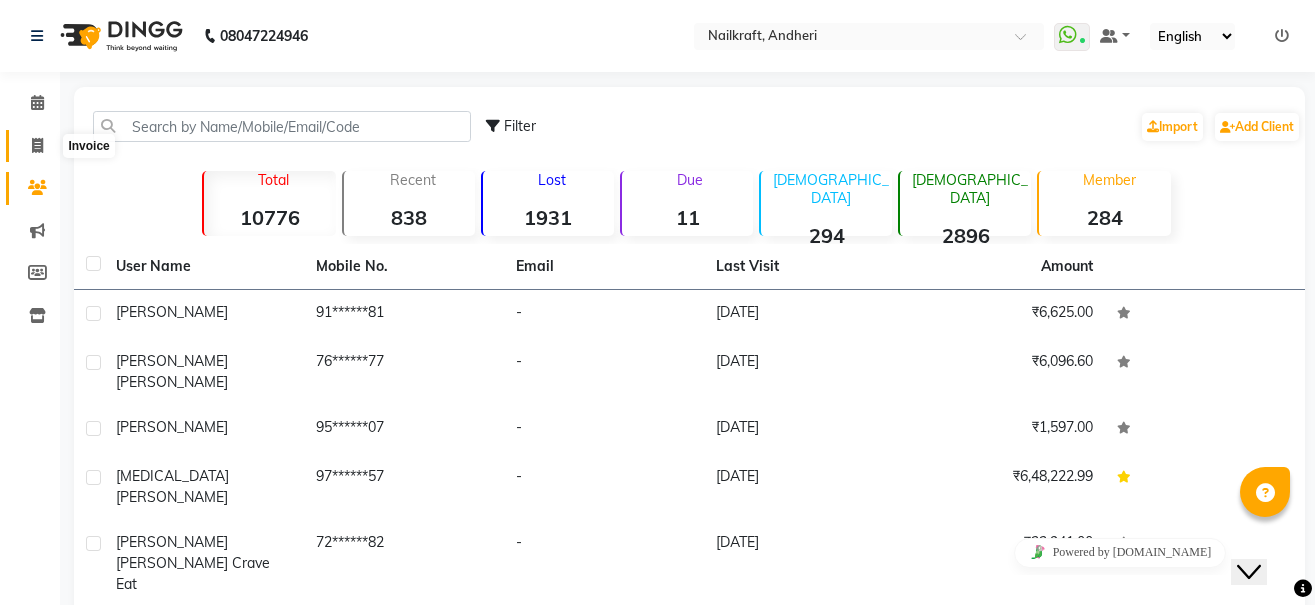 click 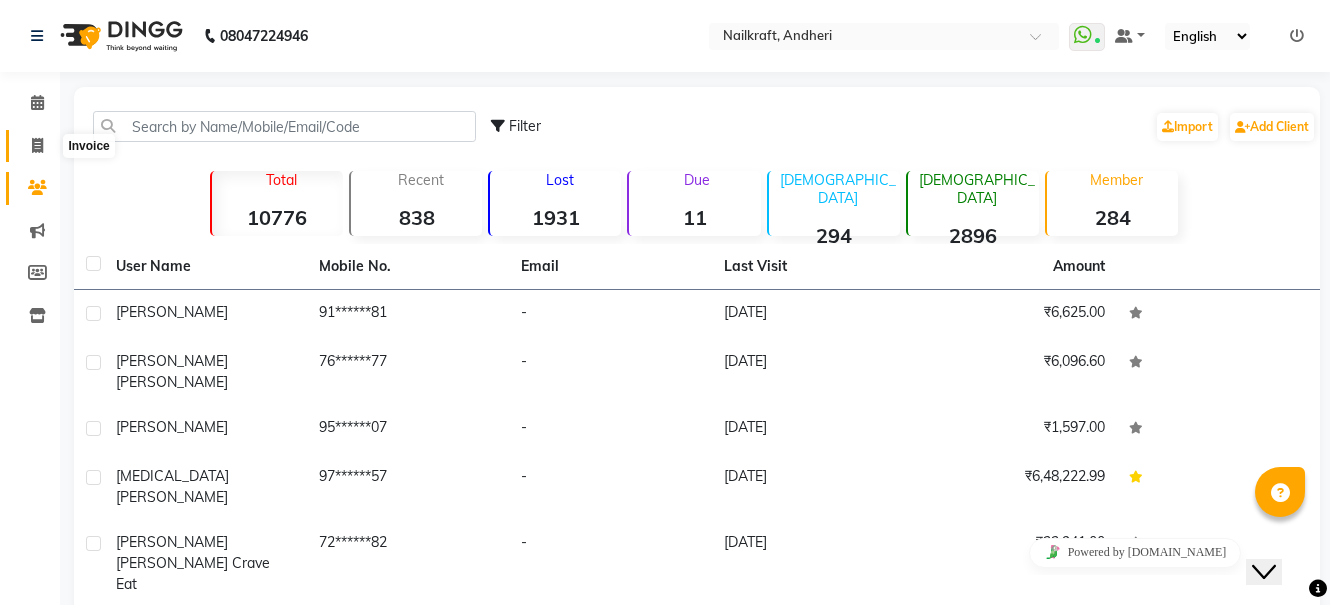 select on "service" 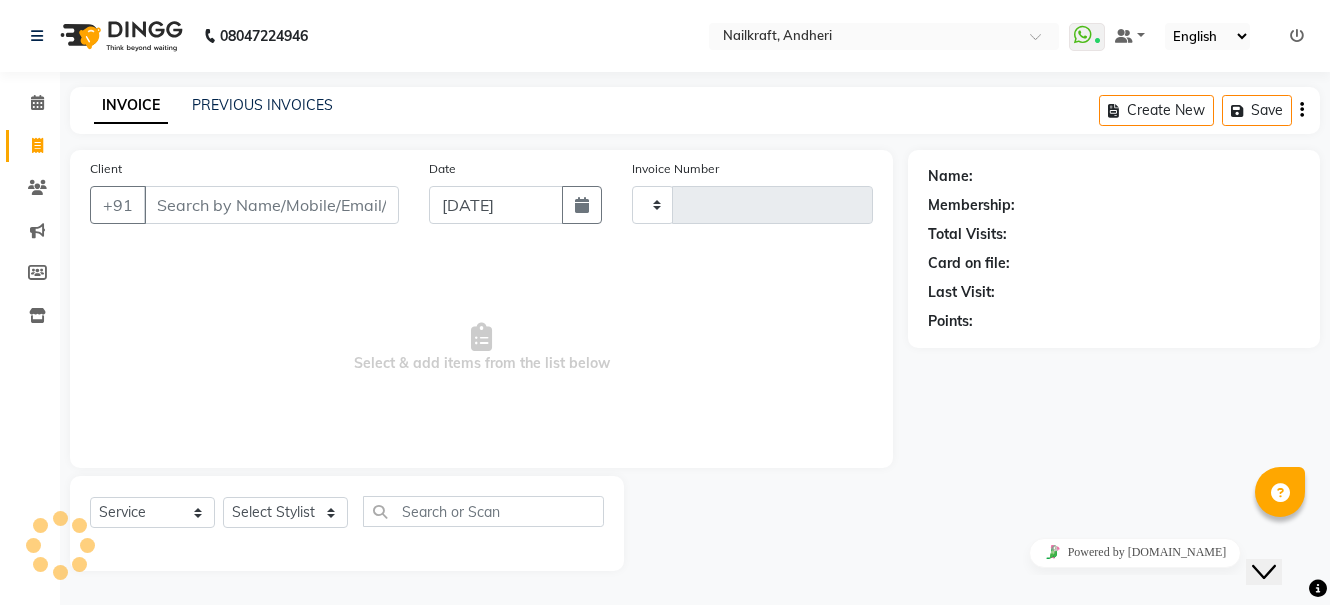 type on "1451" 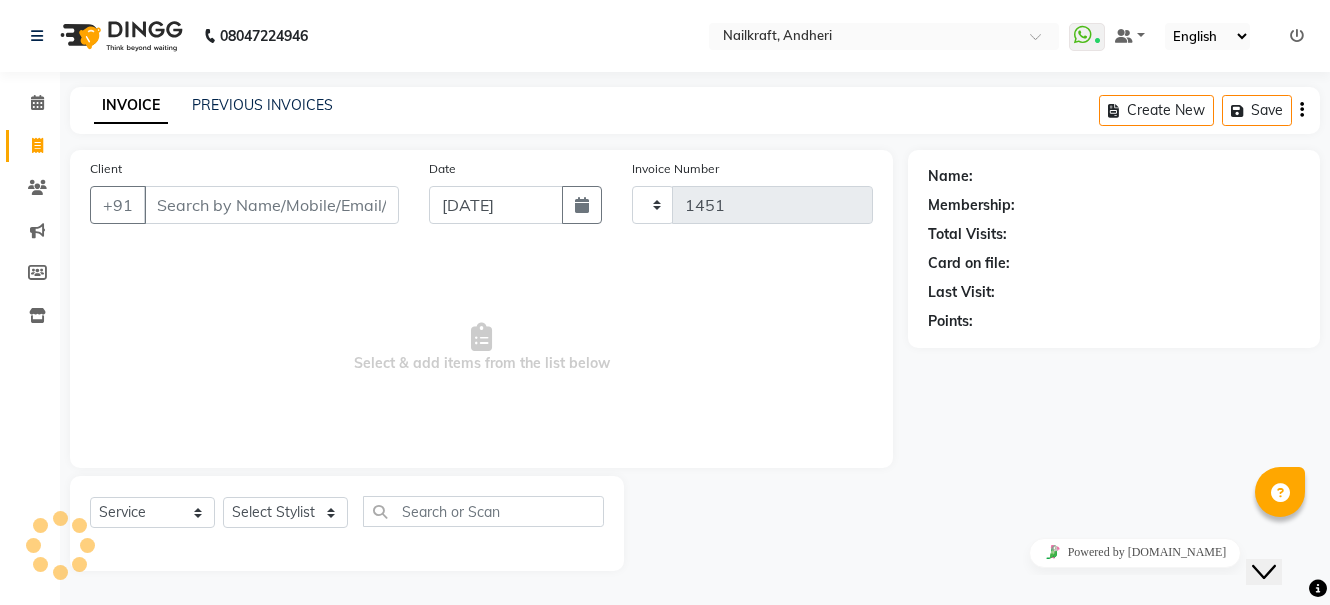 select on "6081" 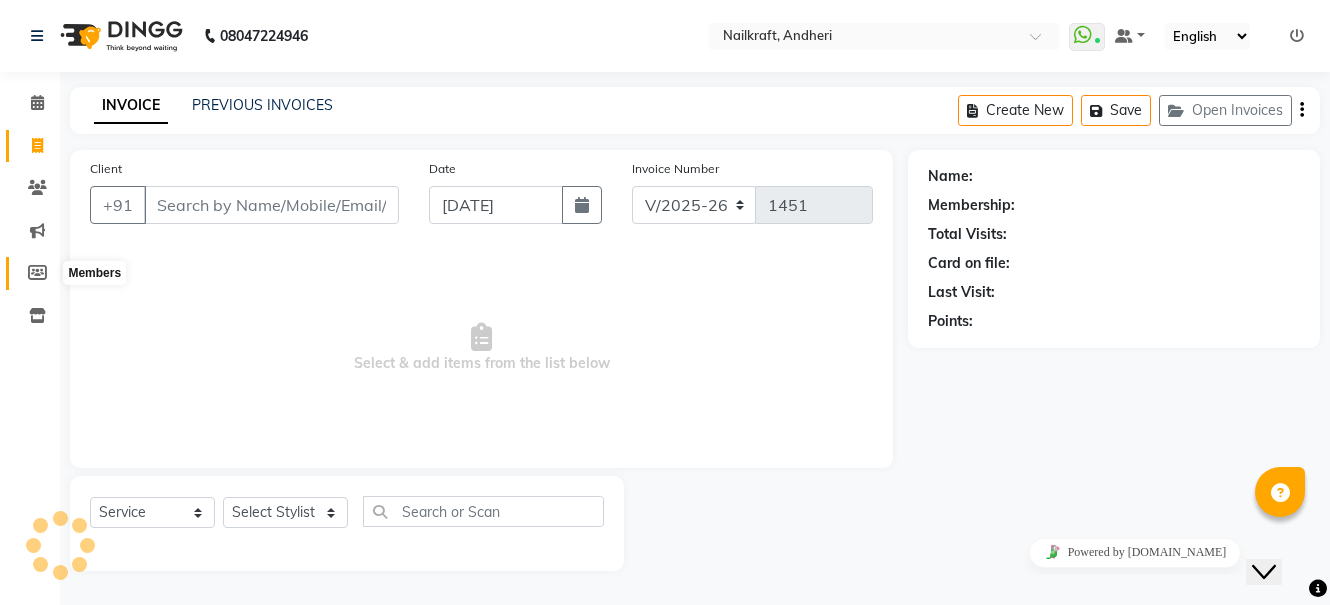 click 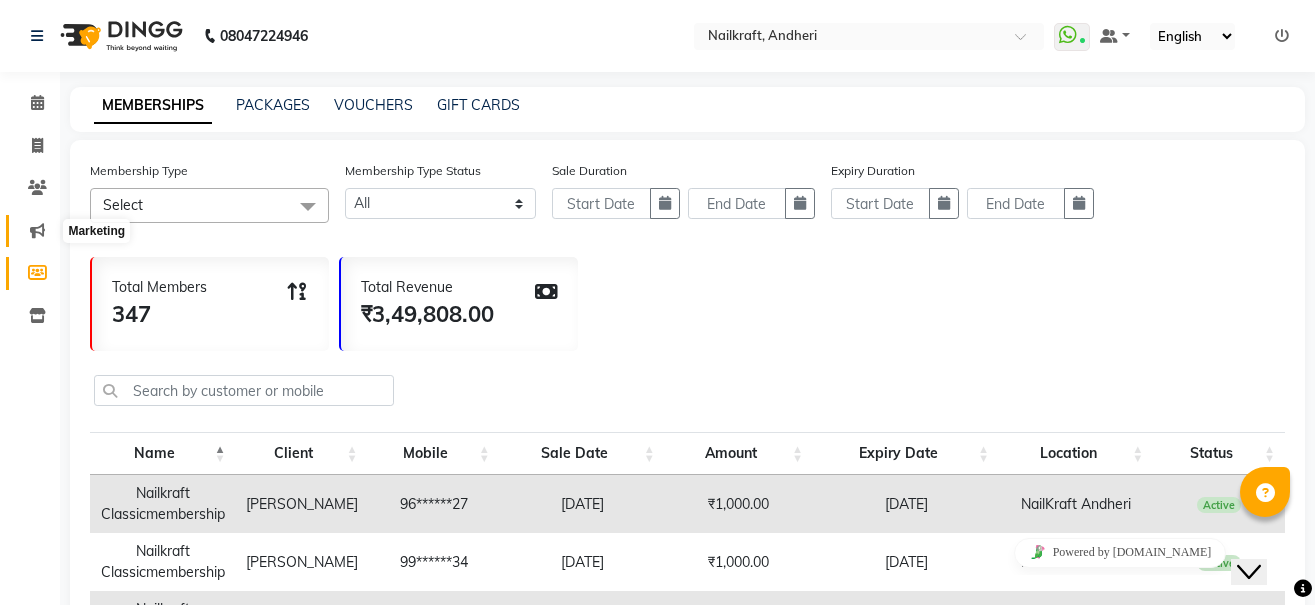click 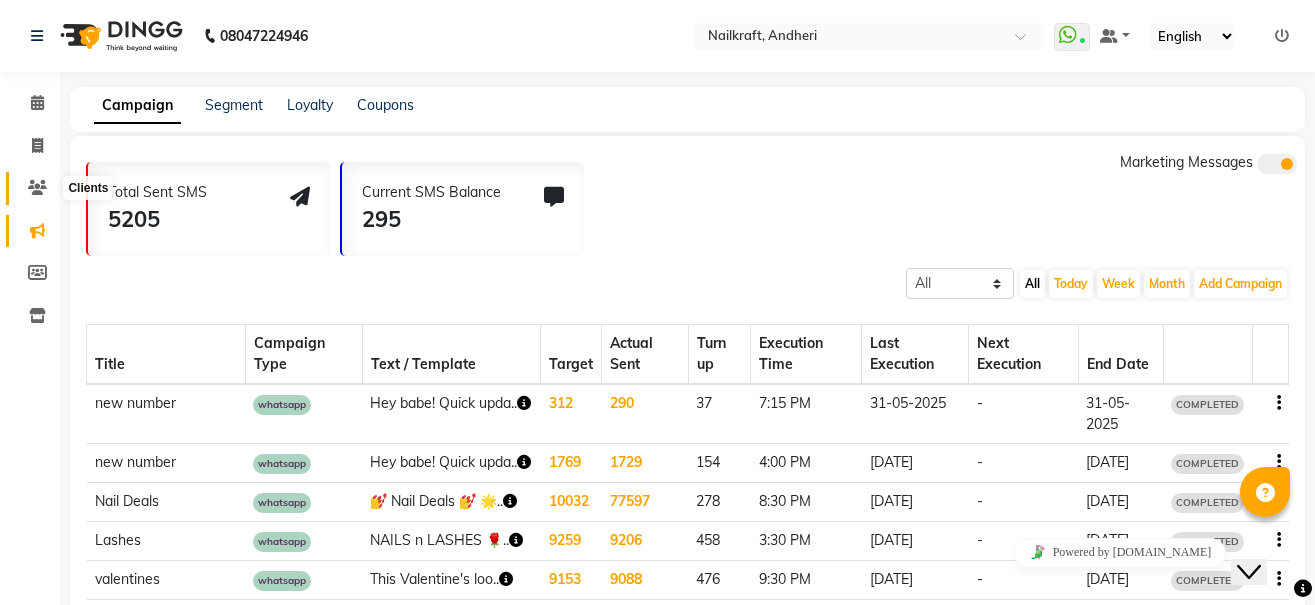 click 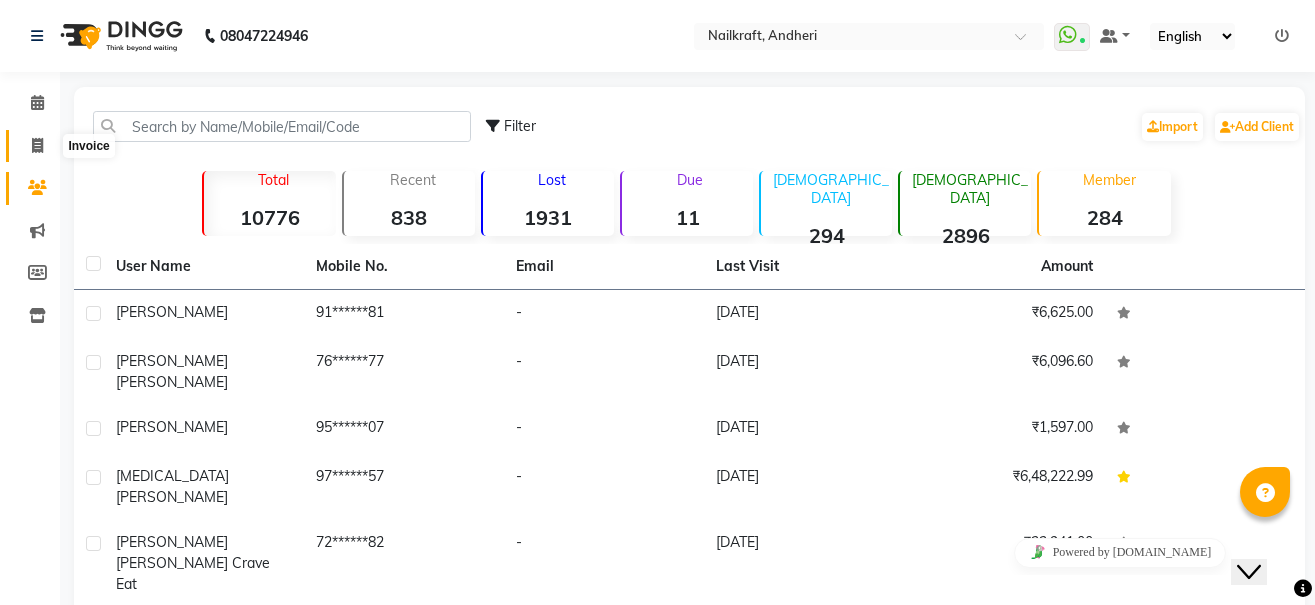 click 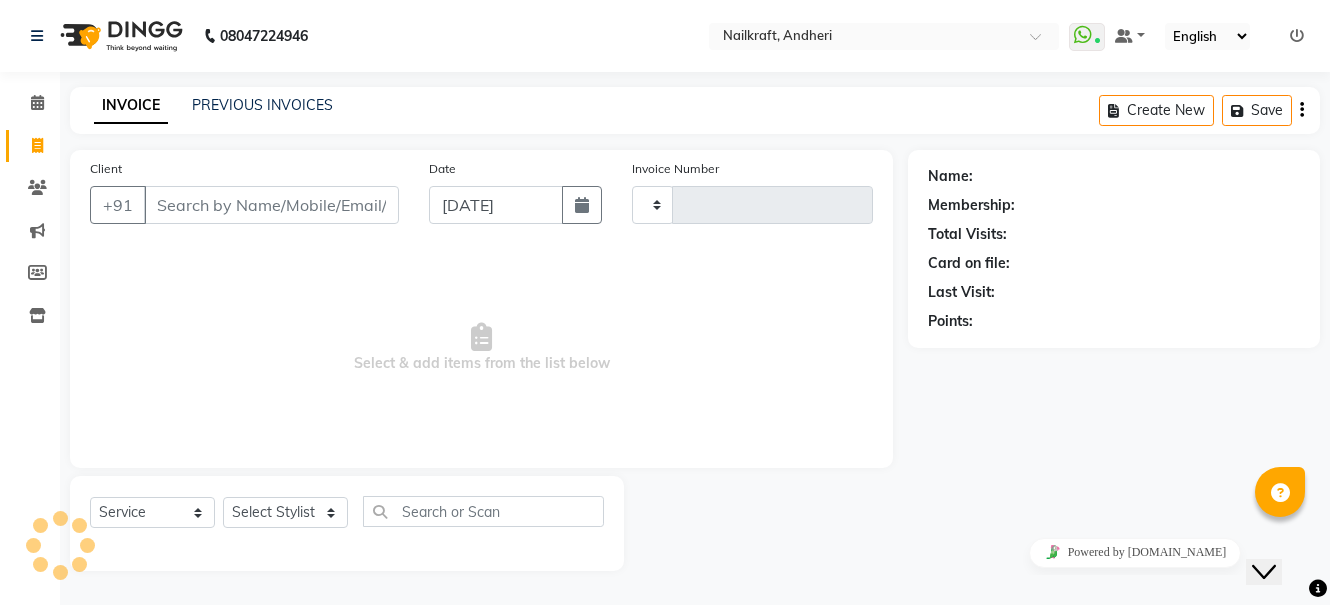 type on "1451" 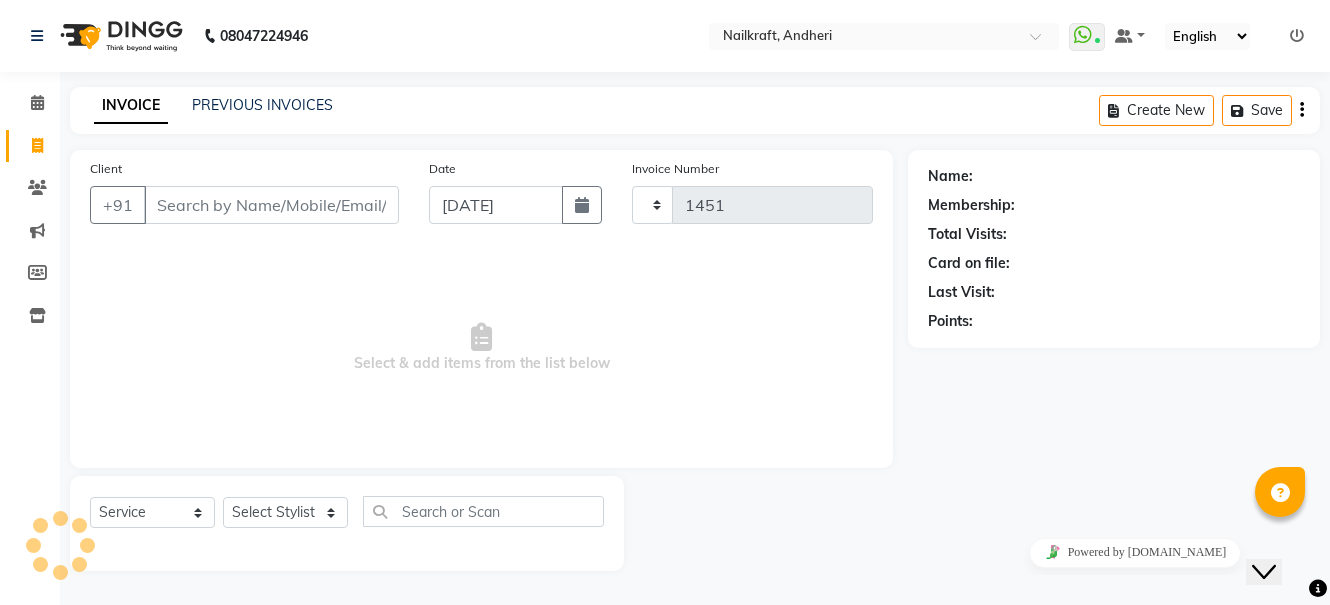 select on "6081" 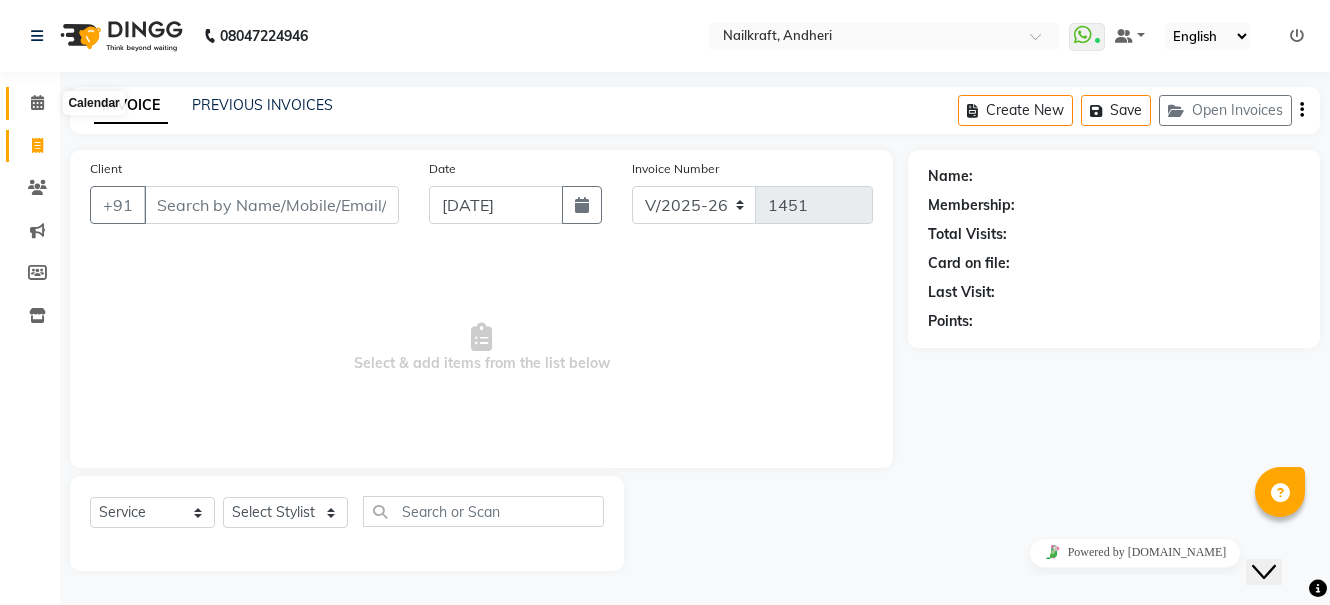 click 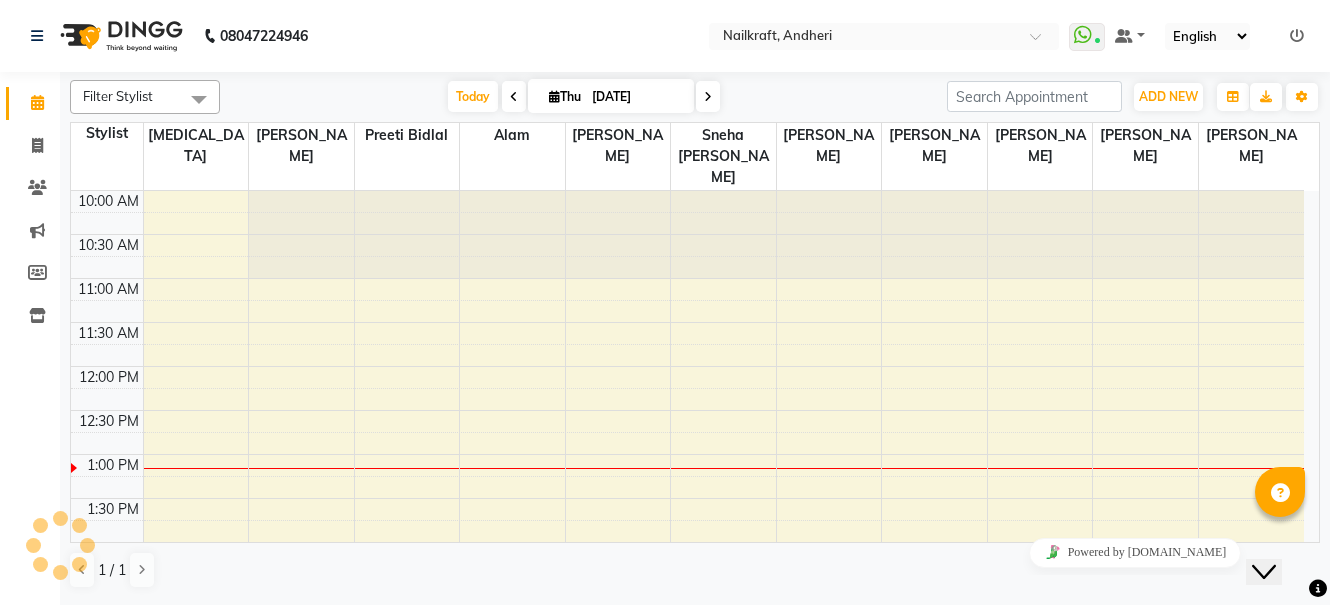 scroll, scrollTop: 265, scrollLeft: 0, axis: vertical 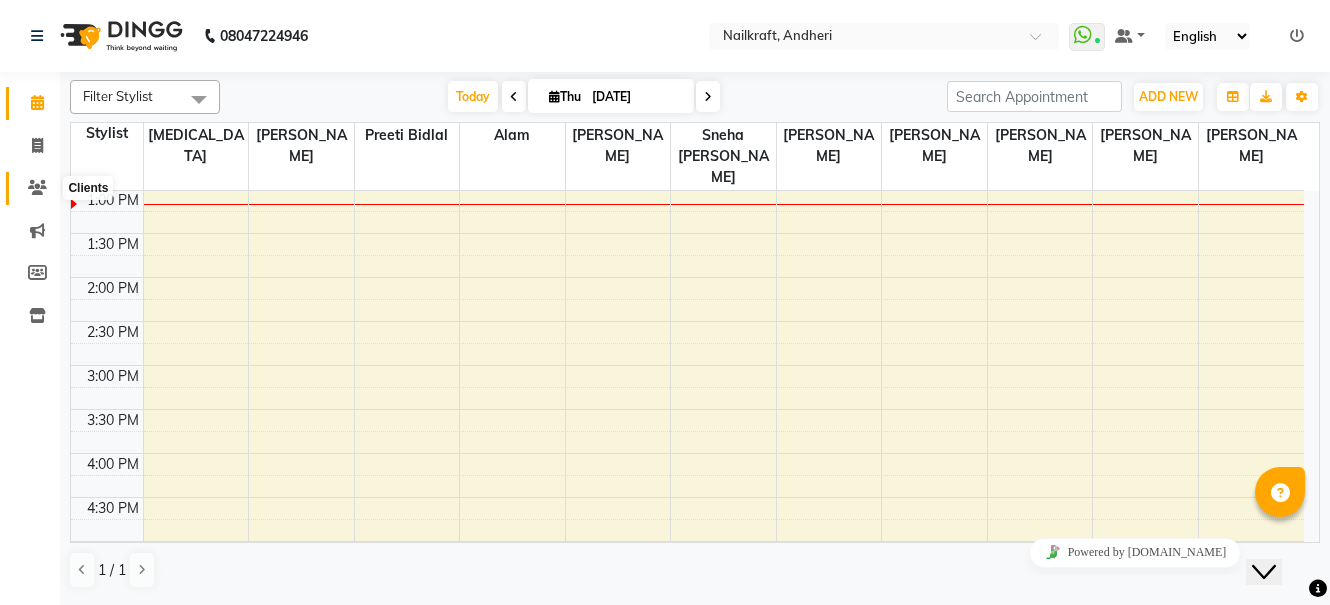 click 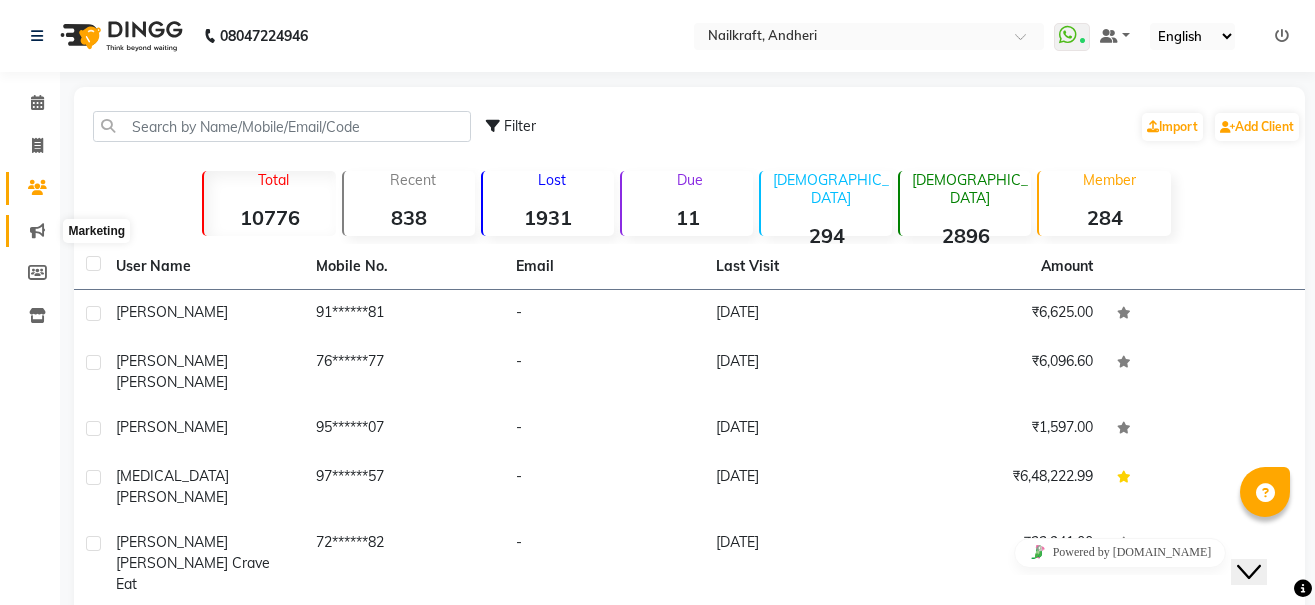 click 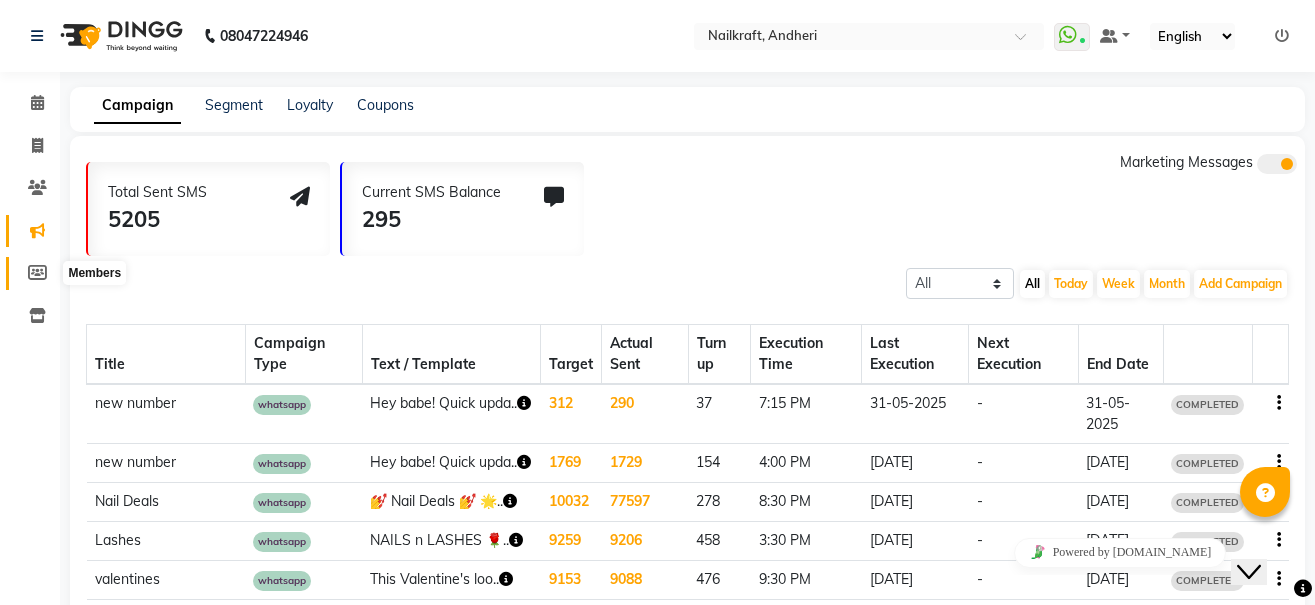 click 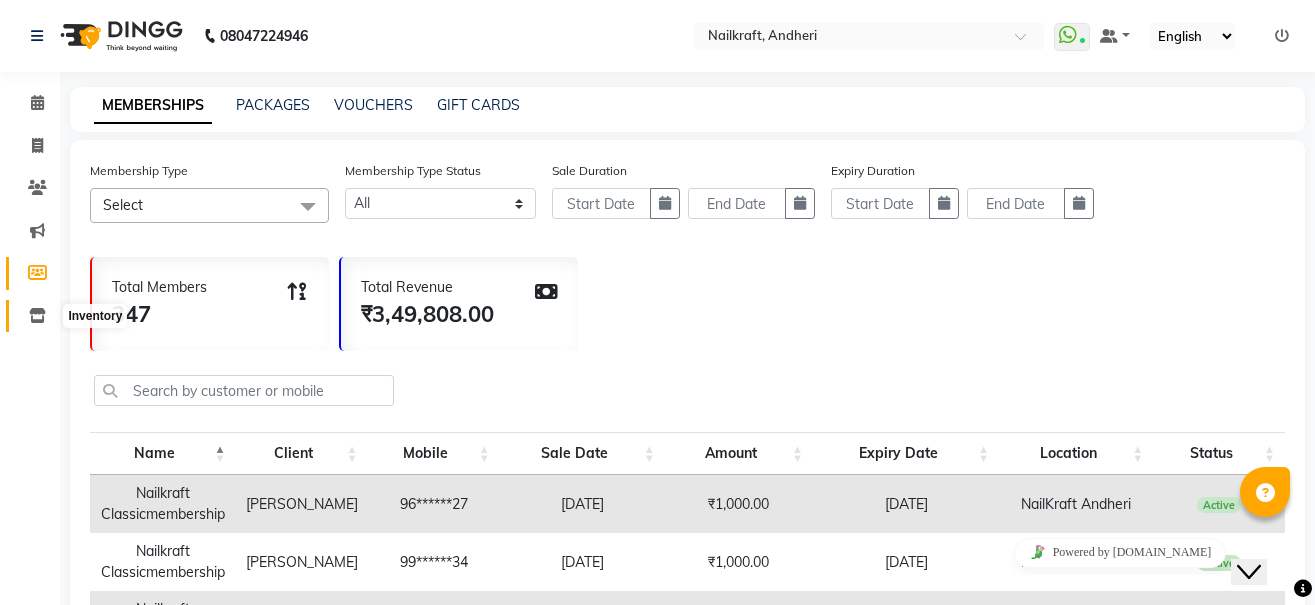 click 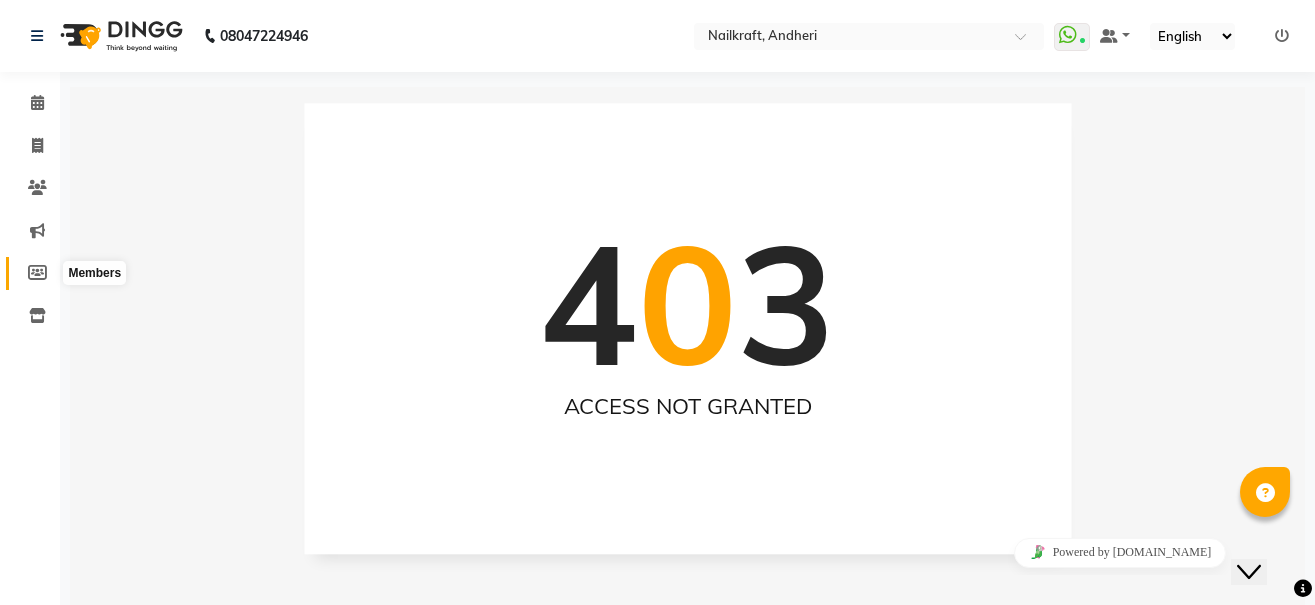 click 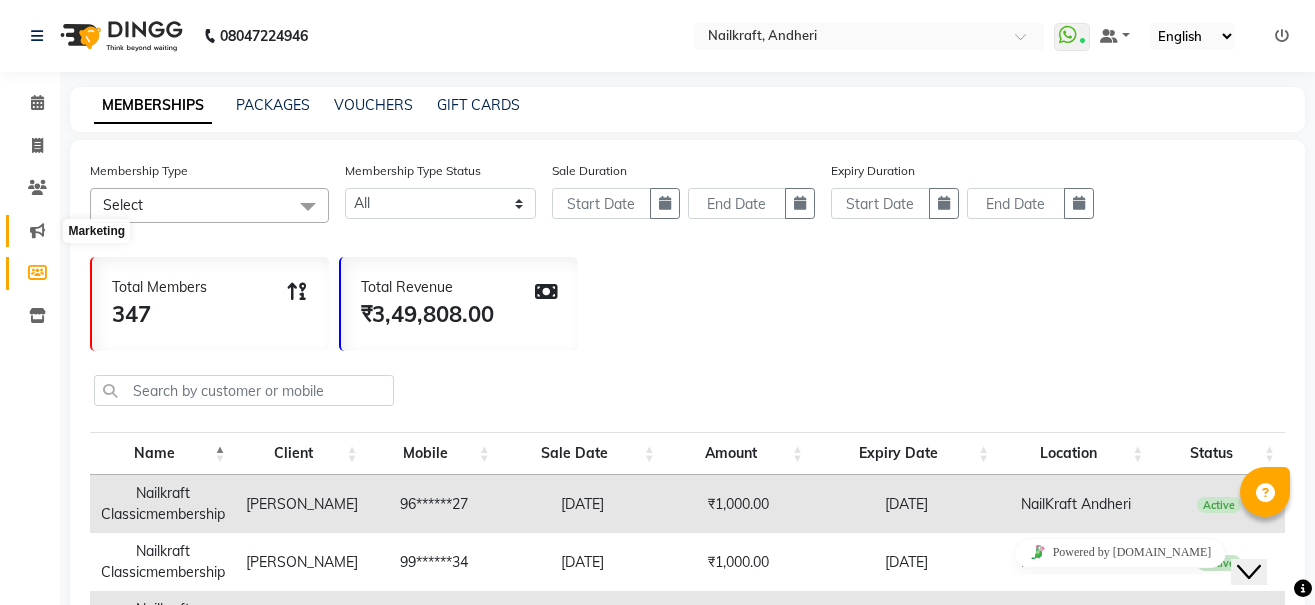 click 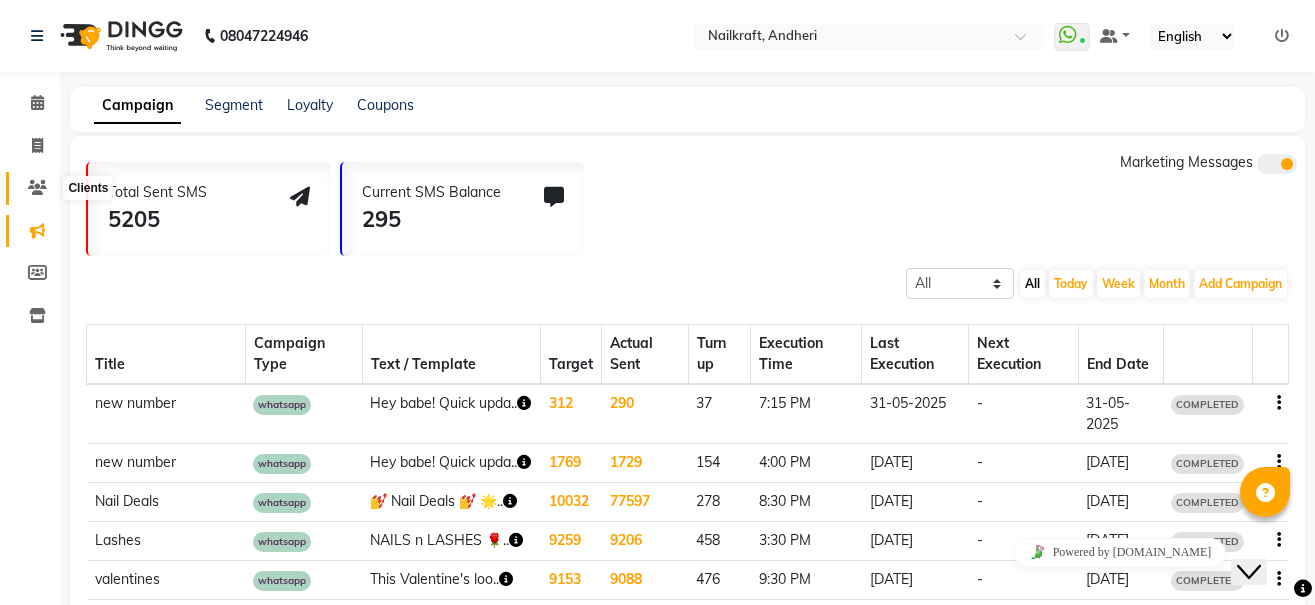 click 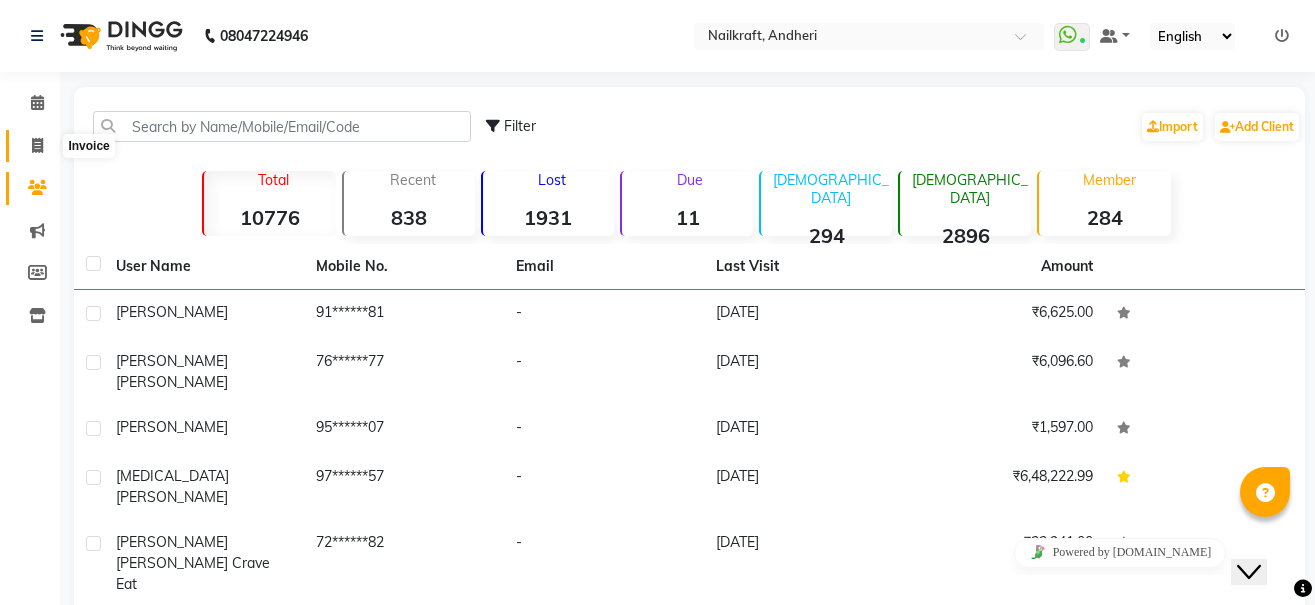 click 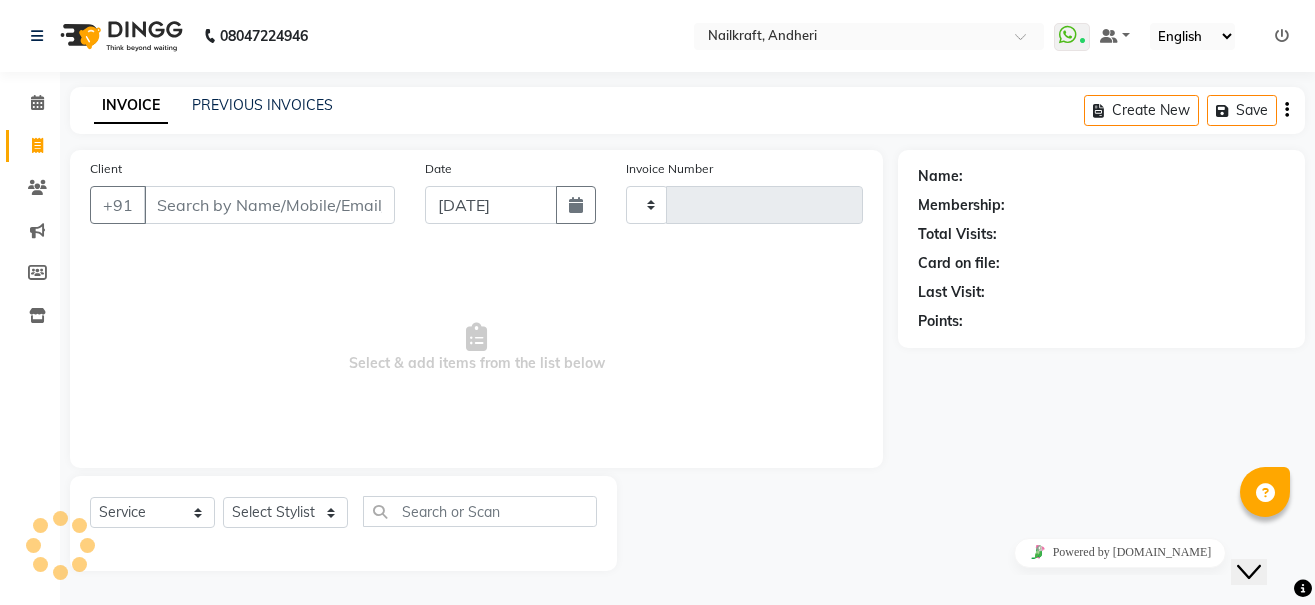 type on "1451" 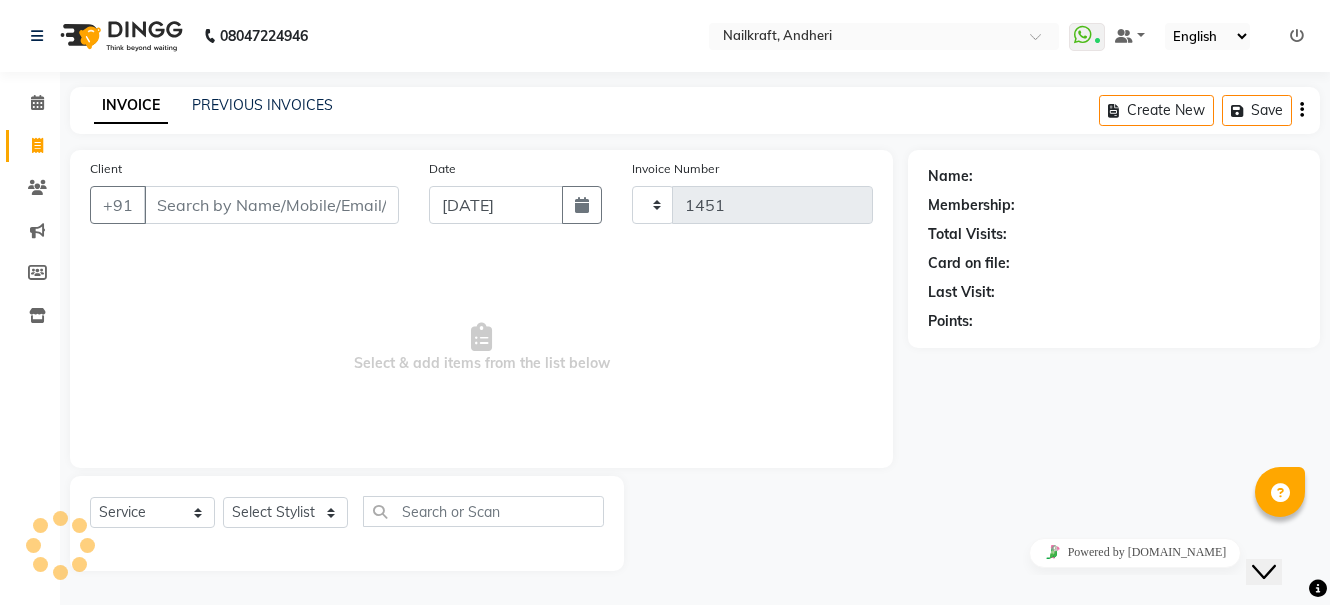 select on "6081" 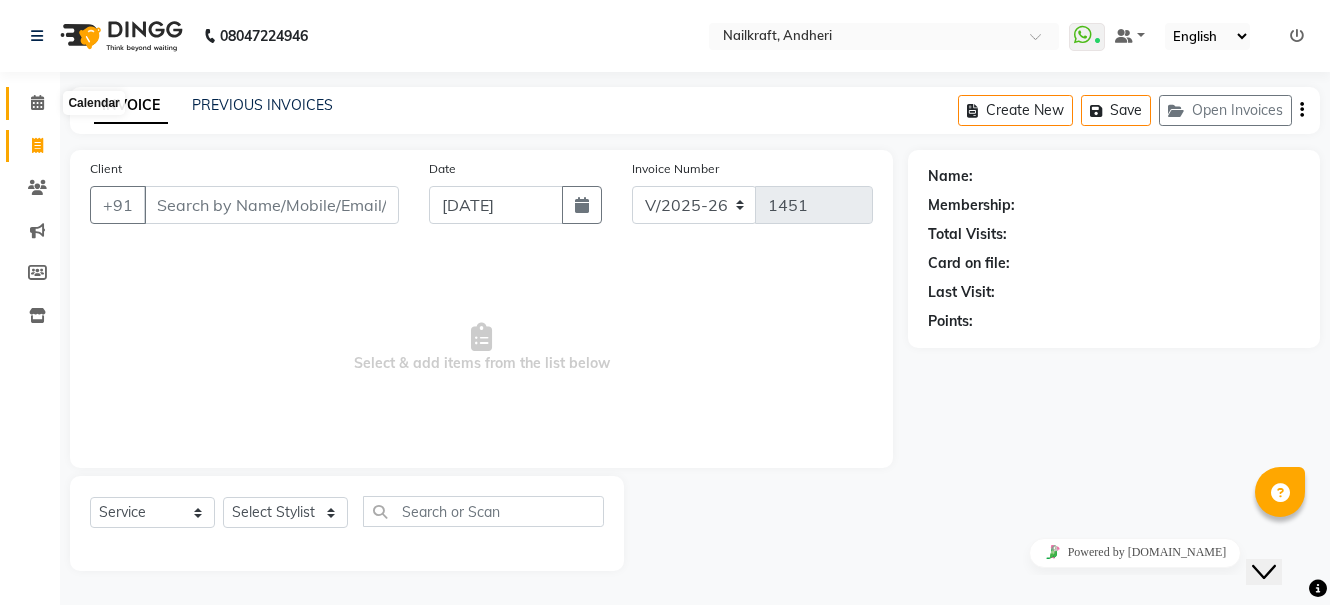 click 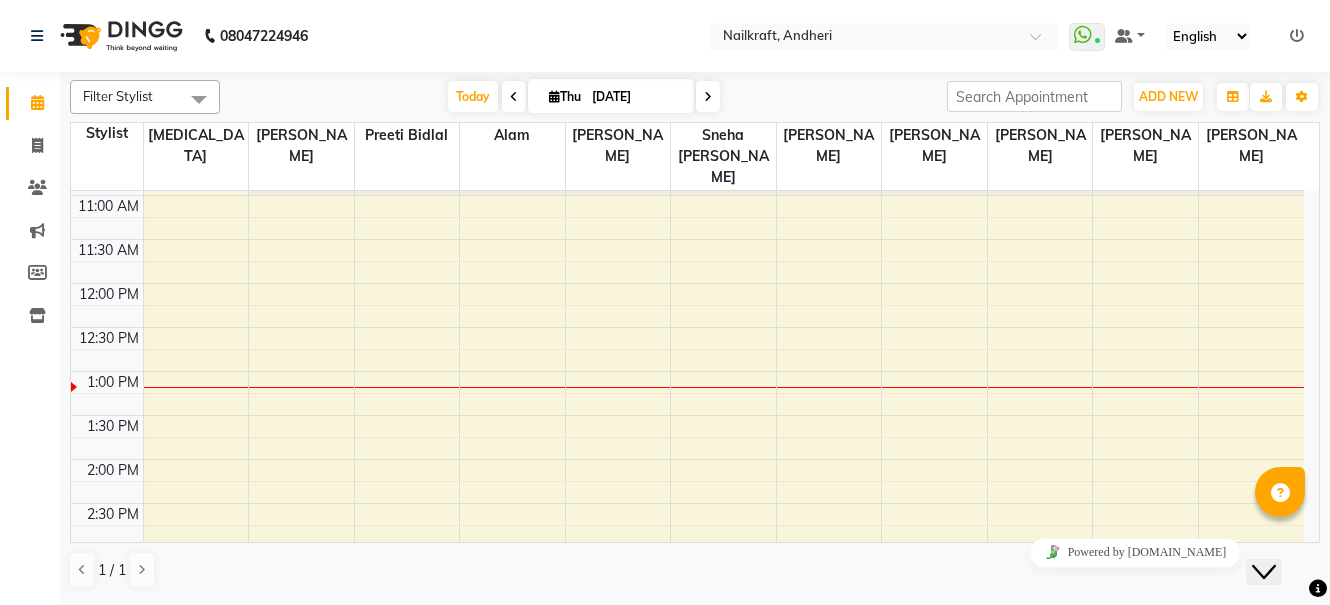scroll, scrollTop: 0, scrollLeft: 0, axis: both 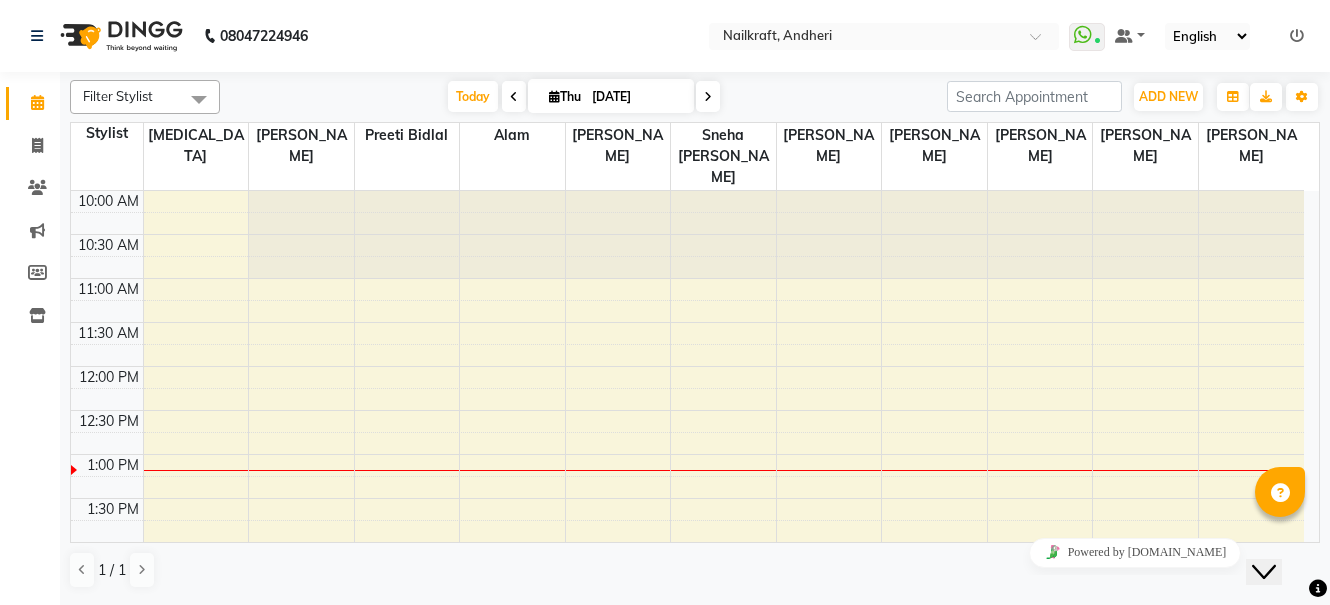 click on "10:00 AM" at bounding box center (108, 201) 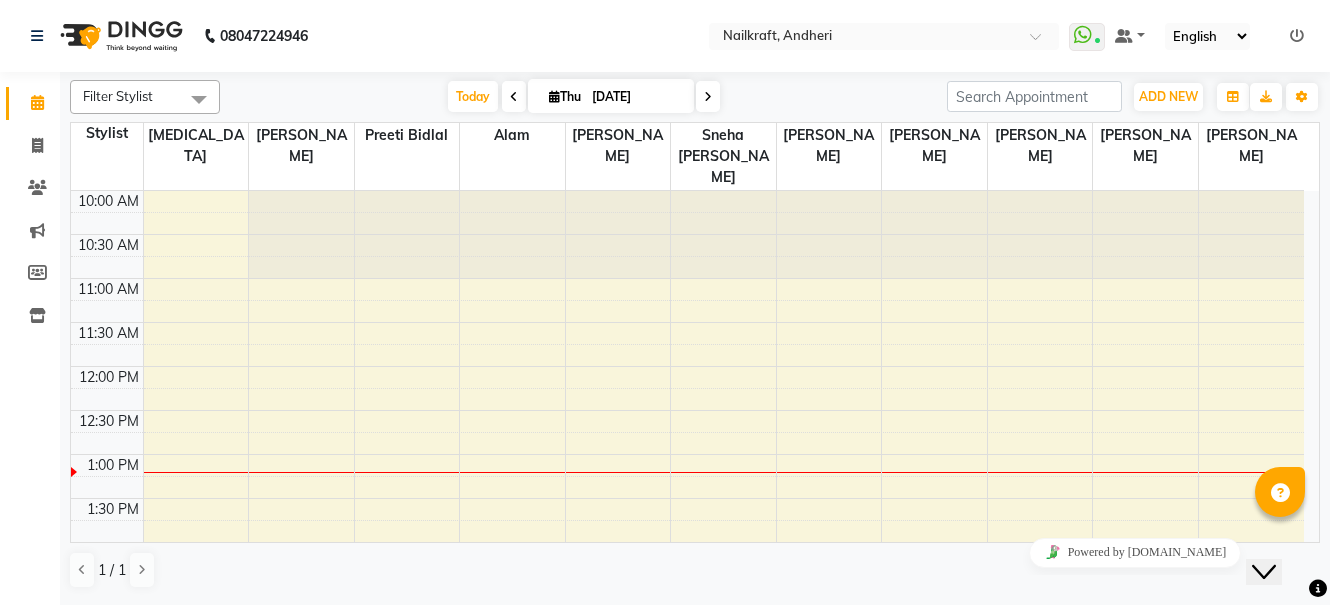 click at bounding box center [199, 99] 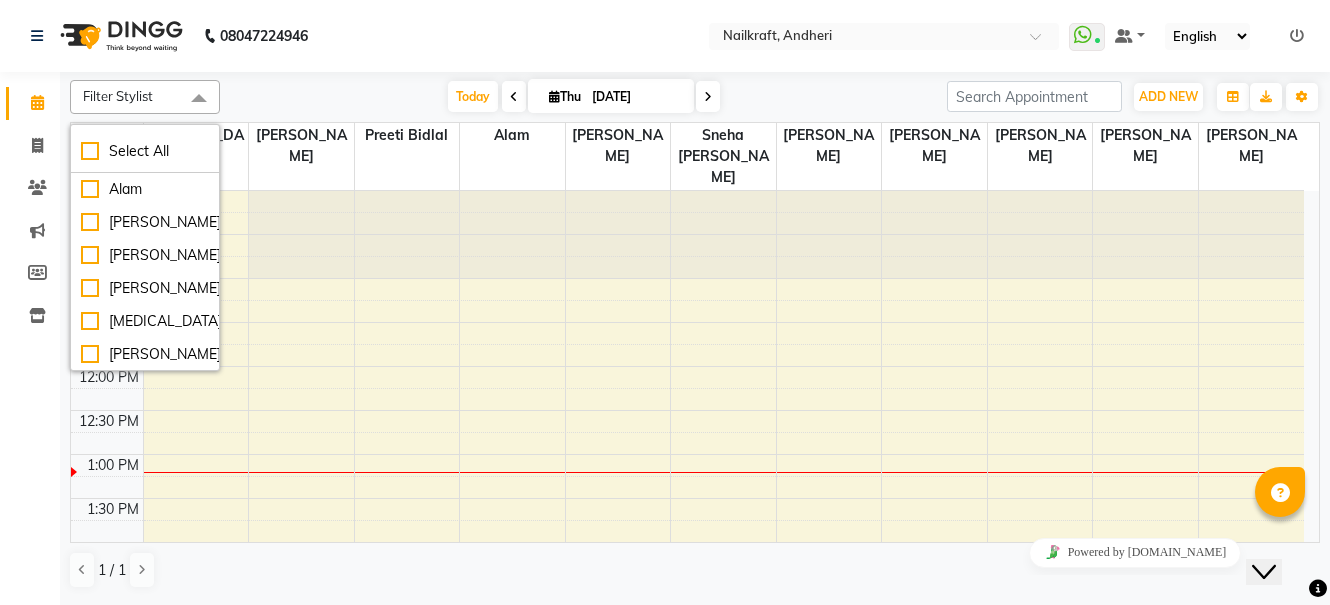 click on "Today  Thu 10-07-2025" at bounding box center [583, 97] 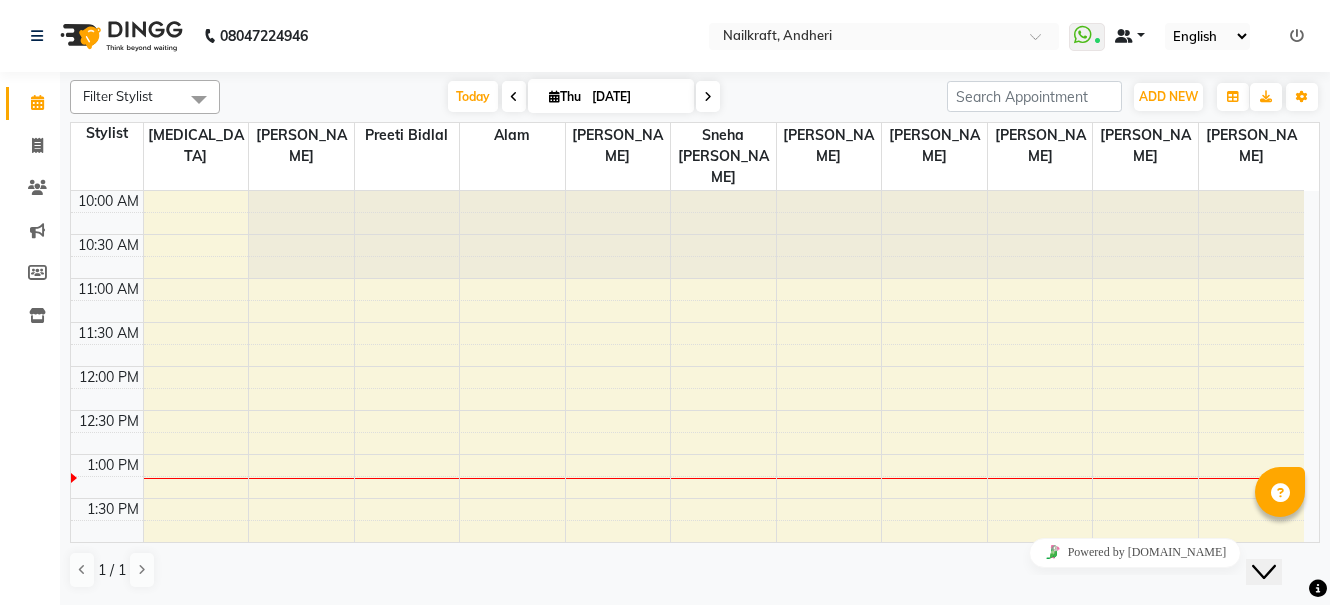 click at bounding box center [1124, 36] 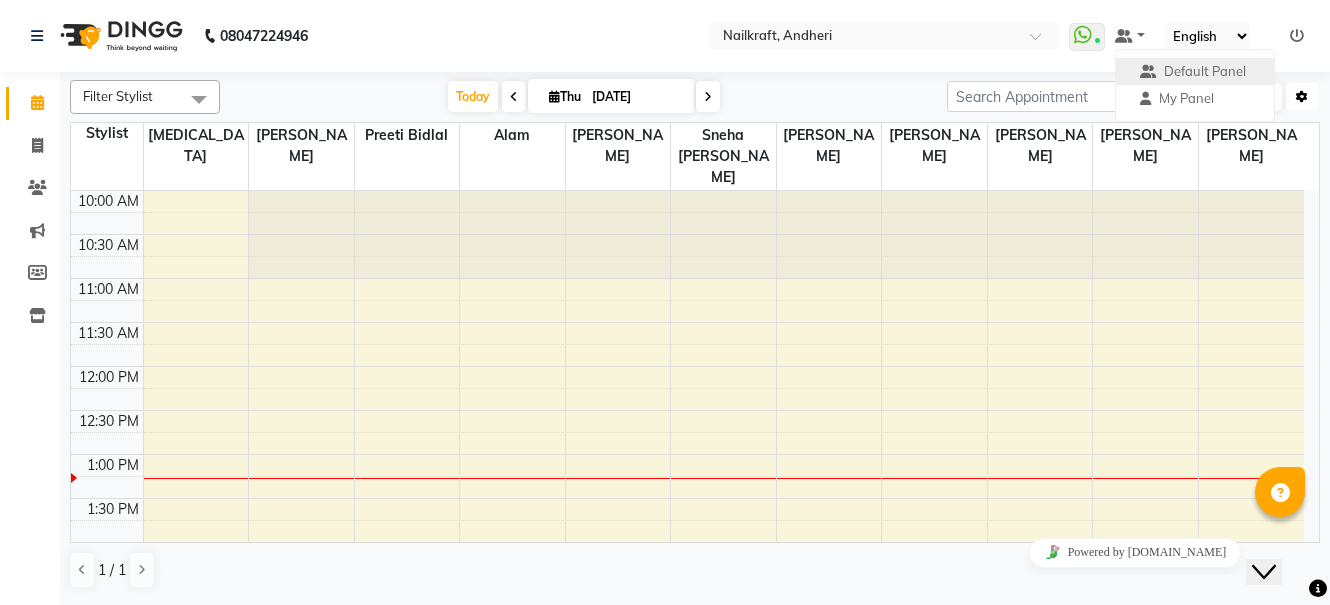 click on "Toggle Dropdown" at bounding box center [1302, 97] 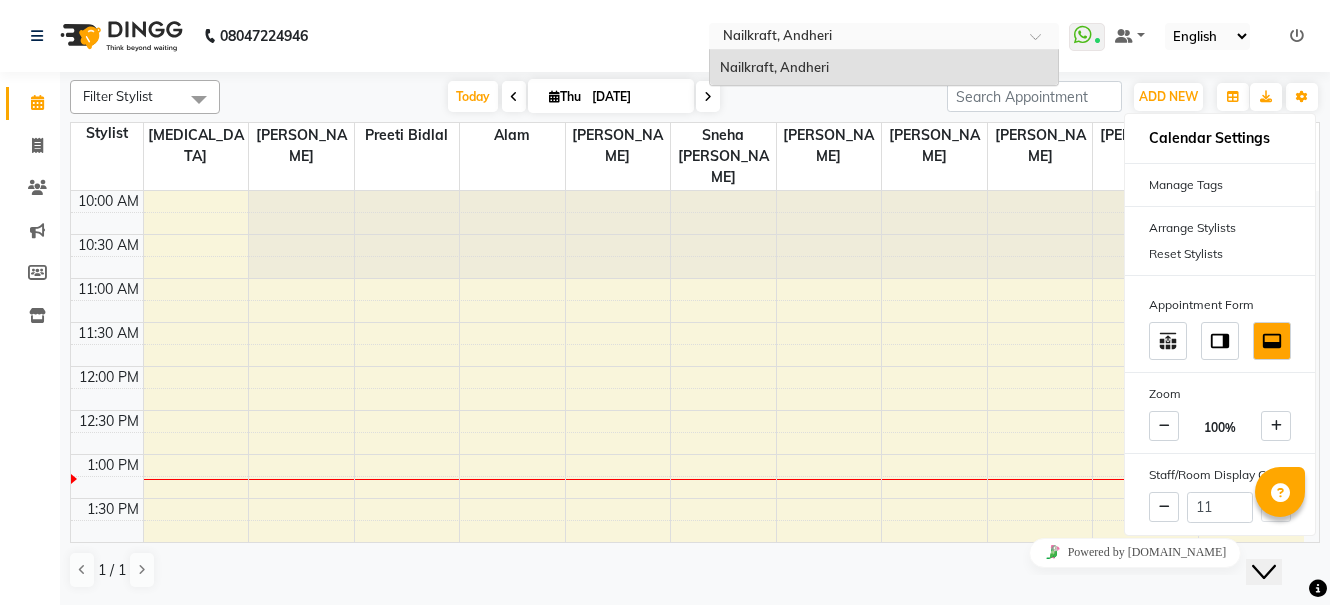 click at bounding box center (864, 38) 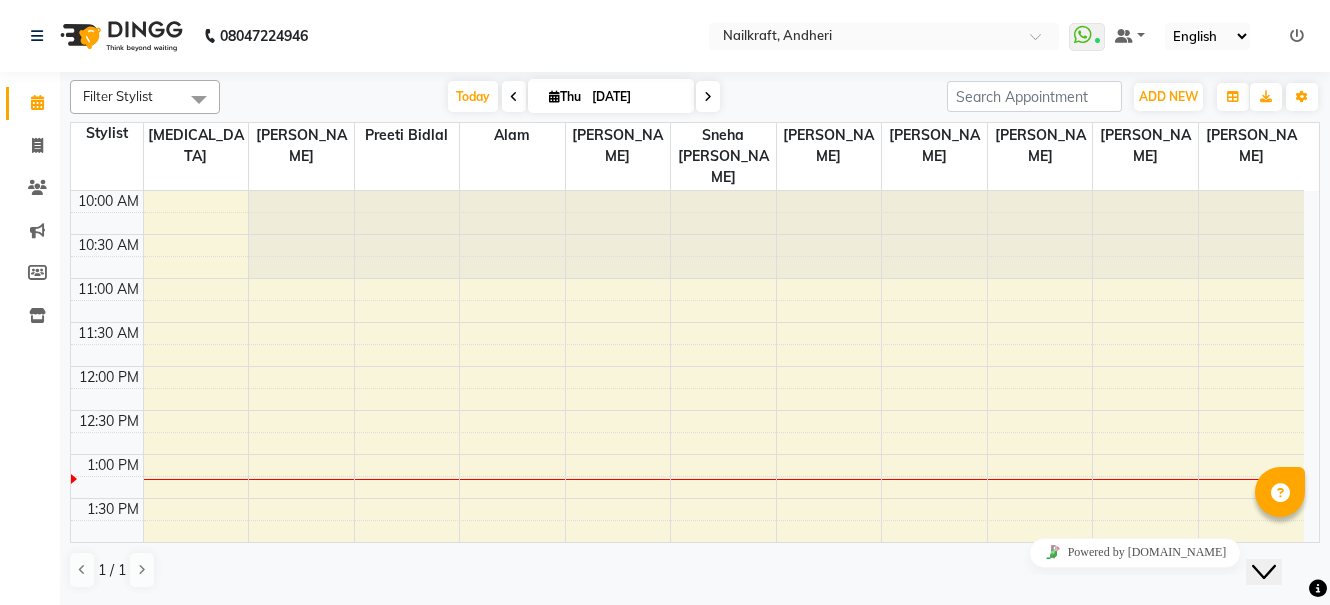 click on "10:00 AM 10:30 AM 11:00 AM 11:30 AM 12:00 PM 12:30 PM 1:00 PM 1:30 PM 2:00 PM 2:30 PM 3:00 PM 3:30 PM 4:00 PM 4:30 PM 5:00 PM 5:30 PM 6:00 PM 6:30 PM 7:00 PM 7:30 PM 8:00 PM 8:30 PM 9:00 PM 9:30 PM" at bounding box center (695, 367) 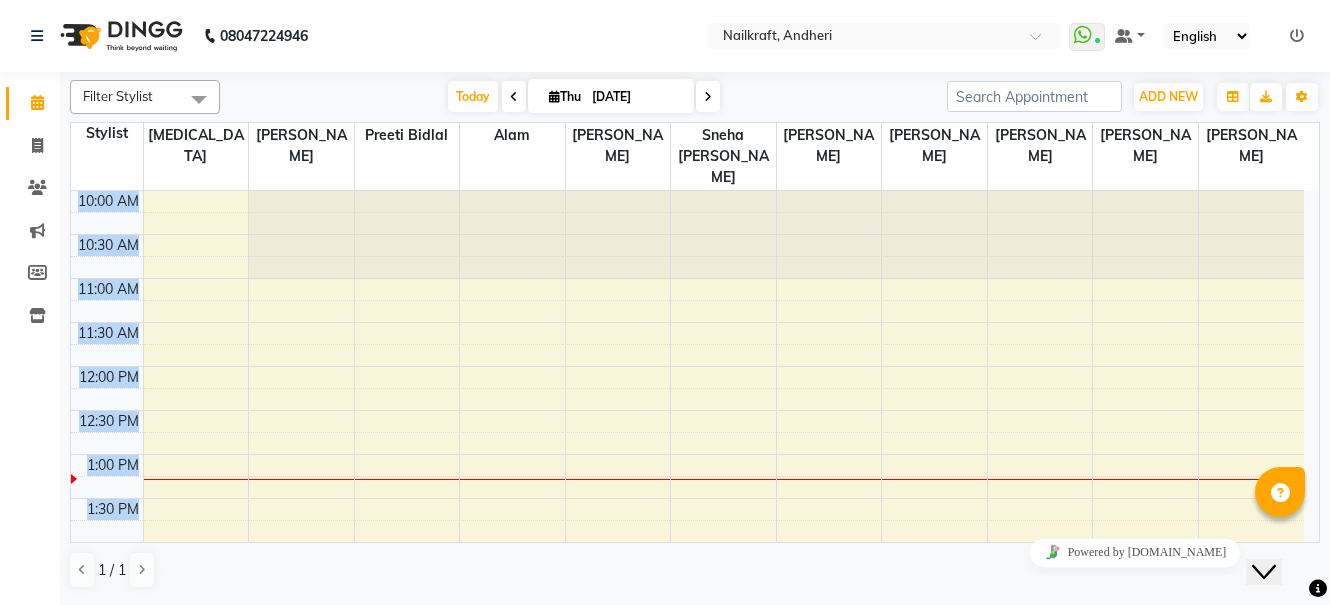 click on "10:00 AM 10:30 AM 11:00 AM 11:30 AM 12:00 PM 12:30 PM 1:00 PM 1:30 PM 2:00 PM 2:30 PM 3:00 PM 3:30 PM 4:00 PM 4:30 PM 5:00 PM 5:30 PM 6:00 PM 6:30 PM 7:00 PM 7:30 PM 8:00 PM 8:30 PM 9:00 PM 9:30 PM" at bounding box center [695, 367] 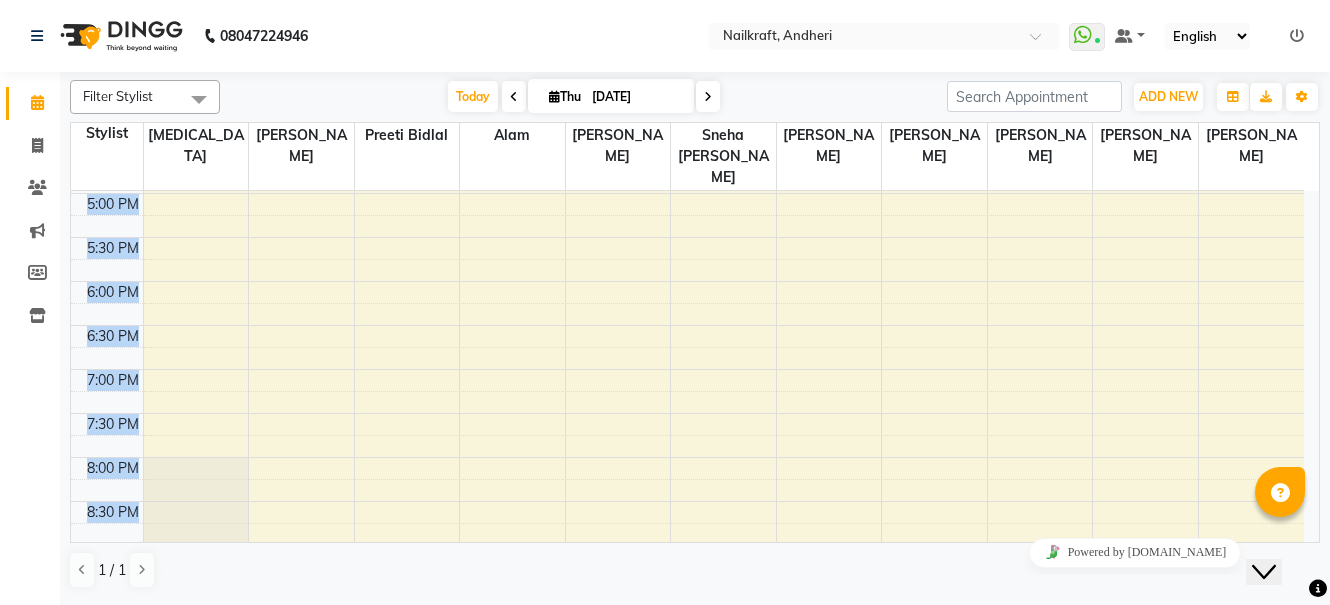 scroll, scrollTop: 683, scrollLeft: 0, axis: vertical 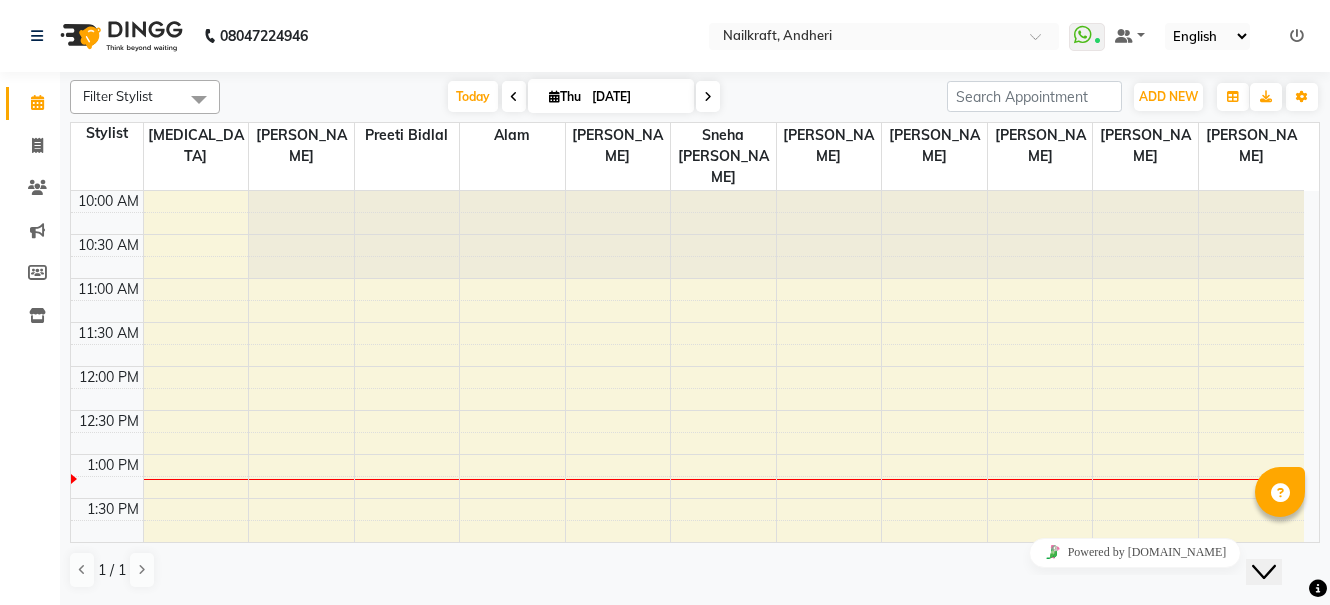click at bounding box center [1251, 235] 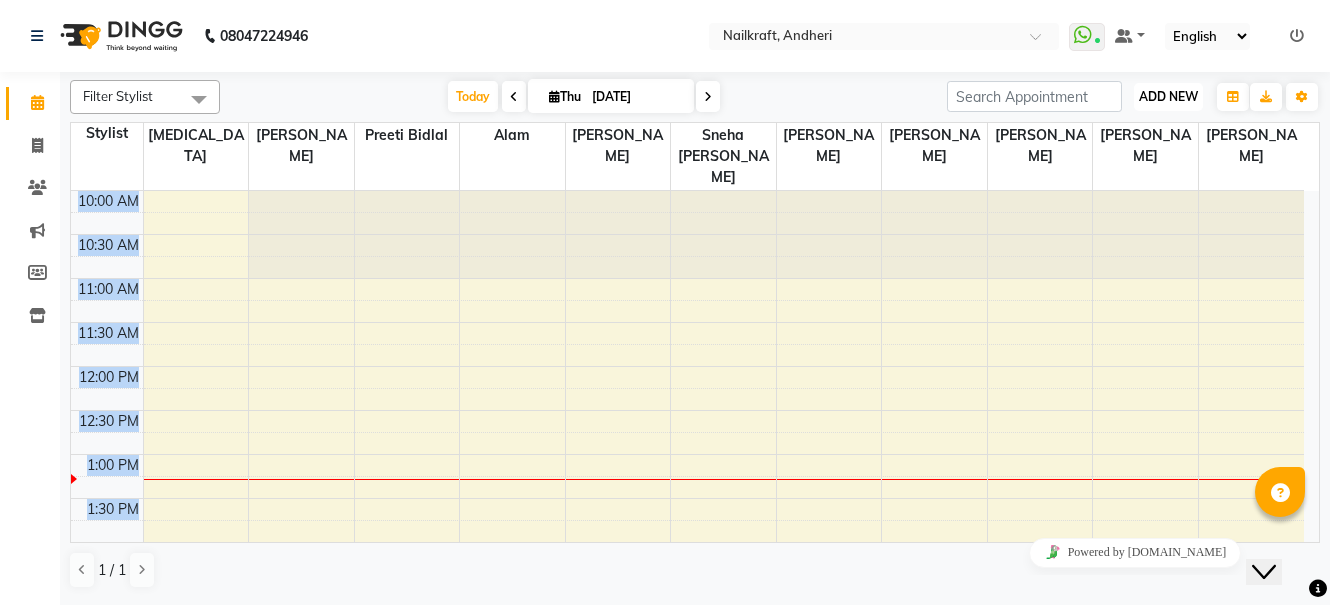 click on "ADD NEW" at bounding box center [1168, 96] 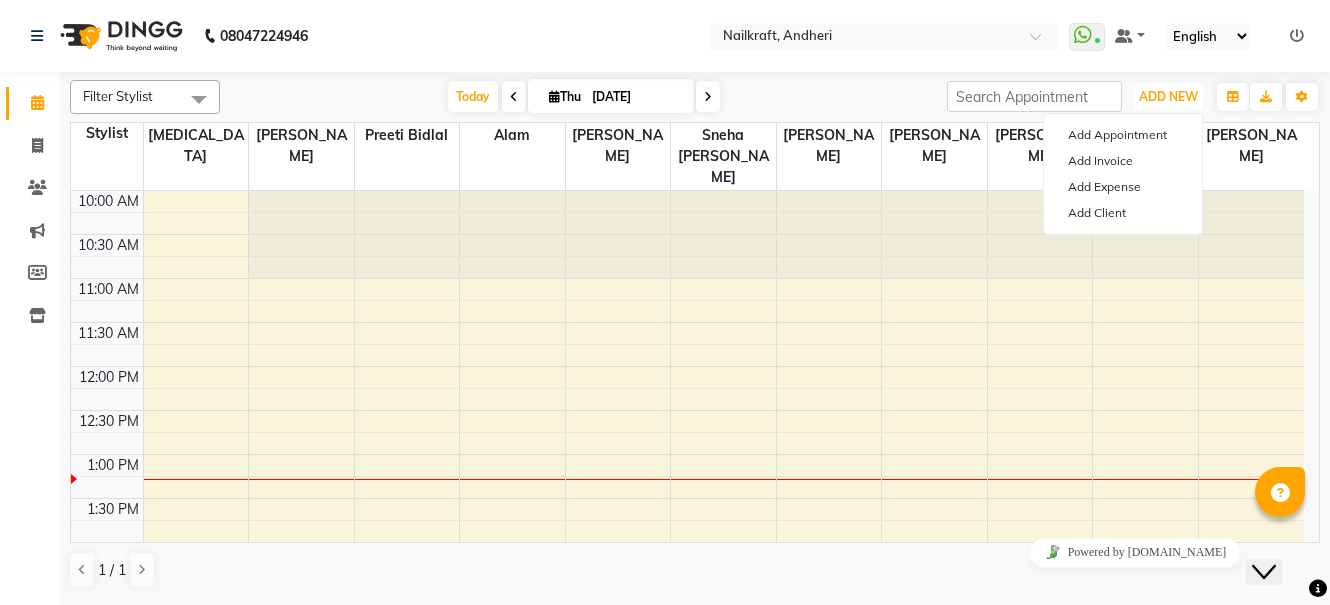 click at bounding box center [1251, 235] 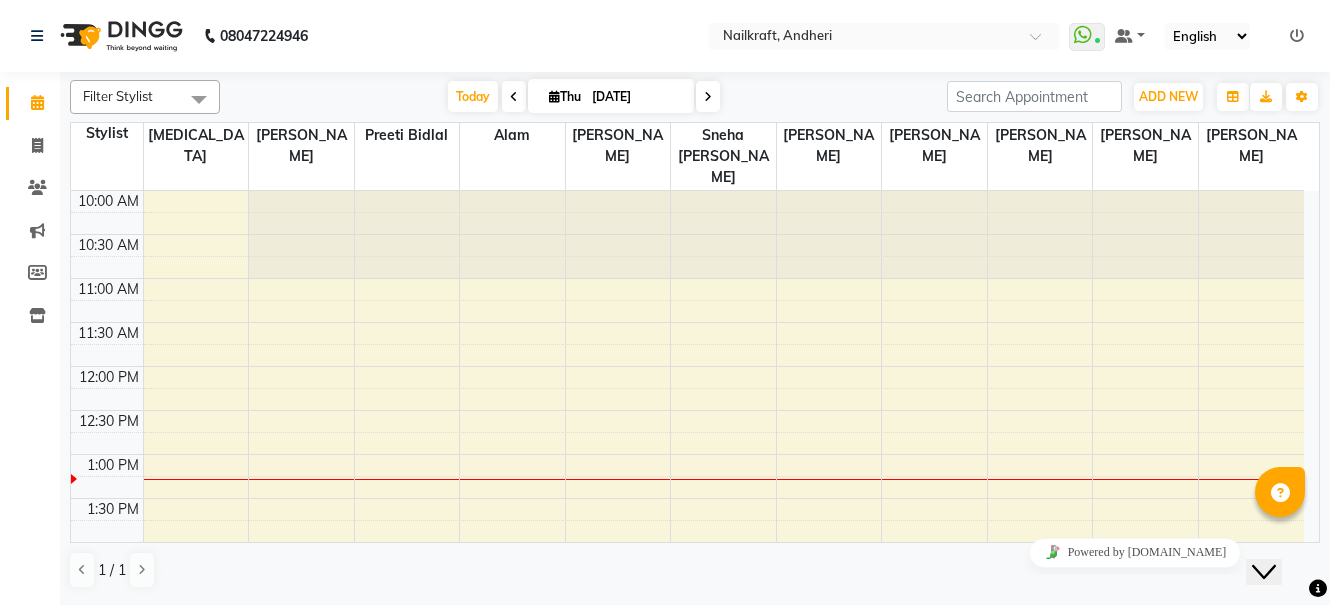 click on "Today  Thu 10-07-2025" at bounding box center [583, 97] 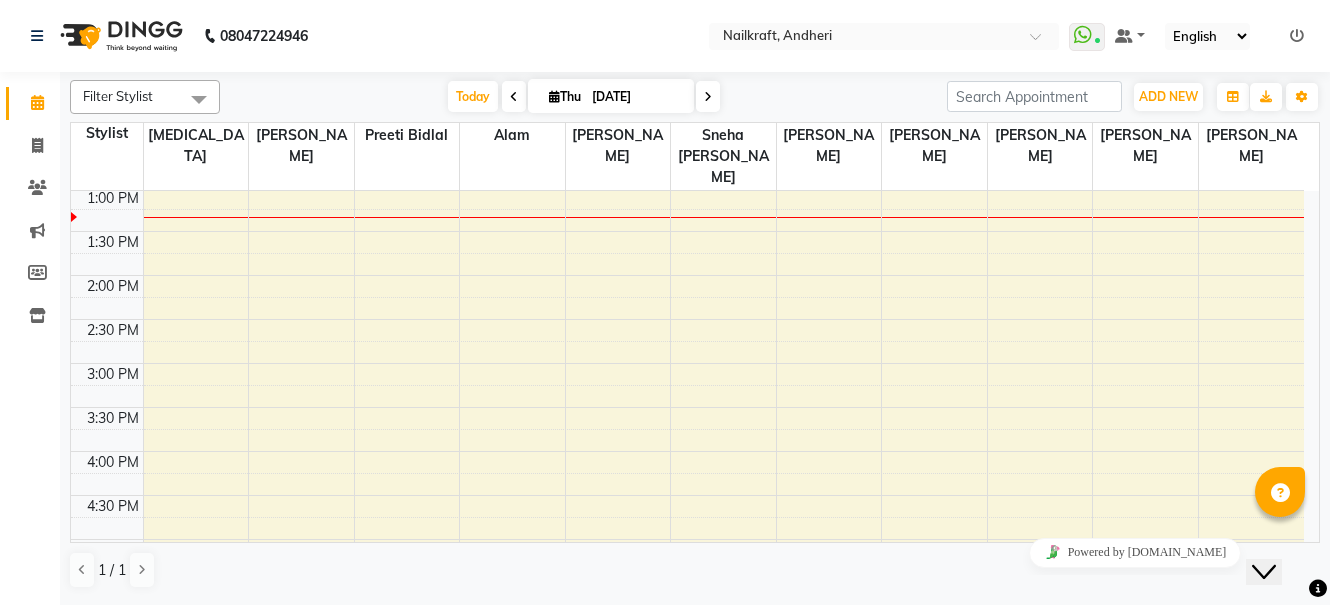 scroll, scrollTop: 280, scrollLeft: 0, axis: vertical 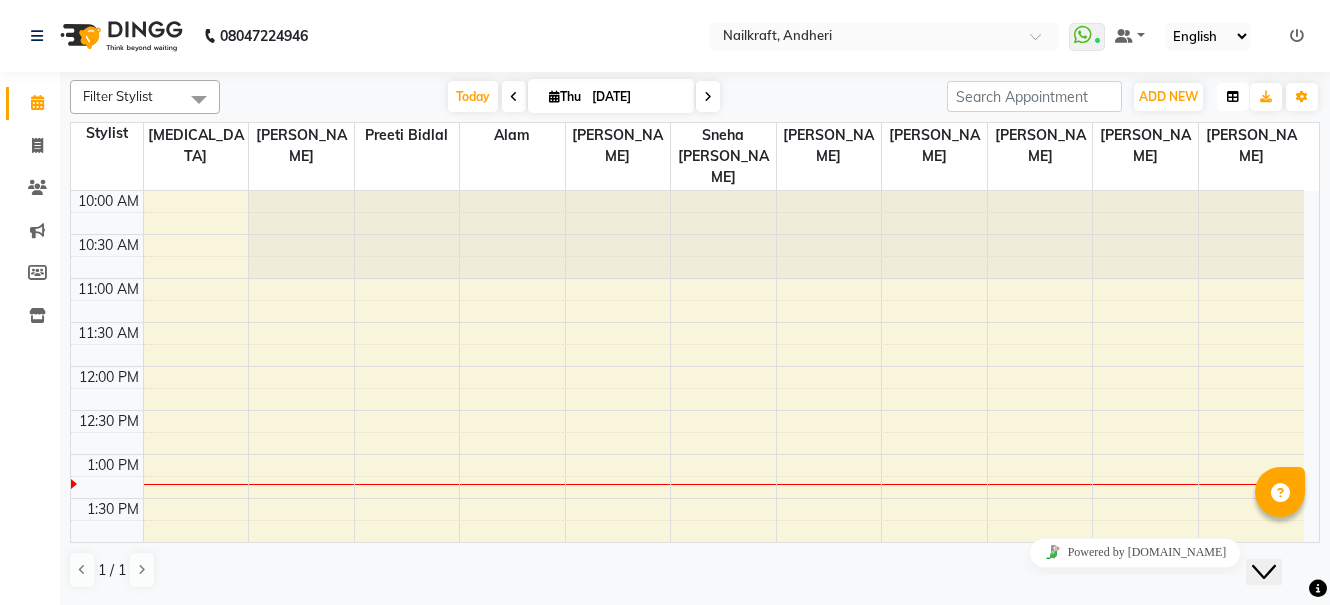 click at bounding box center (1233, 97) 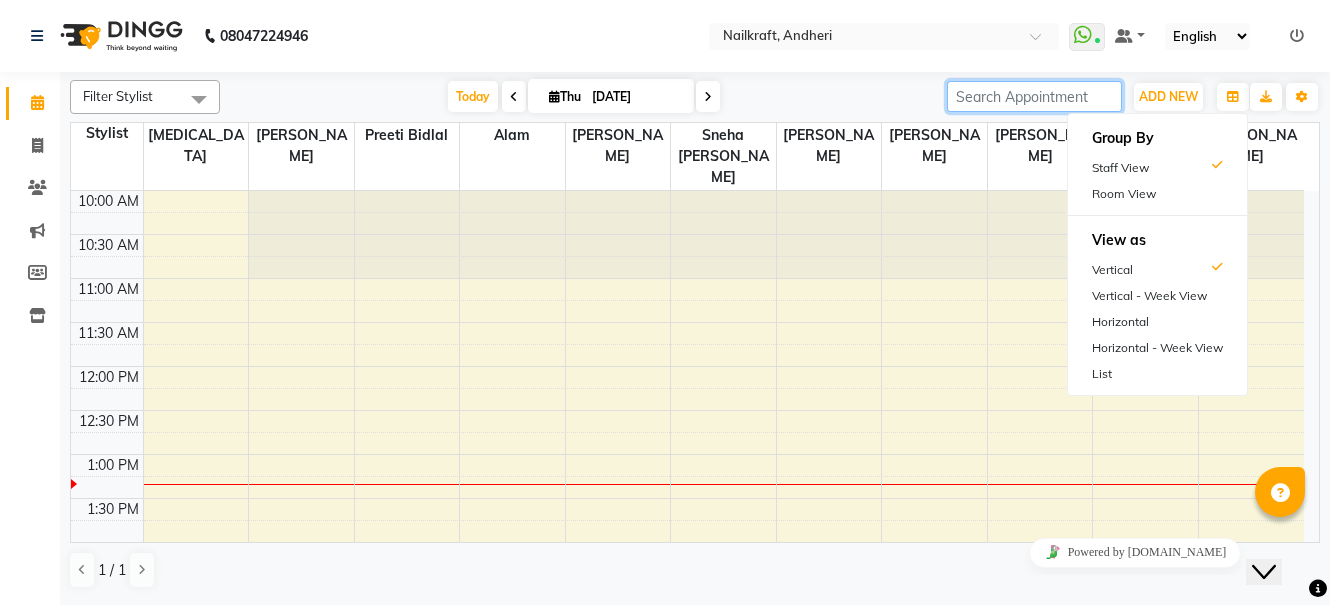 click at bounding box center [1034, 96] 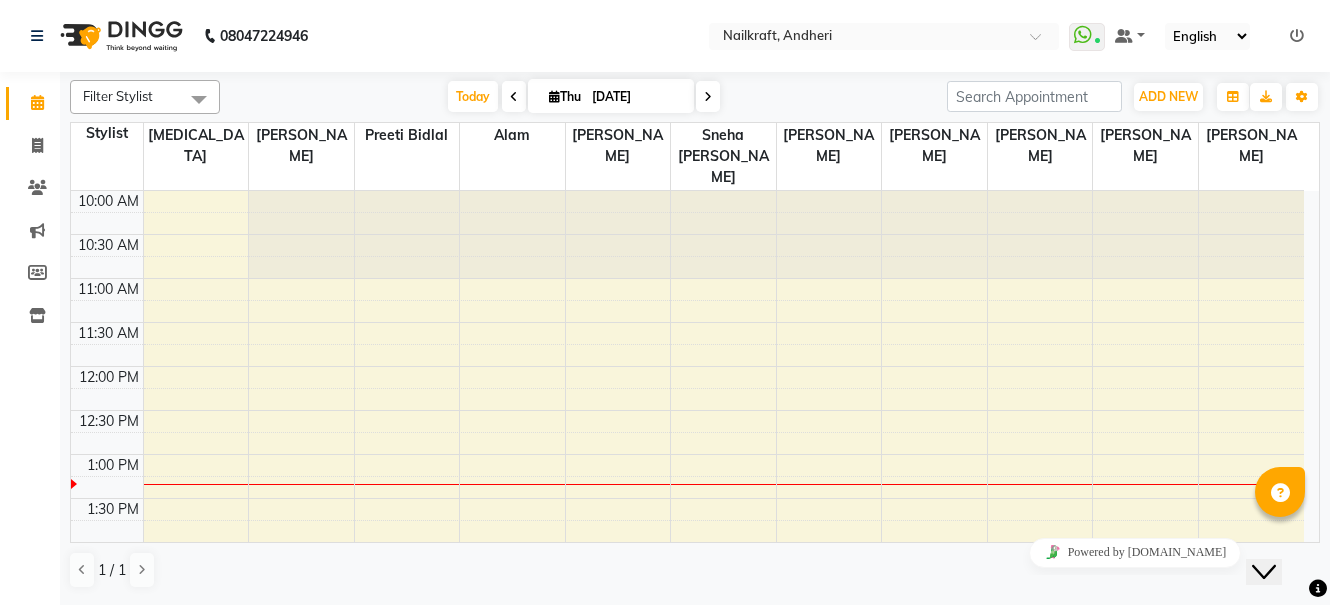 click on "Close Chat This icon closes the chat window." at bounding box center (1278, 533) 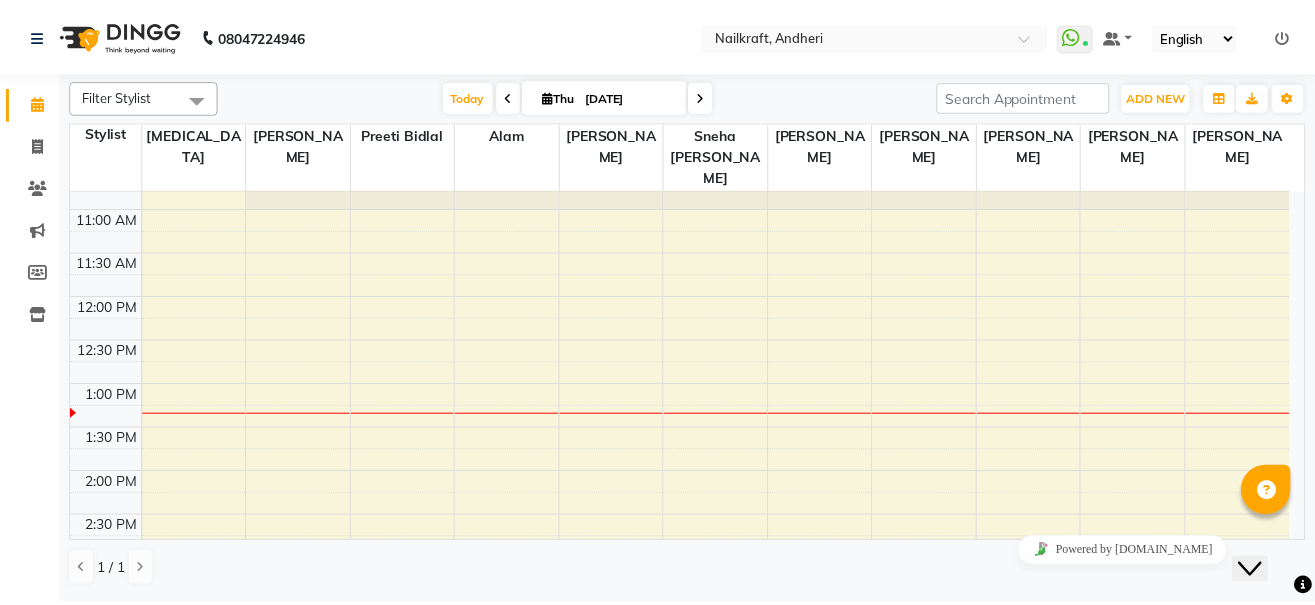 scroll, scrollTop: 0, scrollLeft: 0, axis: both 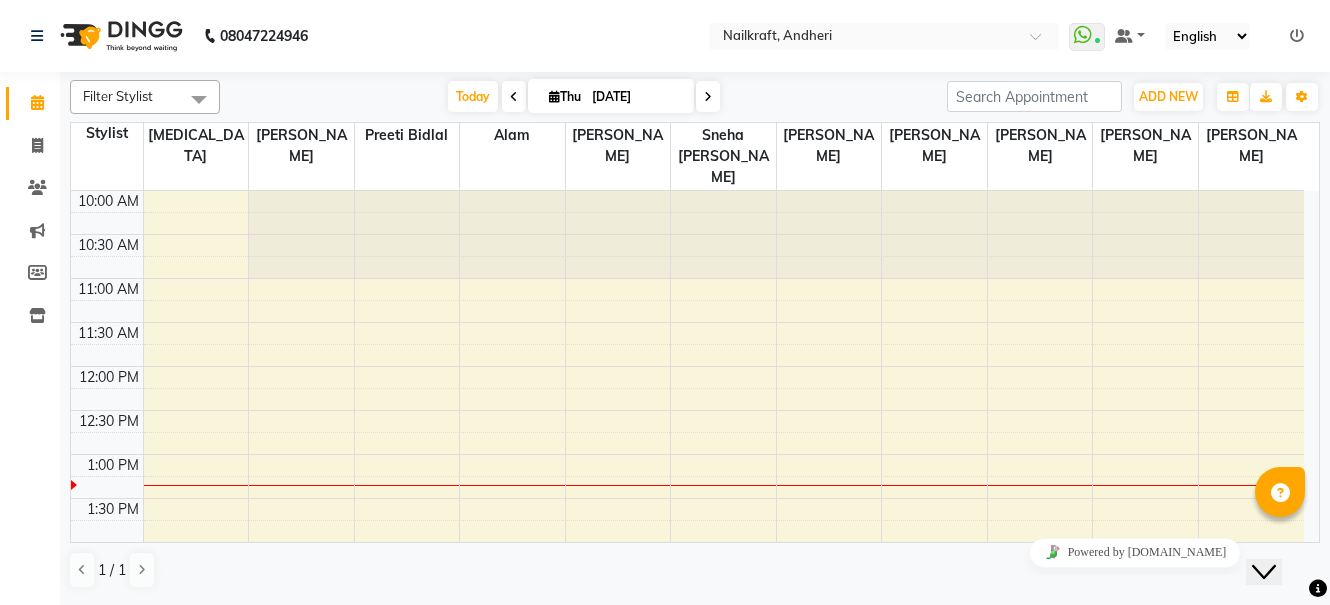 click at bounding box center [1297, 36] 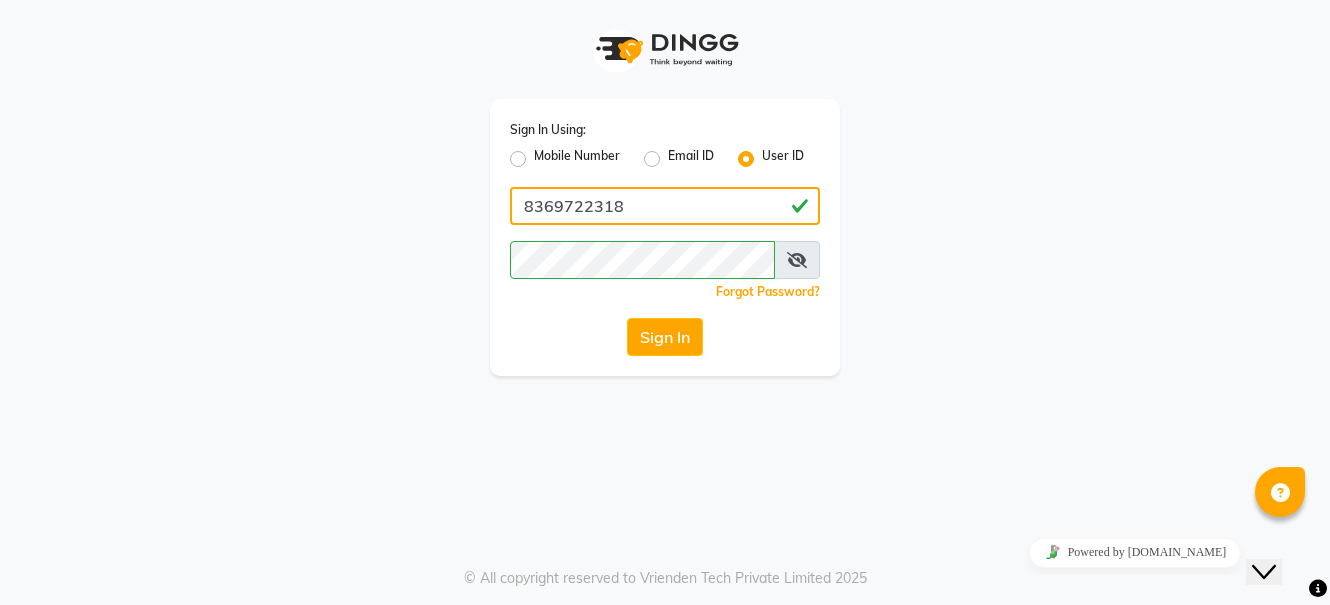 click on "8369722318" 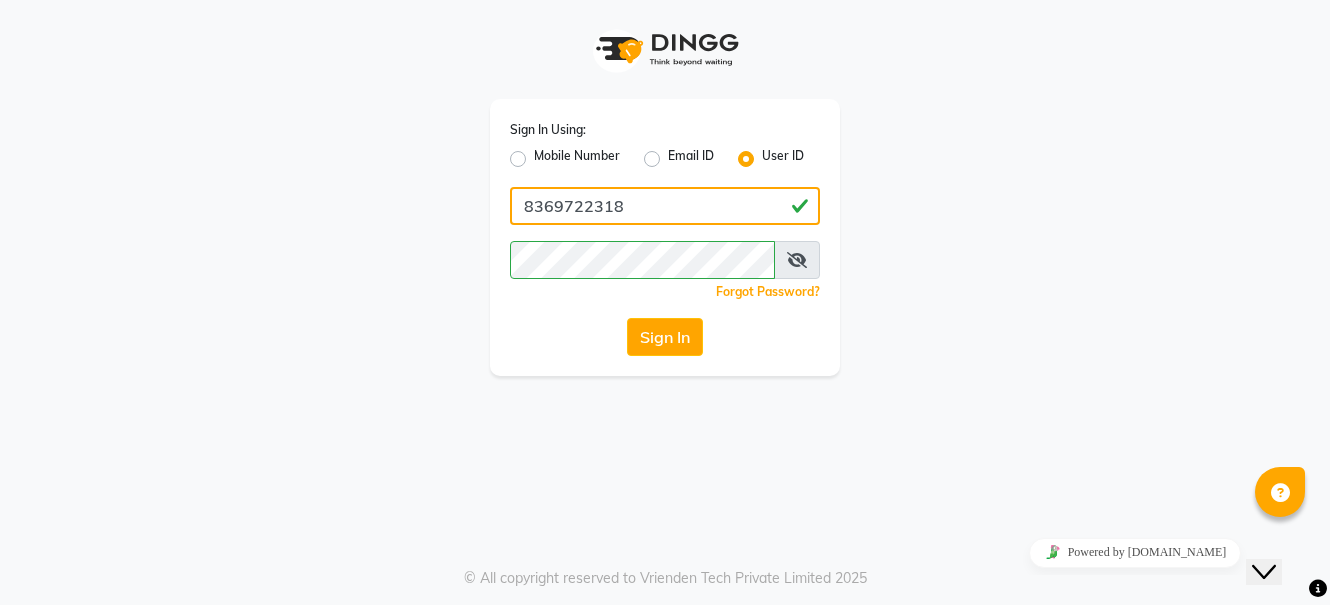 type on "nikita" 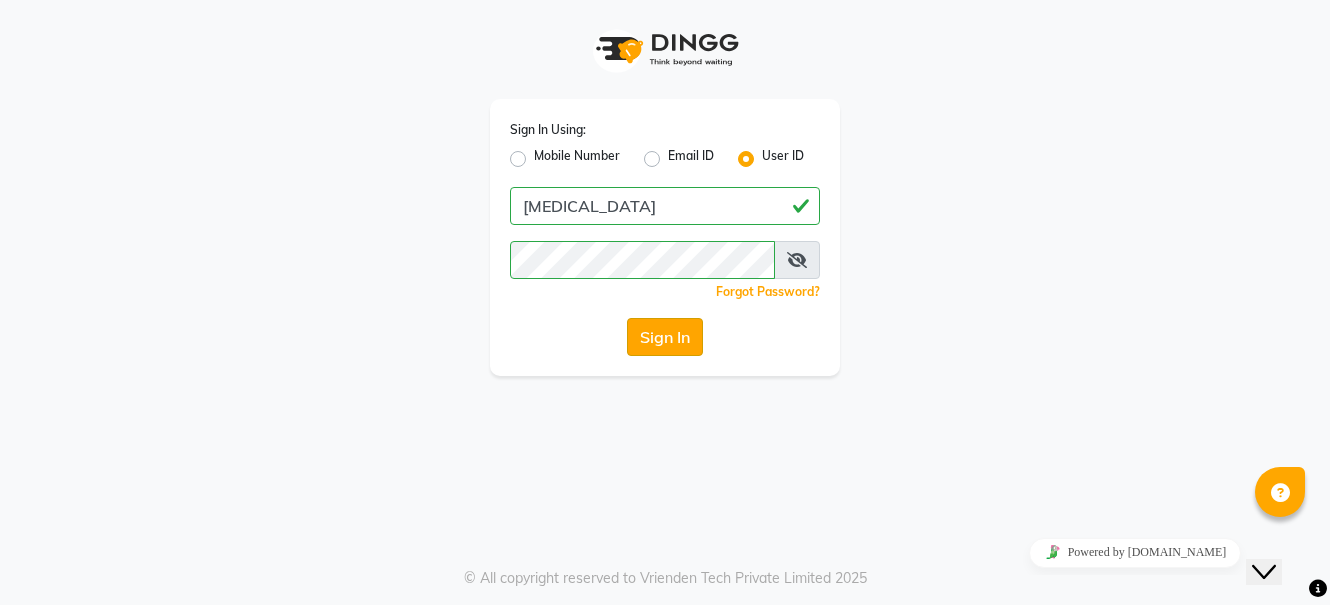 click on "Sign In" 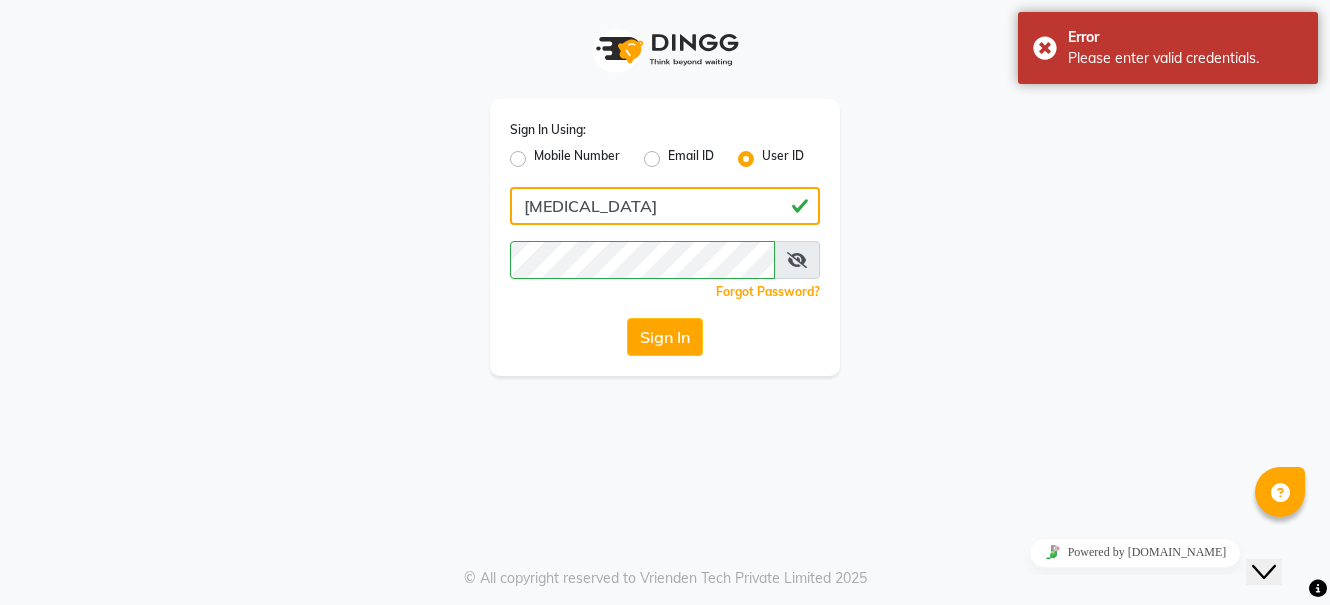 click on "nikita" 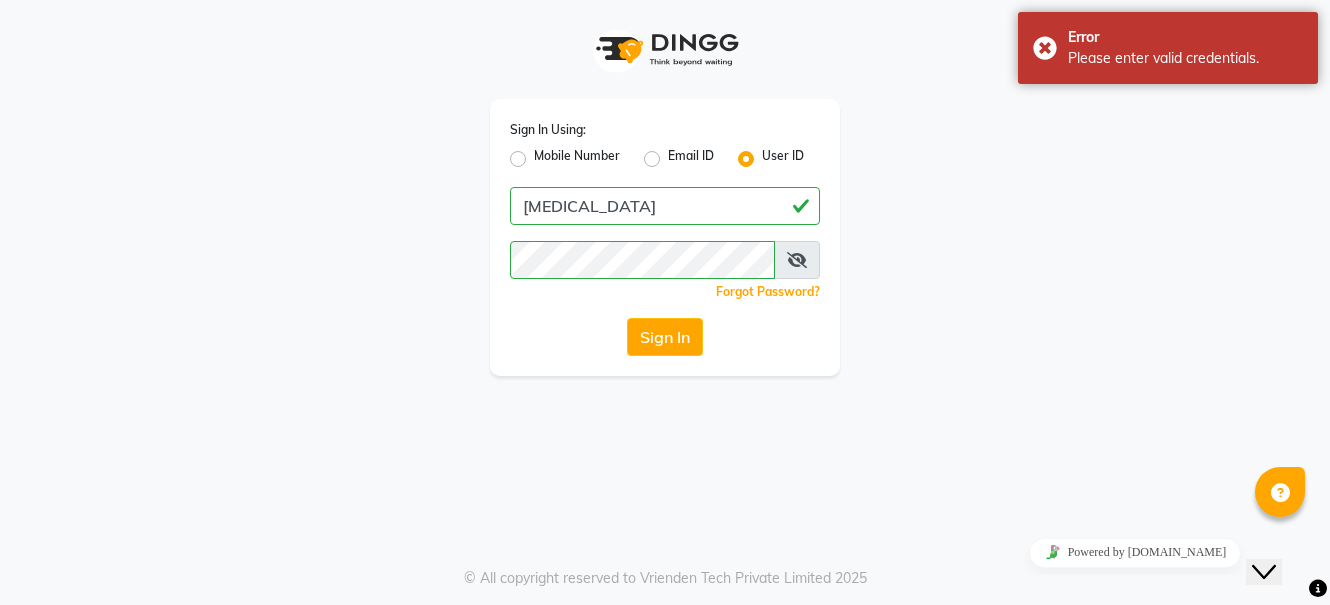 click at bounding box center (797, 260) 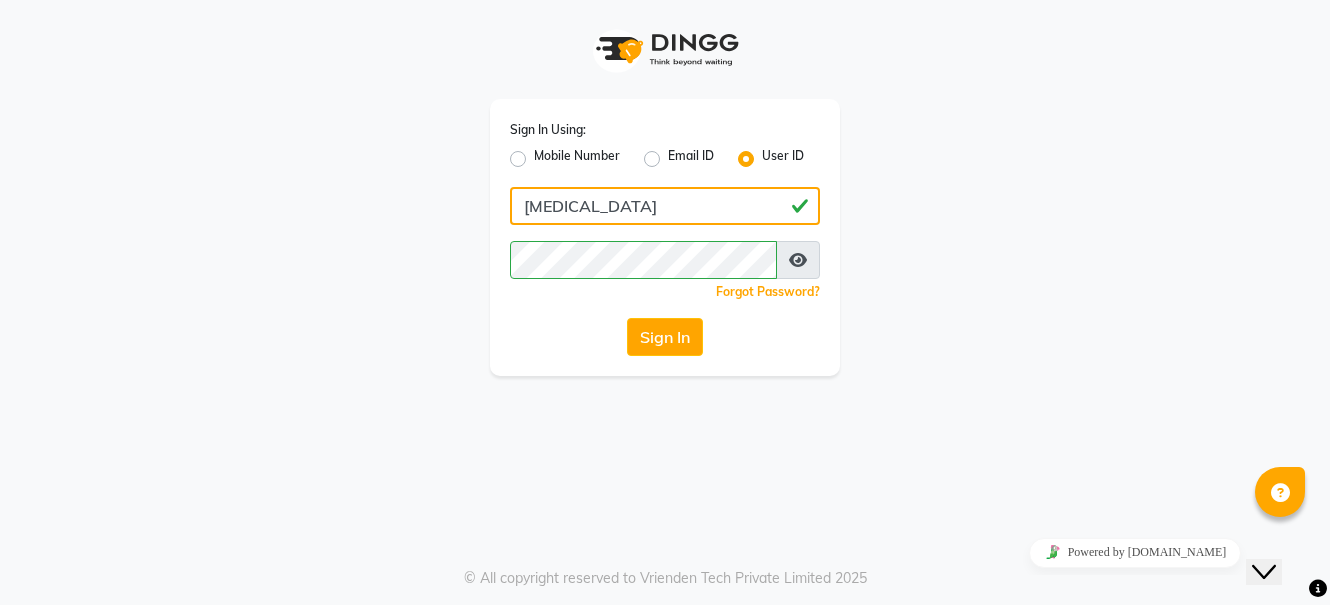 click on "nikita" 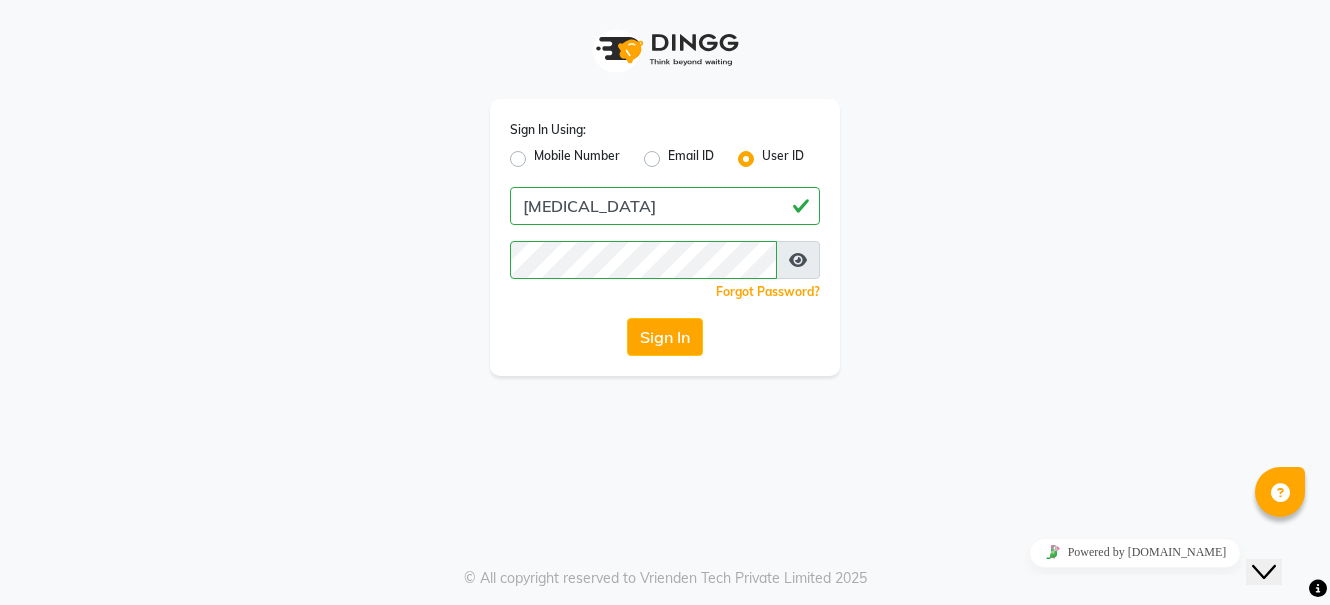 click on "Sign In" 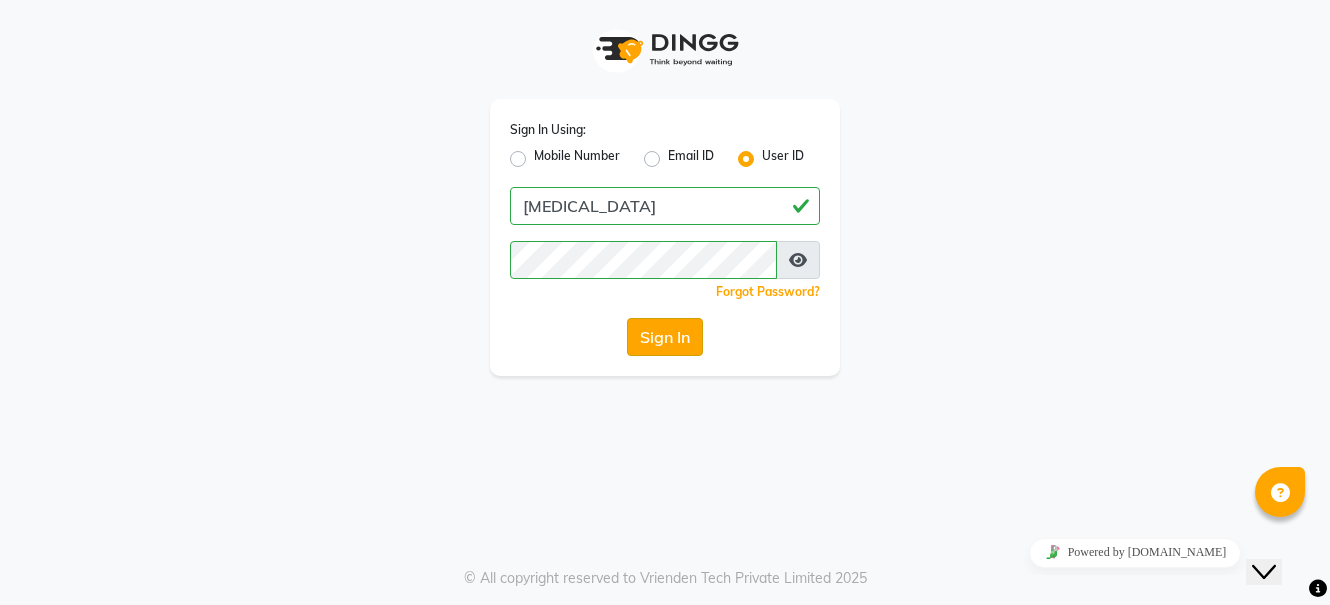 click on "Sign In" 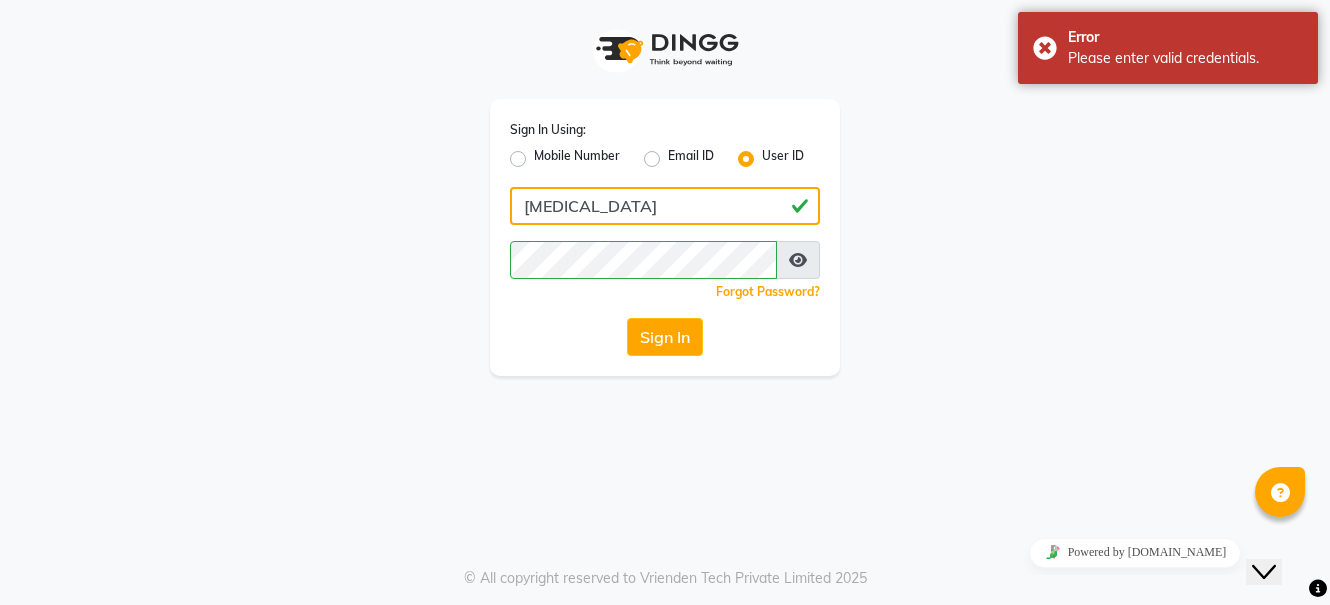 click on "NIKITA" 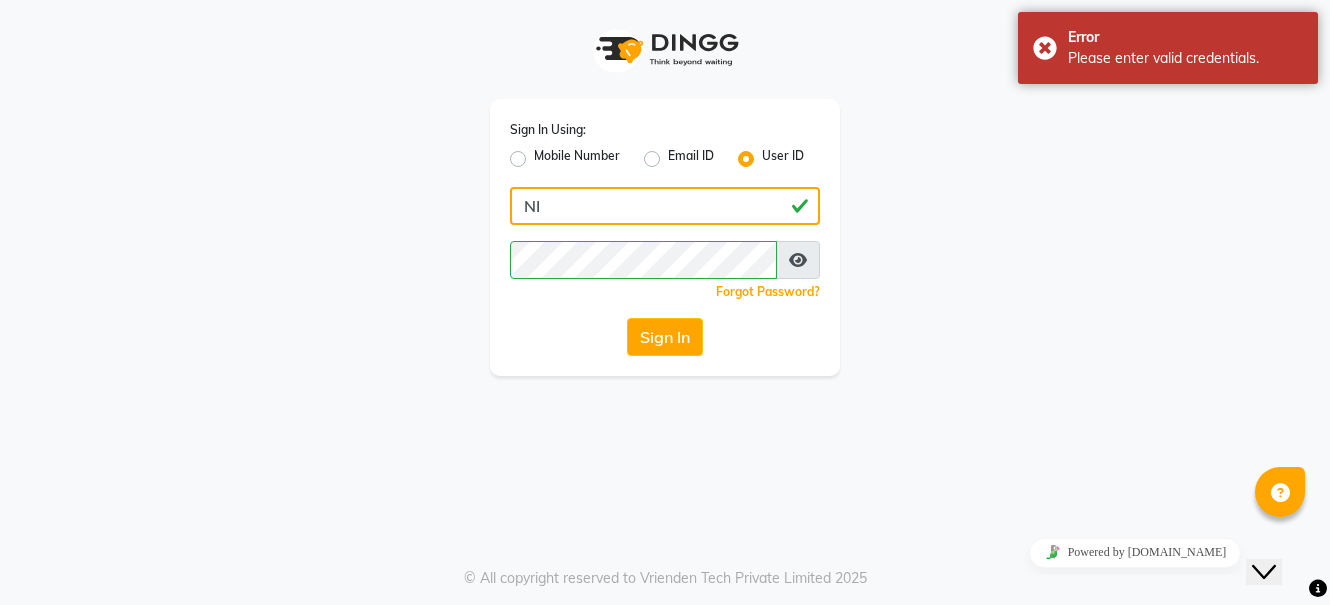 type on "N" 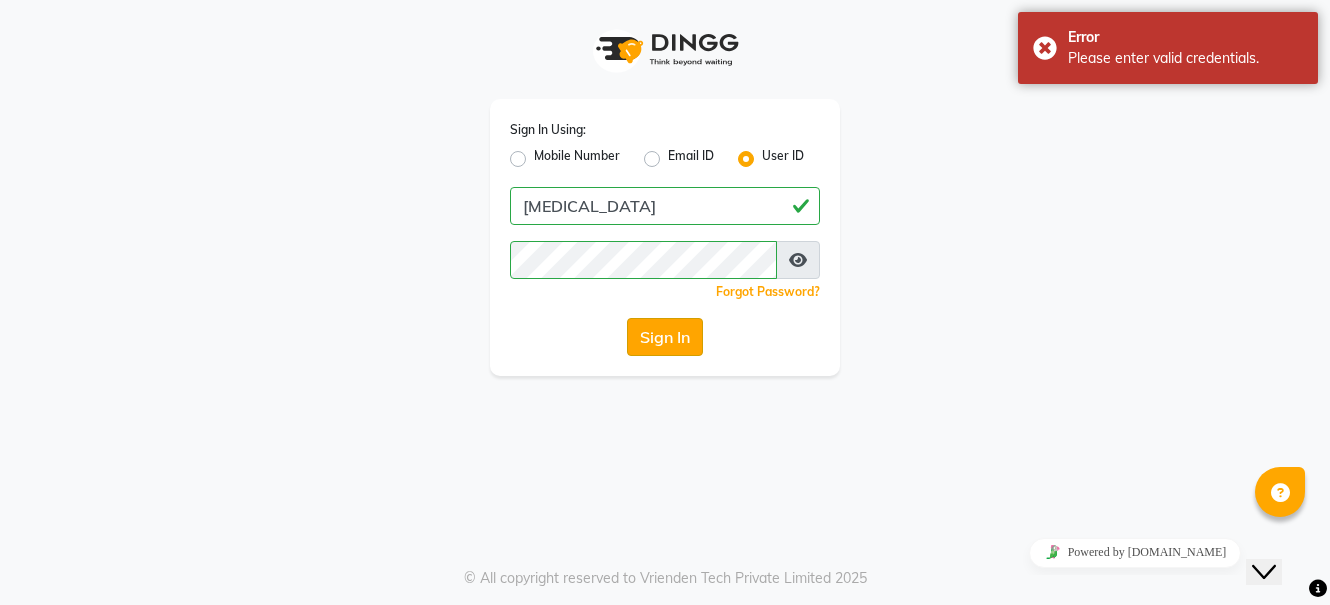 type on "nikita" 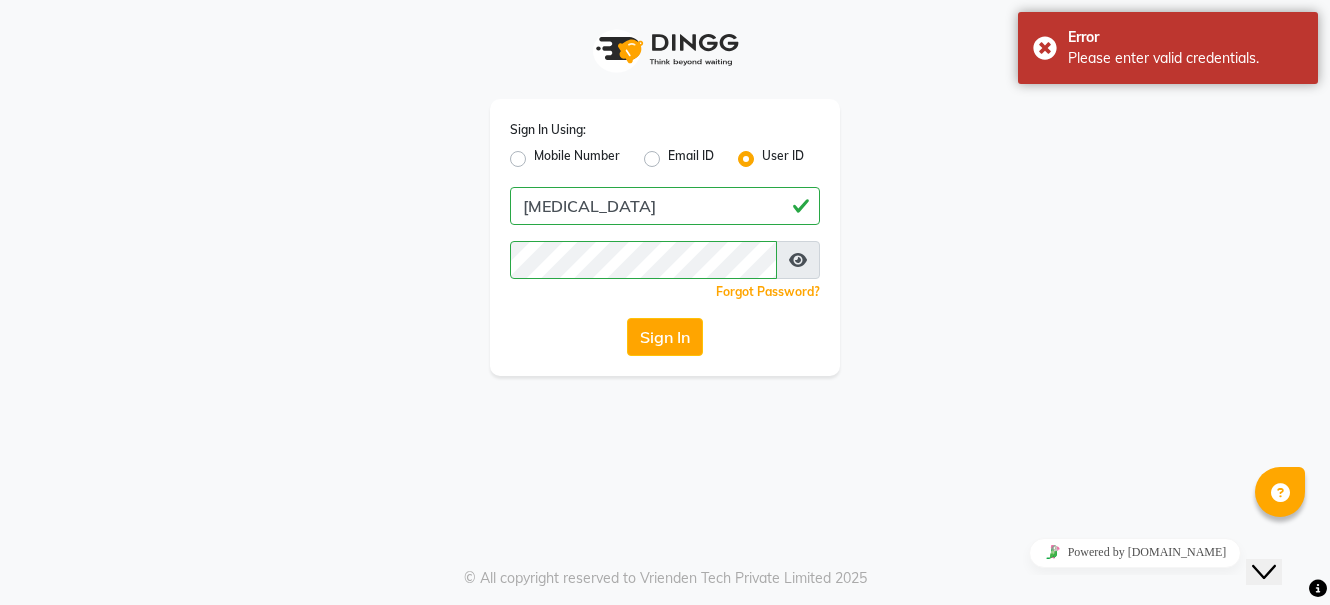 click on "Mobile Number" 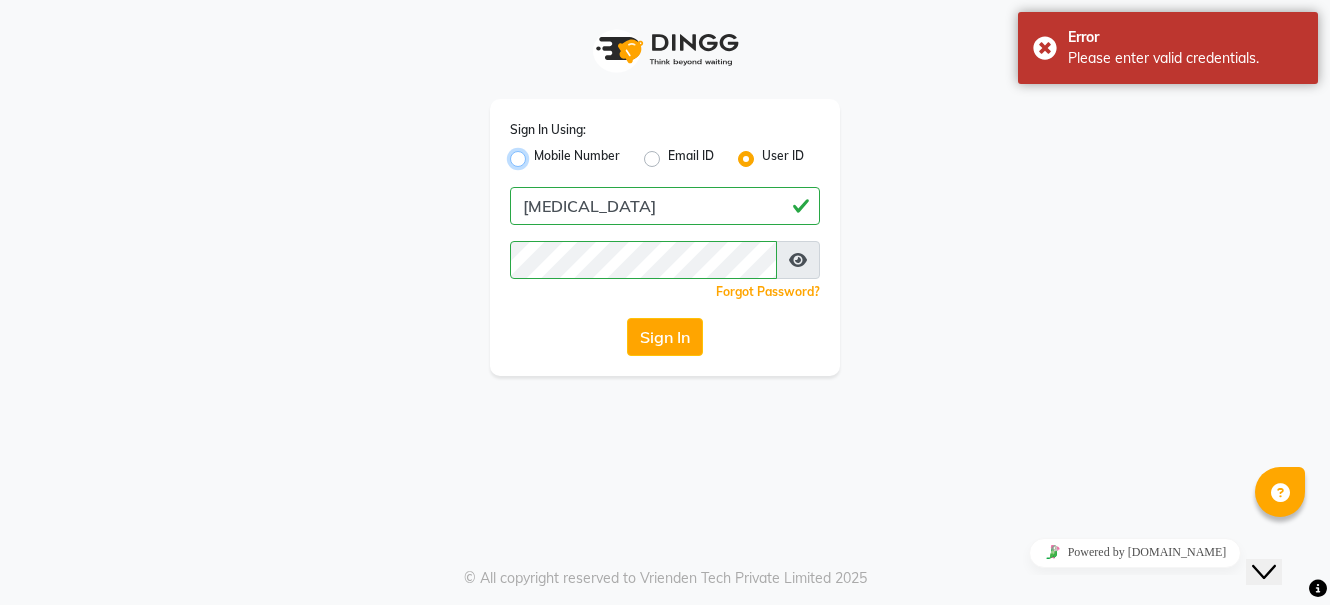 click on "Mobile Number" at bounding box center [540, 153] 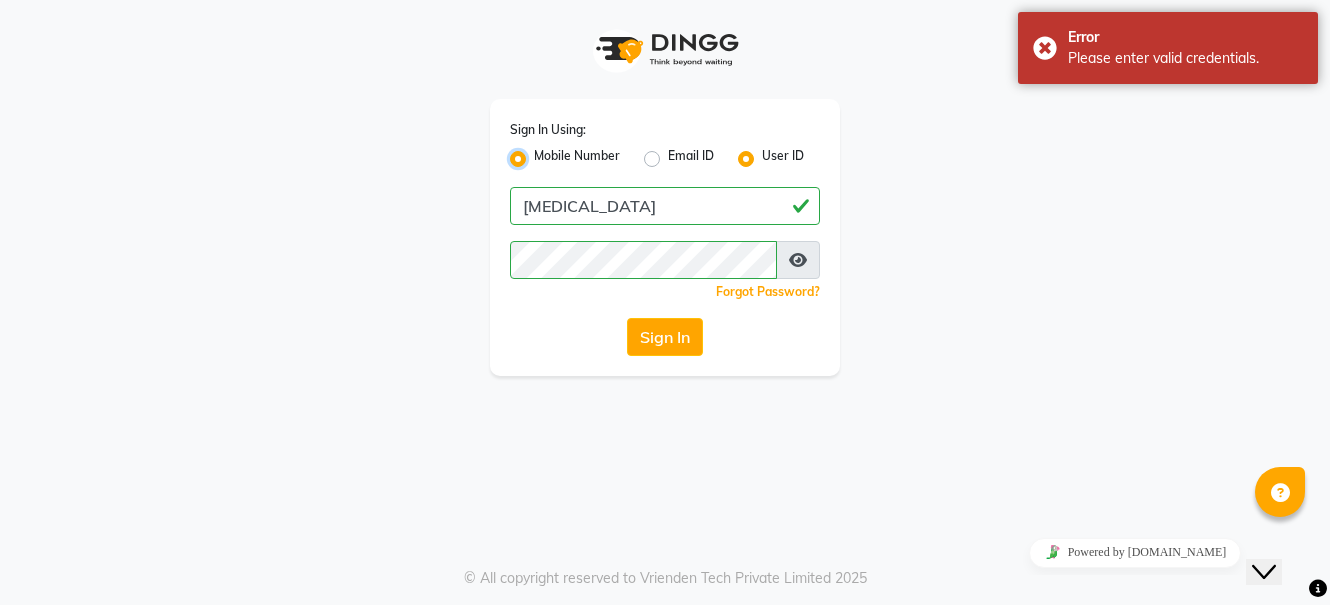 radio on "false" 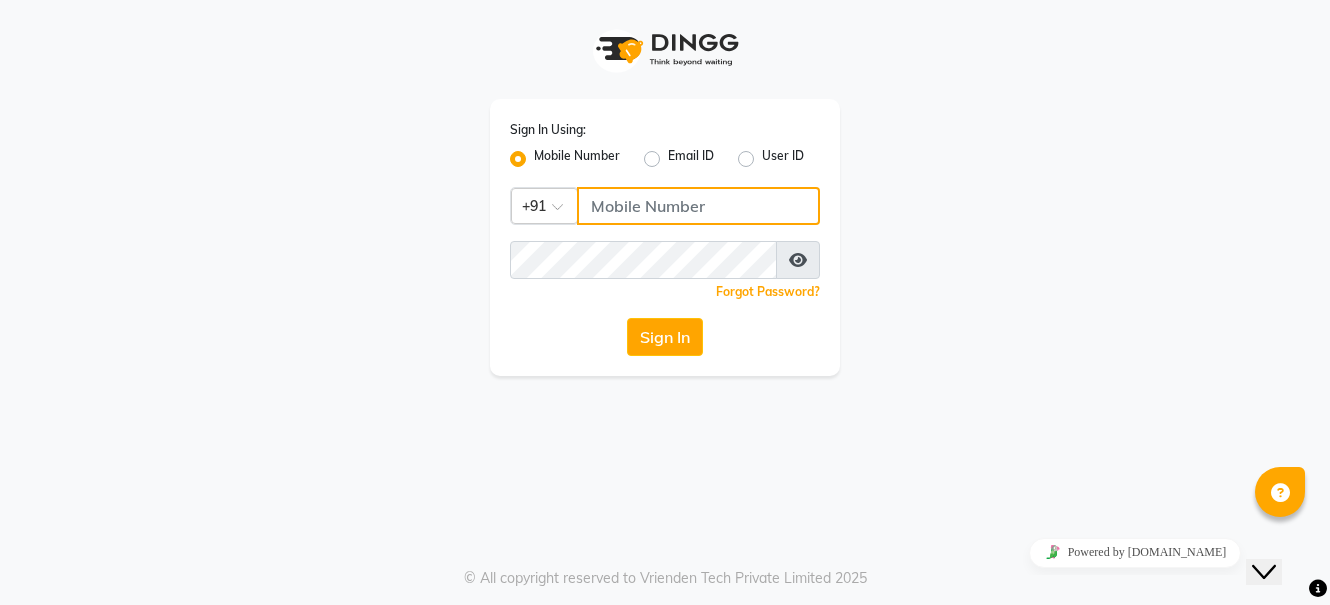 click 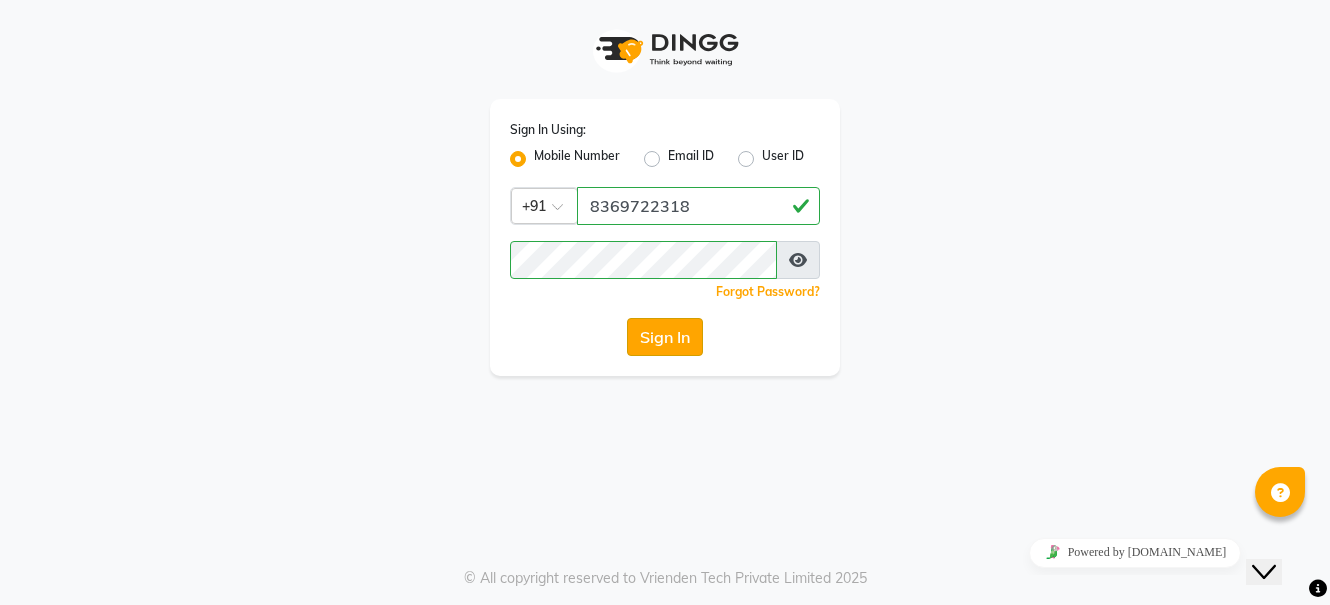 click on "Sign In" 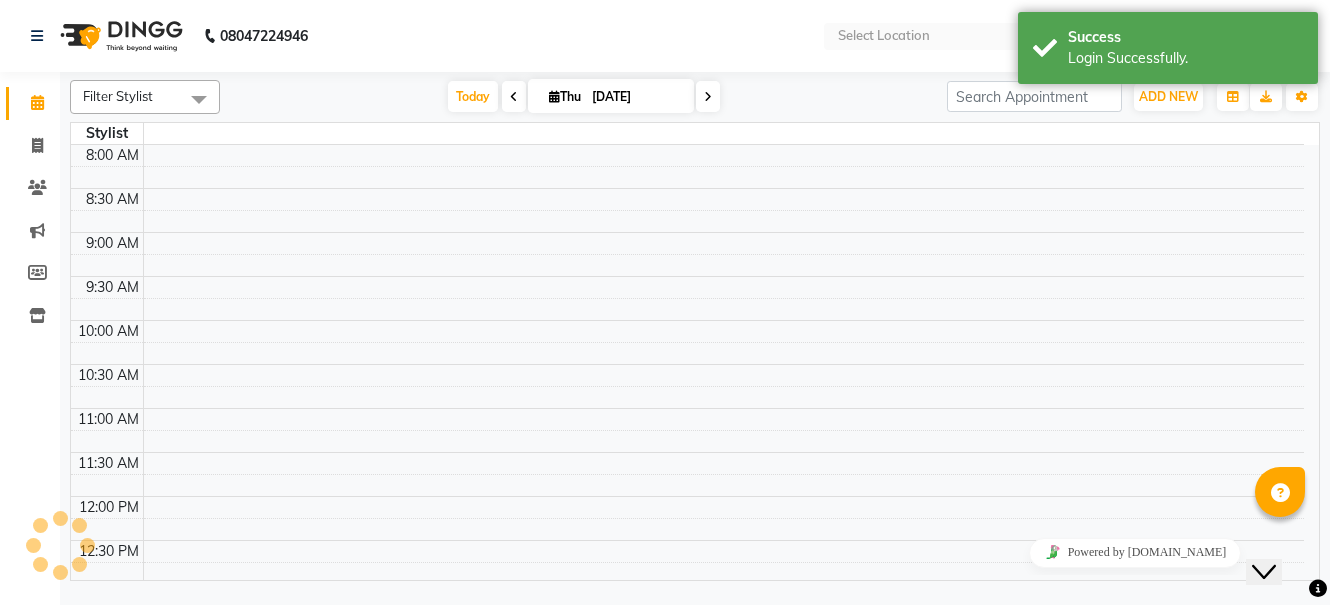 select on "en" 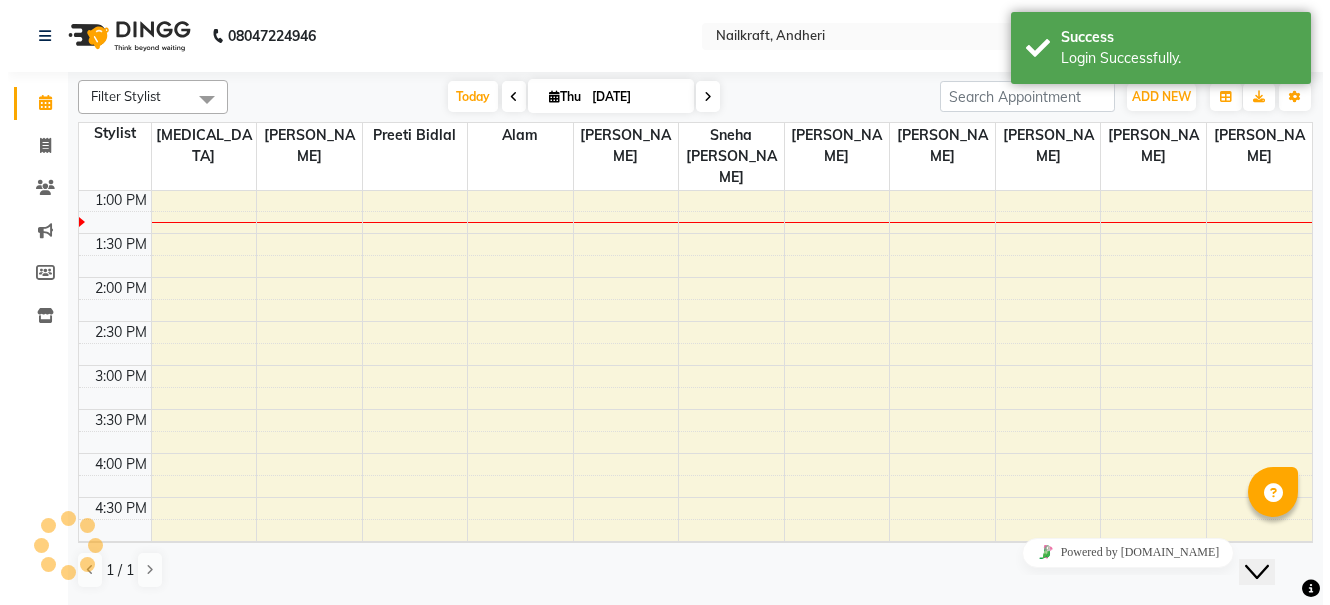 scroll, scrollTop: 0, scrollLeft: 0, axis: both 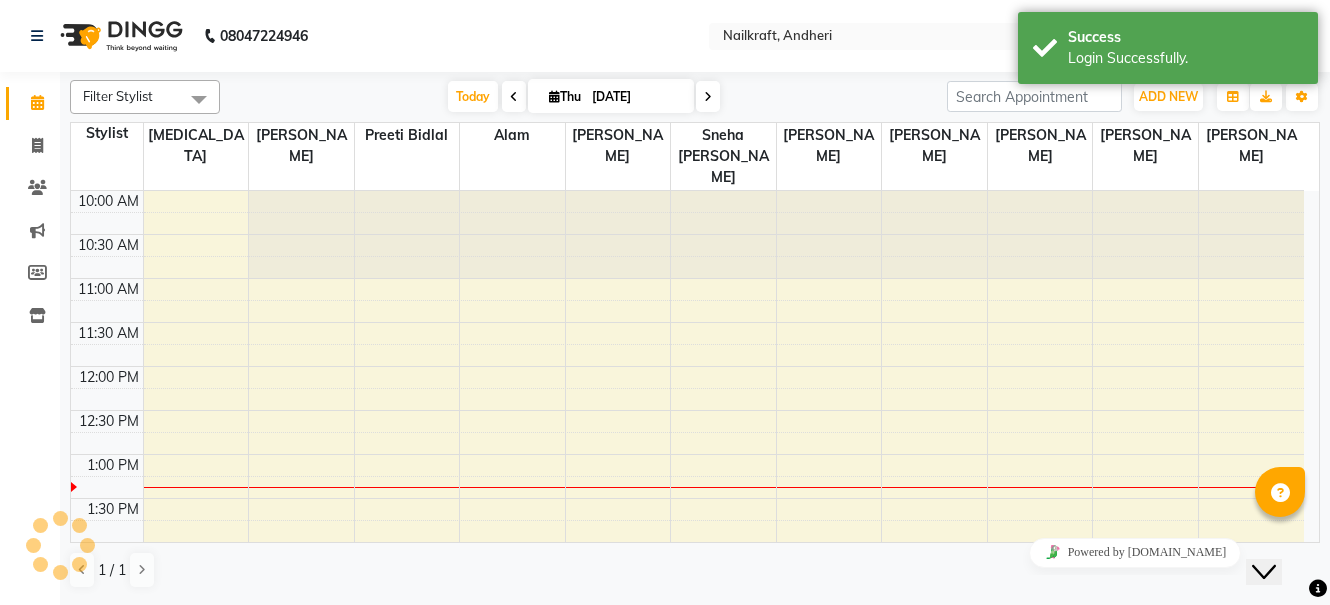 click on "Filter Stylist Select All Alam Arshad shaikh Deepu Chatry Neetu Nikita NITA  CHAHAL  Pooja Mehral Preeti Bidlal Sanya Shaikh Sneha Balu Ichake Vaishali Vinod Yadav Today  Thu 10-07-2025 Toggle Dropdown Add Appointment Add Invoice Add Expense Add Client Toggle Dropdown Add Appointment Add Invoice Add Expense Add Client ADD NEW Toggle Dropdown Add Appointment Add Invoice Add Expense Add Client Filter Stylist Select All Alam Arshad shaikh Deepu Chatry Neetu Nikita NITA  CHAHAL  Pooja Mehral Preeti Bidlal Sanya Shaikh Sneha Balu Ichake Vaishali Vinod Yadav Group By  Staff View   Room View  View as Vertical  Vertical - Week View  Horizontal  Horizontal - Week View  List  Toggle Dropdown Calendar Settings Manage Tags   Arrange Stylists   Reset Stylists  Appointment Form Zoom 100% Staff/Room Display Count 11 Stylist Nikita Neetu Preeti Bidlal Alam Sanya Shaikh Sneha Balu Ichake Deepu Chatry NITA  CHAHAL  Pooja Mehral Arshad shaikh Vaishali Vinod Yadav 10:00 AM 10:30 AM 11:00 AM 11:30 AM 12:00 PM 12:30 PM 1:00 PM" 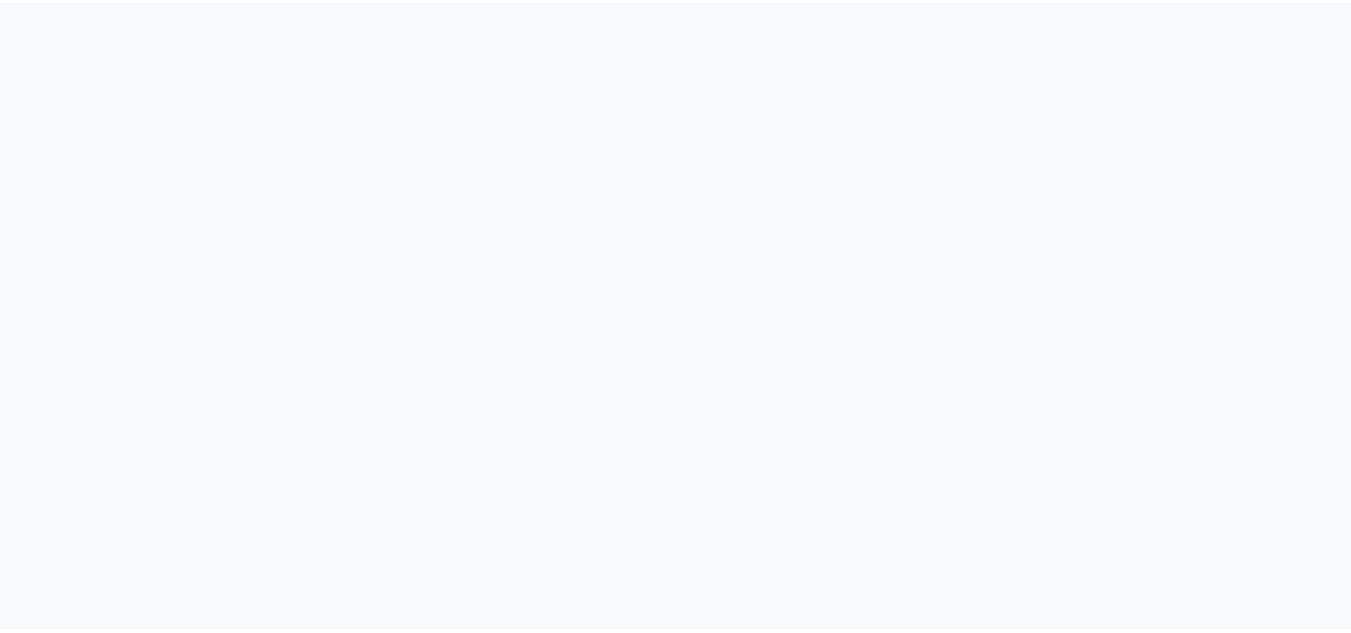 scroll, scrollTop: 0, scrollLeft: 0, axis: both 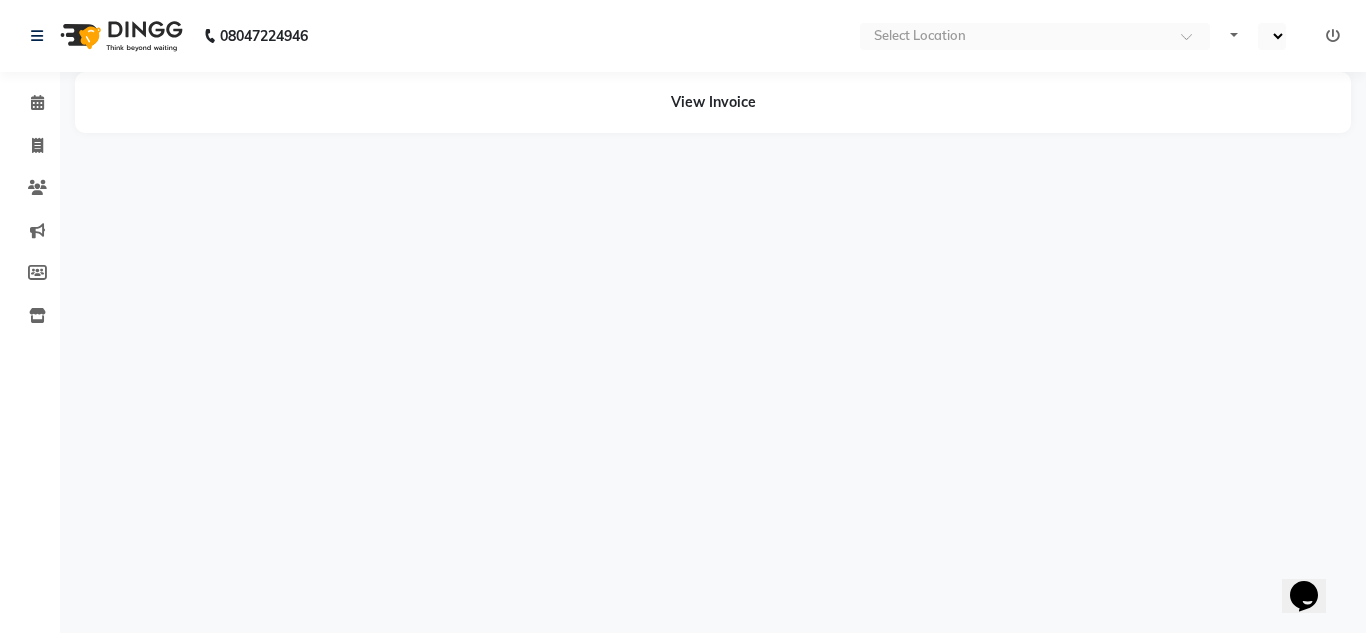select on "en" 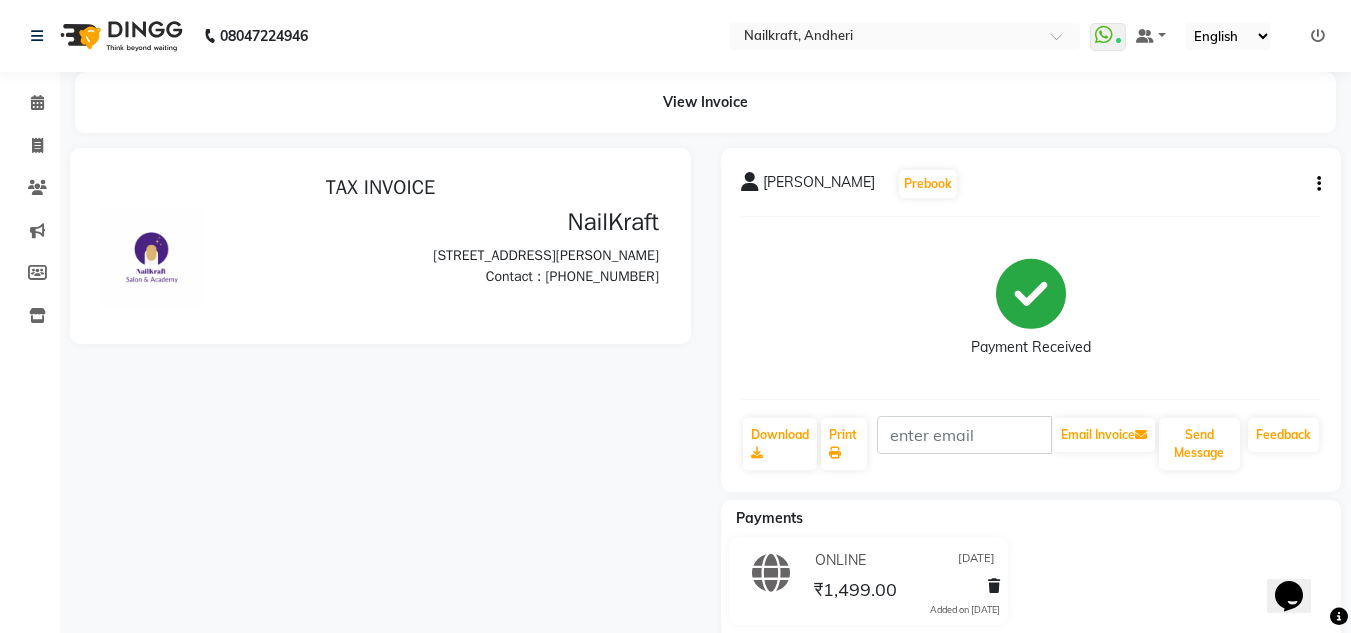 scroll, scrollTop: 0, scrollLeft: 0, axis: both 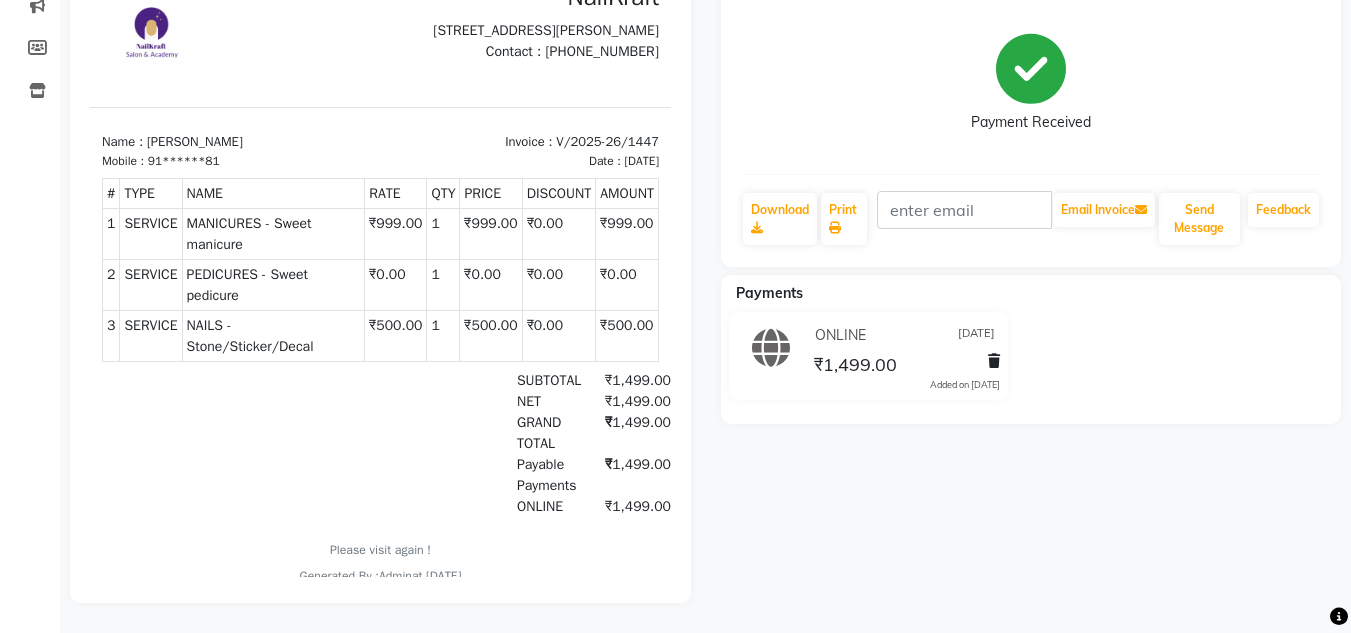click on "₹500.00" at bounding box center (396, 335) 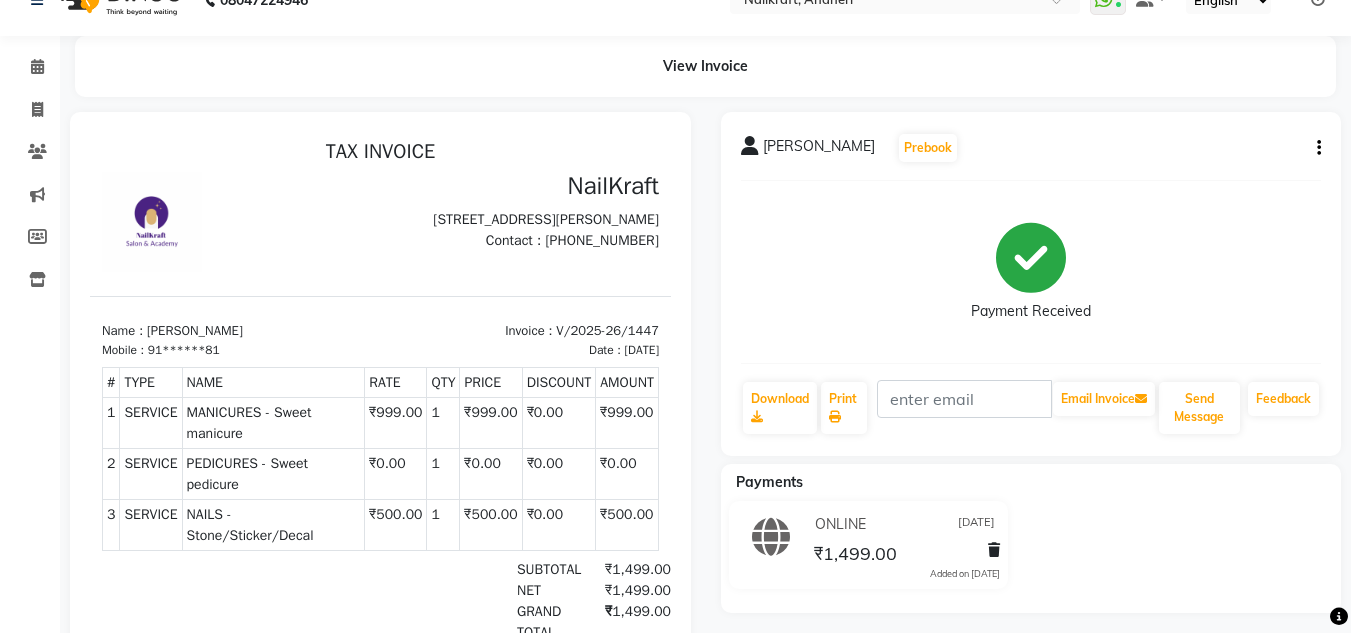 scroll, scrollTop: 0, scrollLeft: 0, axis: both 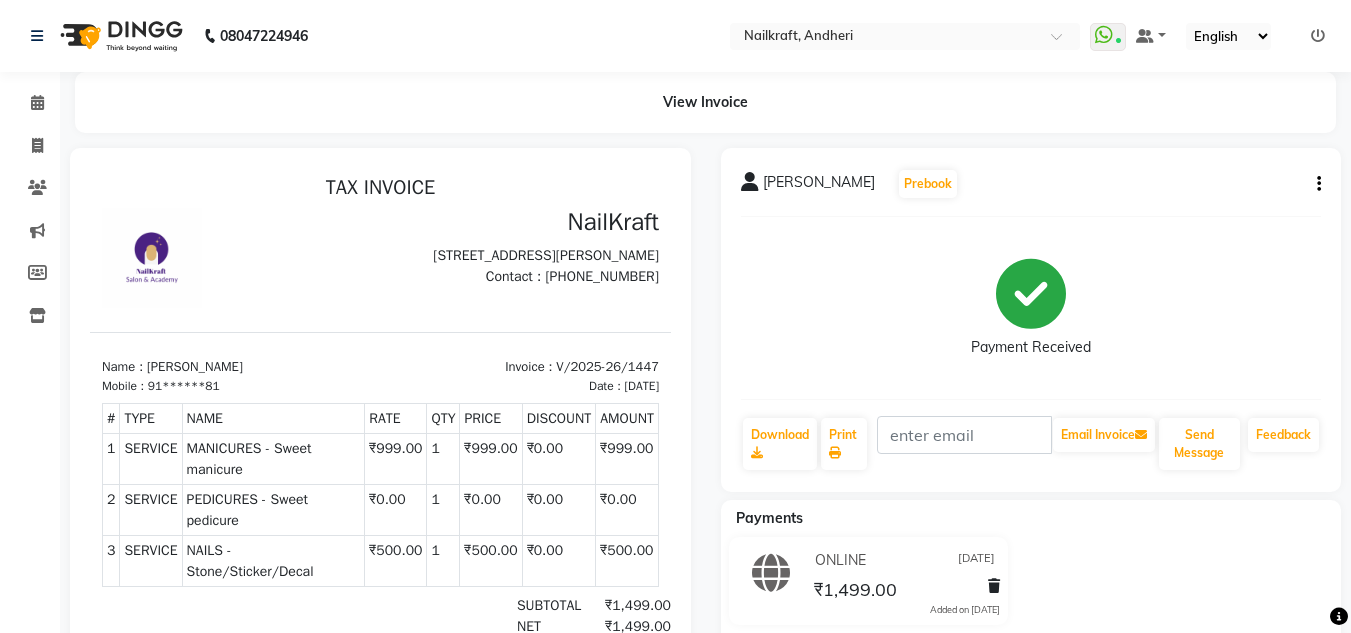 click on "Tina   Prebook   Payment Received  Download  Print   Email Invoice   Send Message Feedback" 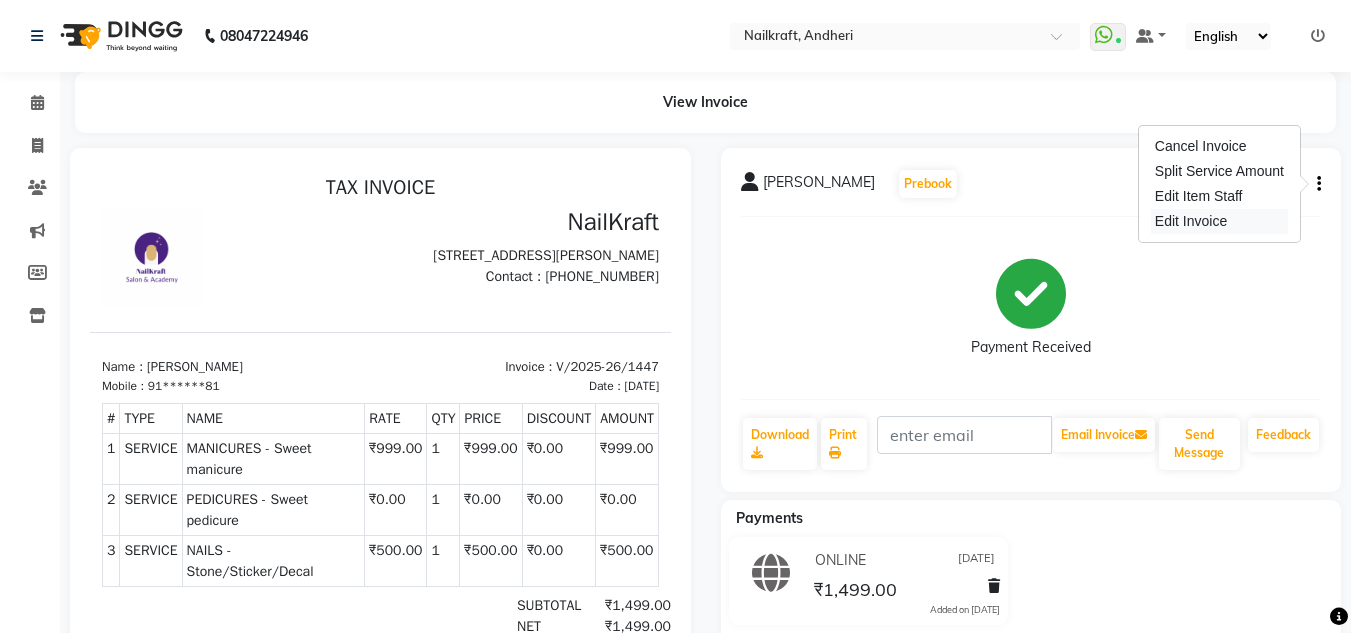 click on "Edit Invoice" at bounding box center (1219, 221) 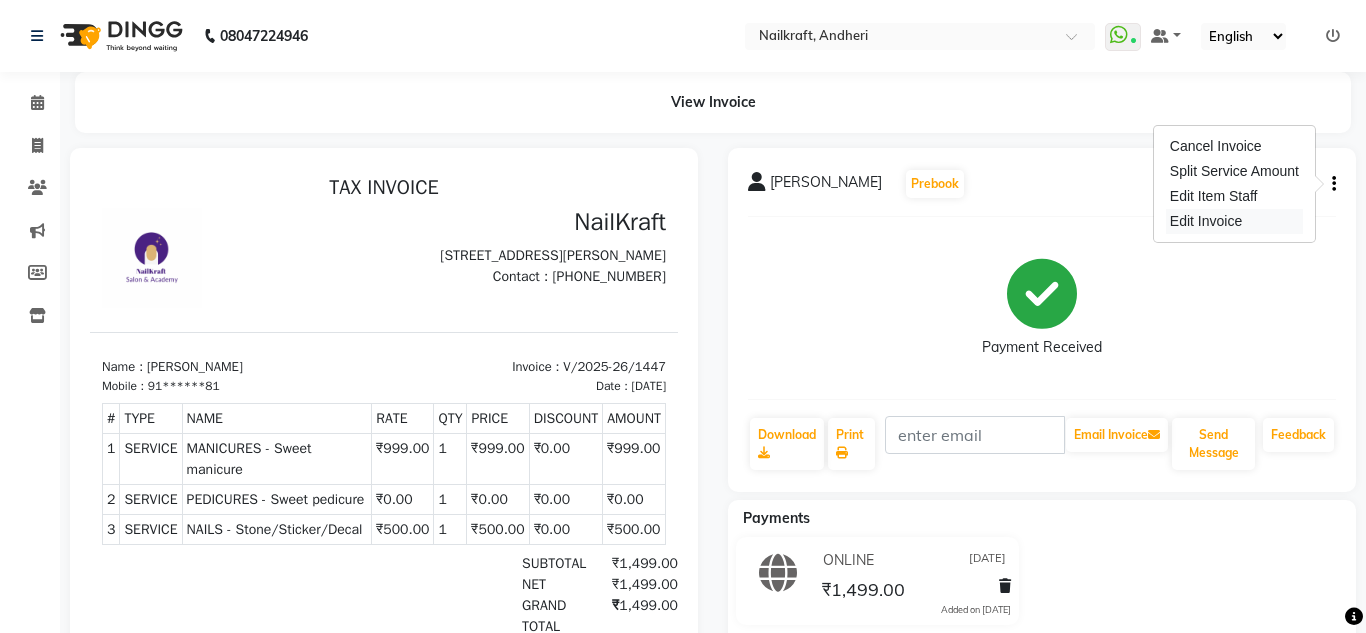 select on "service" 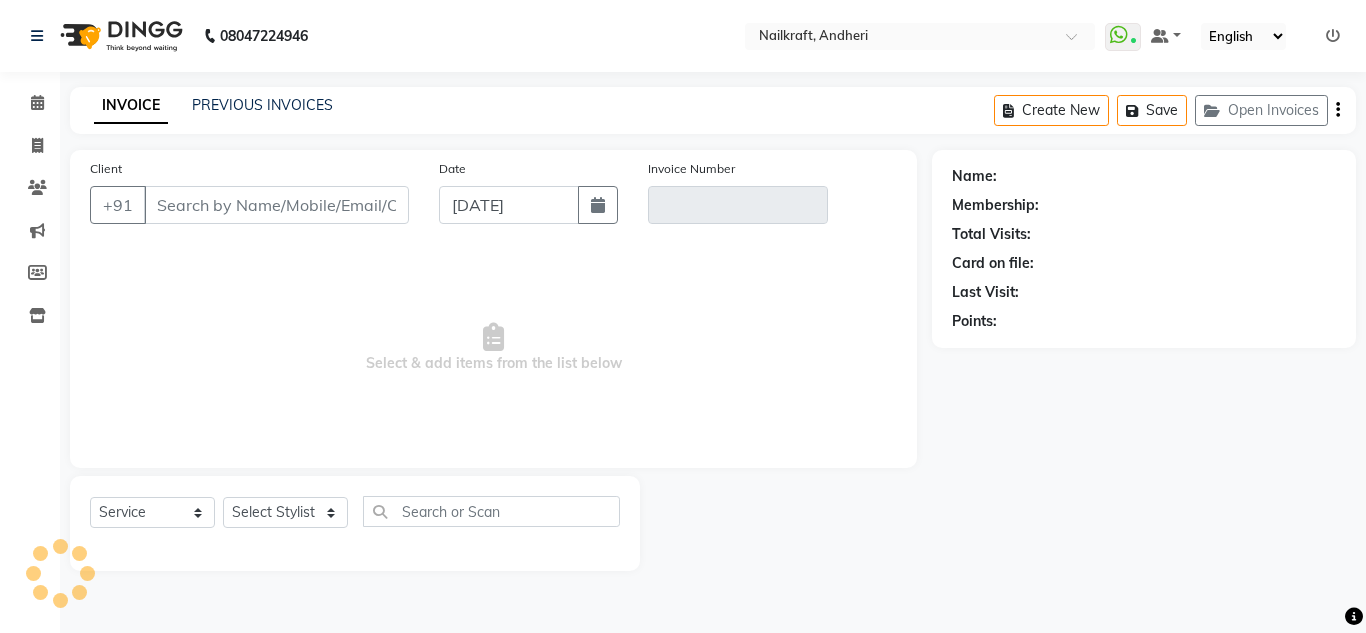 type on "91******81" 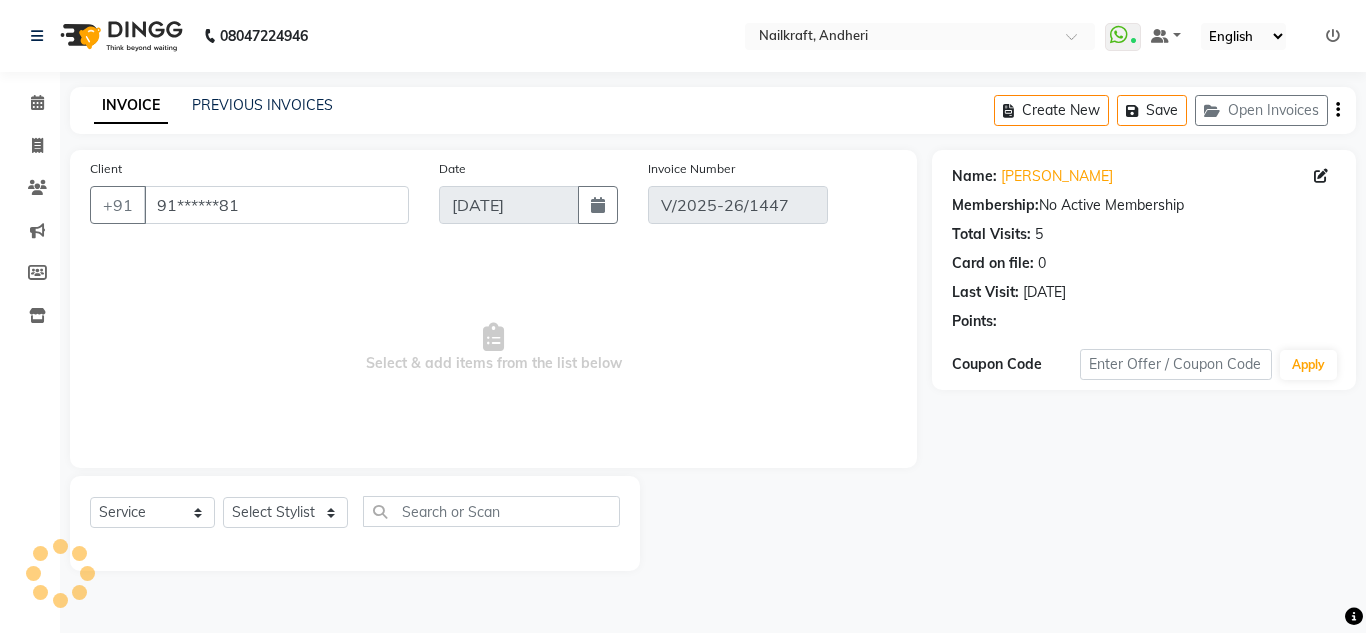 type on "[DATE]" 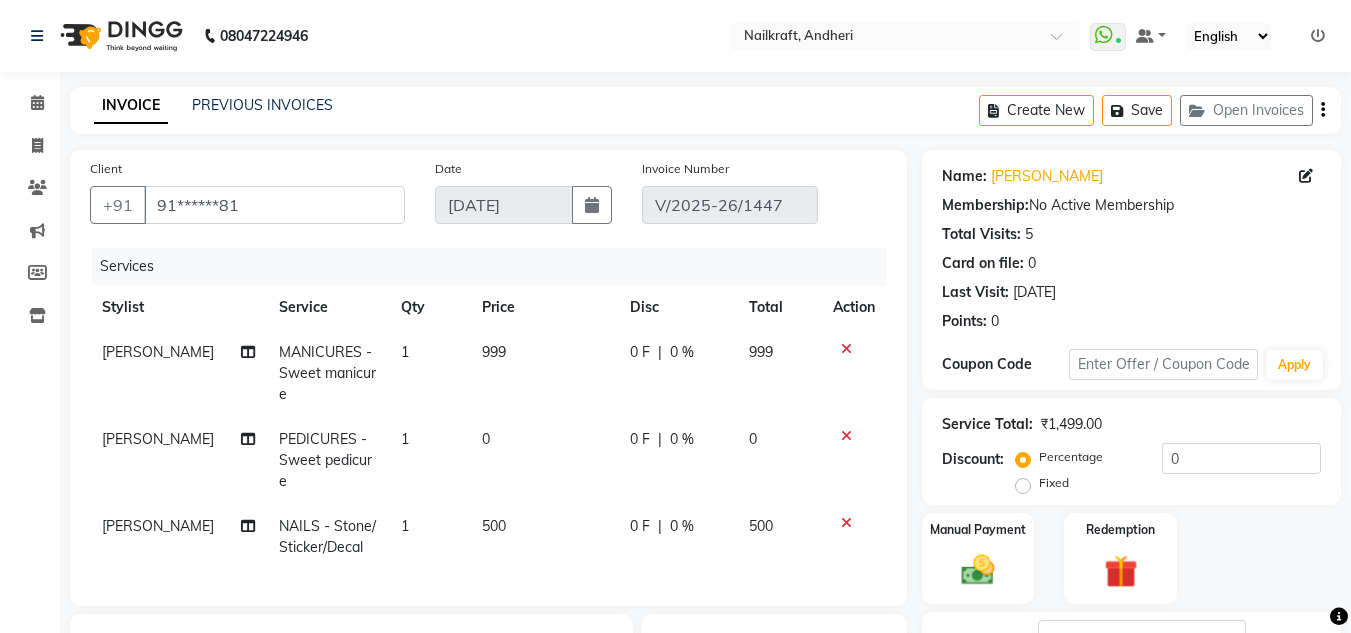 click on "500" 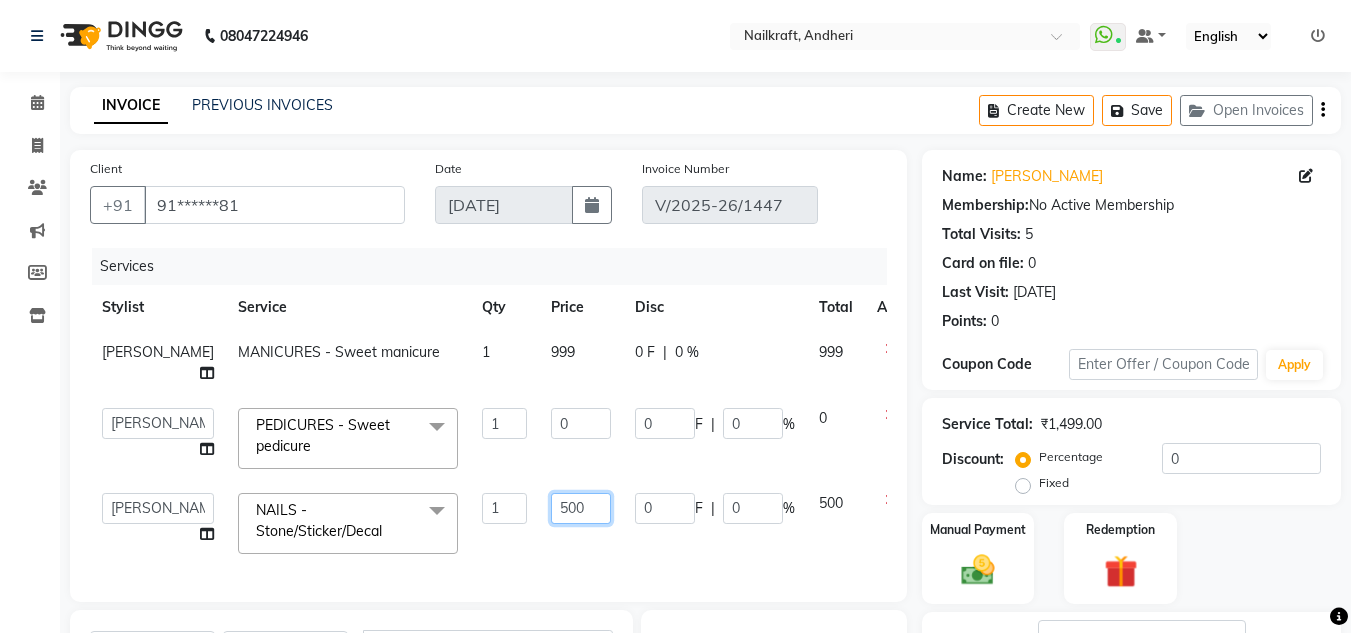 click on "500" 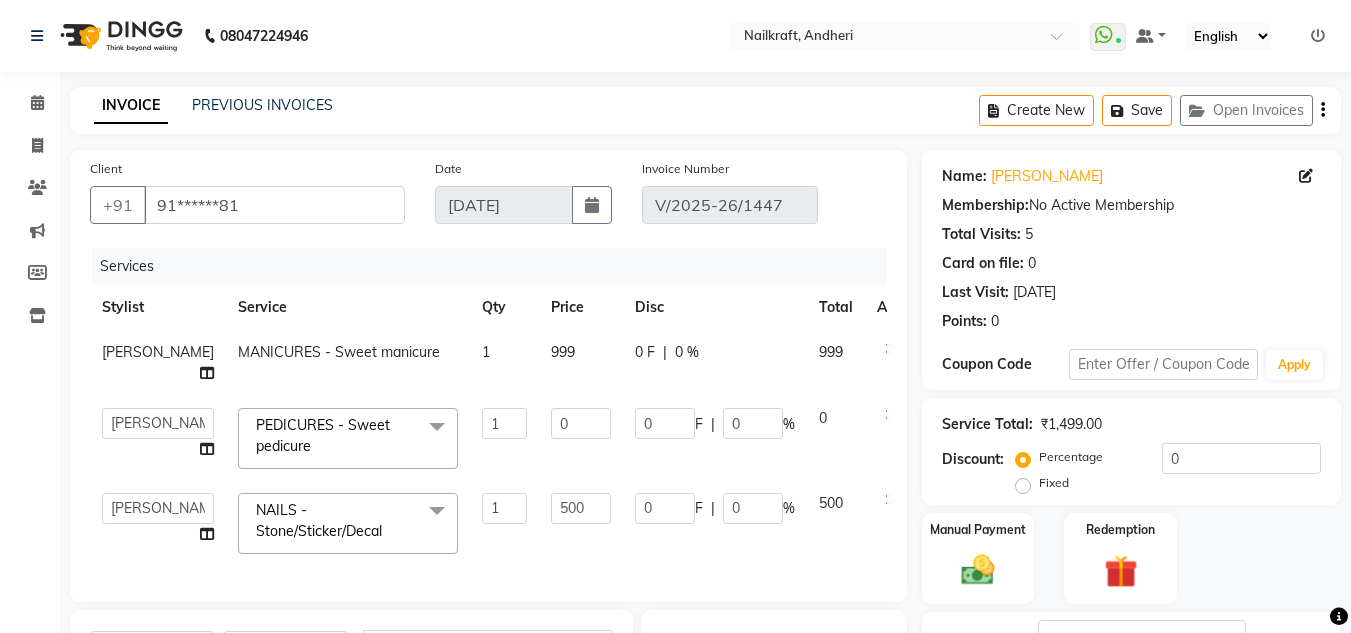 click on "Create New   Save   Open Invoices" 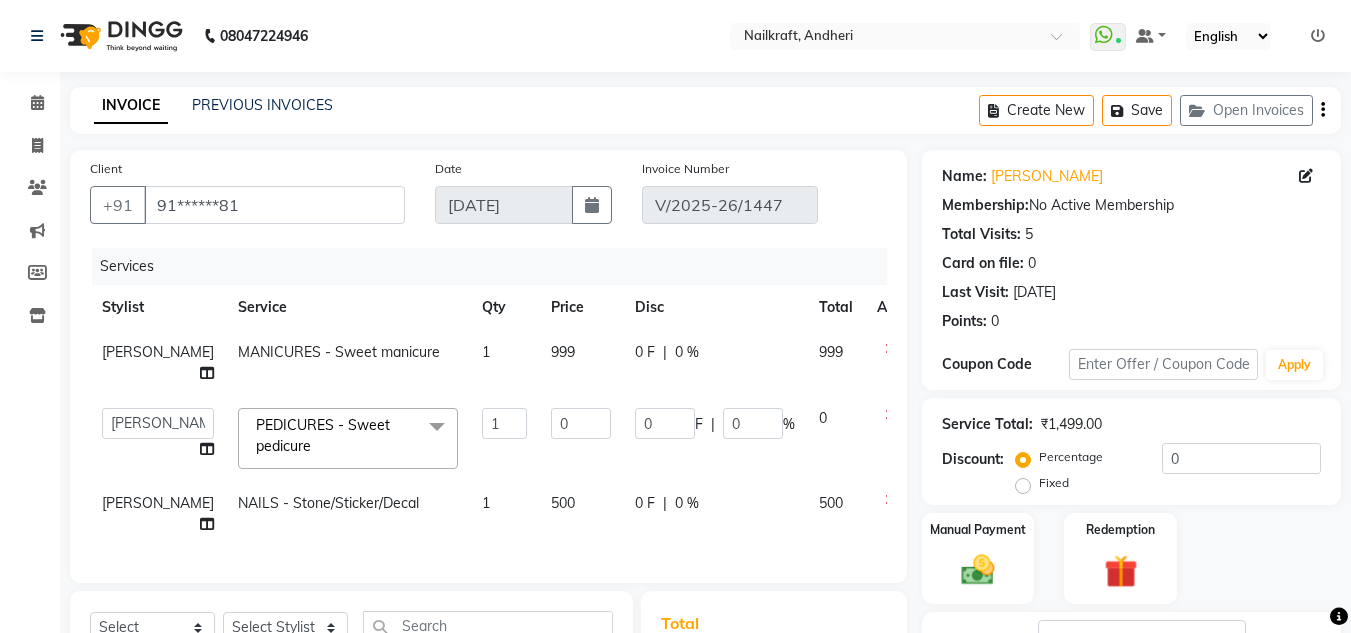click on "Create New   Save   Open Invoices" 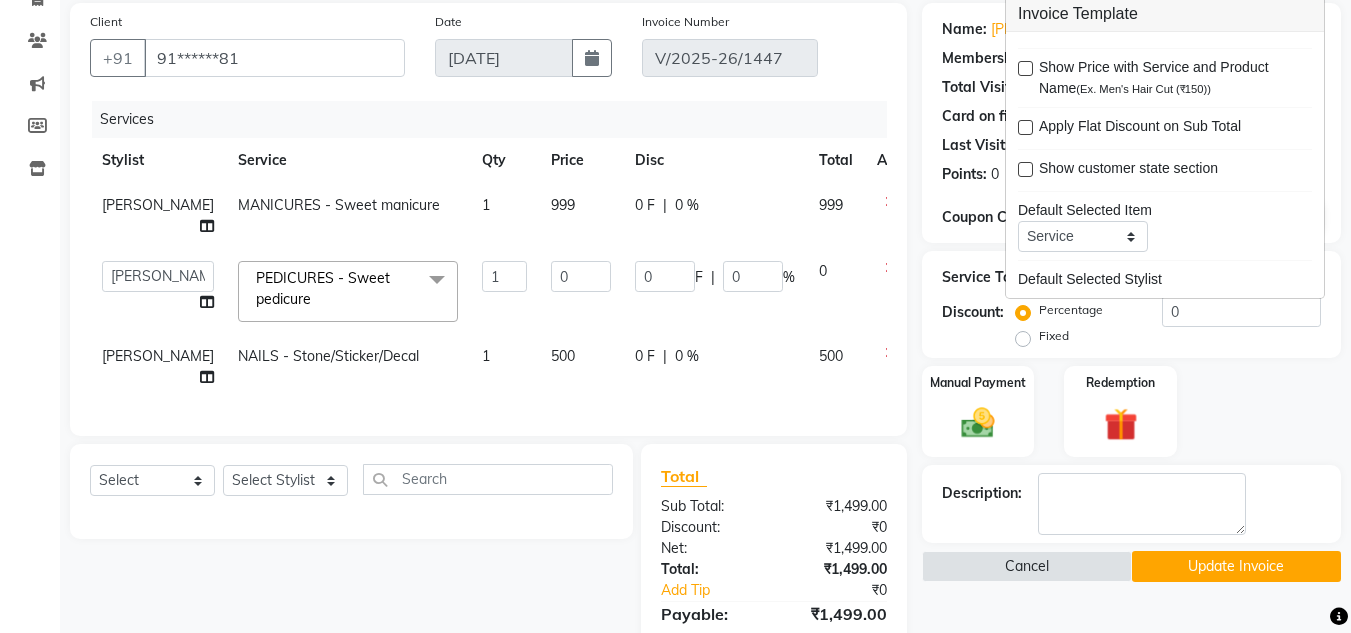 scroll, scrollTop: 195, scrollLeft: 0, axis: vertical 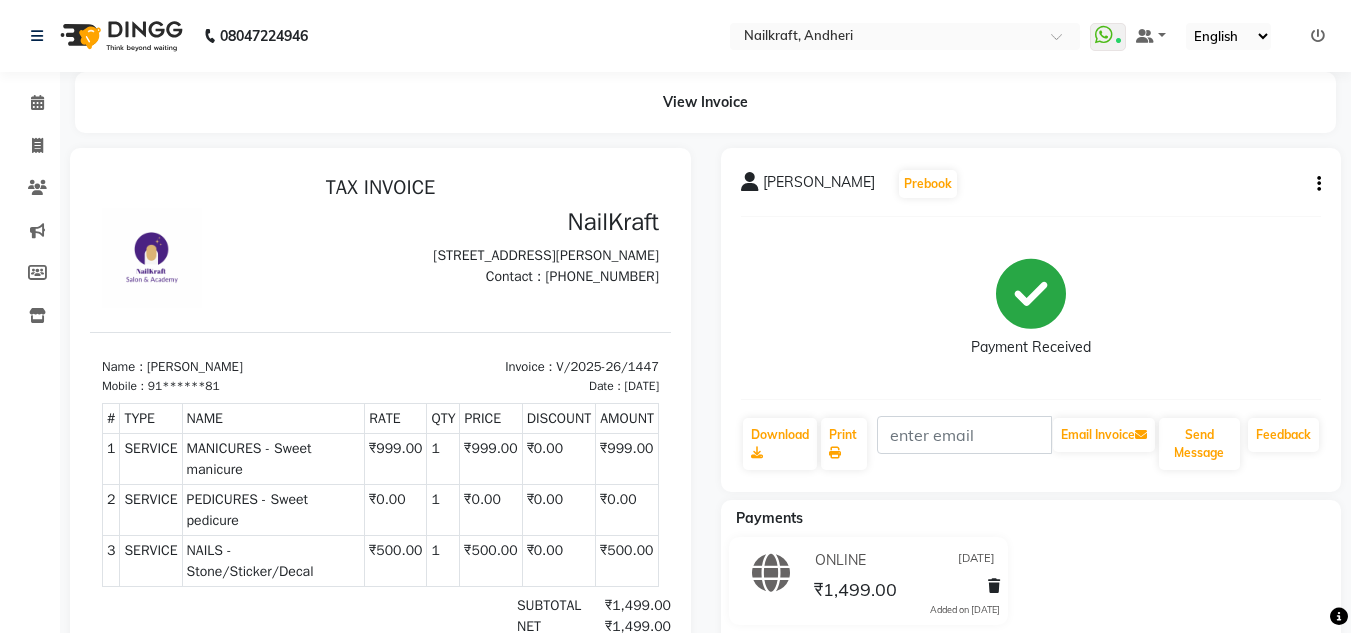click 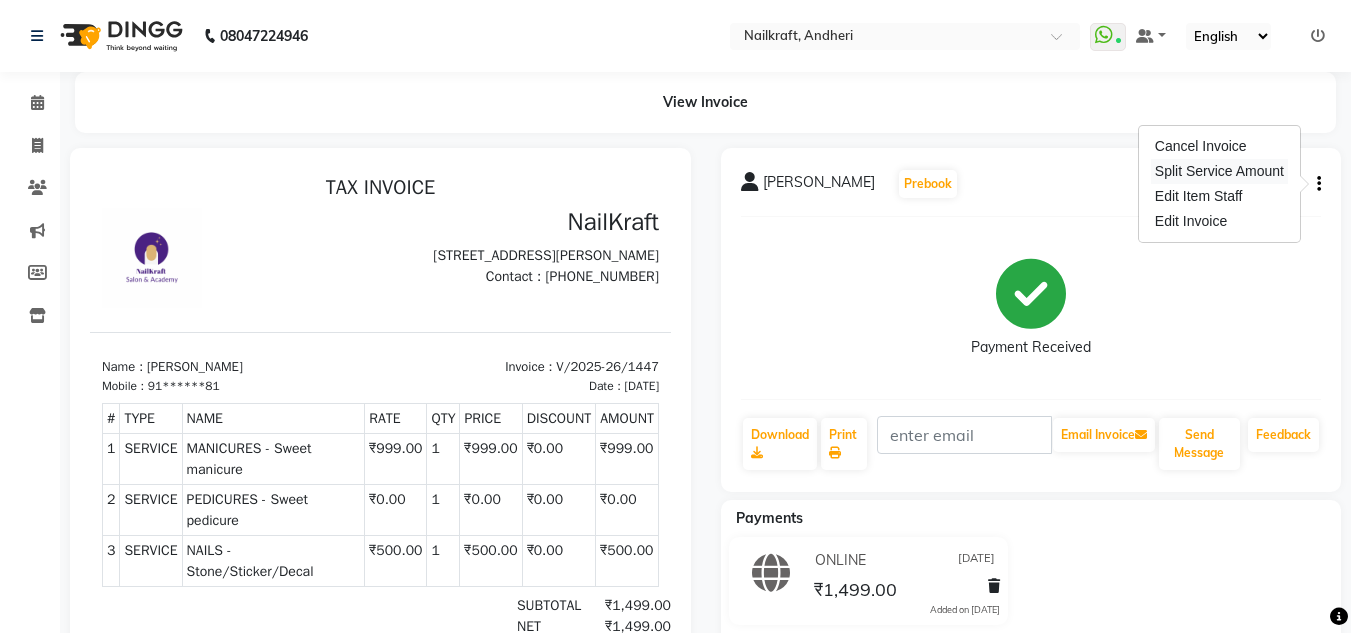 click on "Split Service Amount" at bounding box center (1219, 171) 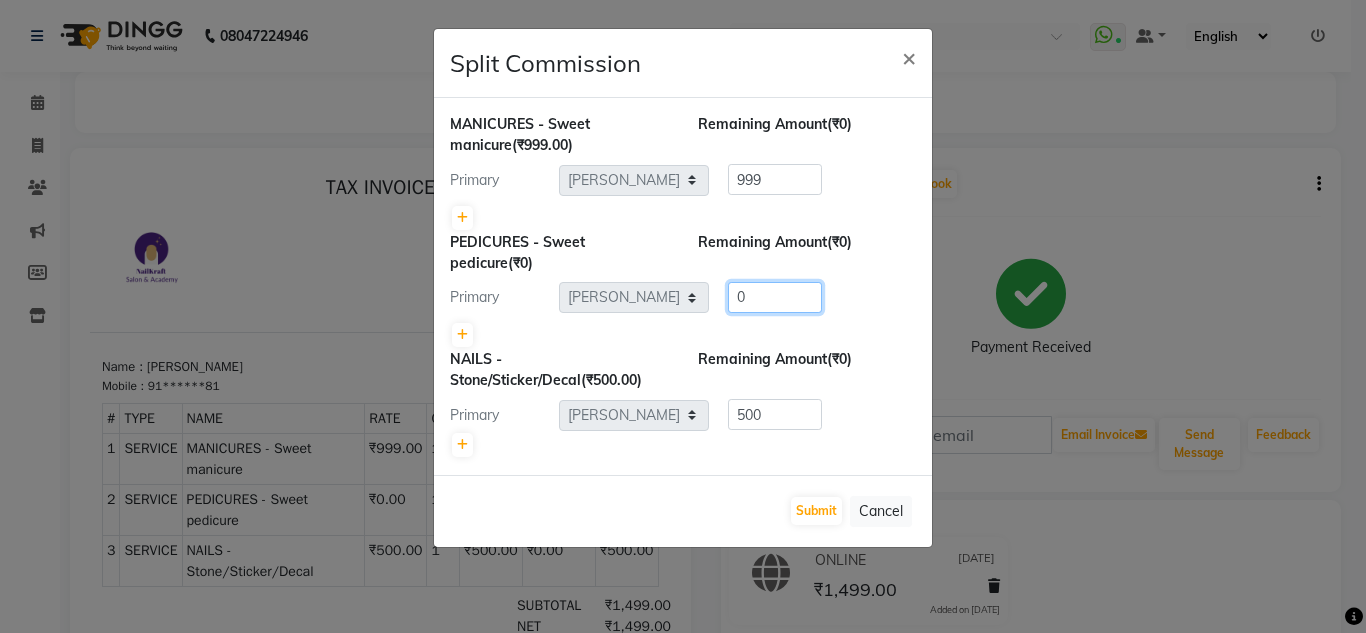 click on "0" 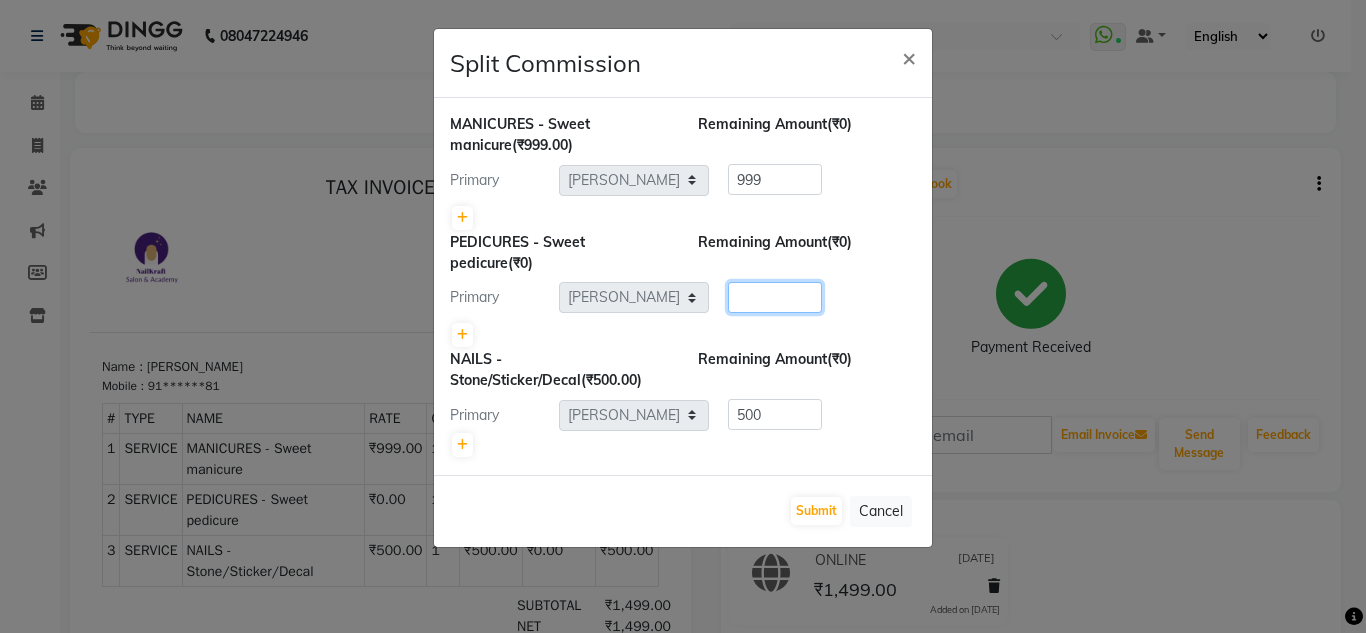 click 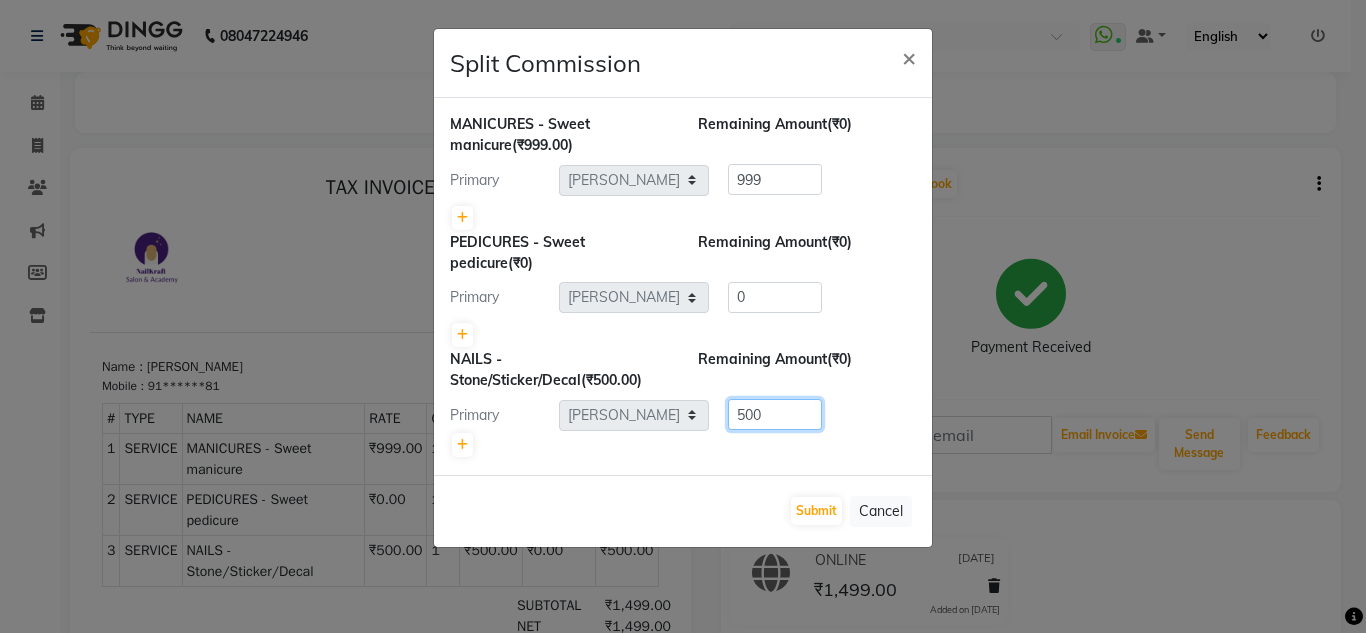 click on "500" 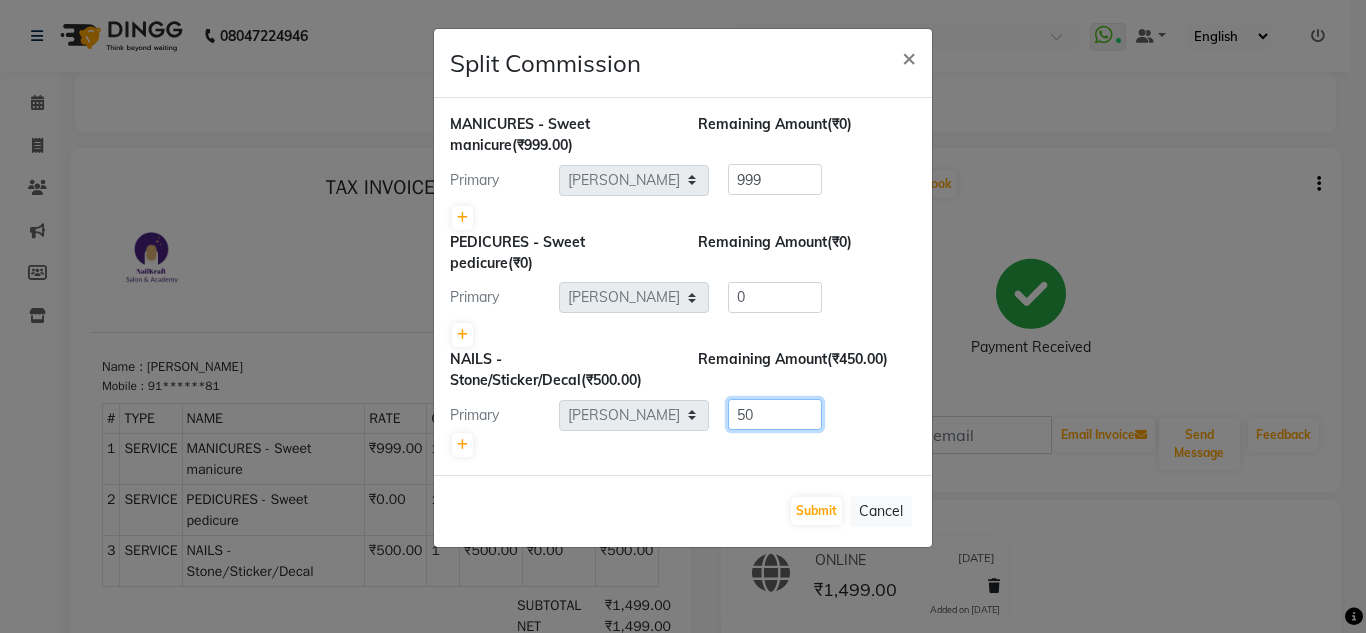 type on "5" 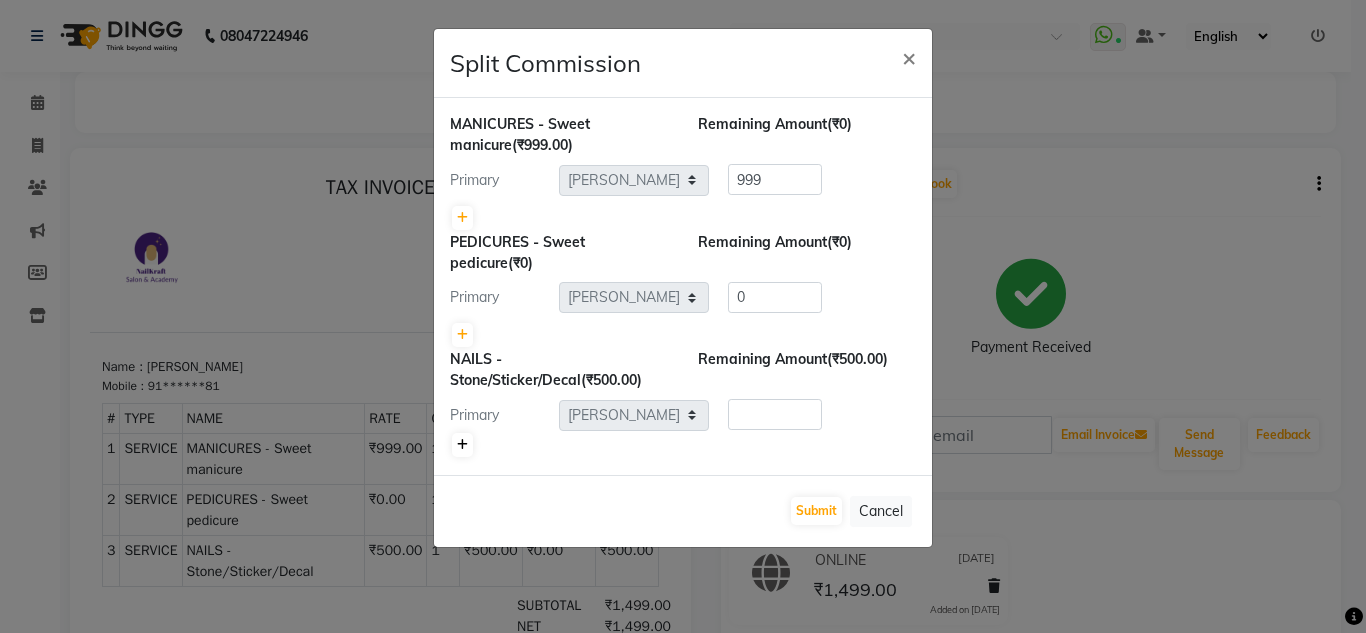 click 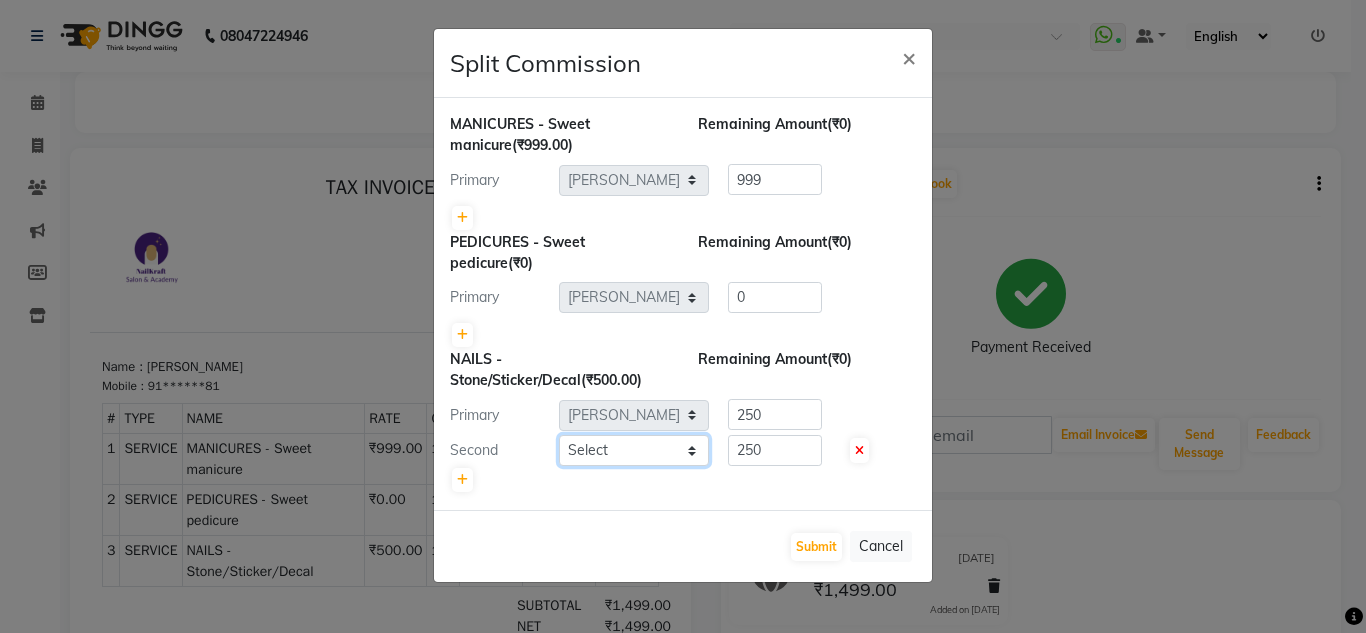 click on "Select  Alam   Arshad shaikh   Deepu Chatry   NailKraft   Neetu   Nikita   NITA  CHAHAL    Pooja Mehral   Preeti Bidlal   Sanya Shaikh   Sneha Balu Ichake   Vaishali Vinod Yadav" 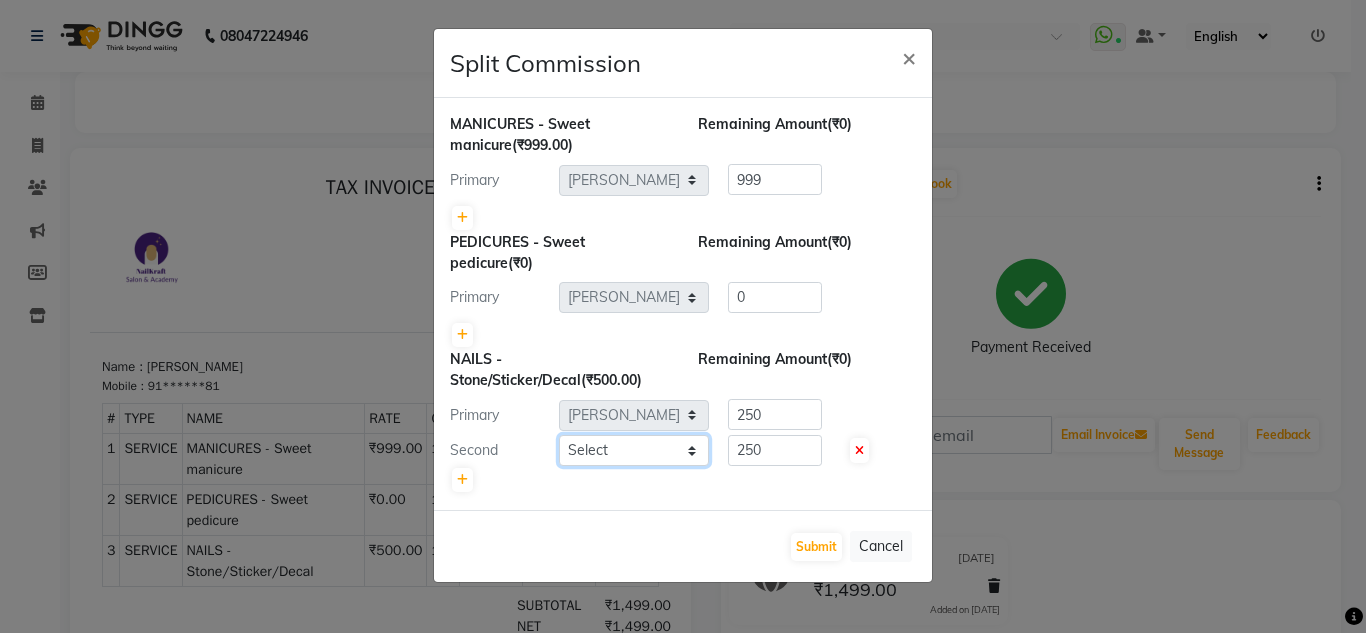 select on "76415" 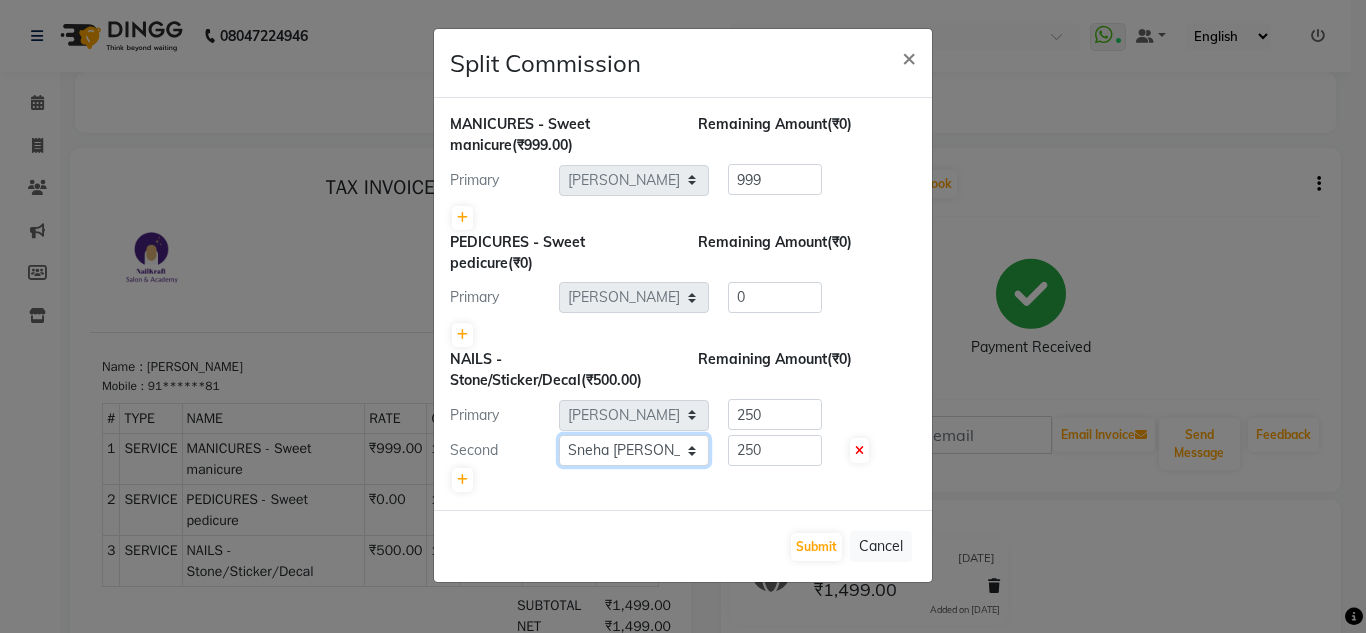 click on "Select  Alam   Arshad shaikh   Deepu Chatry   NailKraft   Neetu   Nikita   NITA  CHAHAL    Pooja Mehral   Preeti Bidlal   Sanya Shaikh   Sneha Balu Ichake   Vaishali Vinod Yadav" 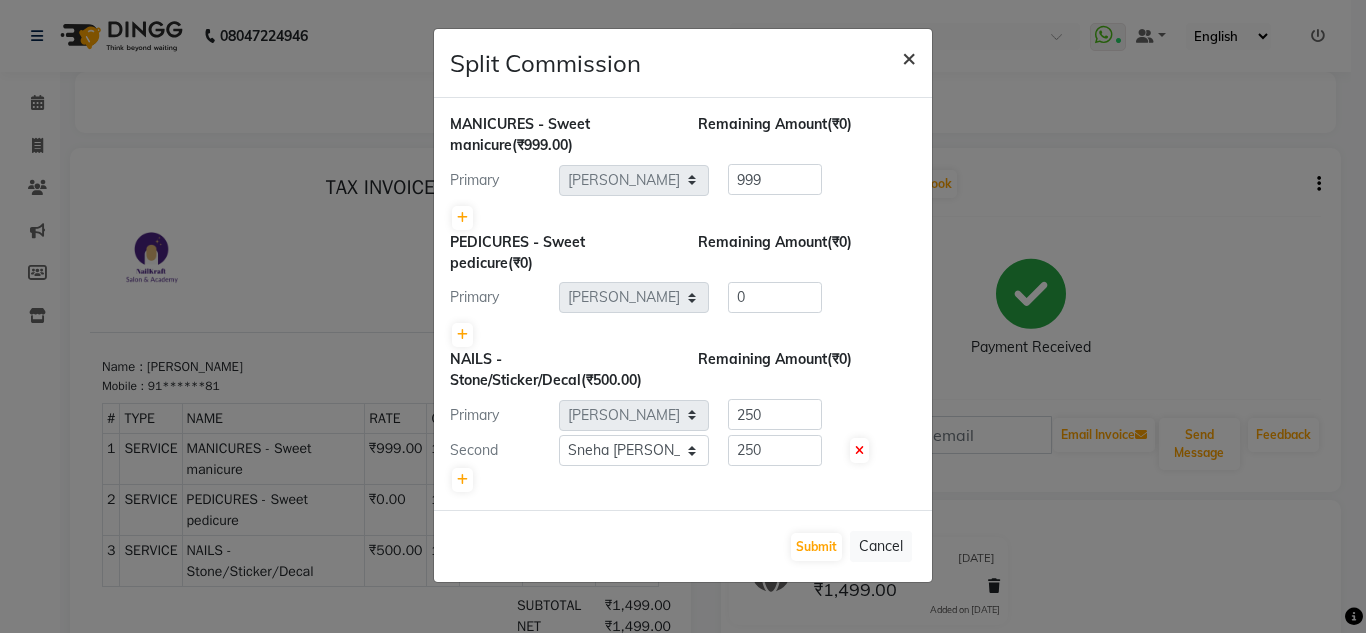 click on "×" 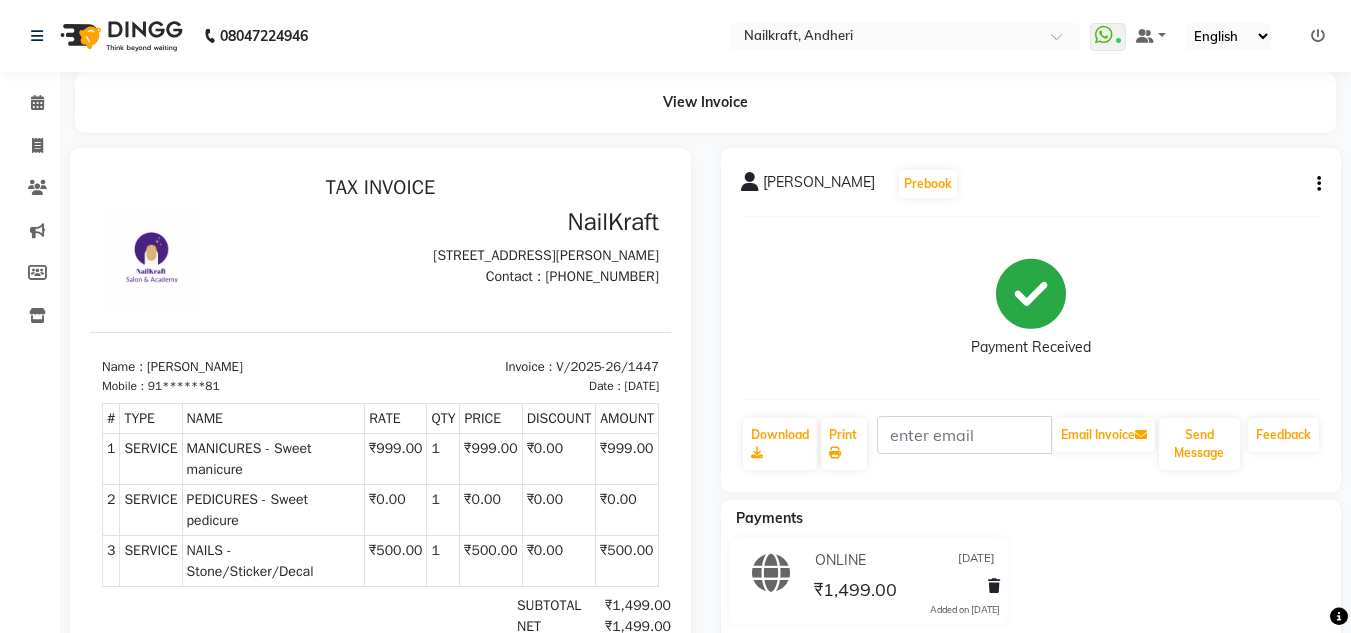 click 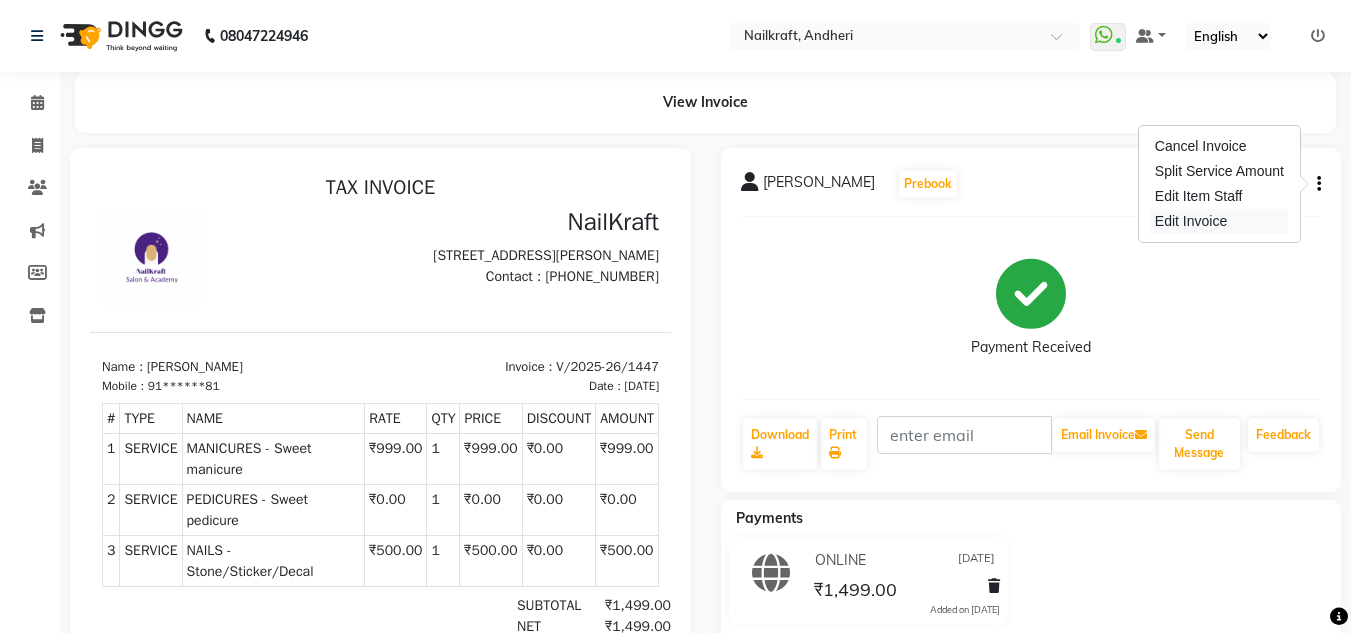 click on "Edit Invoice" at bounding box center [1219, 221] 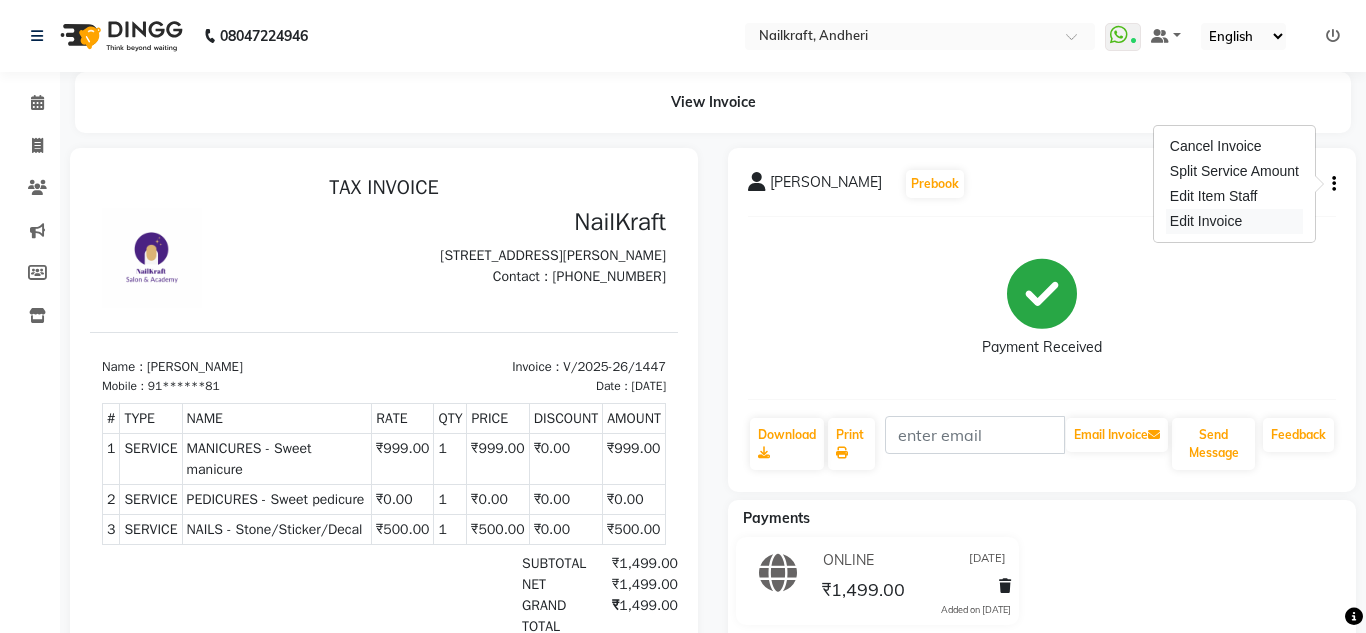 select on "service" 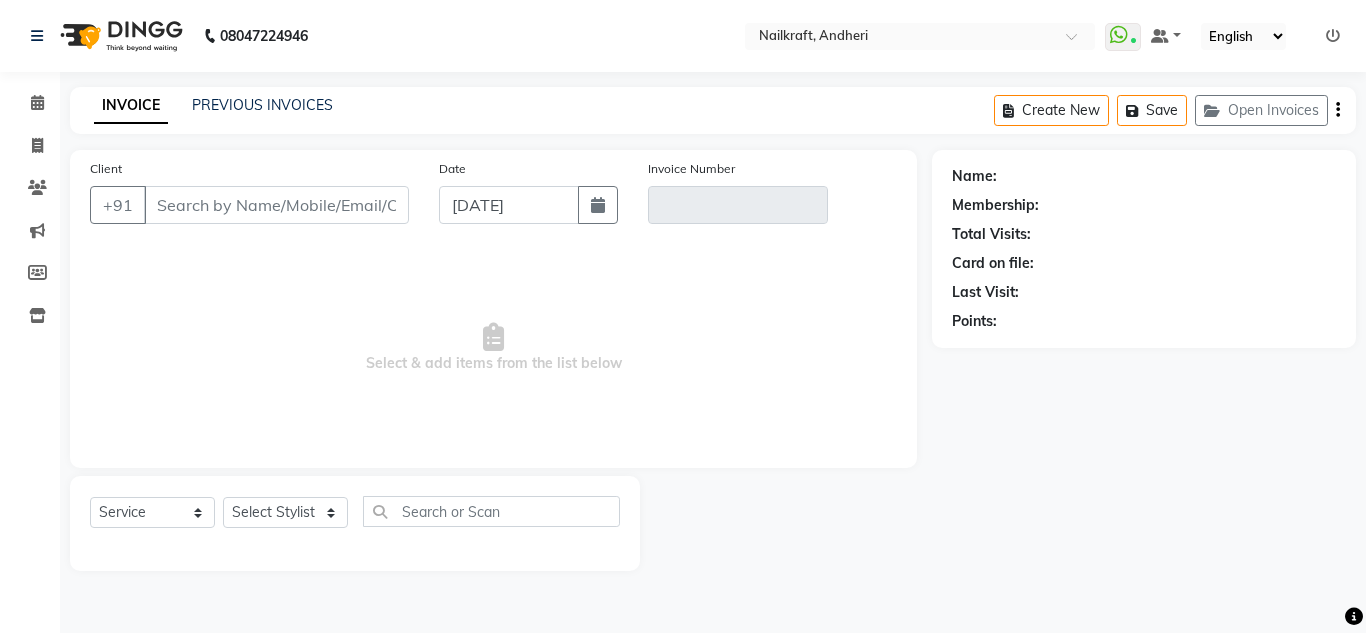 type on "91******81" 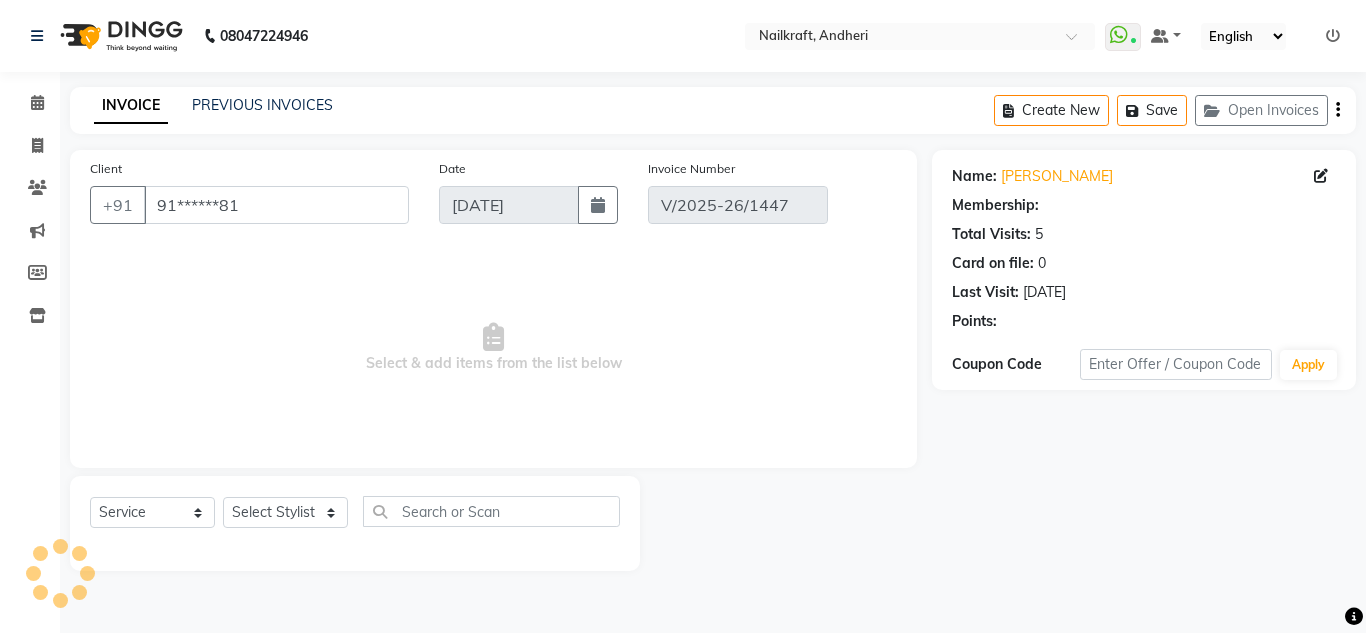 type on "[DATE]" 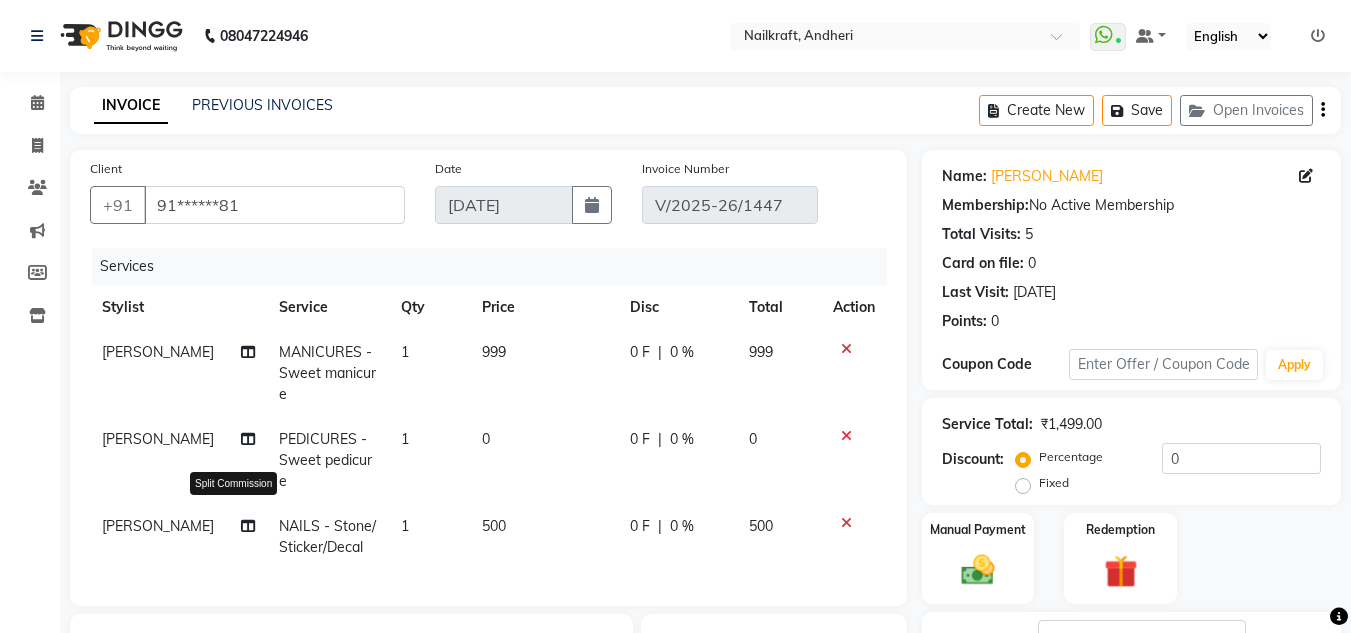 click 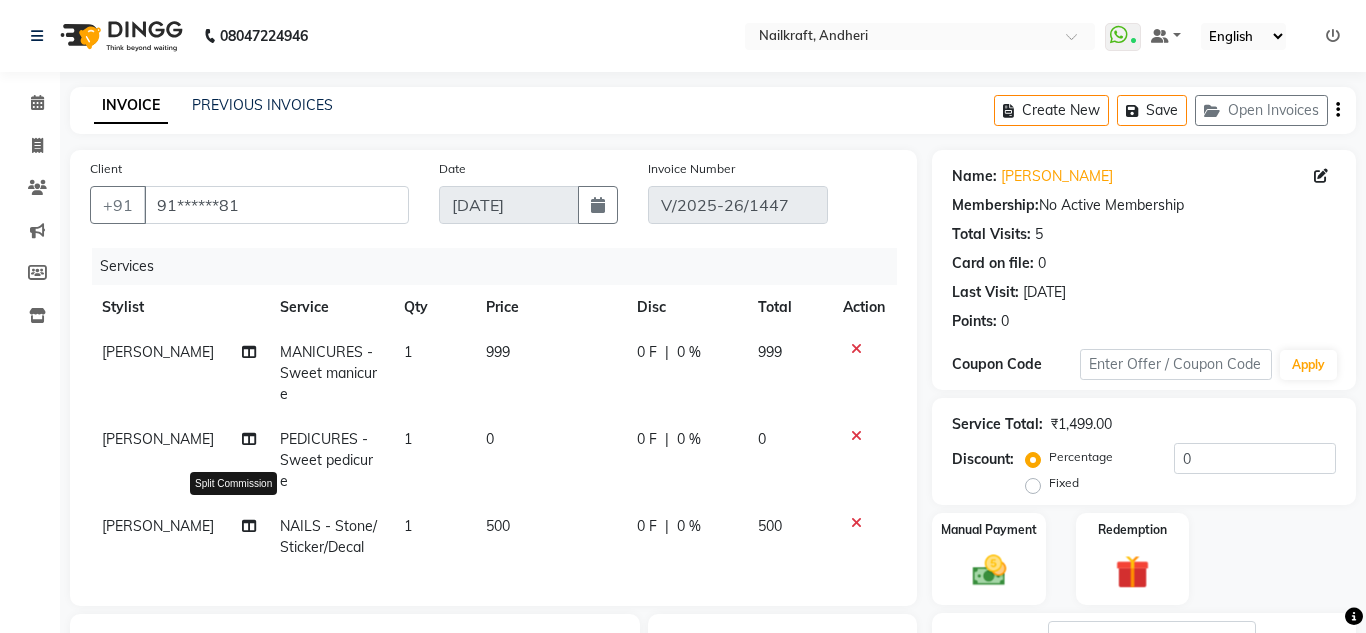 select on "77067" 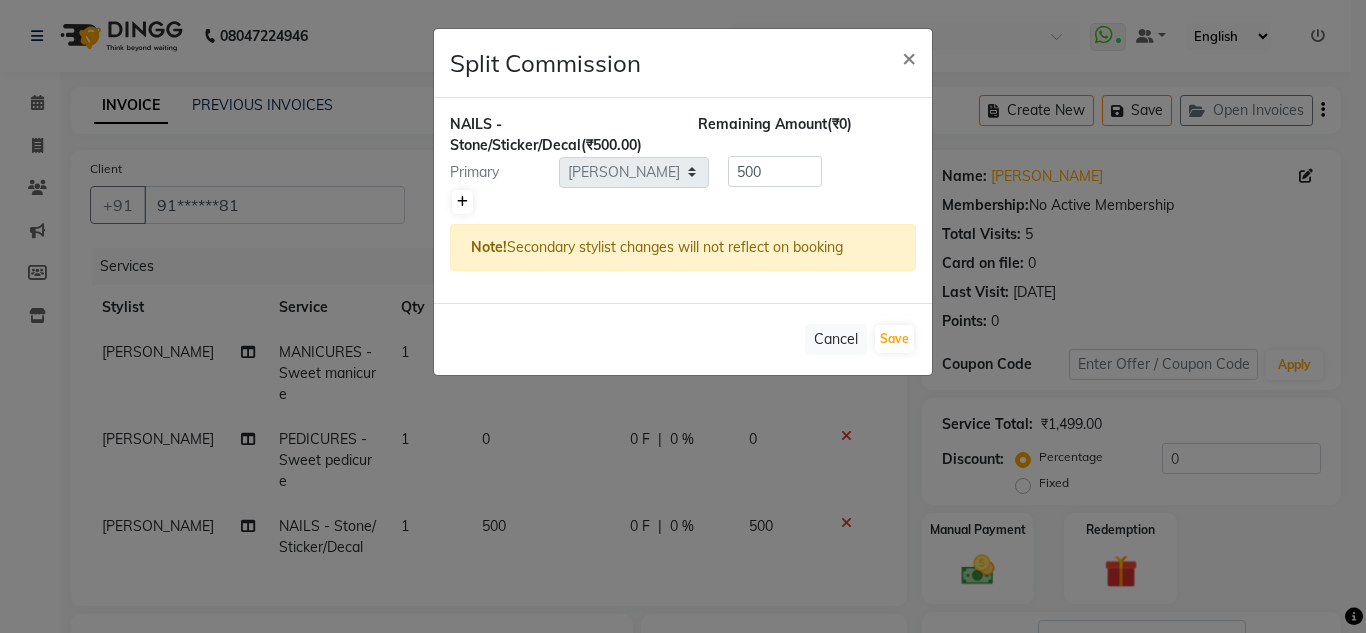 click on "NAILS - Stone/Sticker/Decal  (₹500.00) Remaining Amount  (₹0) Primary Select  Alam   Arshad shaikh   Deepu Chatry   NailKraft   Neetu   Nikita   NITA  CHAHAL    Pooja Mehral   Preeti Bidlal   Sanya Shaikh   Sneha Balu Ichake   Vaishali Vinod Yadav  500 Note!  Secondary stylist changes will not reflect on booking" 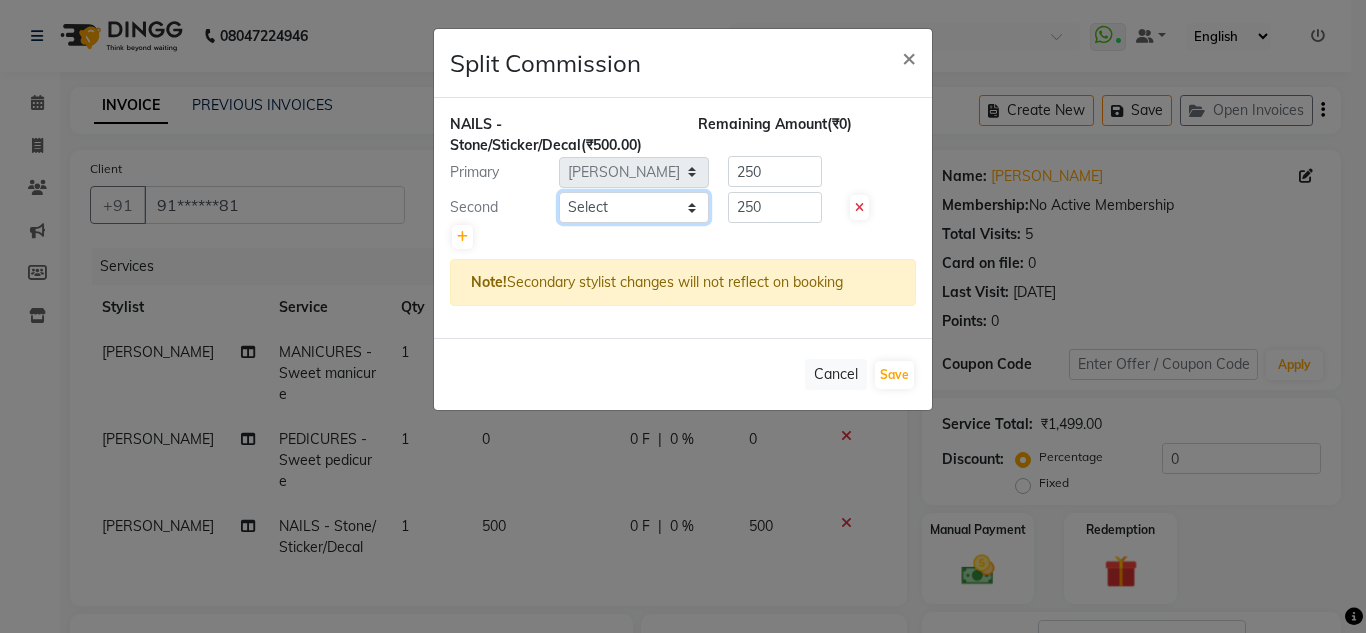 click on "Select  Alam   Arshad shaikh   Deepu Chatry   NailKraft   Neetu   Nikita   NITA  CHAHAL    Pooja Mehral   Preeti Bidlal   Sanya Shaikh   Sneha Balu Ichake   Vaishali Vinod Yadav" 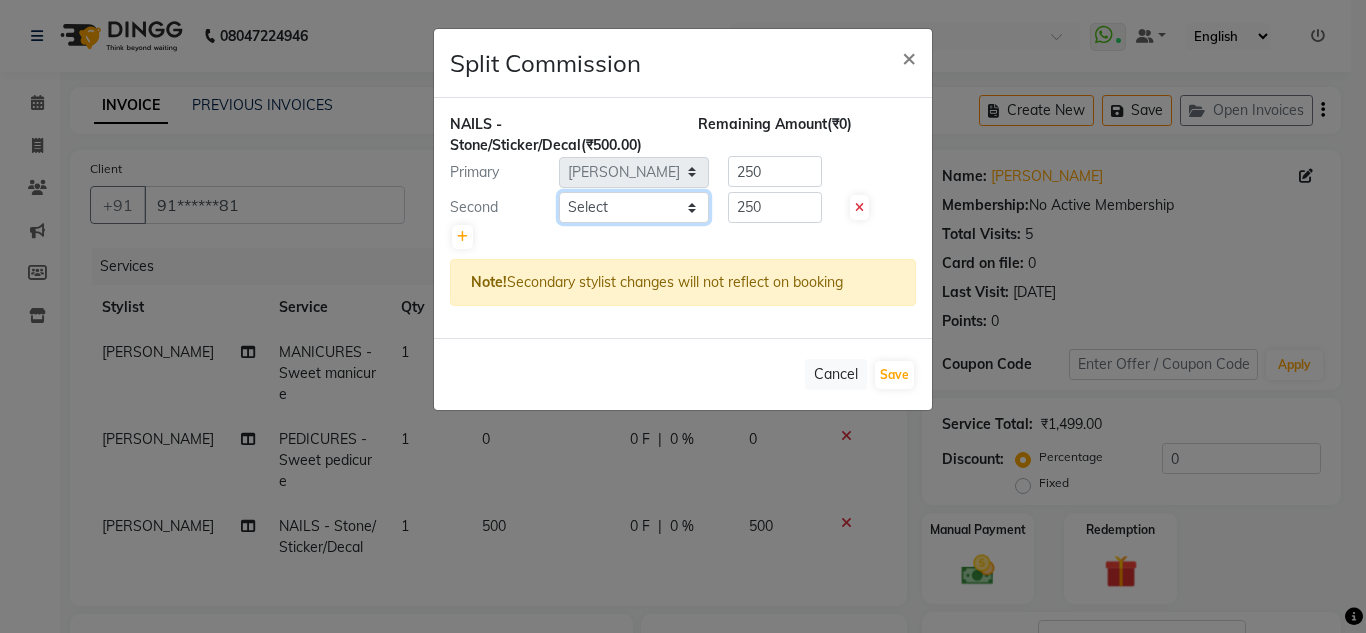click on "Select  Alam   Arshad shaikh   Deepu Chatry   NailKraft   Neetu   Nikita   NITA  CHAHAL    Pooja Mehral   Preeti Bidlal   Sanya Shaikh   Sneha Balu Ichake   Vaishali Vinod Yadav" 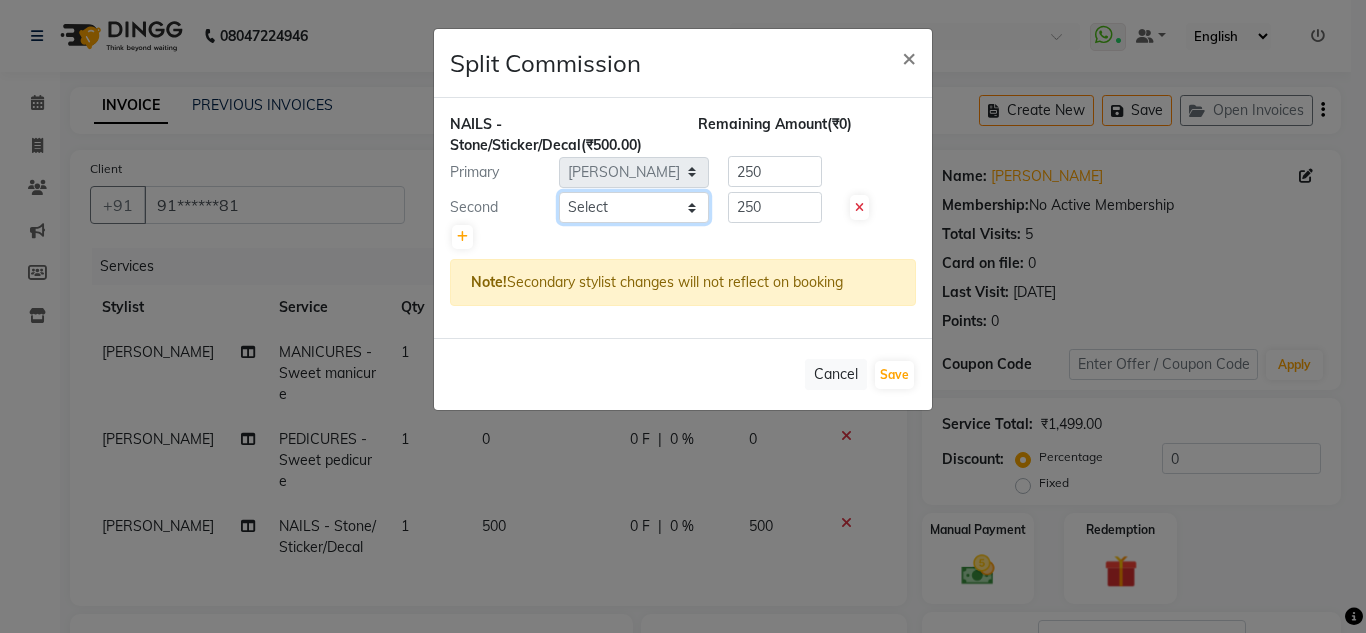 select on "76415" 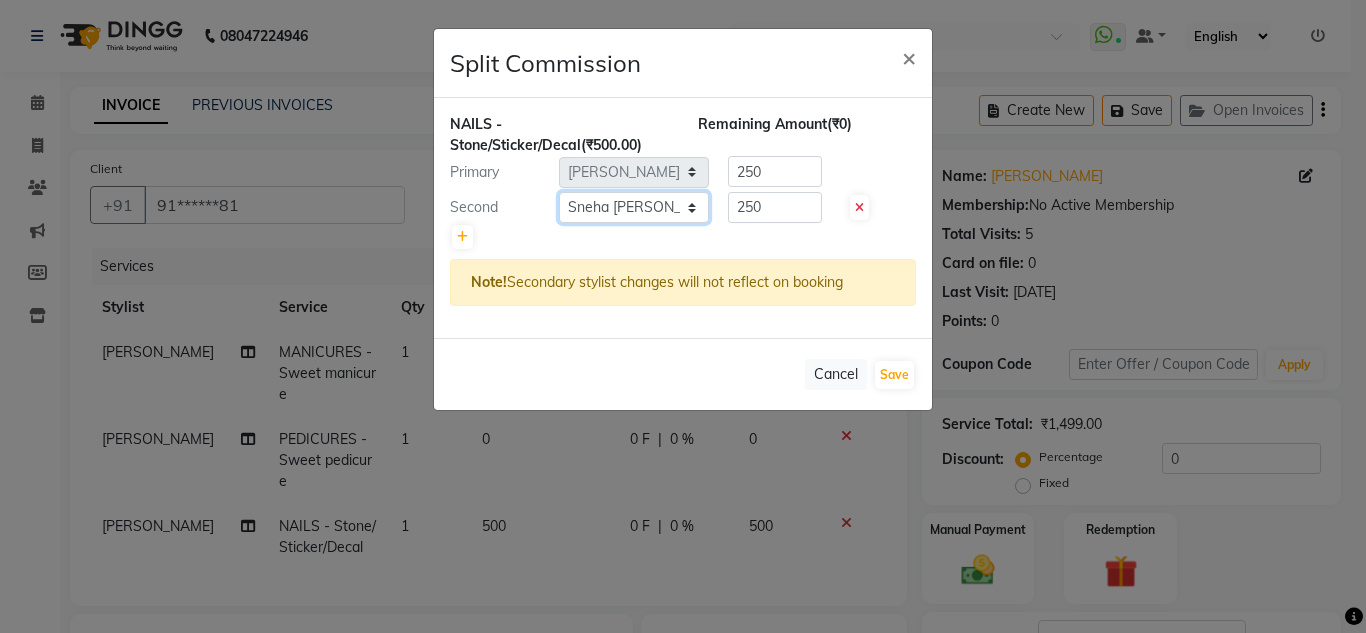 click on "Select  Alam   Arshad shaikh   Deepu Chatry   NailKraft   Neetu   Nikita   NITA  CHAHAL    Pooja Mehral   Preeti Bidlal   Sanya Shaikh   Sneha Balu Ichake   Vaishali Vinod Yadav" 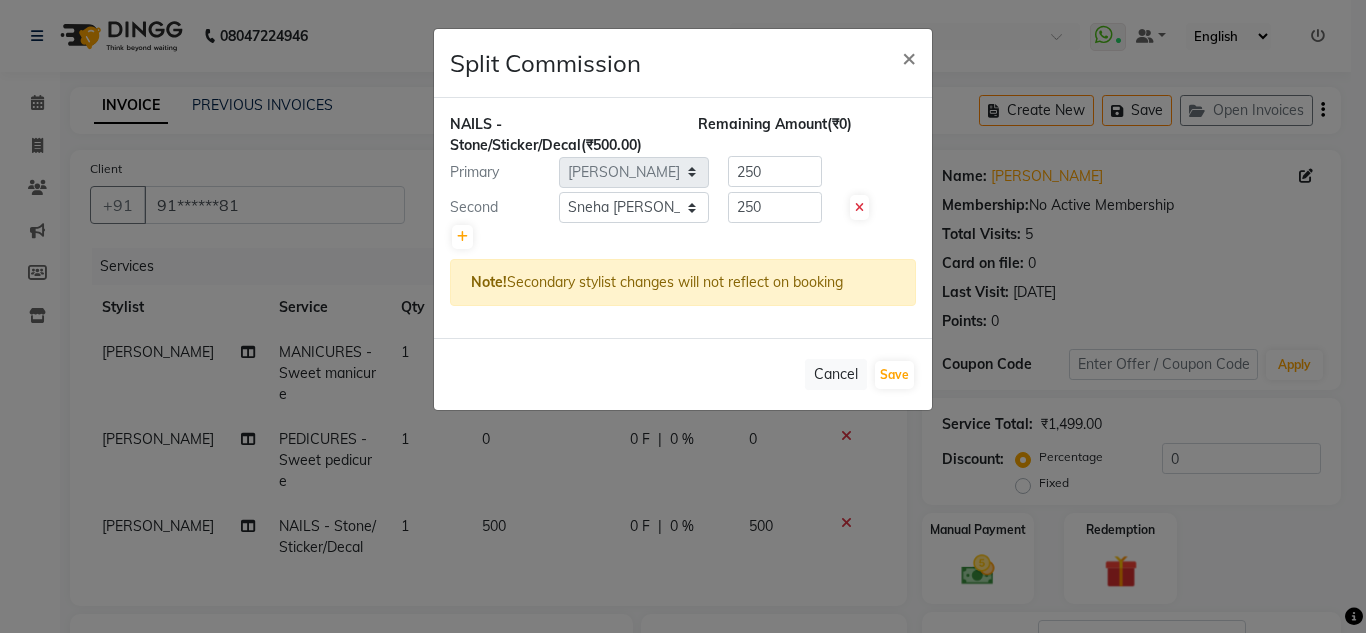 click on "Primary" 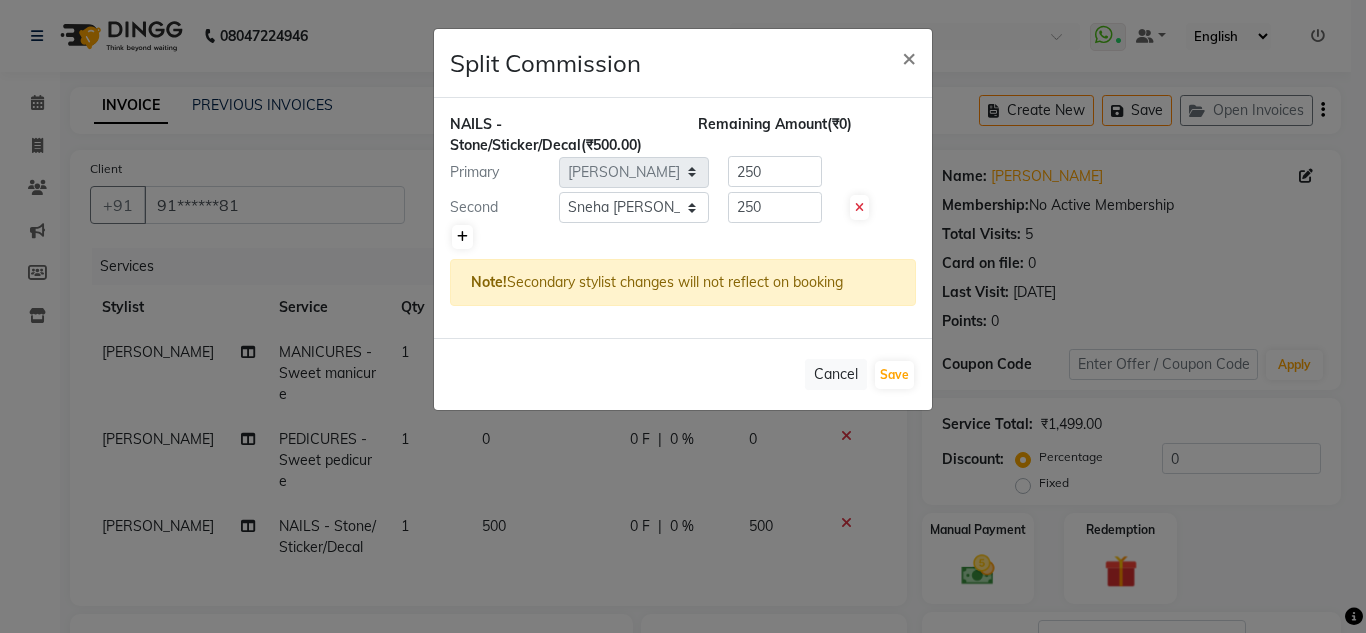 click 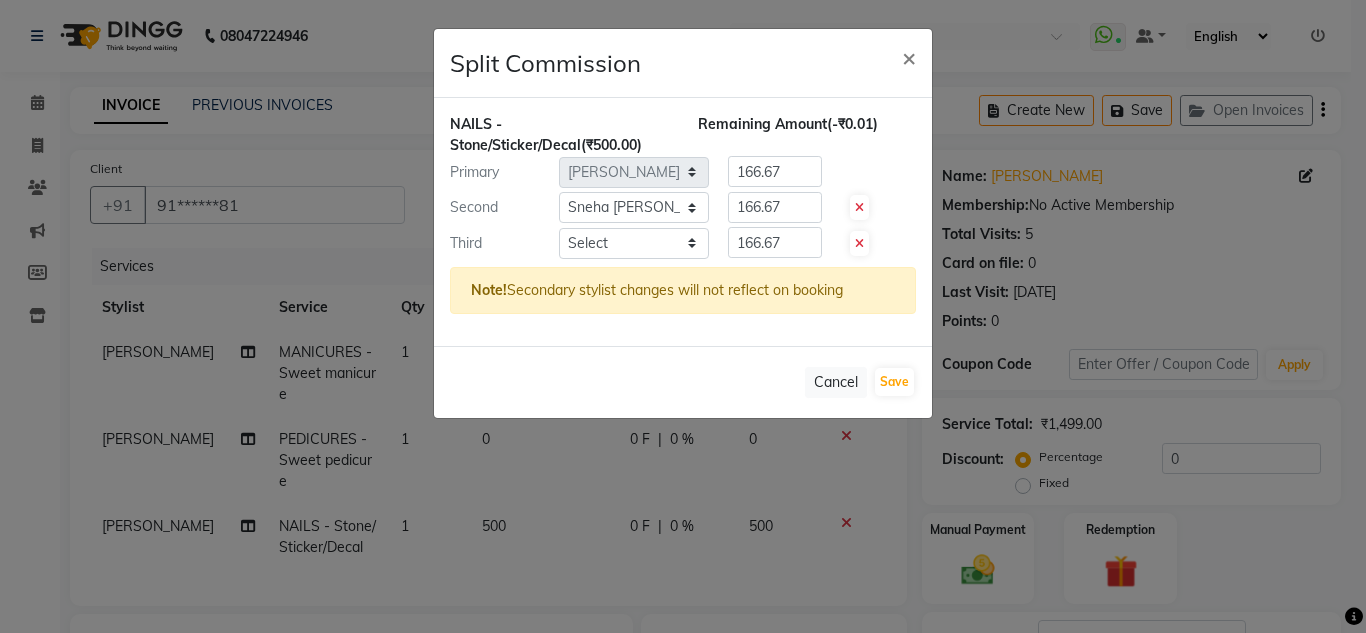 click 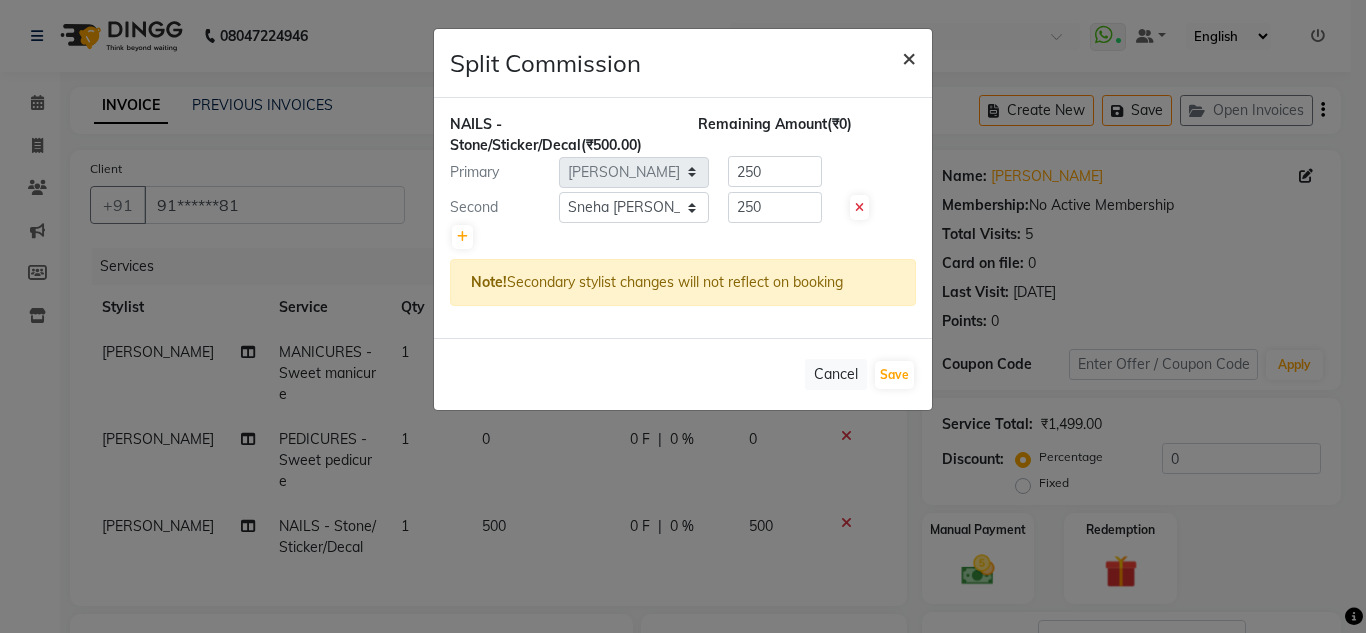 click on "×" 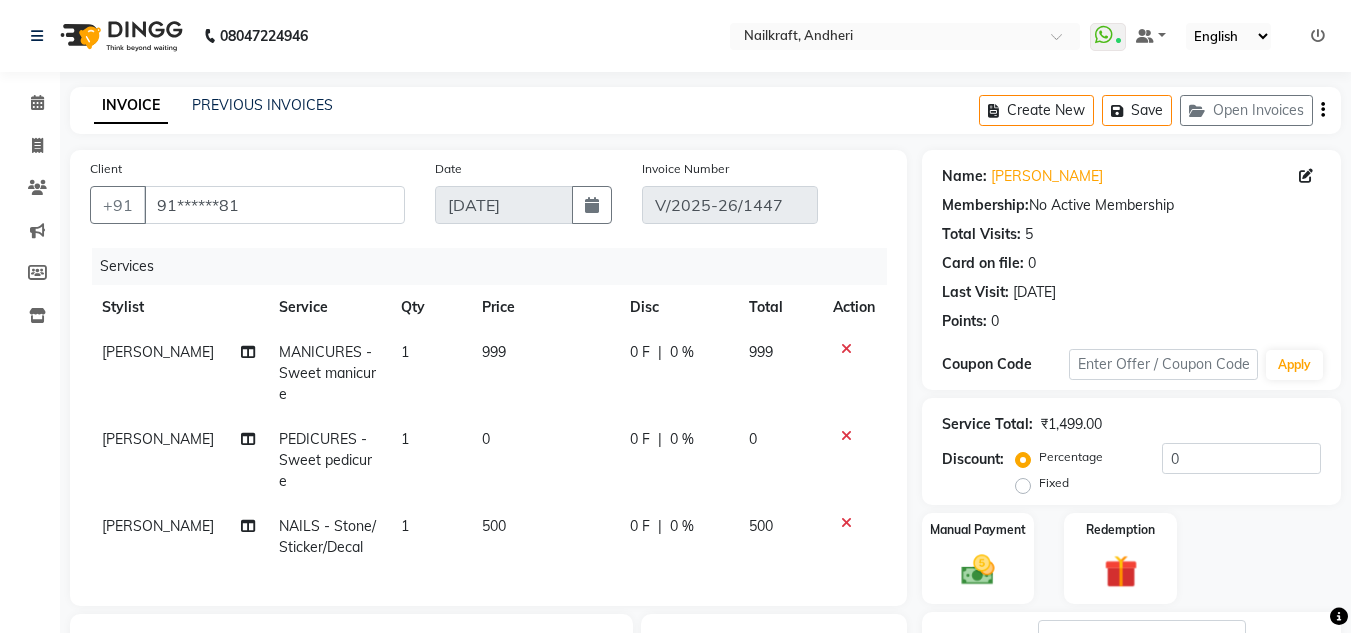 click 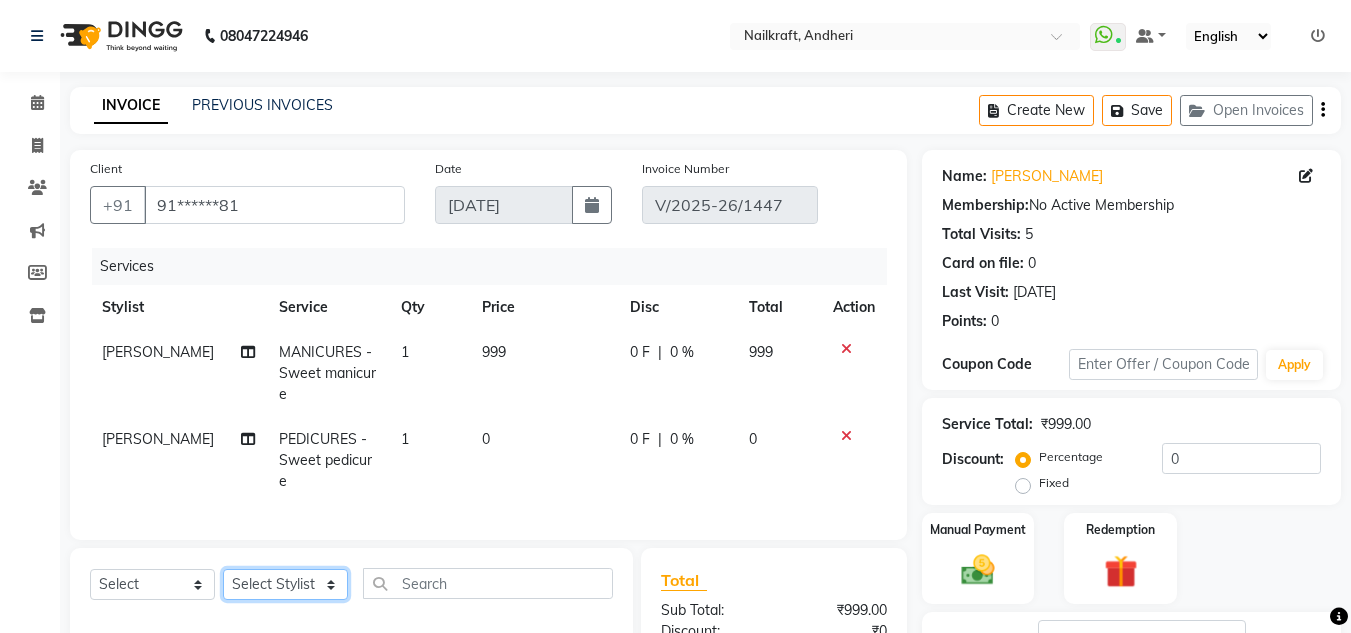 click on "Select Stylist Alam Arshad shaikh Deepu Chatry NailKraft Neetu Nikita NITA  CHAHAL  Pooja Mehral Preeti Bidlal Sanya Shaikh Sneha Balu Ichake Vaishali Vinod Yadav" 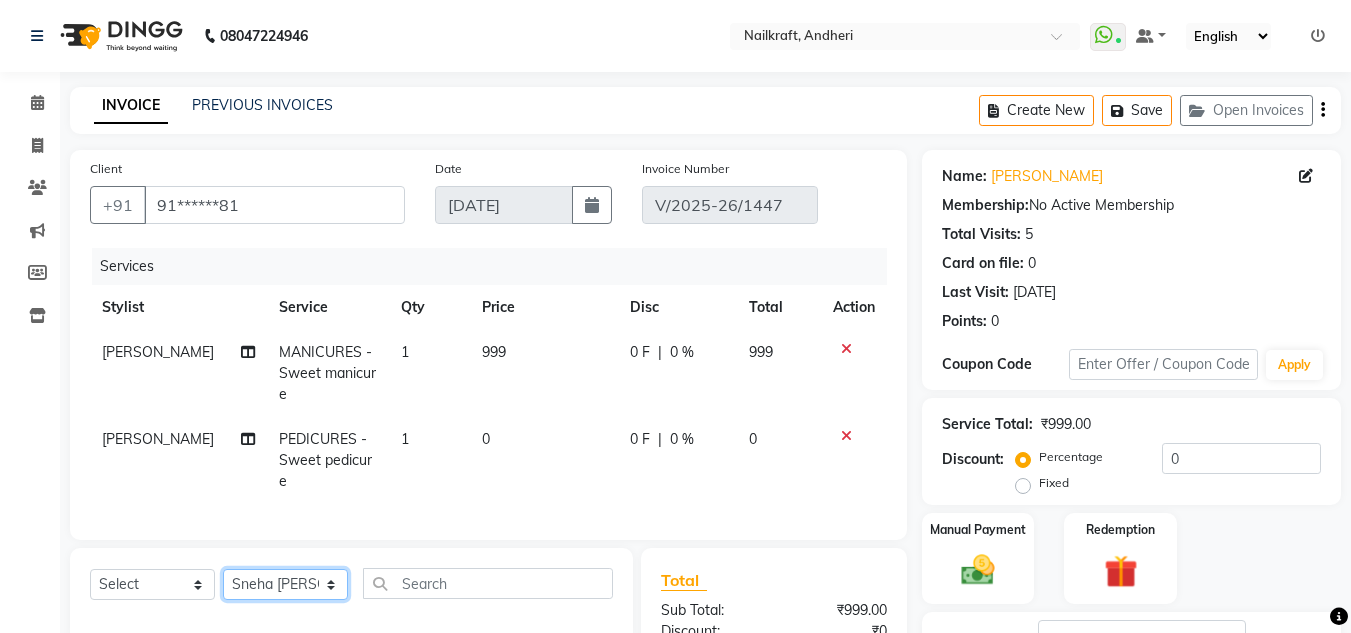 click on "Select Stylist Alam Arshad shaikh Deepu Chatry NailKraft Neetu Nikita NITA  CHAHAL  Pooja Mehral Preeti Bidlal Sanya Shaikh Sneha Balu Ichake Vaishali Vinod Yadav" 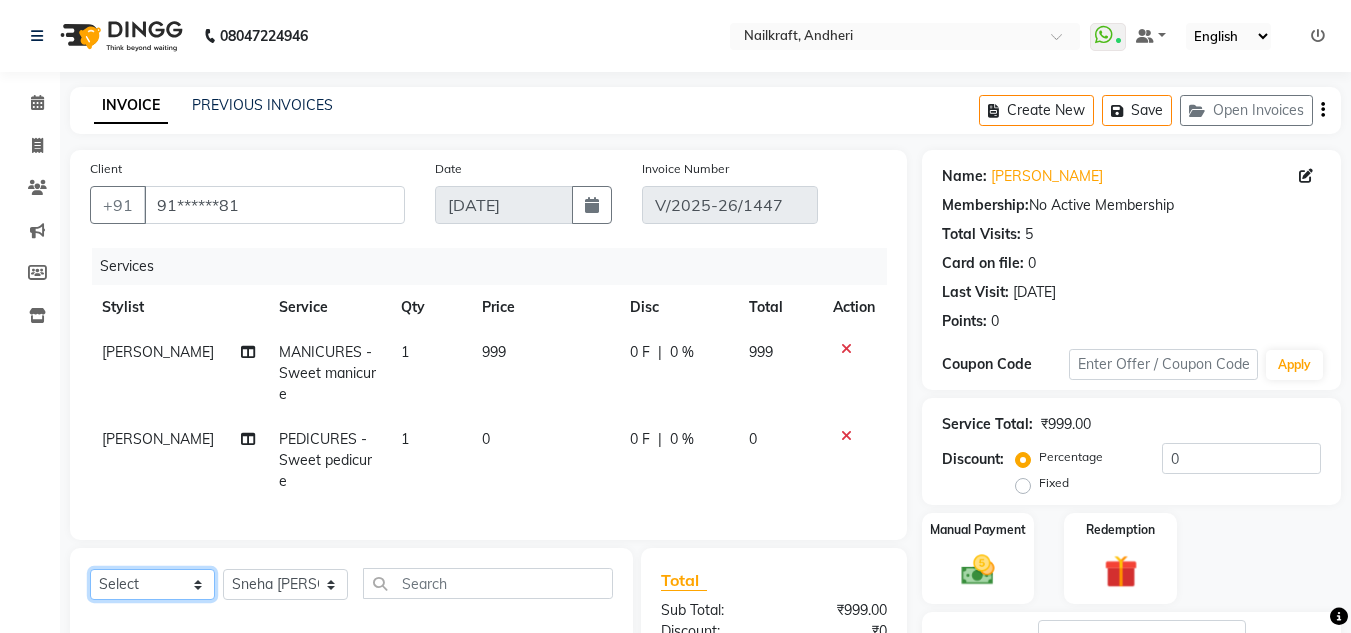 click on "Select  Service  Product  Membership  Package Voucher Prepaid Gift Card" 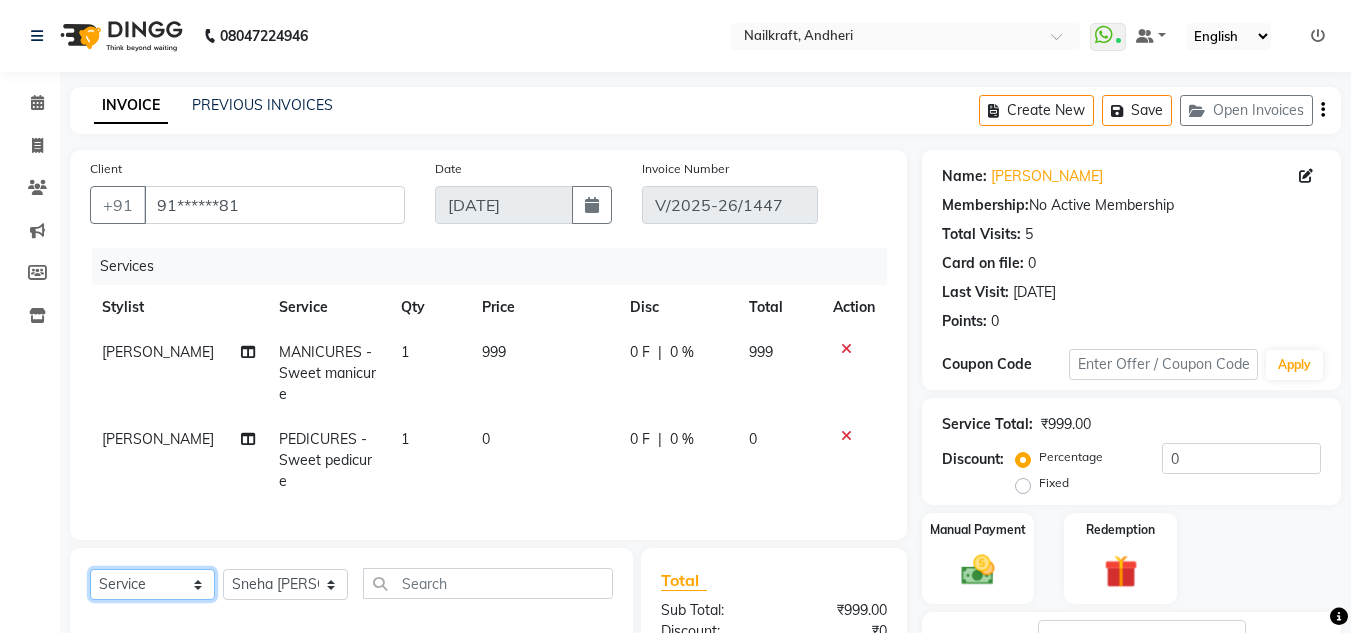click on "Select  Service  Product  Membership  Package Voucher Prepaid Gift Card" 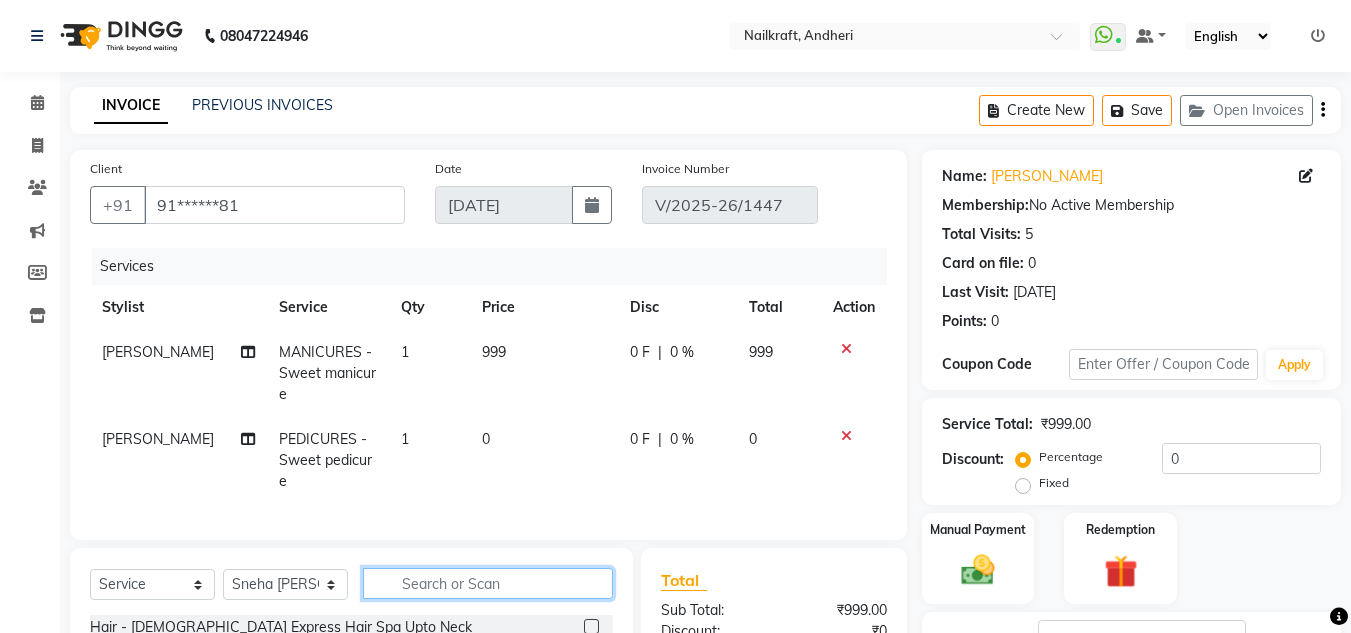 click 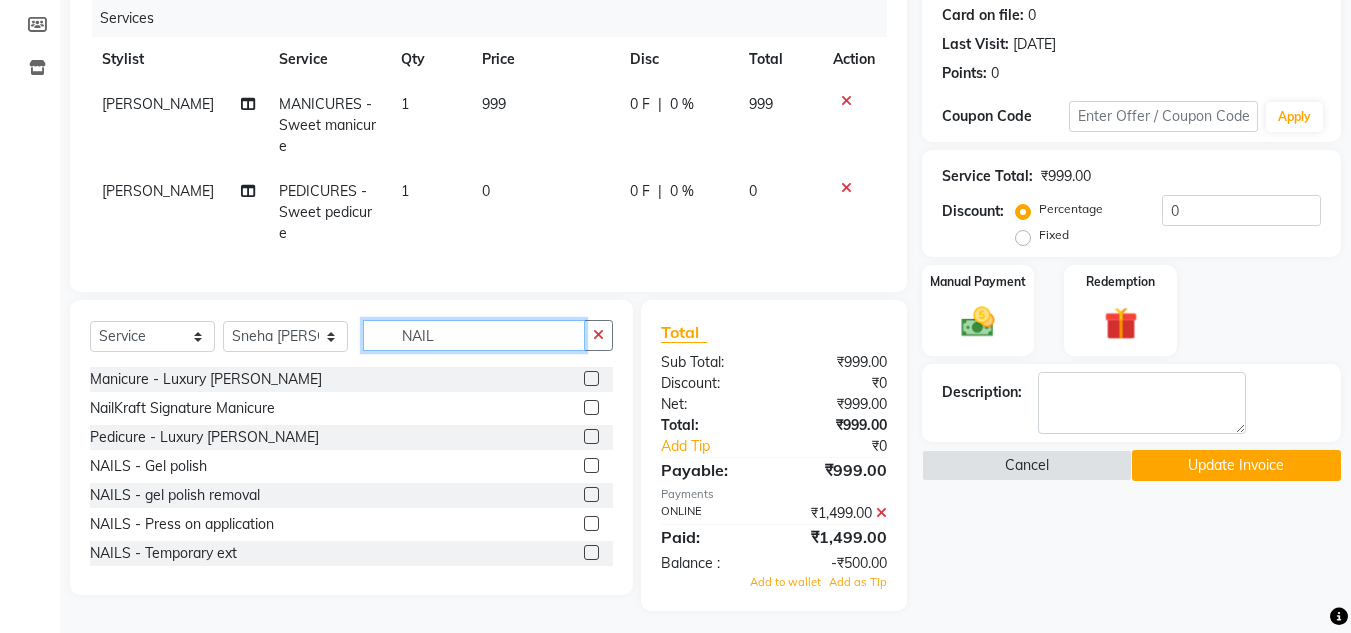 scroll, scrollTop: 250, scrollLeft: 0, axis: vertical 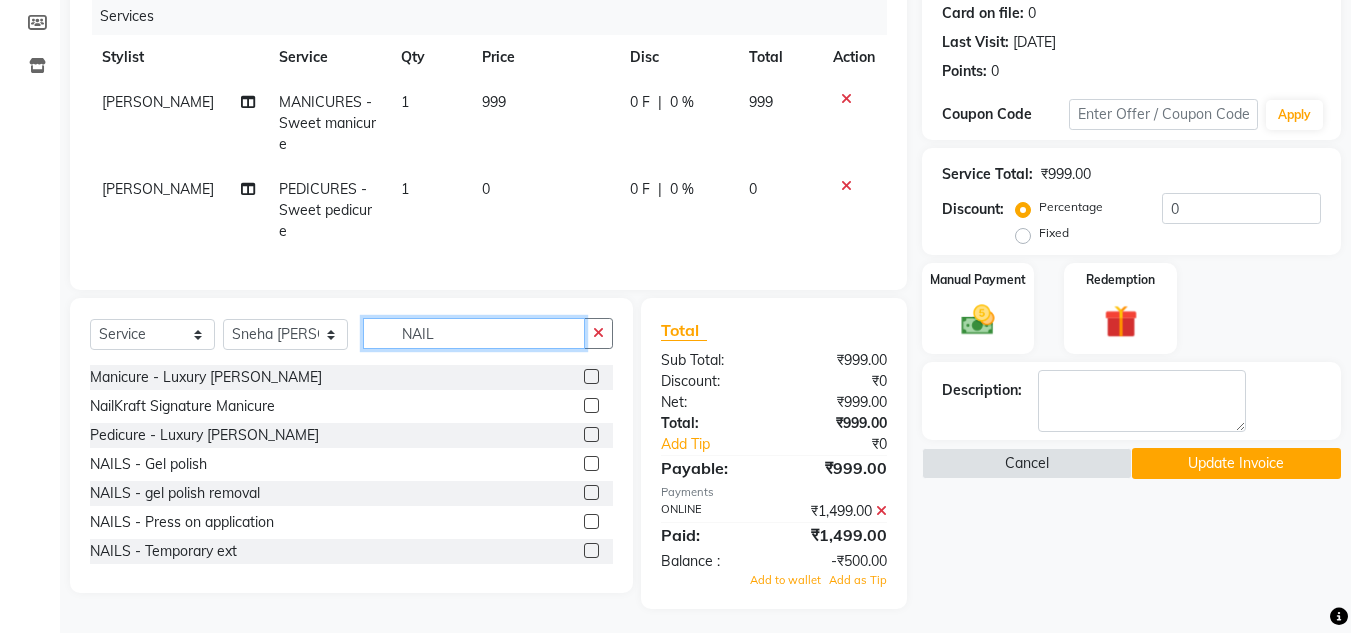 type on "NAIL" 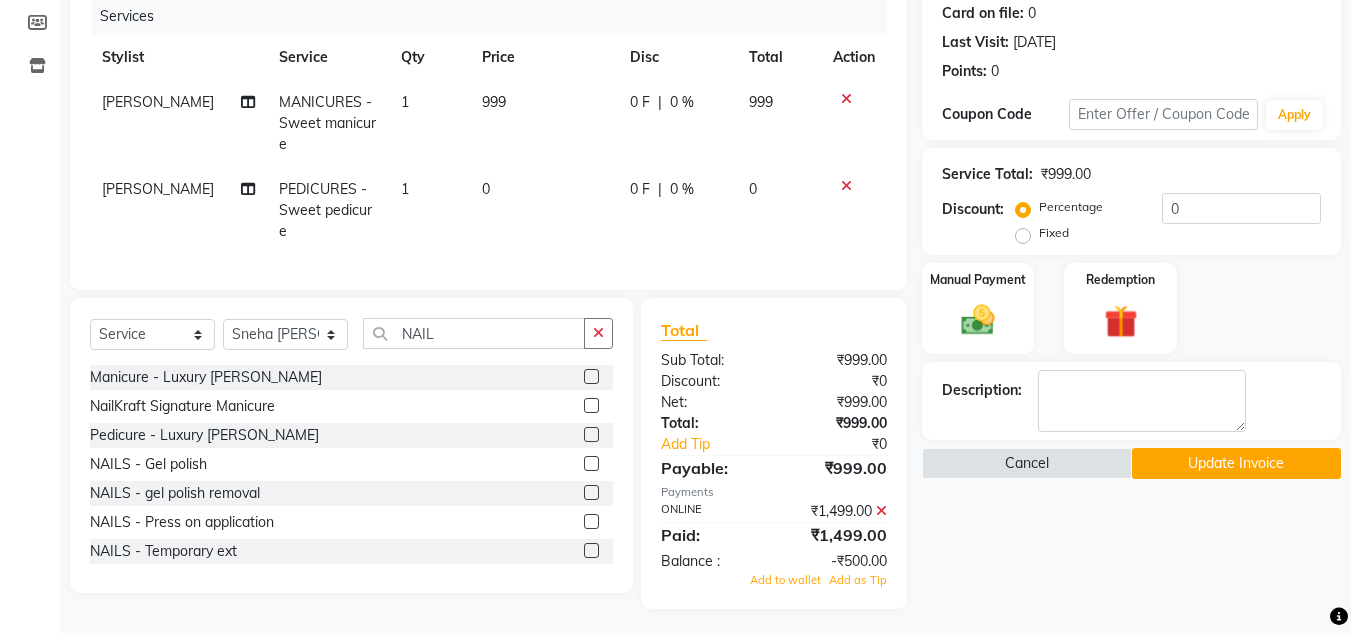 click 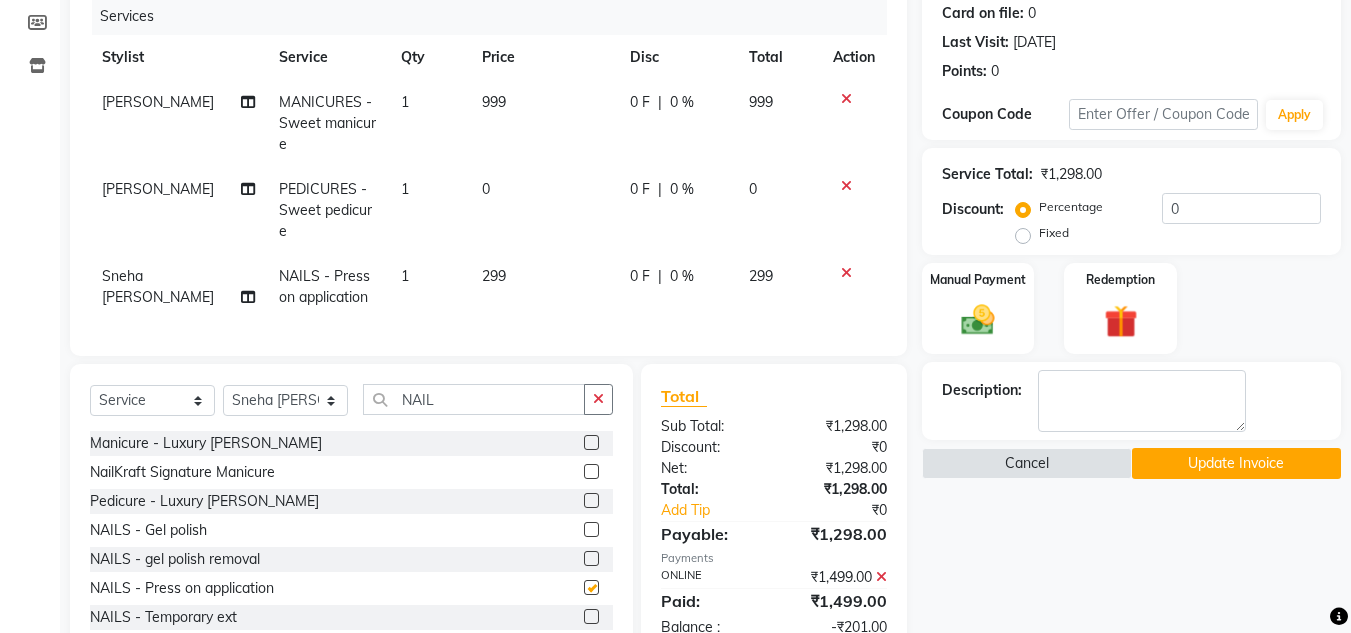 checkbox on "false" 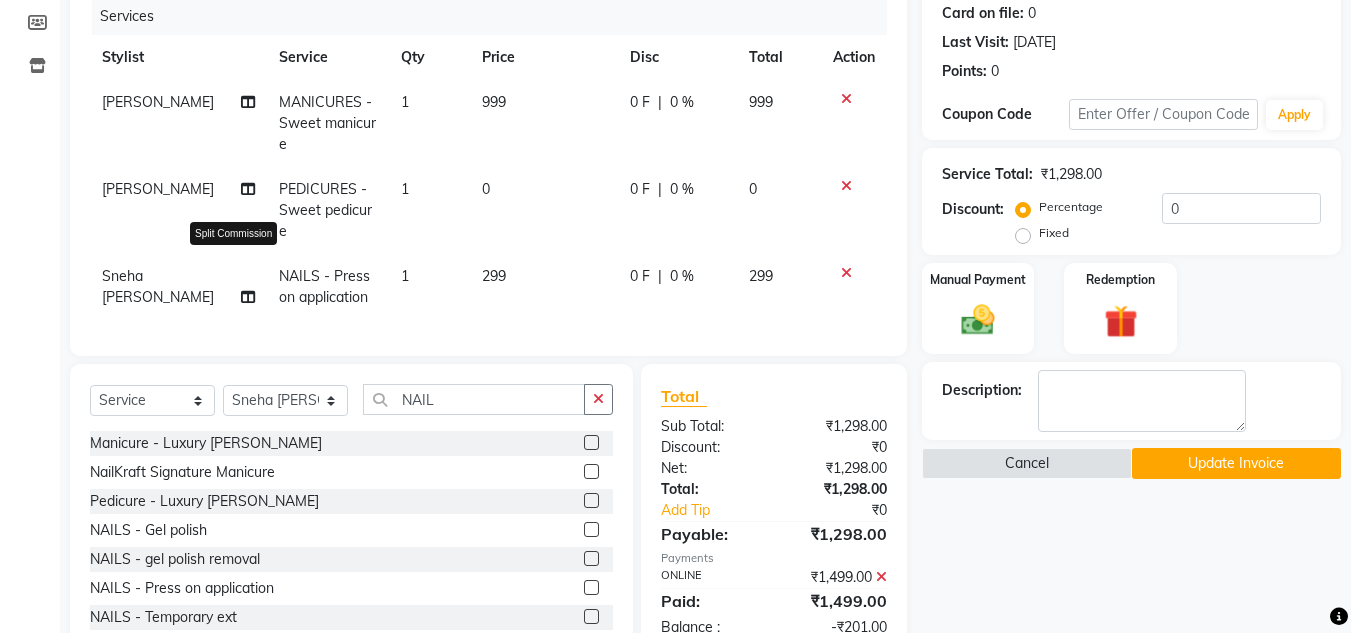 click 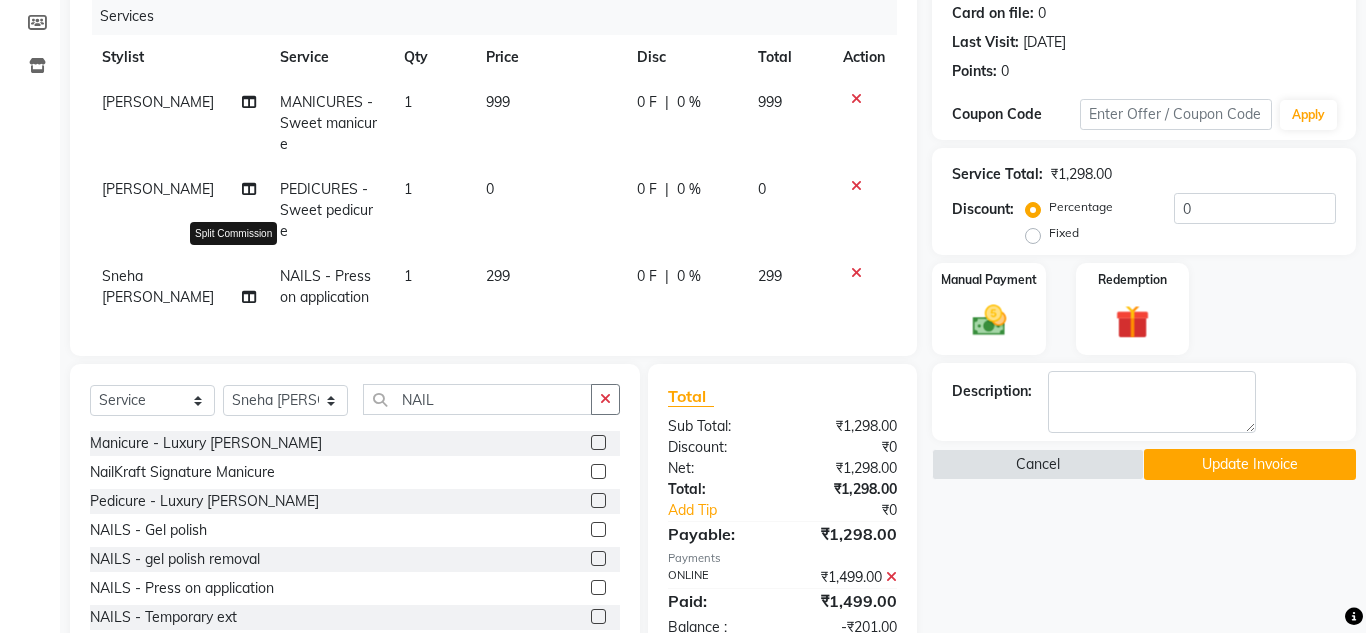select on "76415" 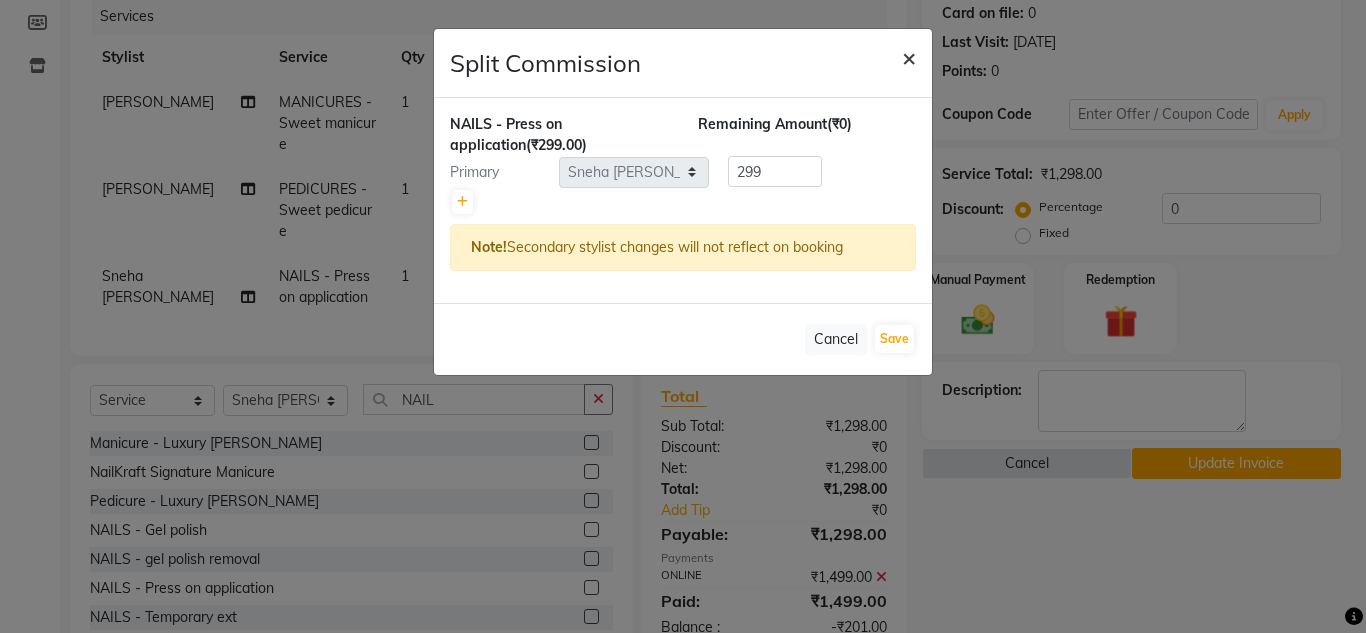 click on "×" 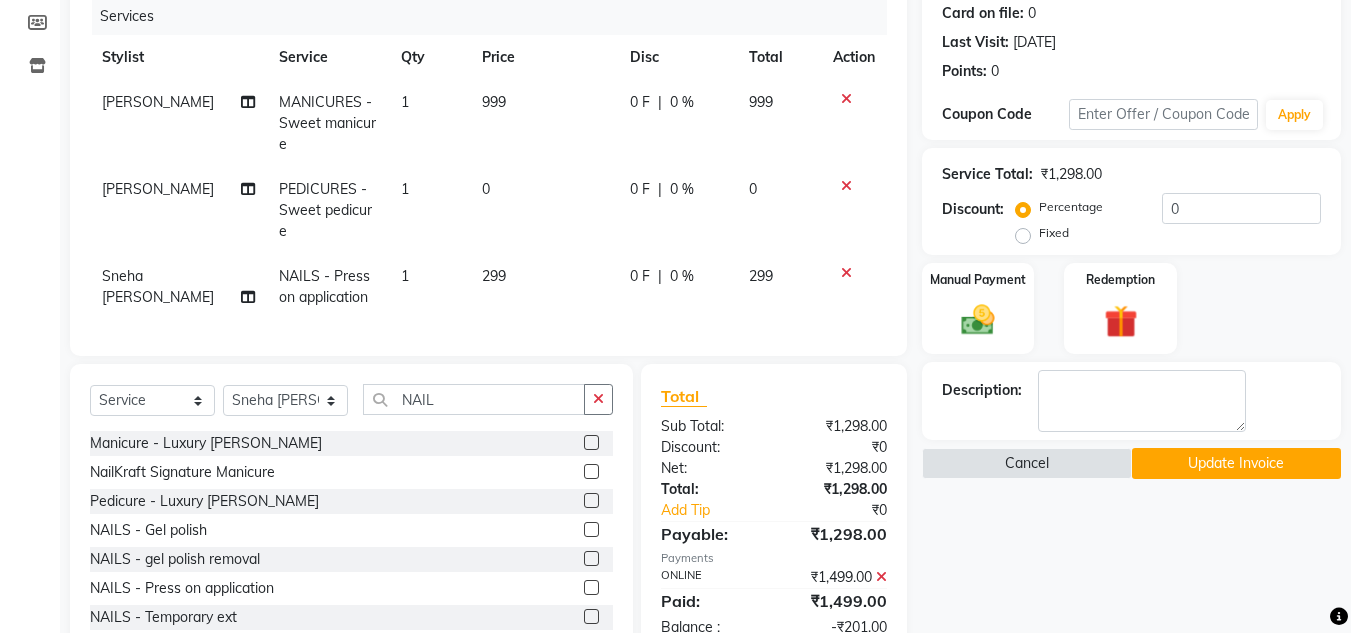 click on "299" 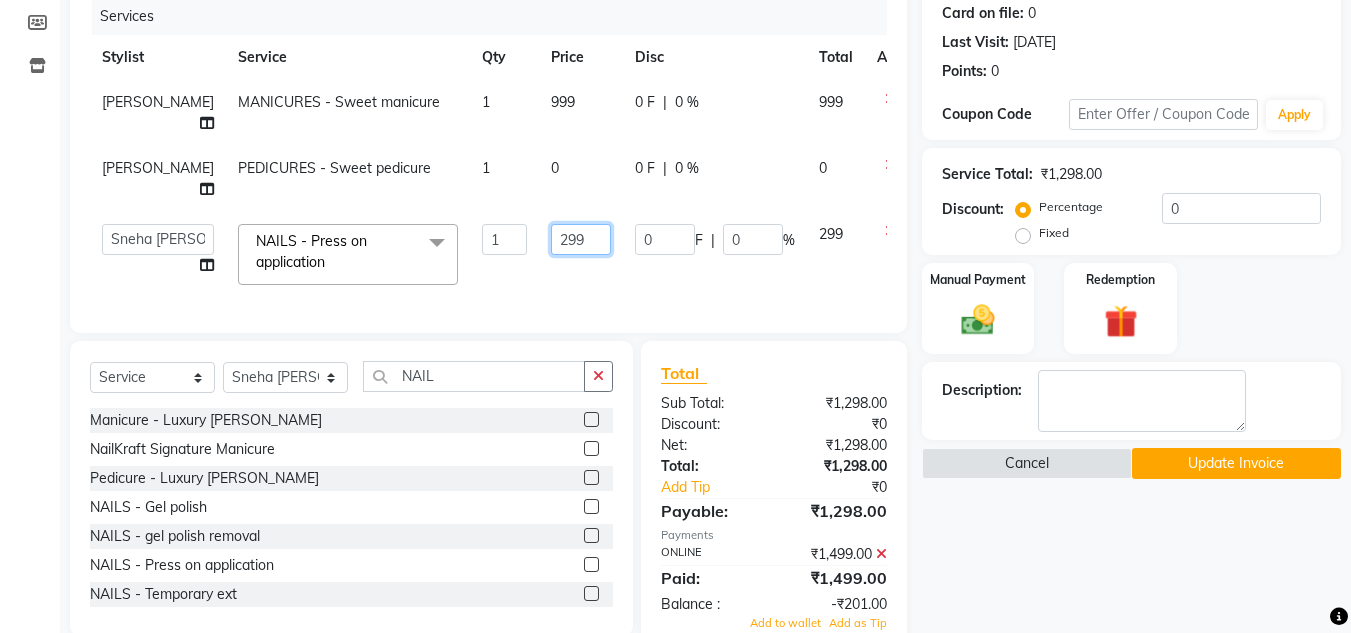click on "299" 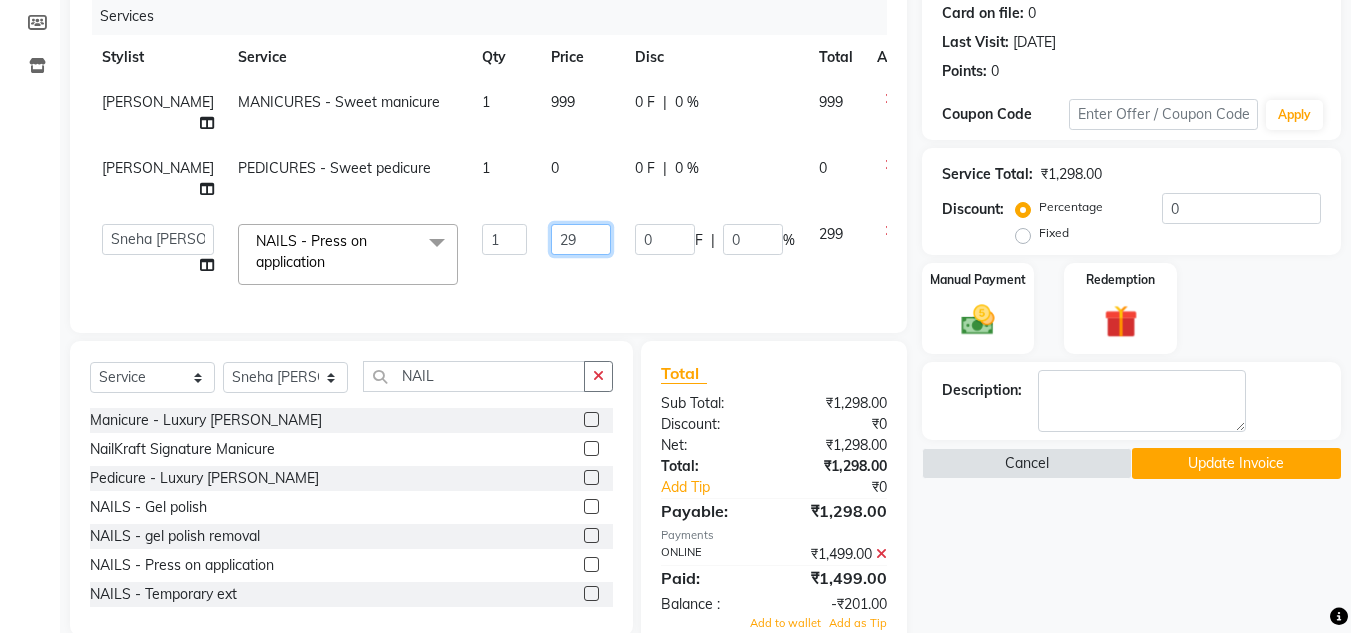 type on "2" 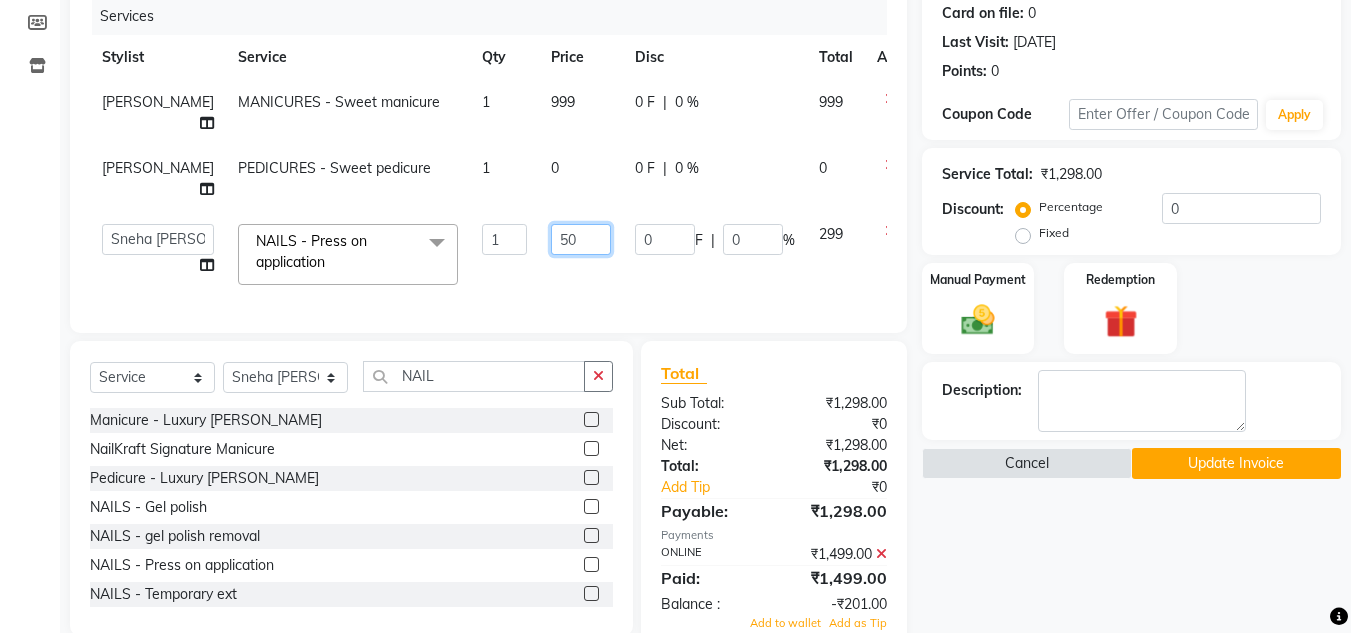 type on "500" 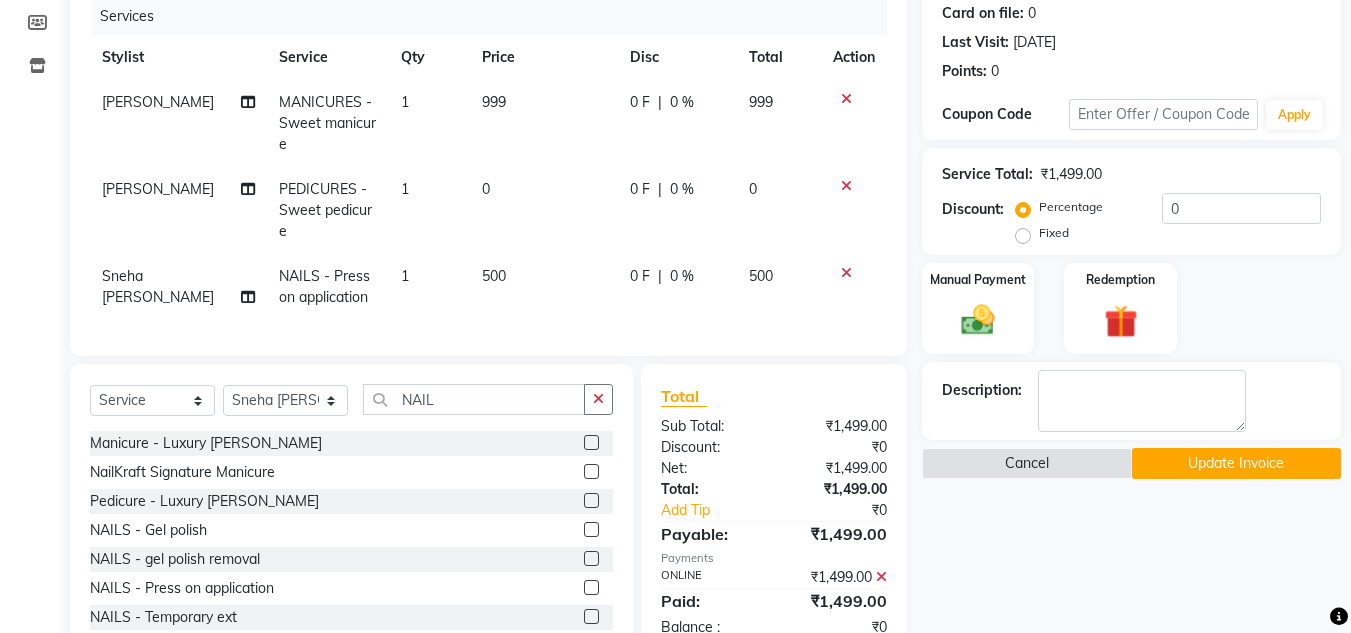 click on "Services Stylist Service Qty Price Disc Total Action NITA  CHAHAL  MANICURES - Sweet manicure 1 999 0 F | 0 % 999 NITA  CHAHAL  PEDICURES - Sweet pedicure 1 0 0 F | 0 % 0 Sneha Balu Ichake NAILS - Press on application 1 500 0 F | 0 % 500" 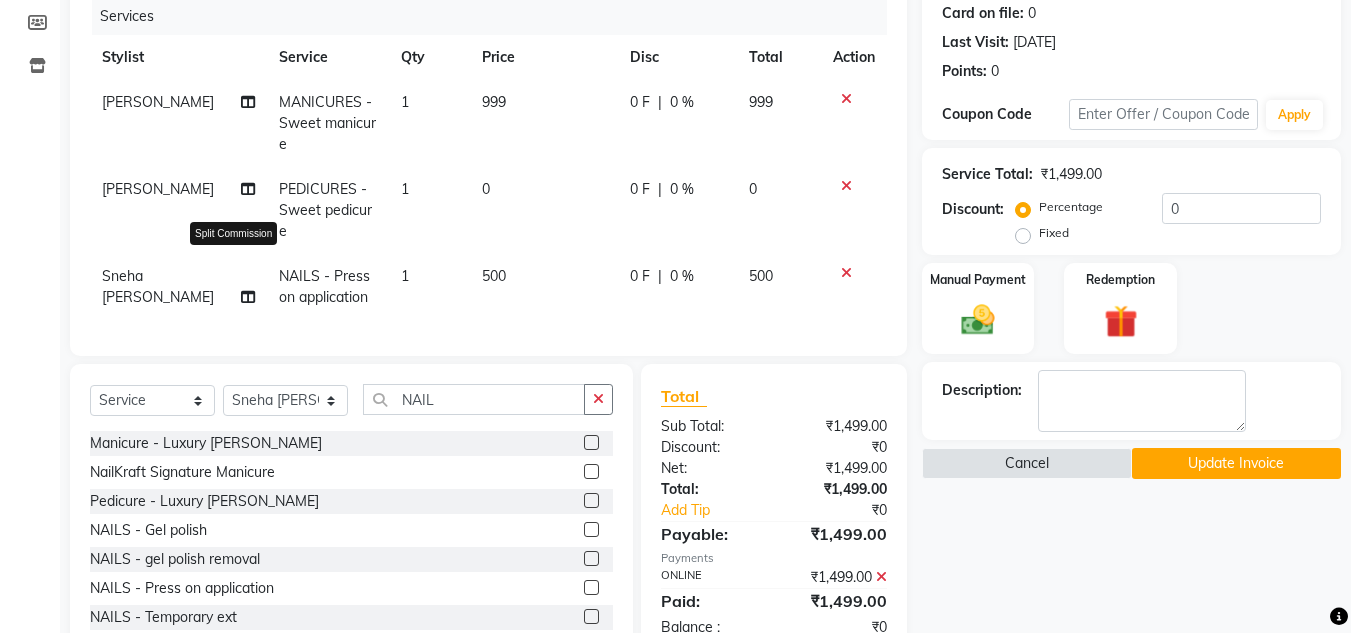 click 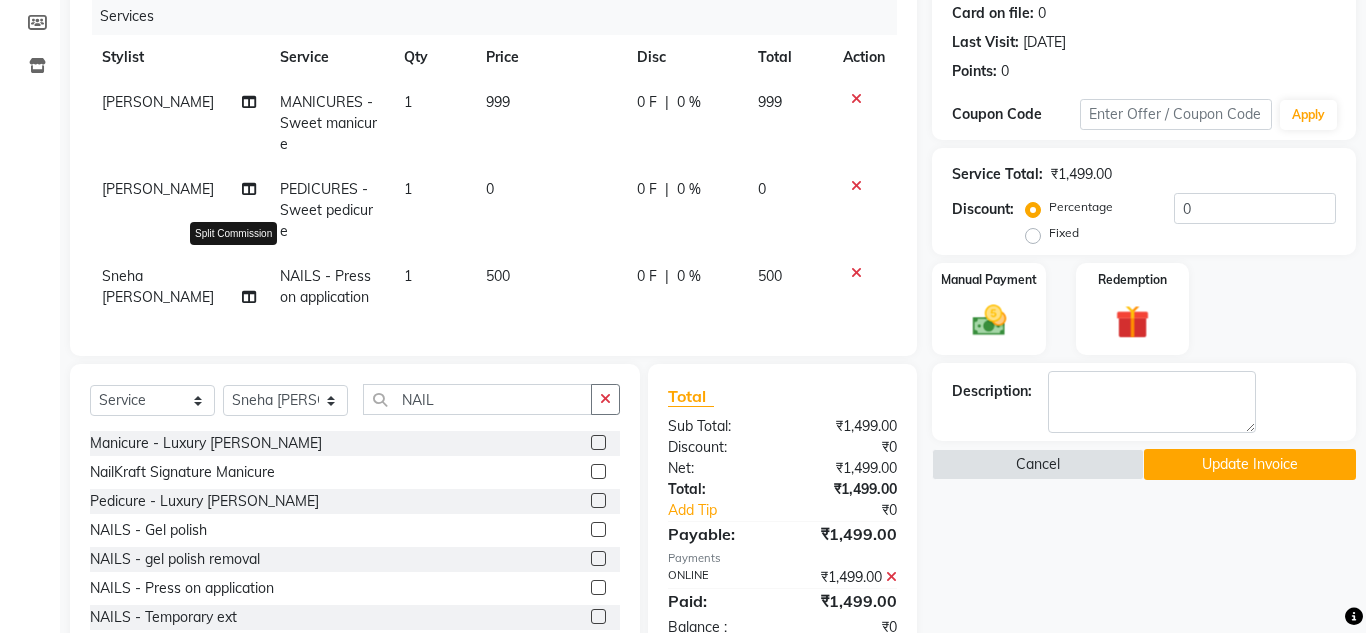 select on "76415" 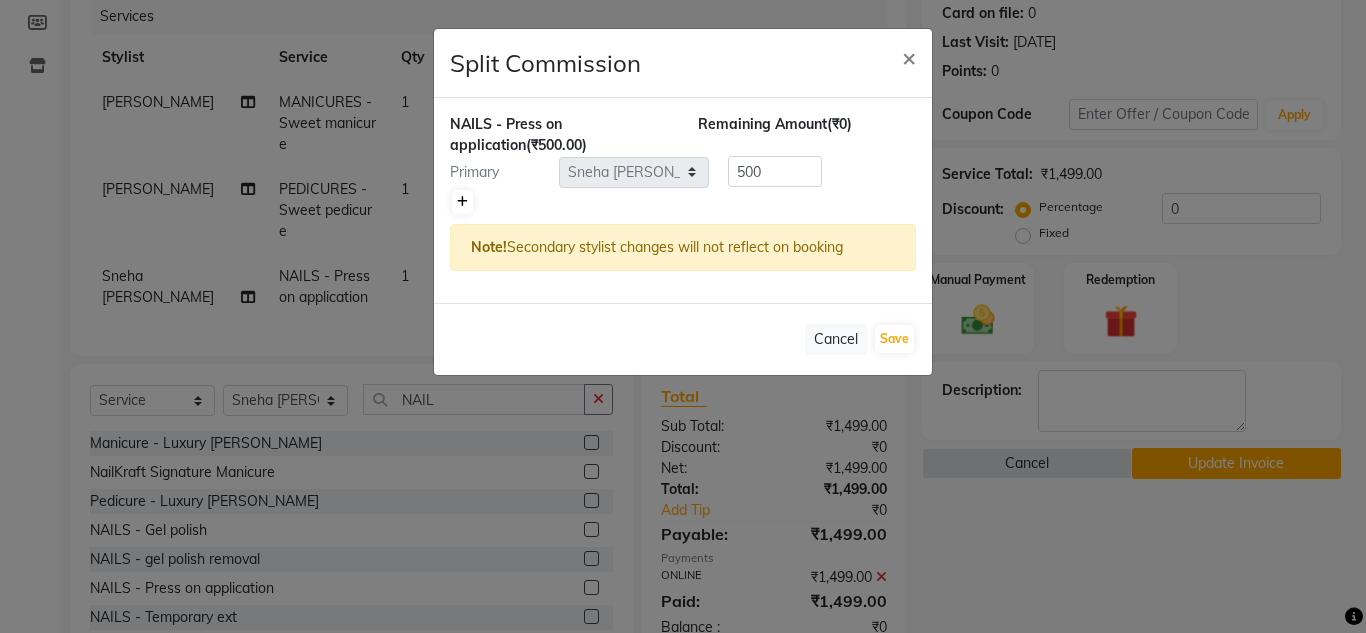 click 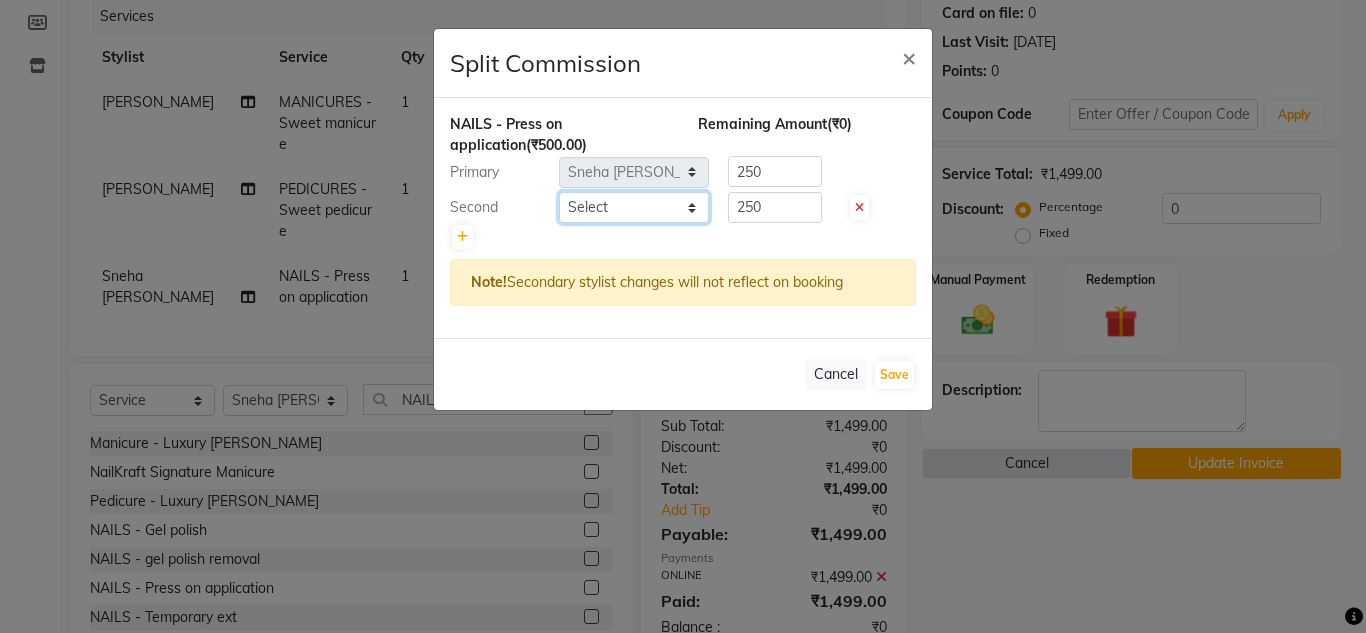 click on "Select  Alam   Arshad shaikh   Deepu Chatry   NailKraft   Neetu   Nikita   NITA  CHAHAL    Pooja Mehral   Preeti Bidlal   Sanya Shaikh   Sneha Balu Ichake   Vaishali Vinod Yadav" 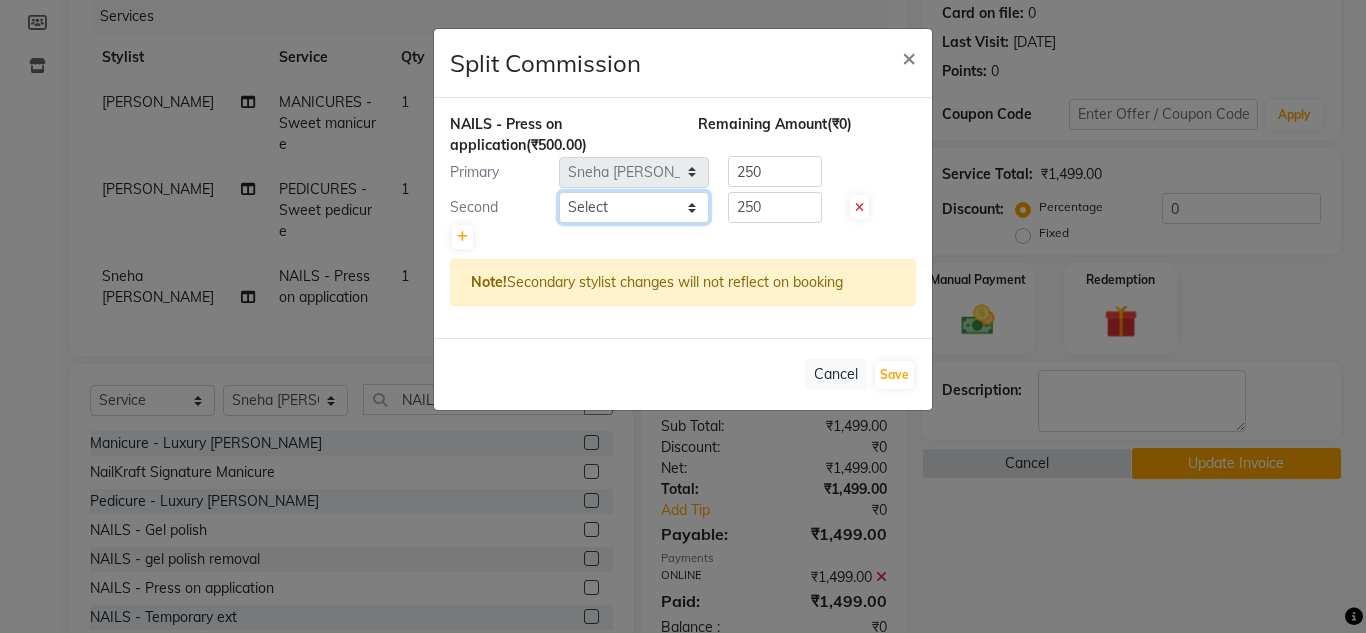 select on "76535" 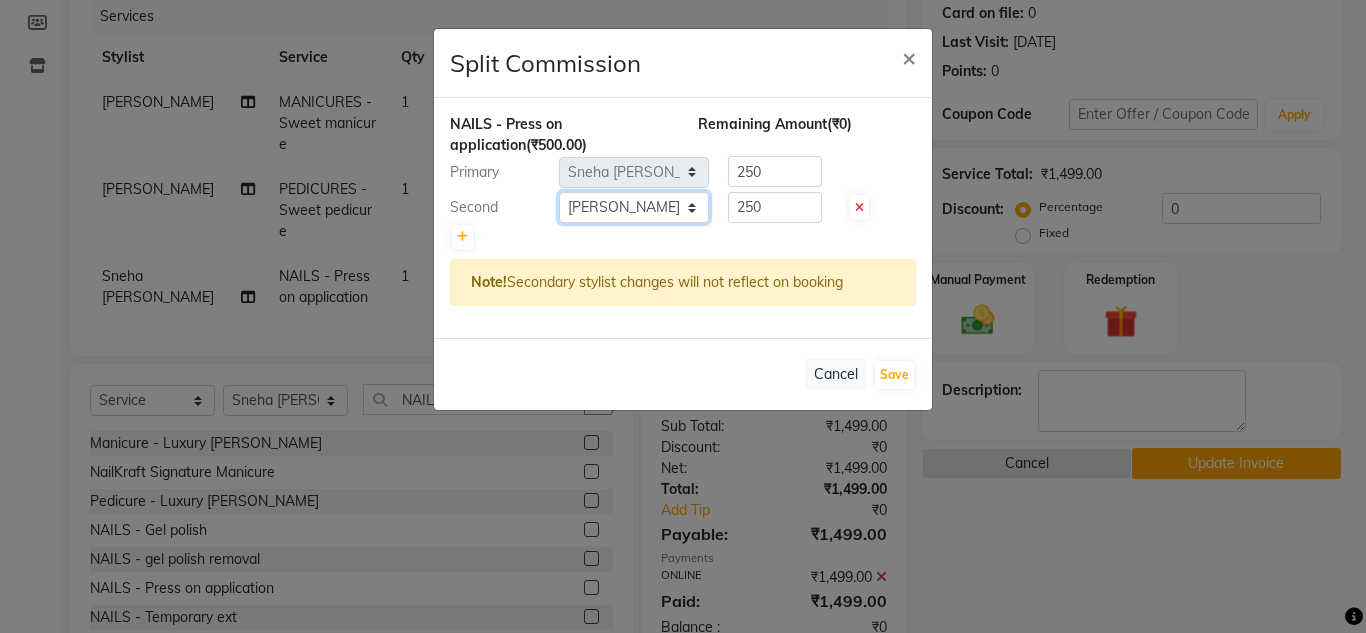 click on "Select  Alam   Arshad shaikh   Deepu Chatry   NailKraft   Neetu   Nikita   NITA  CHAHAL    Pooja Mehral   Preeti Bidlal   Sanya Shaikh   Sneha Balu Ichake   Vaishali Vinod Yadav" 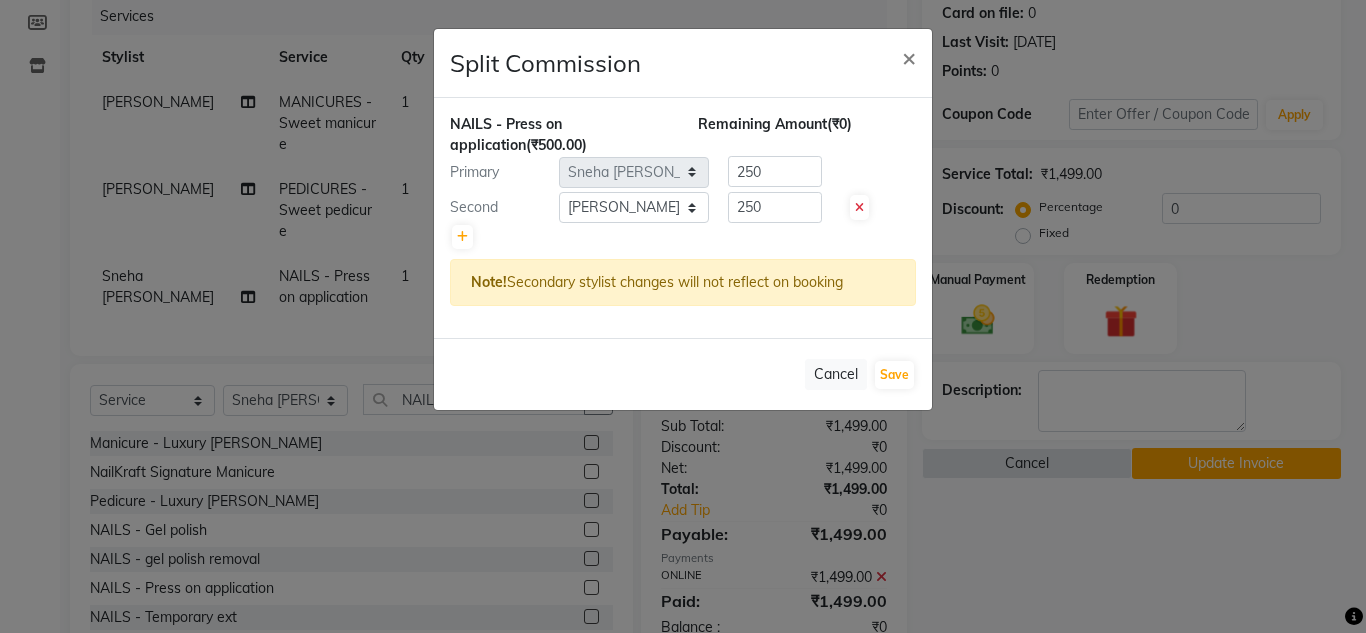 click on "NAILS - Press on application  (₹500.00) Remaining Amount  (₹0) Primary Select  Alam   Arshad shaikh   Deepu Chatry   NailKraft   Neetu   Nikita   NITA  CHAHAL    Pooja Mehral   Preeti Bidlal   Sanya Shaikh   Sneha Balu Ichake   Vaishali Vinod Yadav  250 Second Select  Alam   Arshad shaikh   Deepu Chatry   NailKraft   Neetu   Nikita   NITA  CHAHAL    Pooja Mehral   Preeti Bidlal   Sanya Shaikh   Sneha Balu Ichake   Vaishali Vinod Yadav  250 Note!  Secondary stylist changes will not reflect on booking" 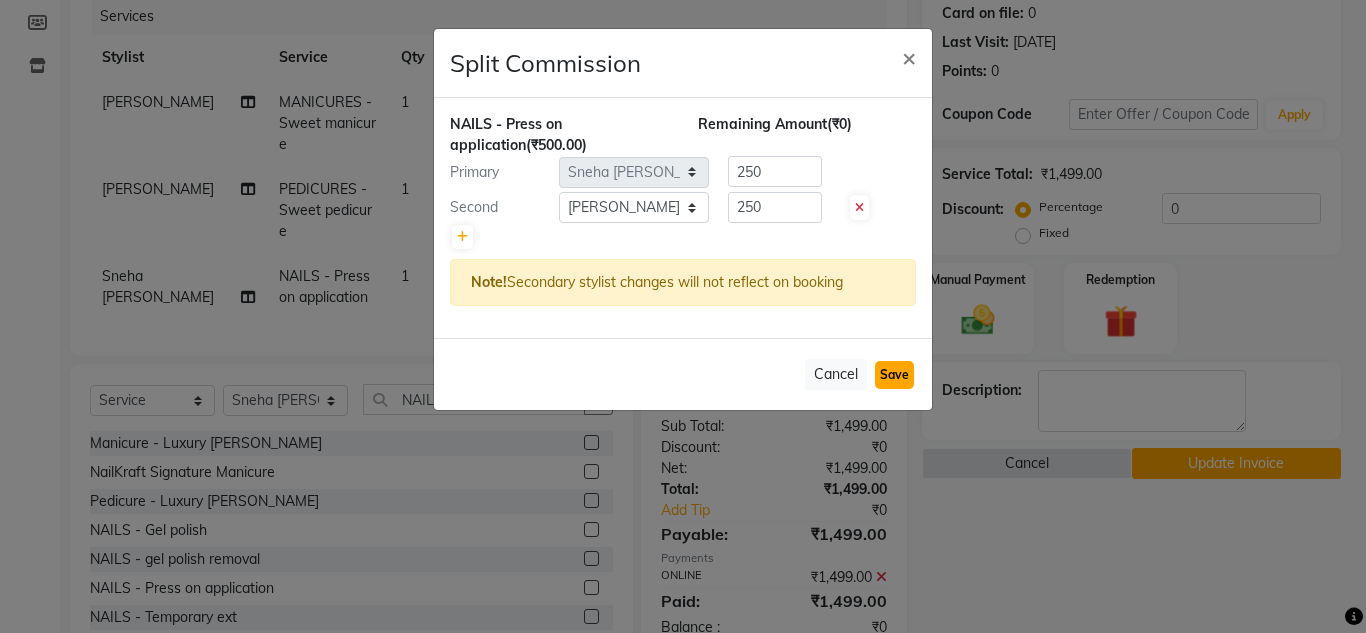 click on "Save" 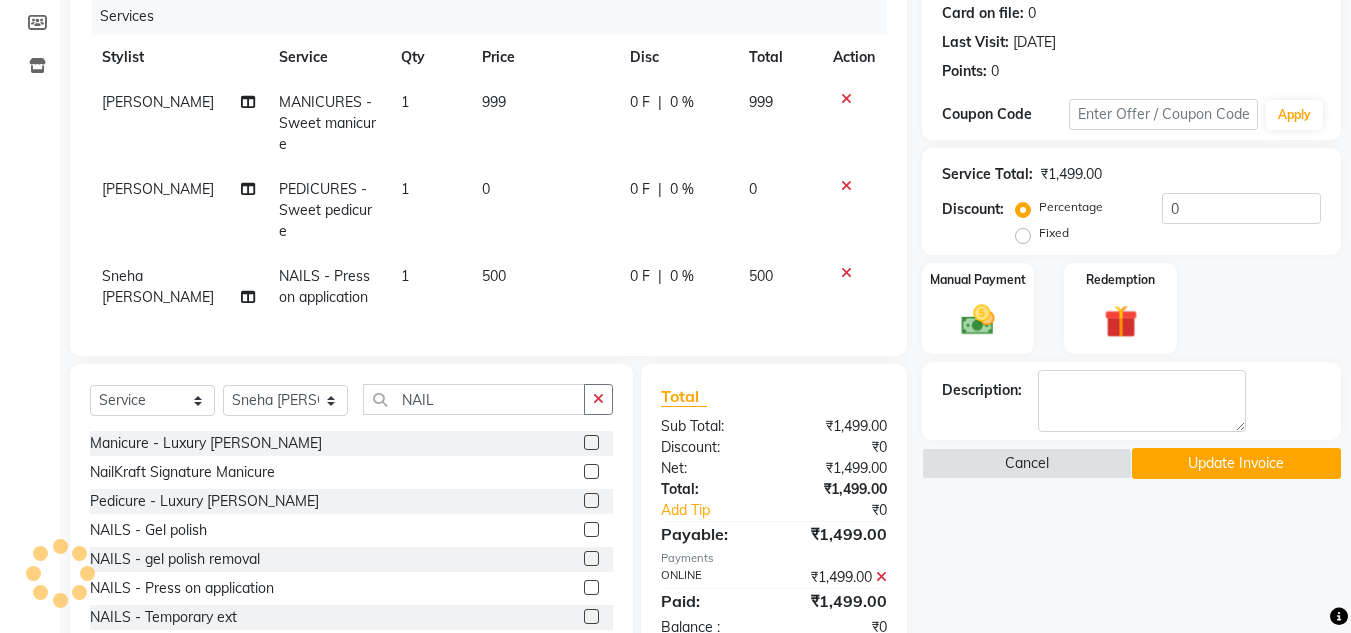 click on "Update Invoice" 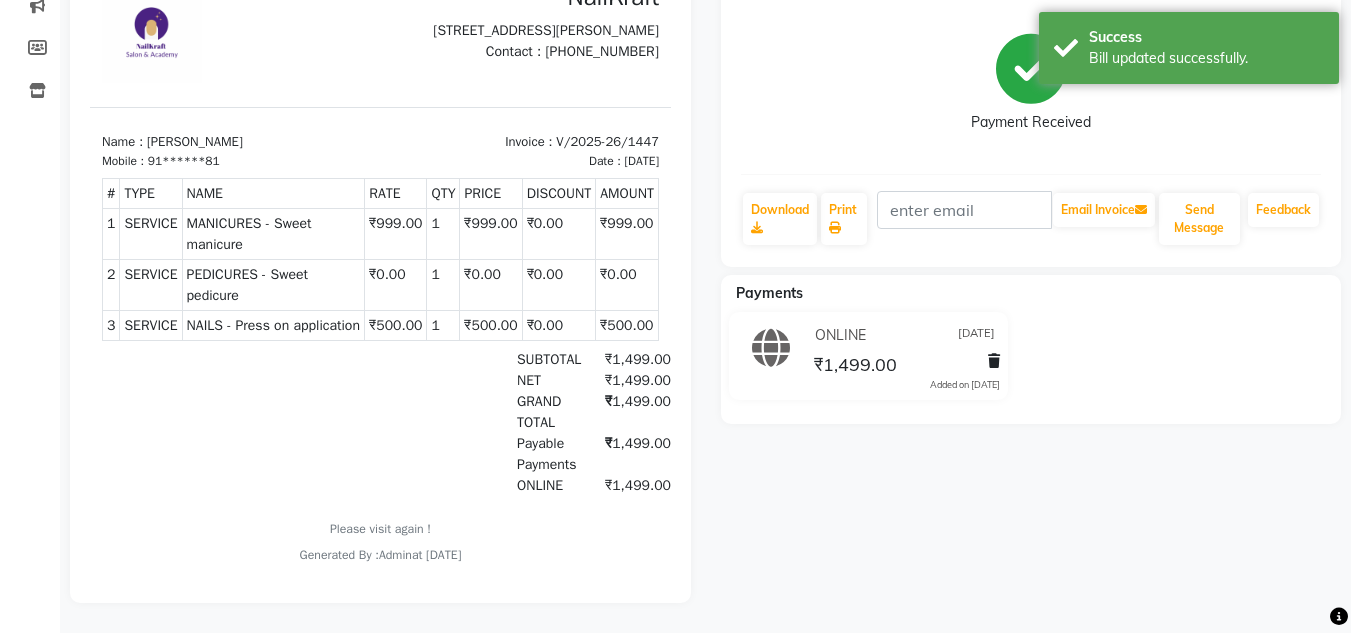 scroll, scrollTop: 240, scrollLeft: 0, axis: vertical 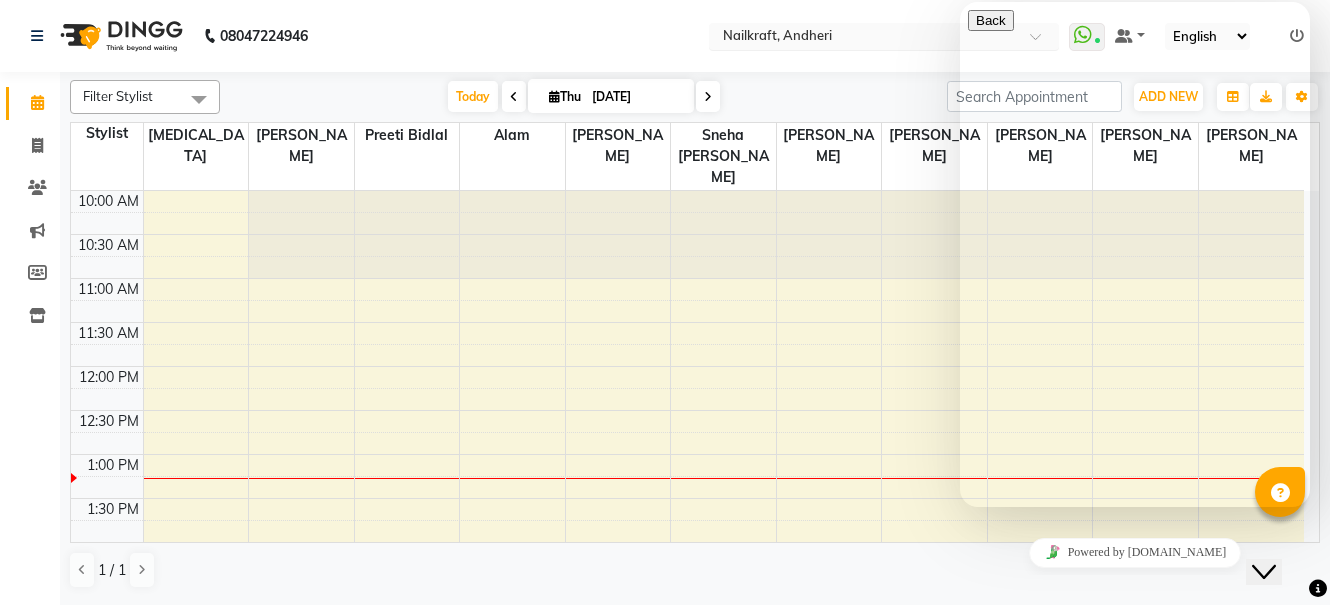 click at bounding box center [864, 38] 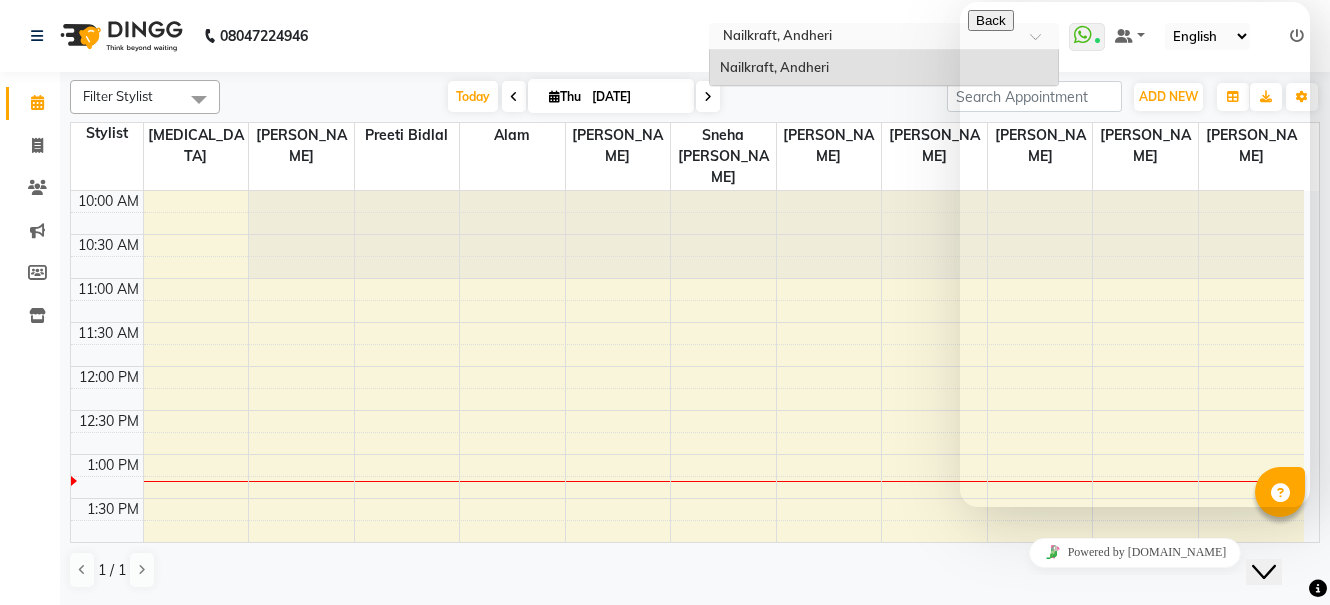click on "Select Location × Nailkraft, [GEOGRAPHIC_DATA]" at bounding box center (884, 36) 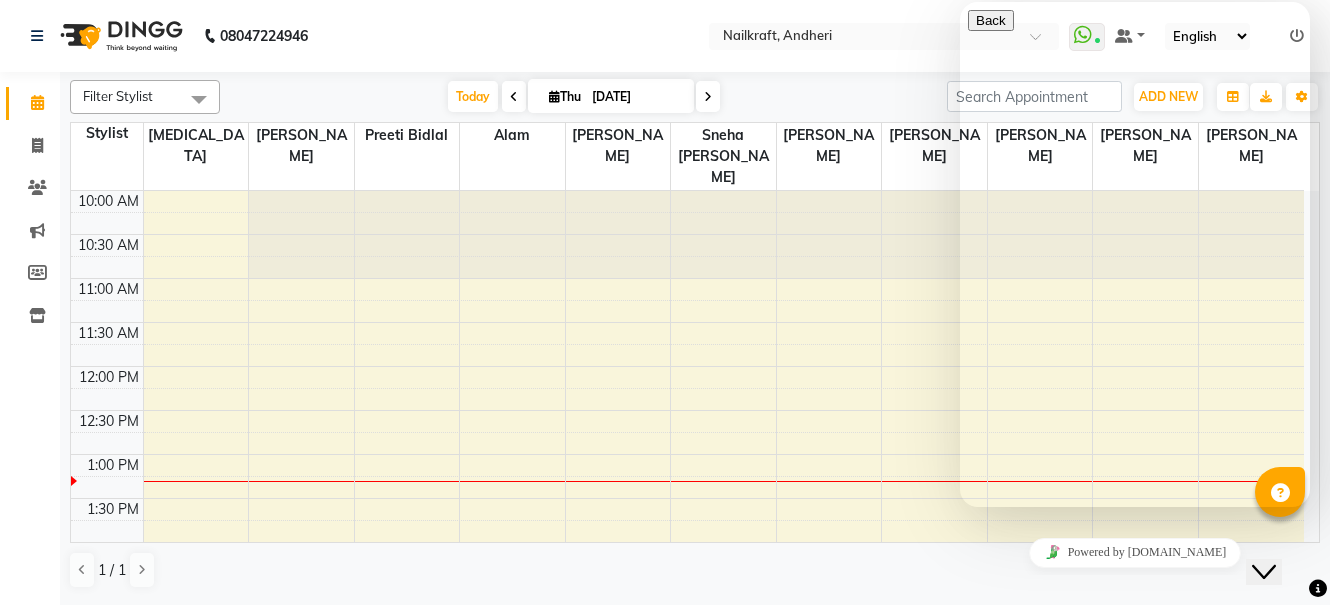 click on "08047224946 Select Location × Nailkraft, Andheri  WhatsApp Status  ✕ Status:  Connected Most Recent Message: [DATE]     06:47 PM Recent Service Activity: [DATE]     01:16 PM Default Panel My Panel English ENGLISH Español العربية मराठी हिंदी ગુજરાતી தமிழ் 中文 Notifications nothing to show" 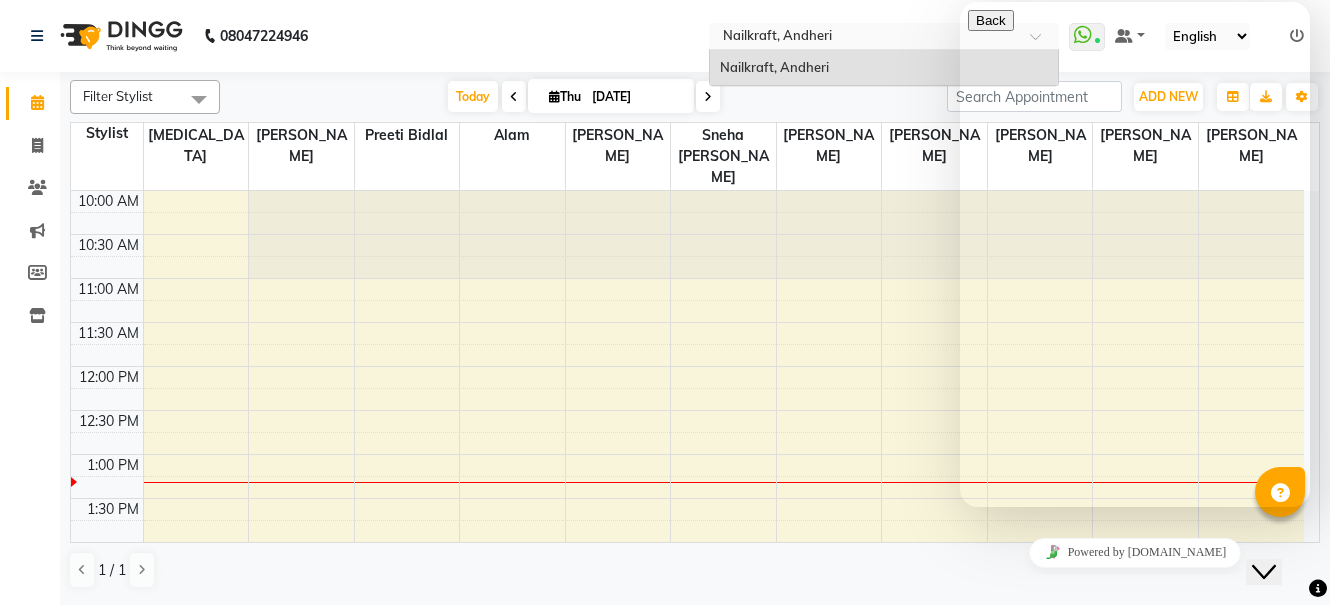 click at bounding box center (864, 38) 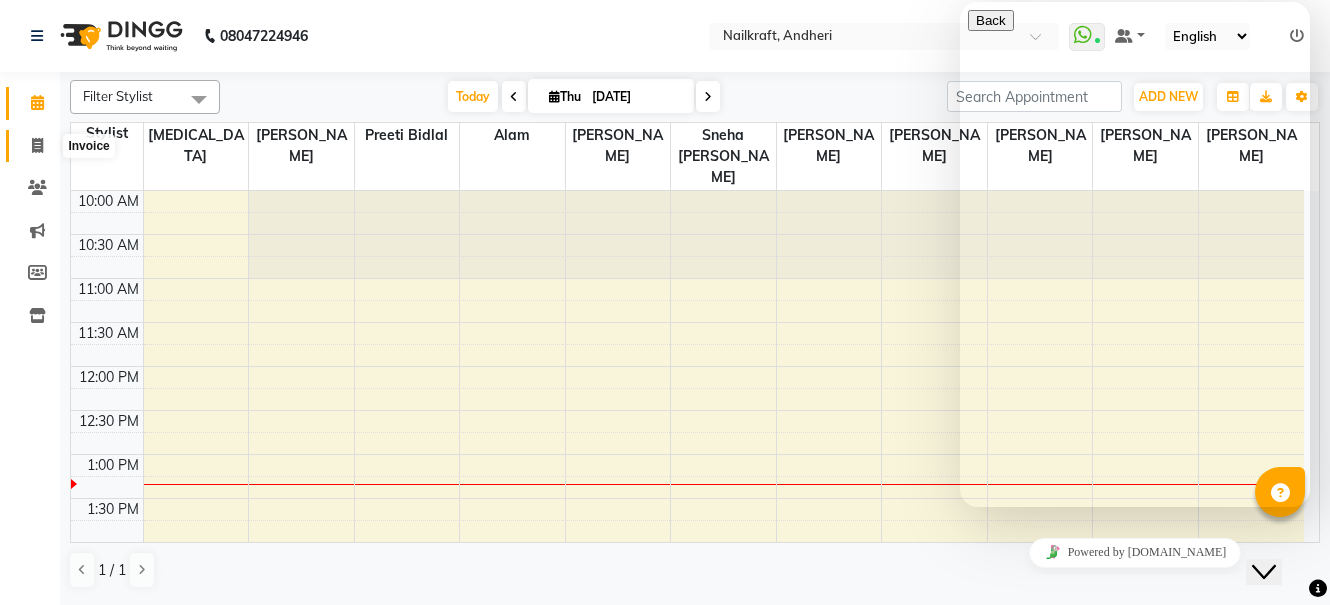 click 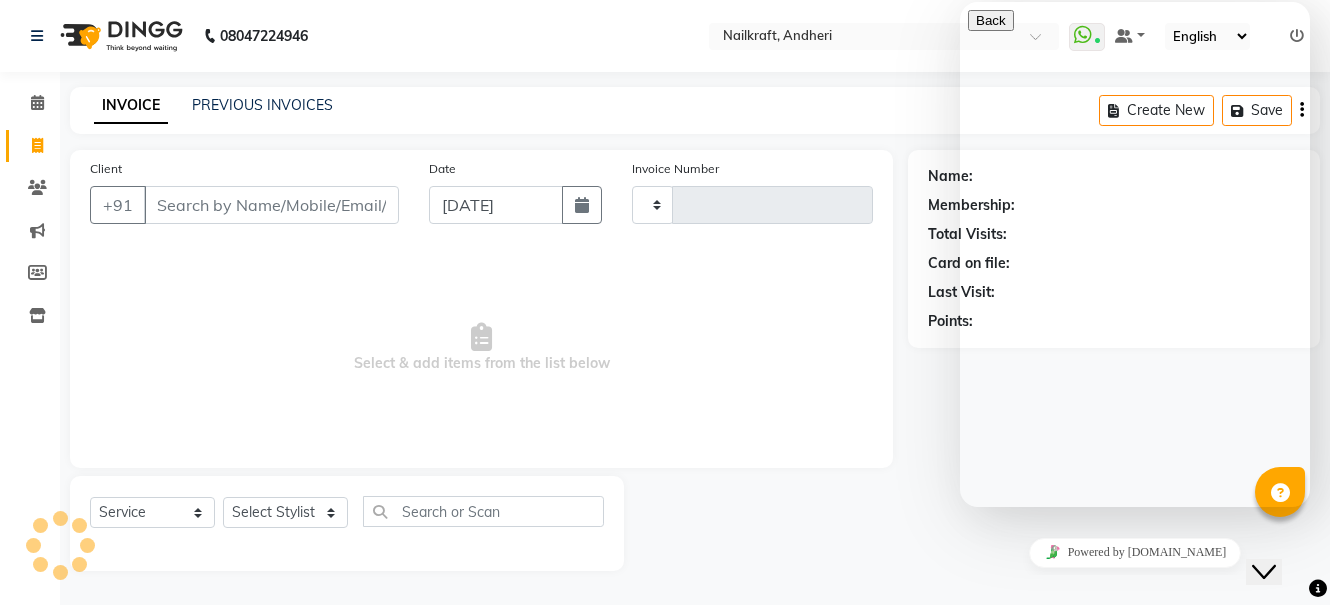 type on "1451" 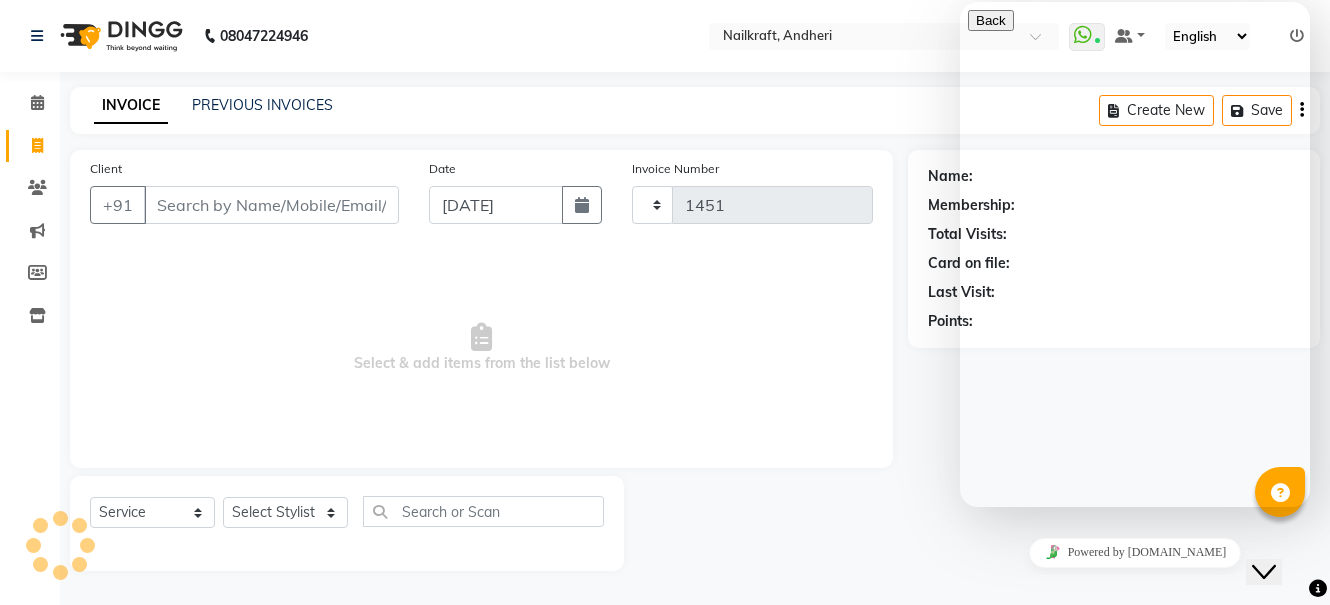 select on "6081" 